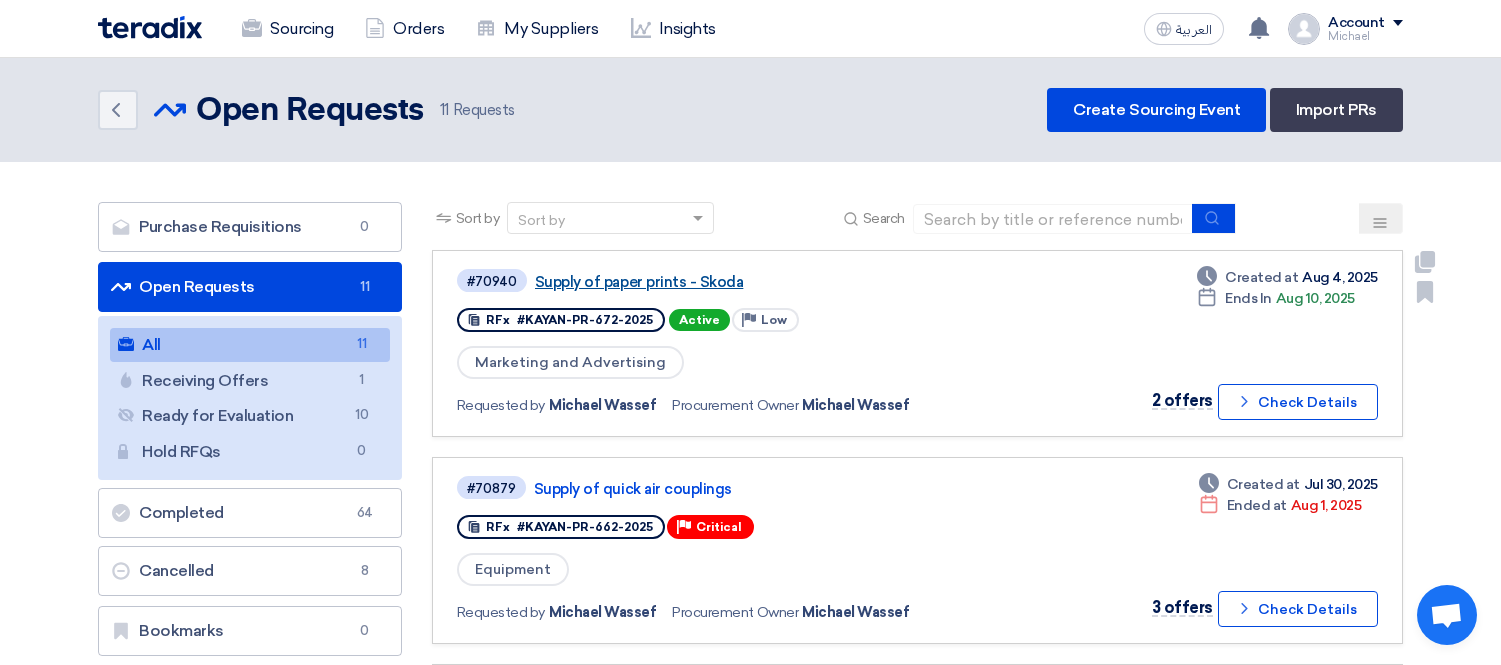 scroll, scrollTop: 0, scrollLeft: 0, axis: both 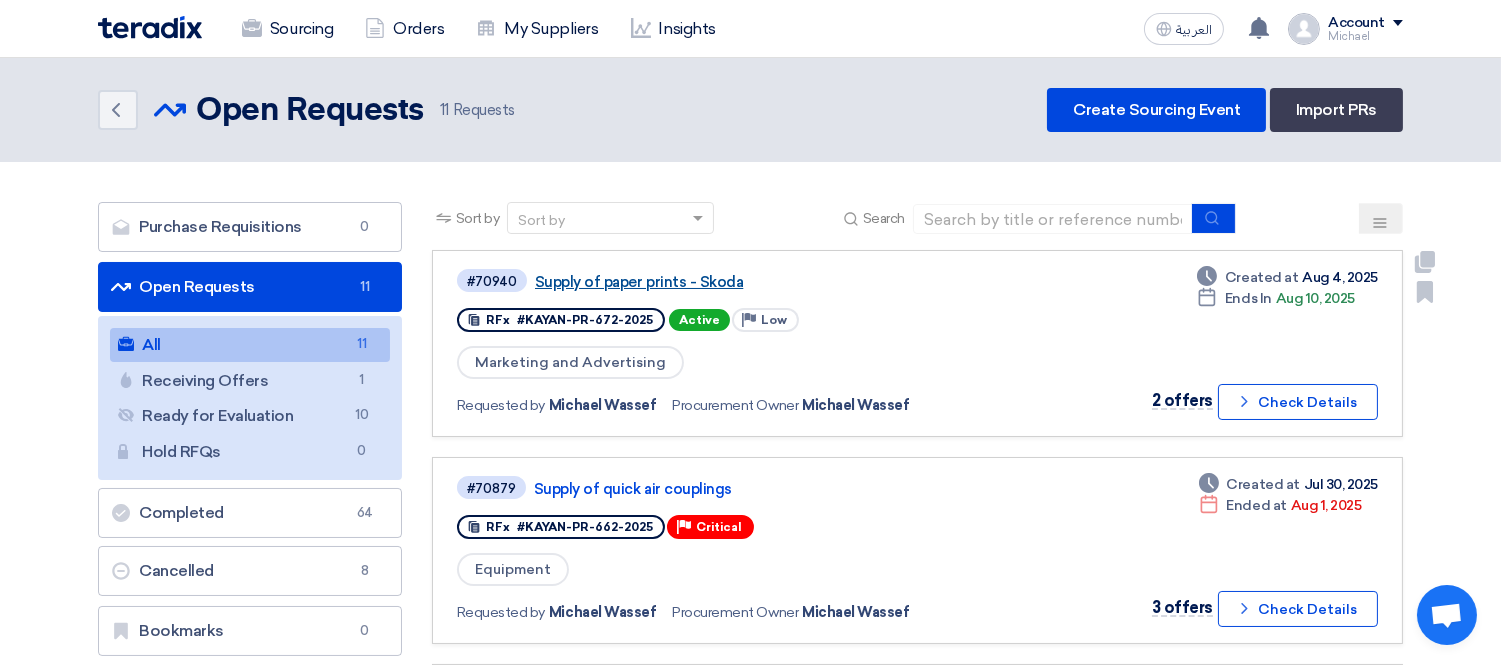 click on "Supply of paper prints - Skoda" 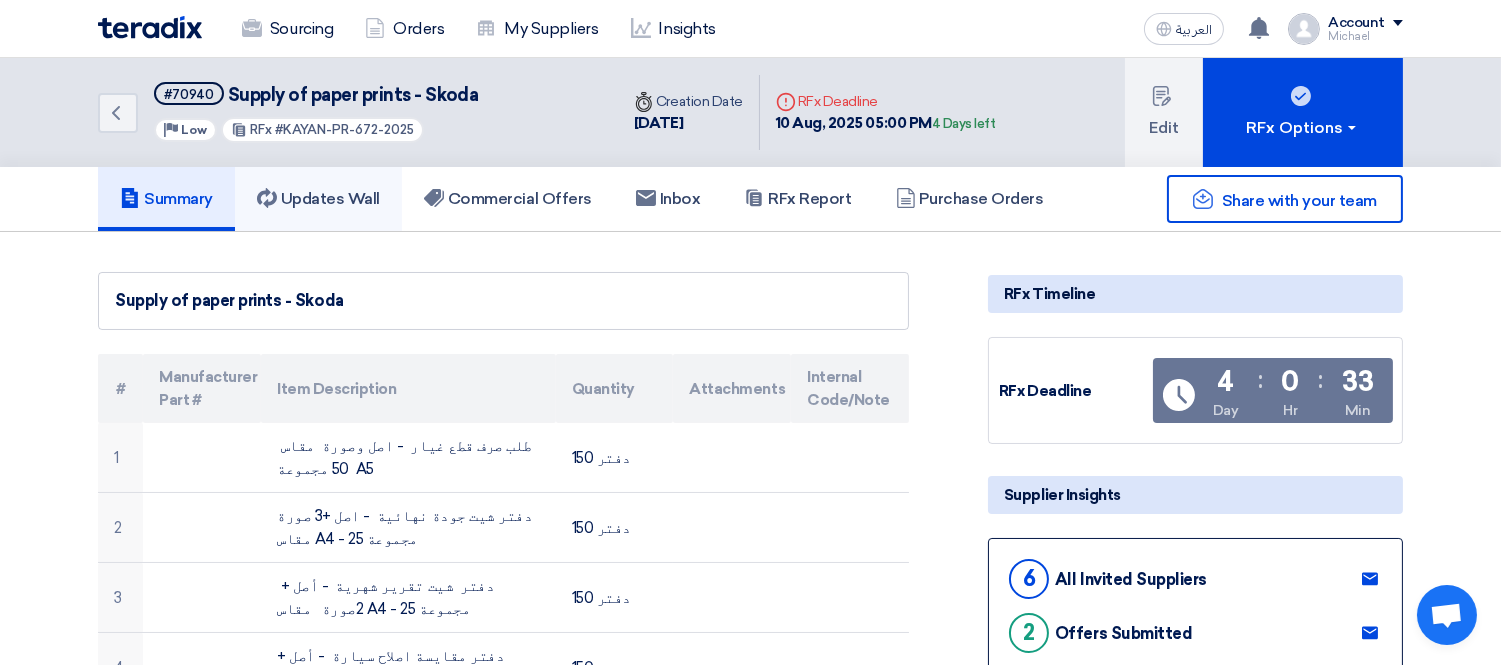 click on "Updates Wall" 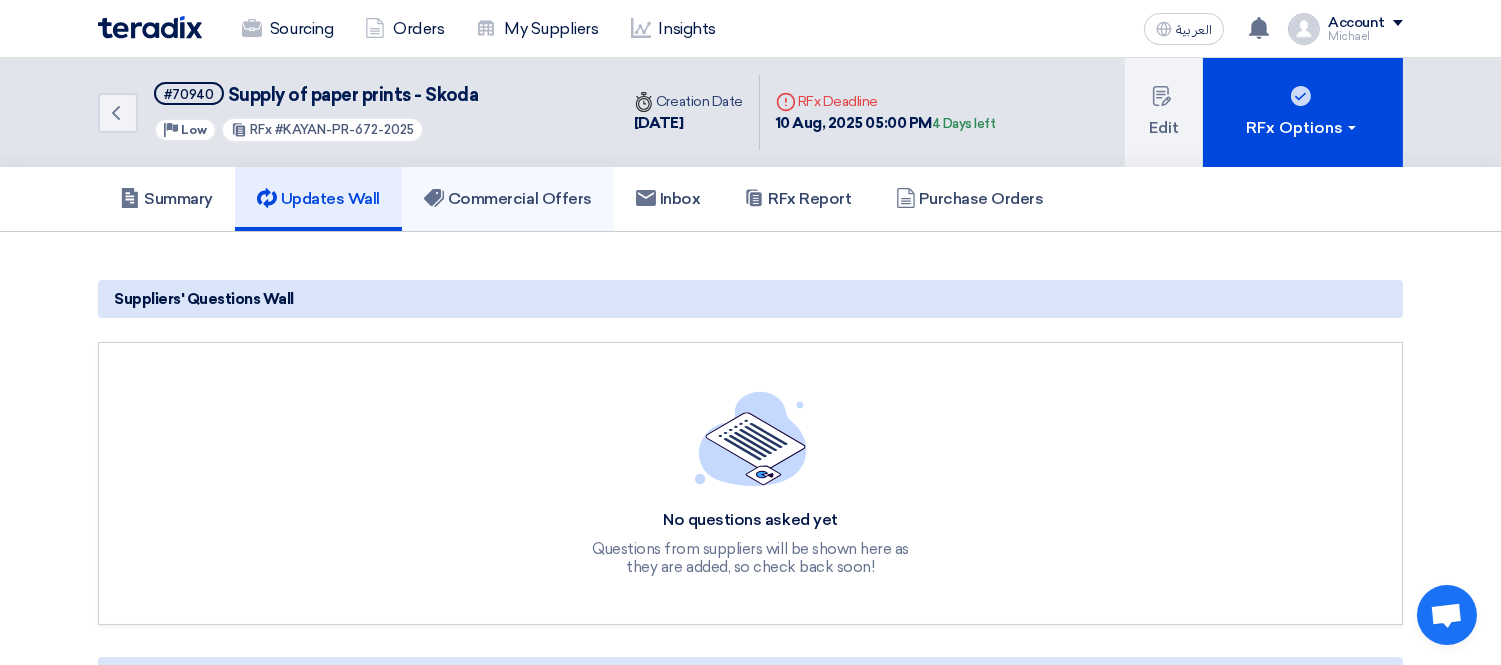 click on "Commercial Offers" 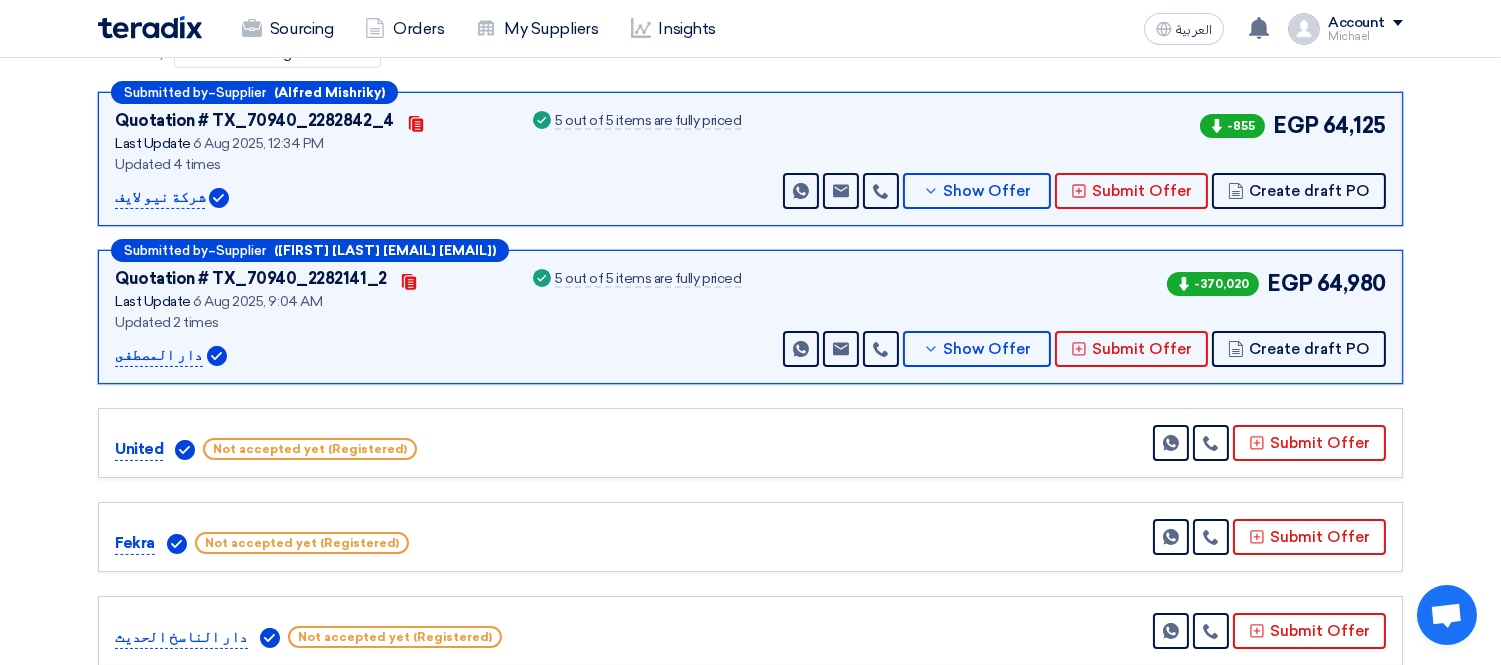scroll, scrollTop: 333, scrollLeft: 0, axis: vertical 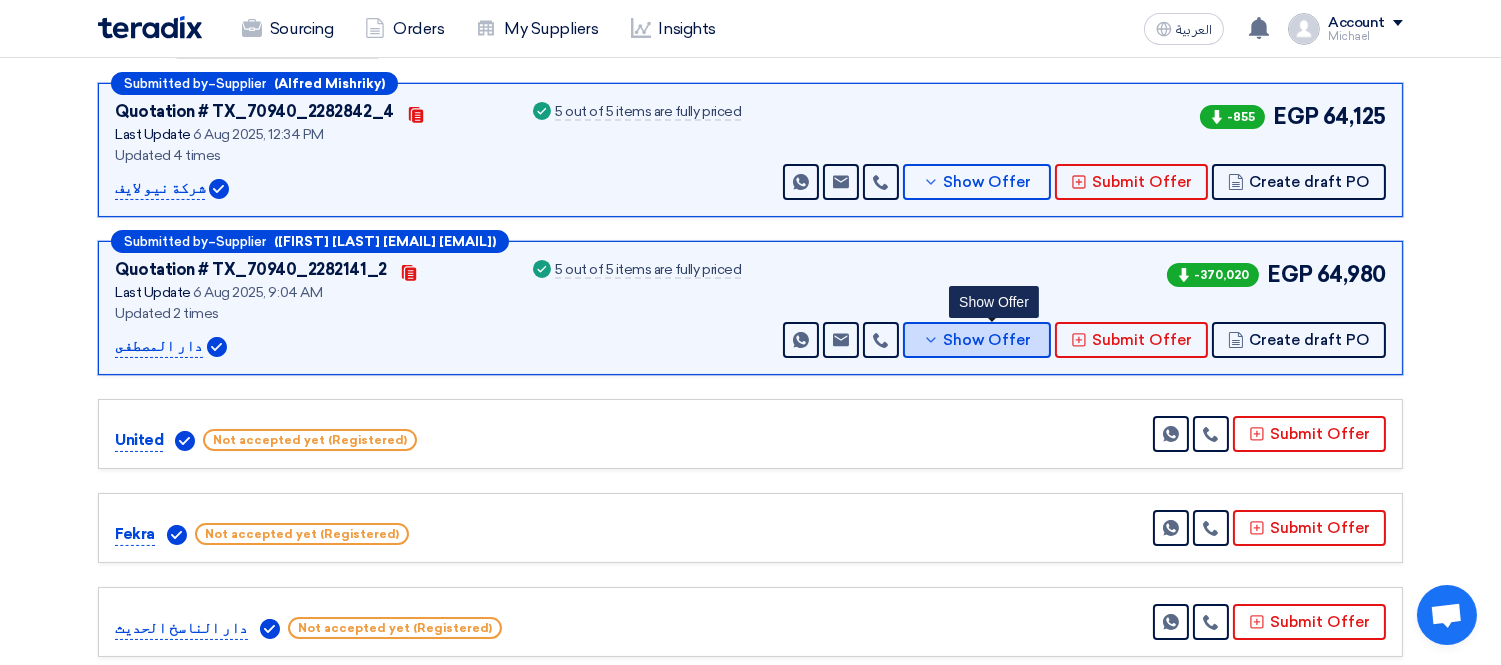click on "Show Offer" at bounding box center (977, 340) 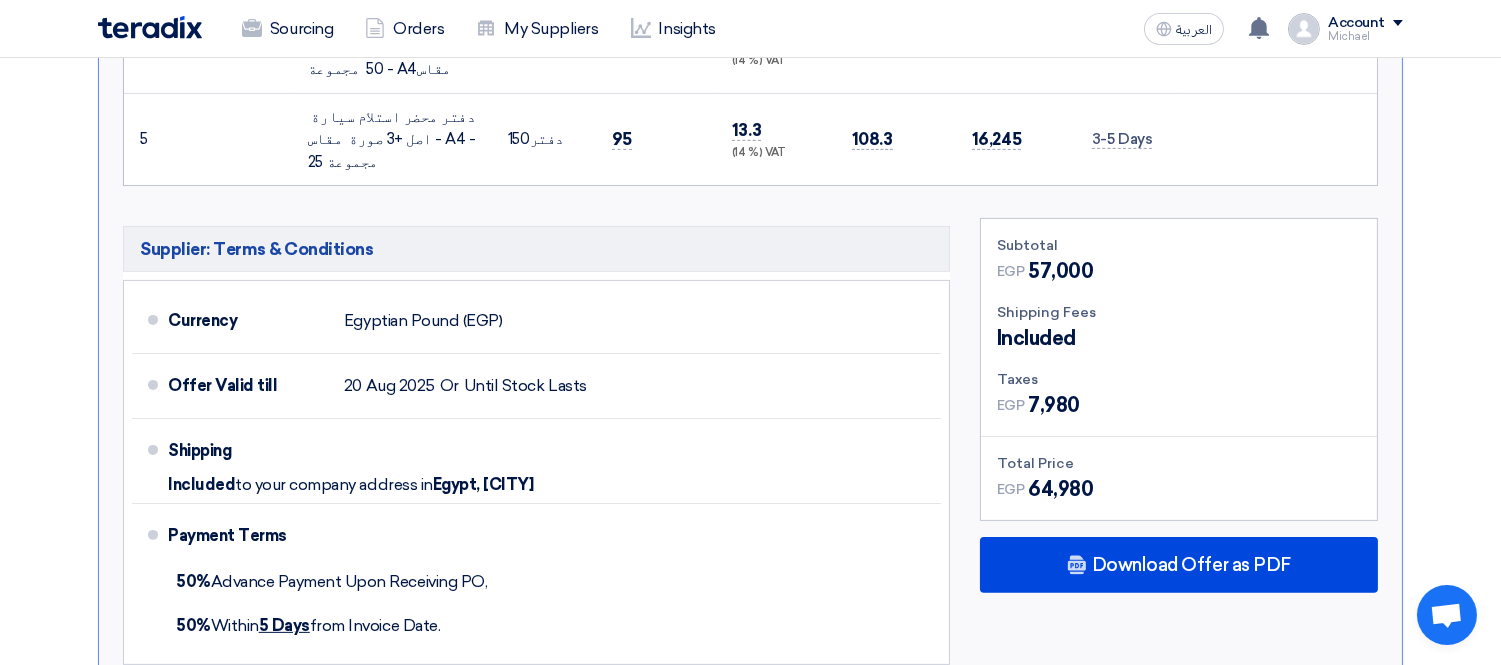 scroll, scrollTop: 1222, scrollLeft: 0, axis: vertical 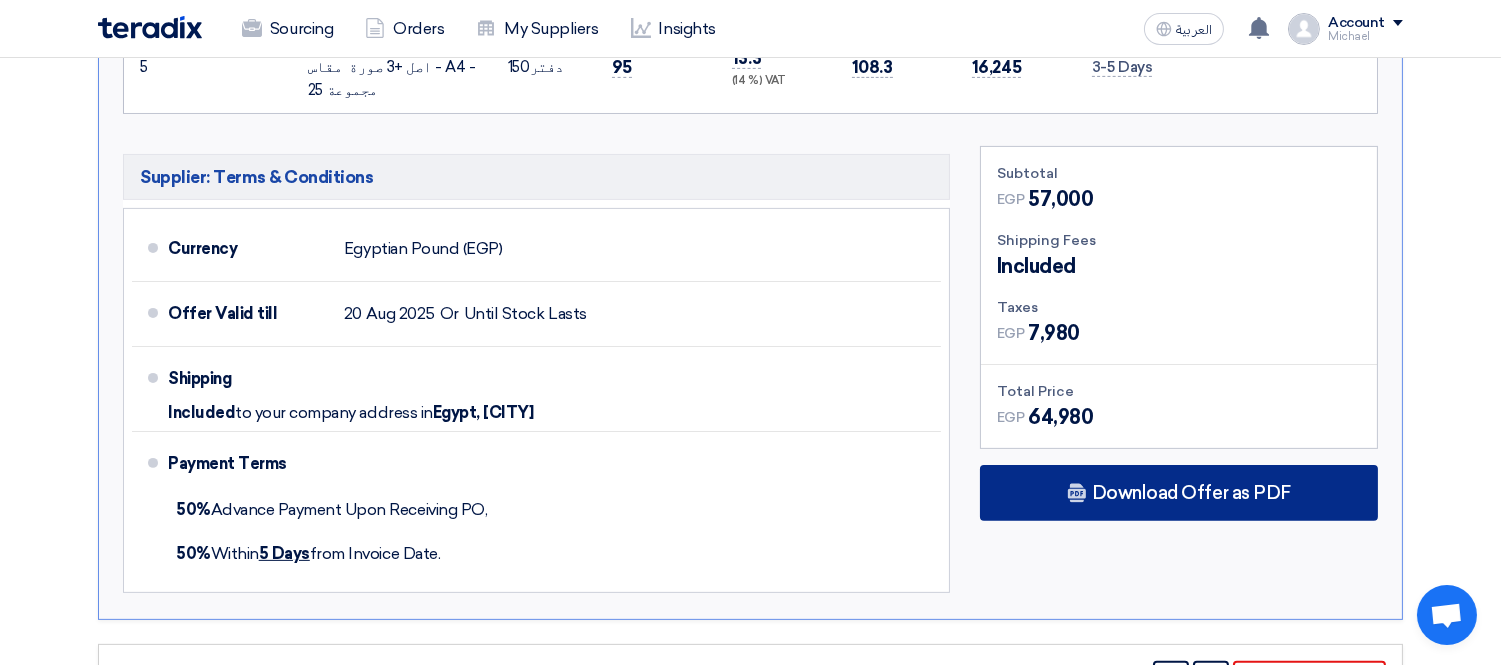 click on "Download Offer as PDF" at bounding box center (1179, 493) 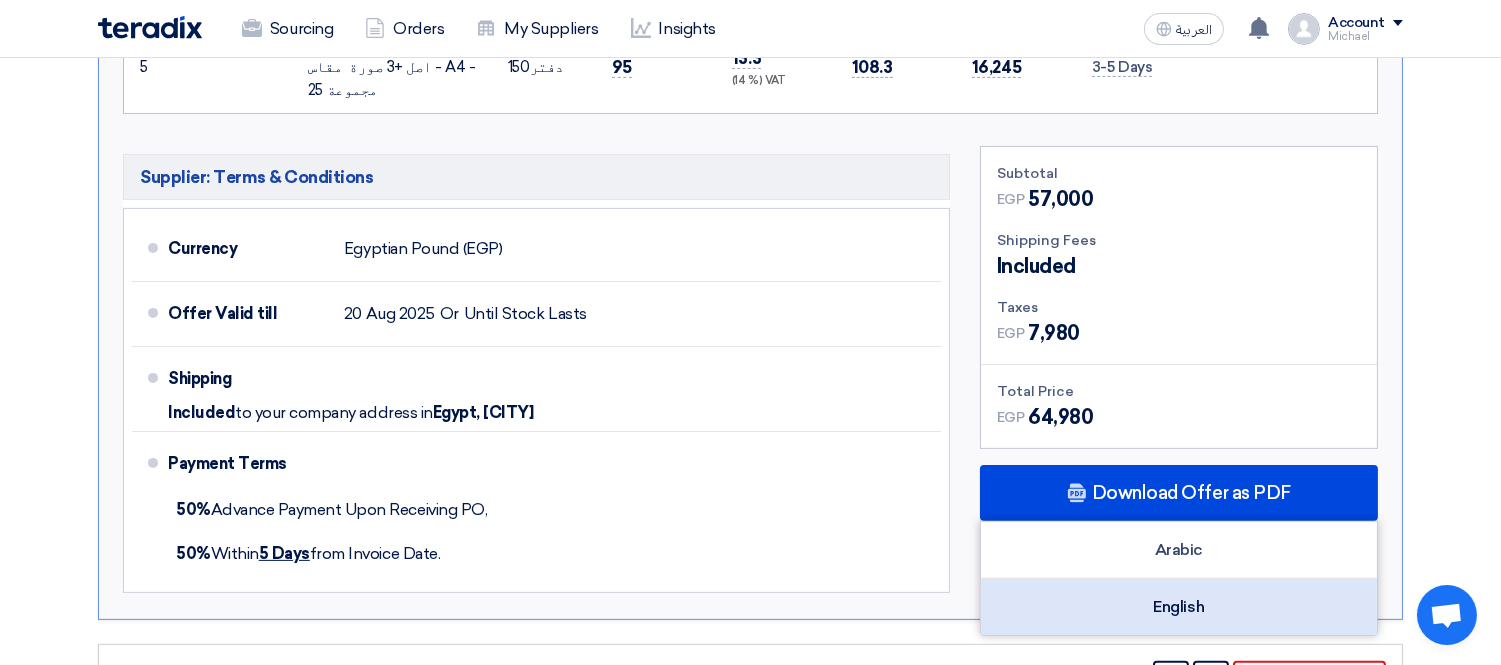 click on "English" at bounding box center [1179, 607] 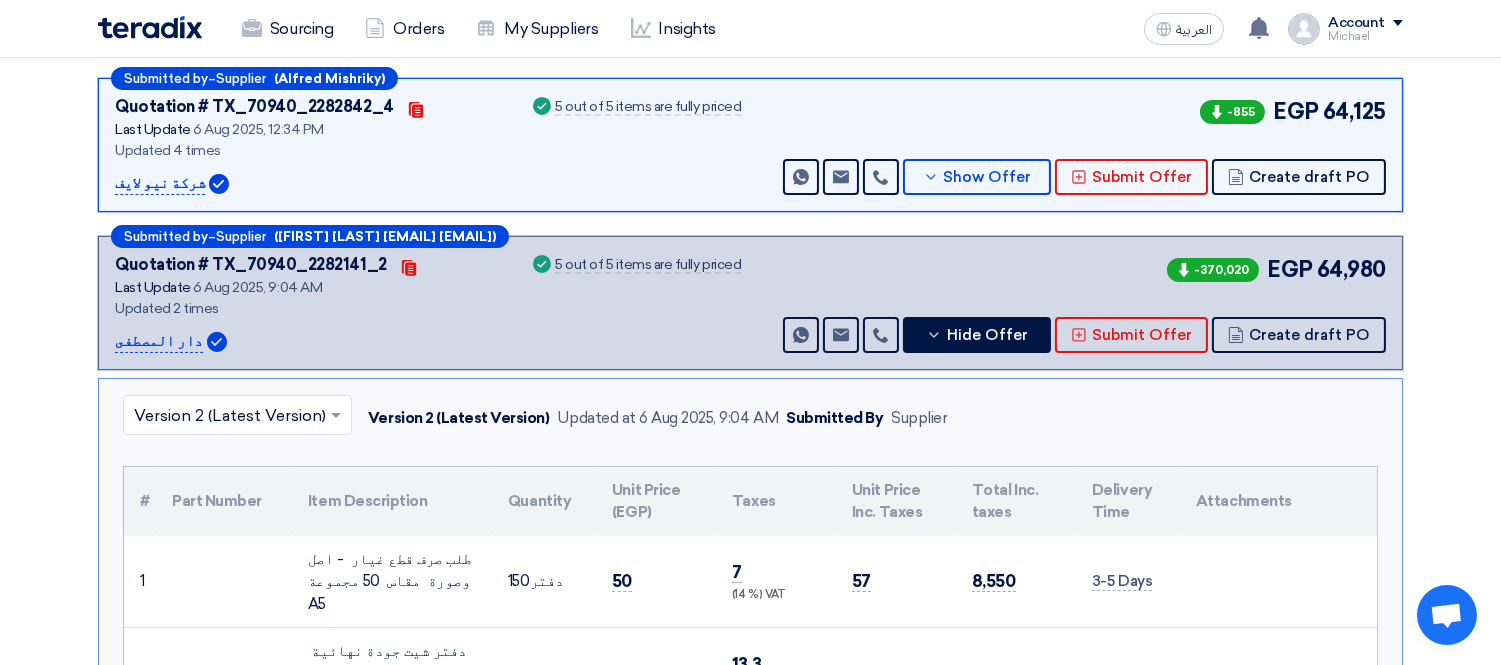 scroll, scrollTop: 0, scrollLeft: 0, axis: both 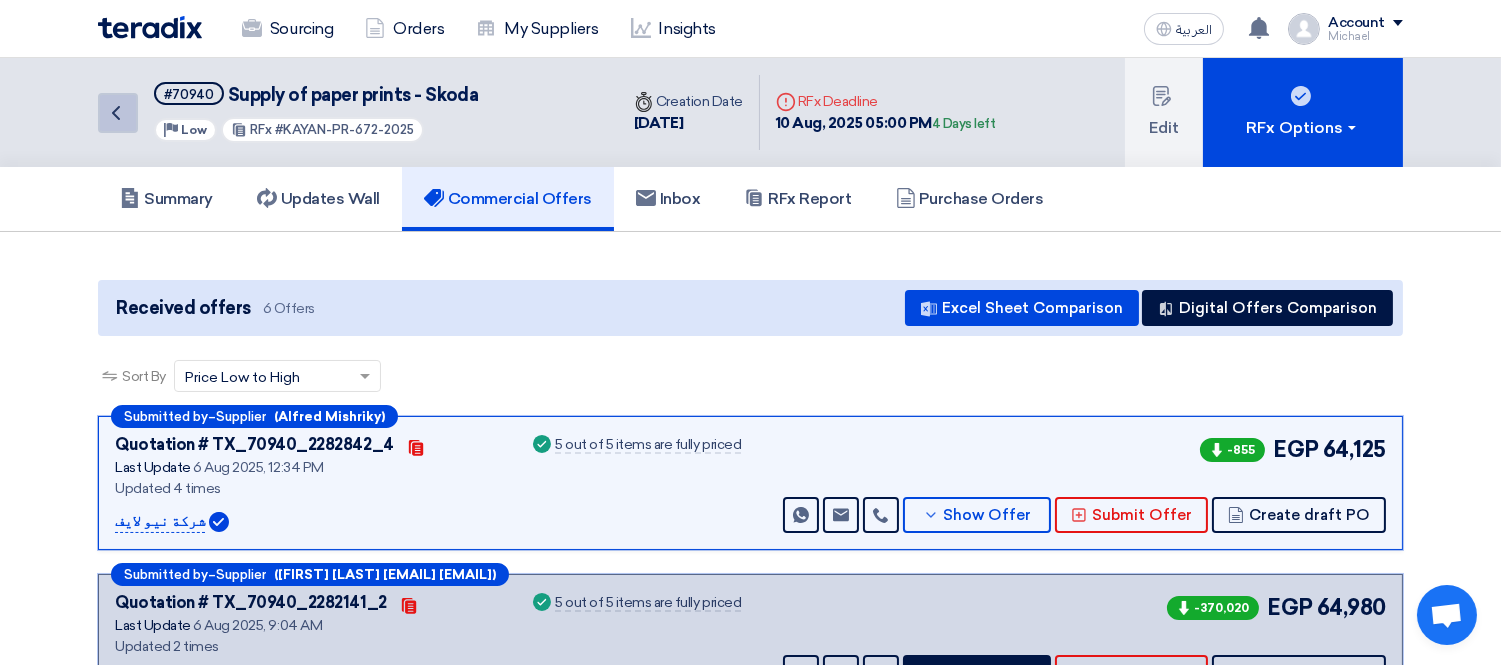 click on "Back" 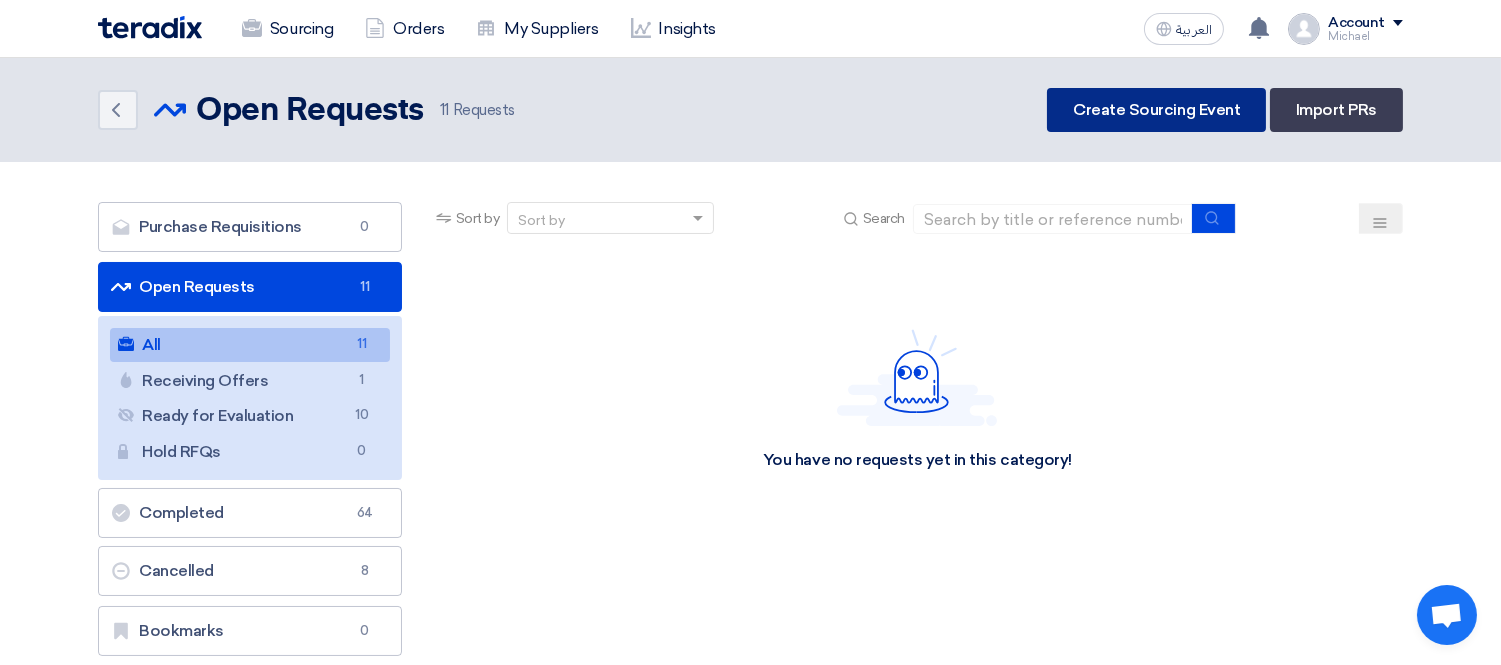 click on "Create Sourcing Event" 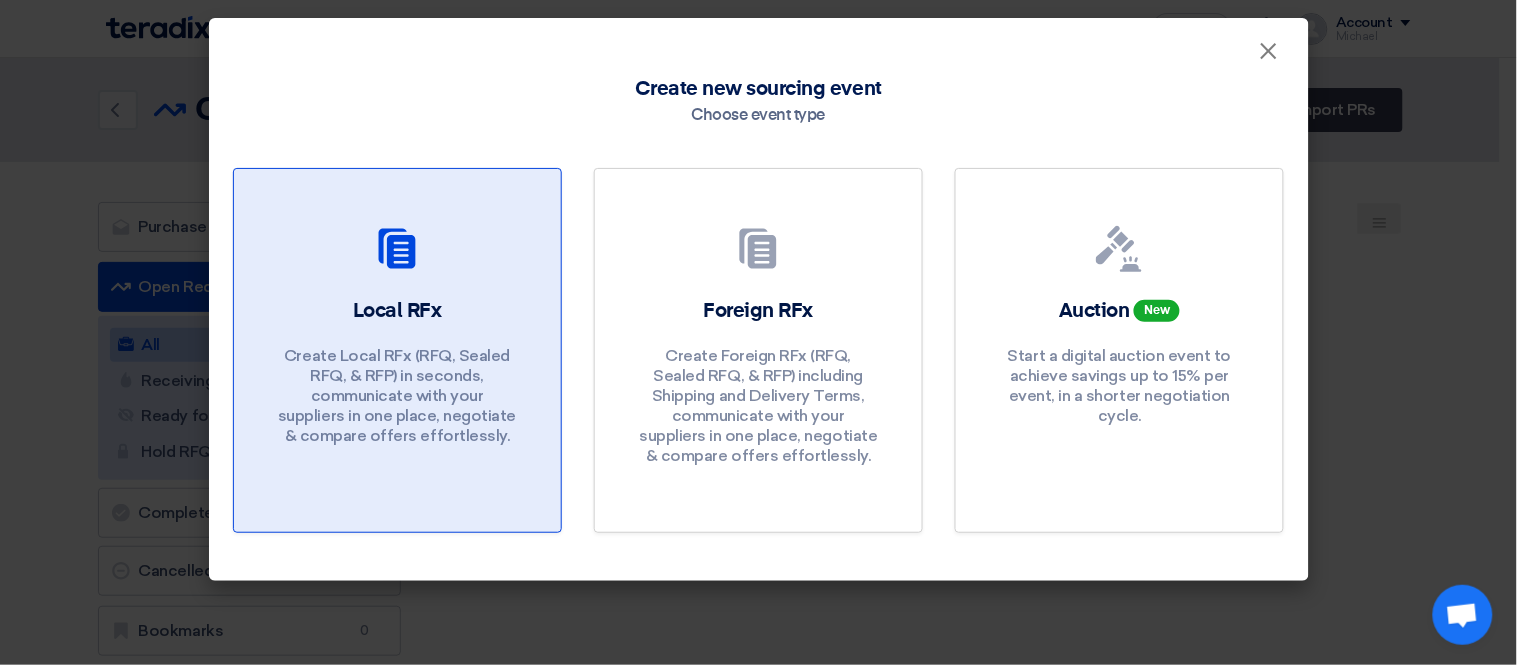 click on "Create Local RFx (RFQ, Sealed RFQ, & RFP) in seconds, communicate with your suppliers in one place, negotiate & compare offers effortlessly." 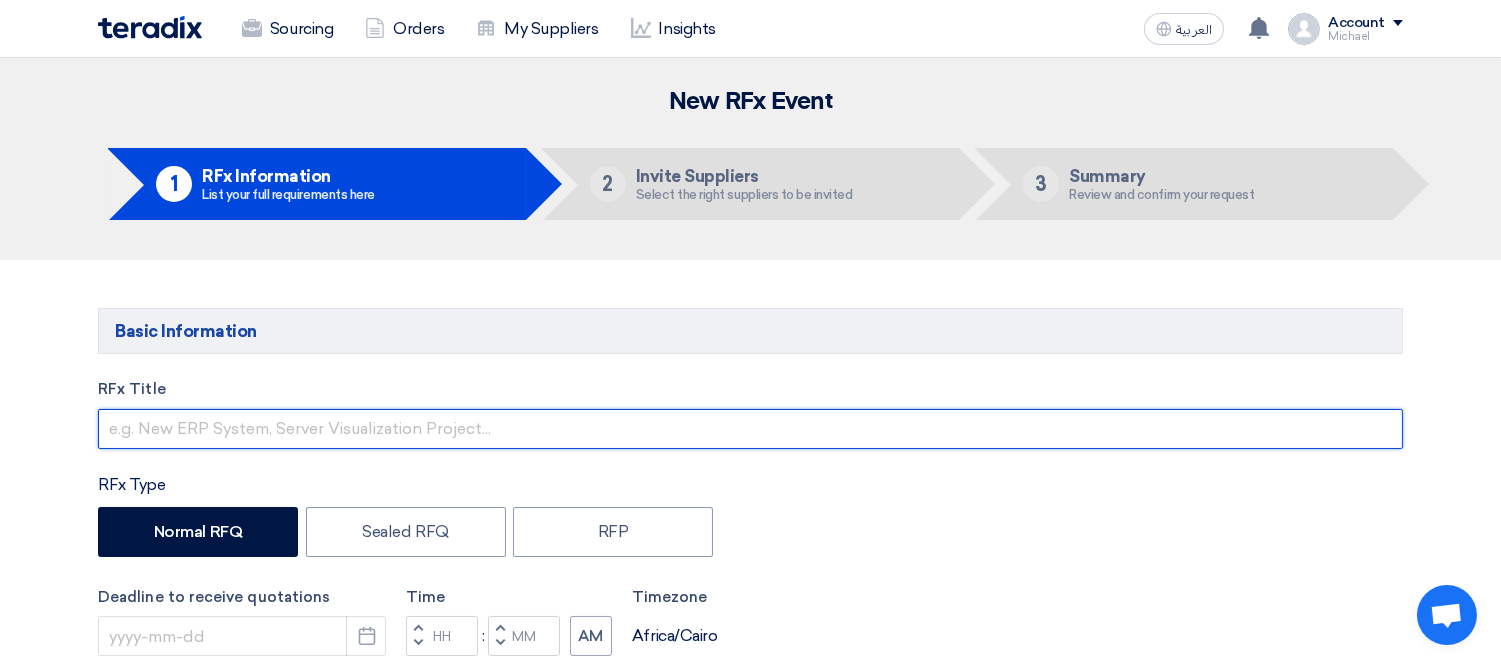 click at bounding box center (750, 429) 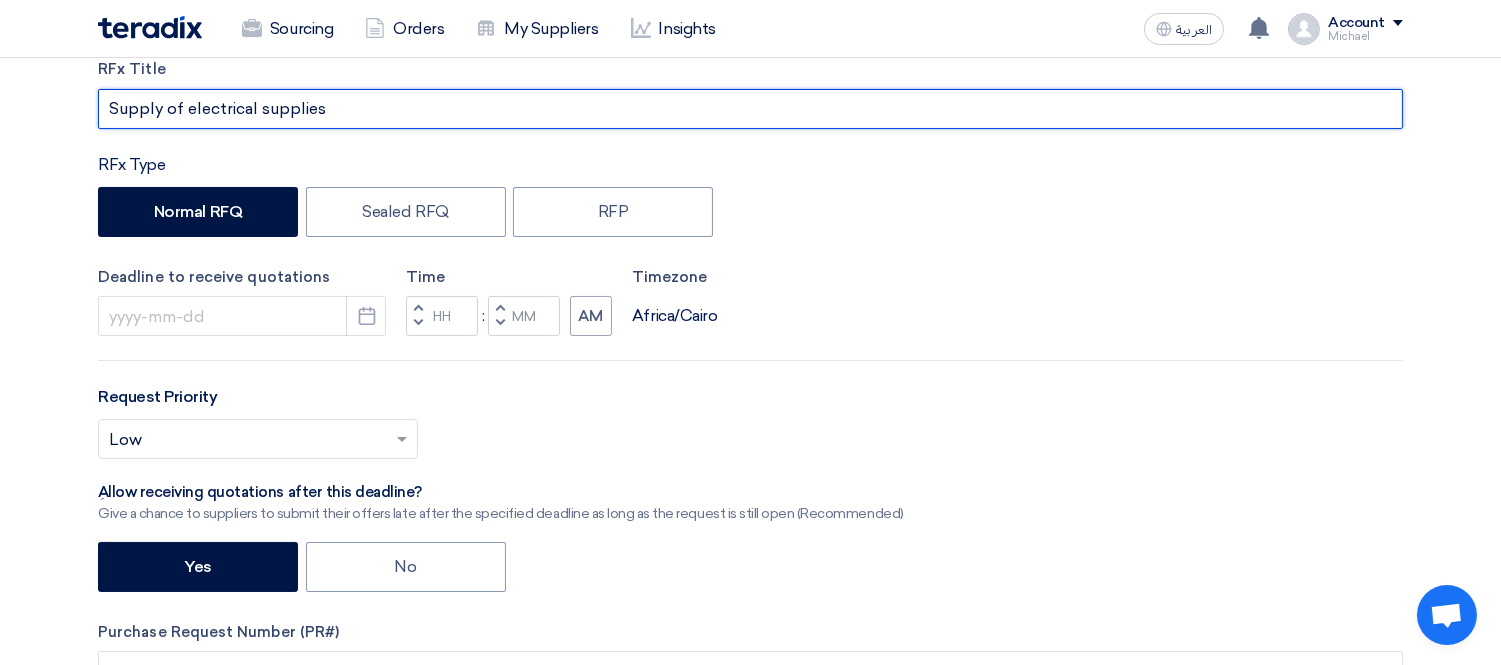 scroll, scrollTop: 333, scrollLeft: 0, axis: vertical 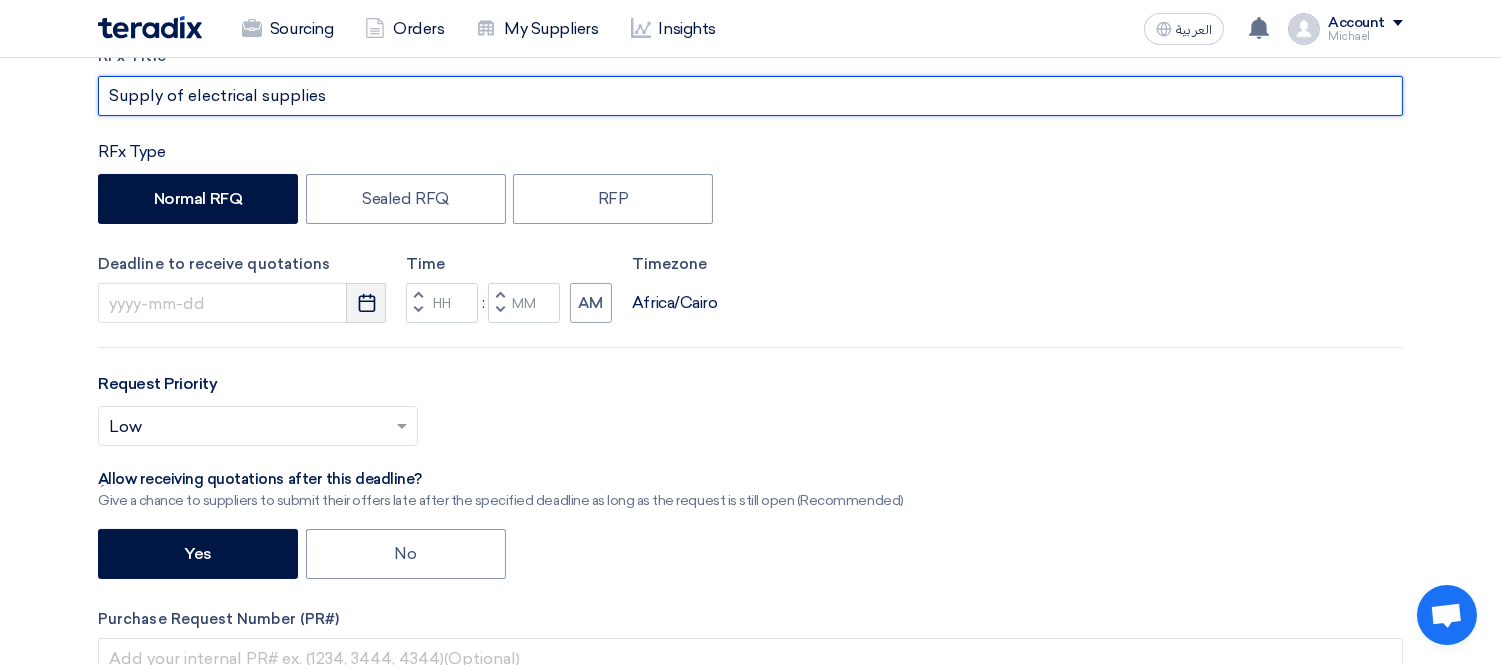 type on "Supply of electrical supplies" 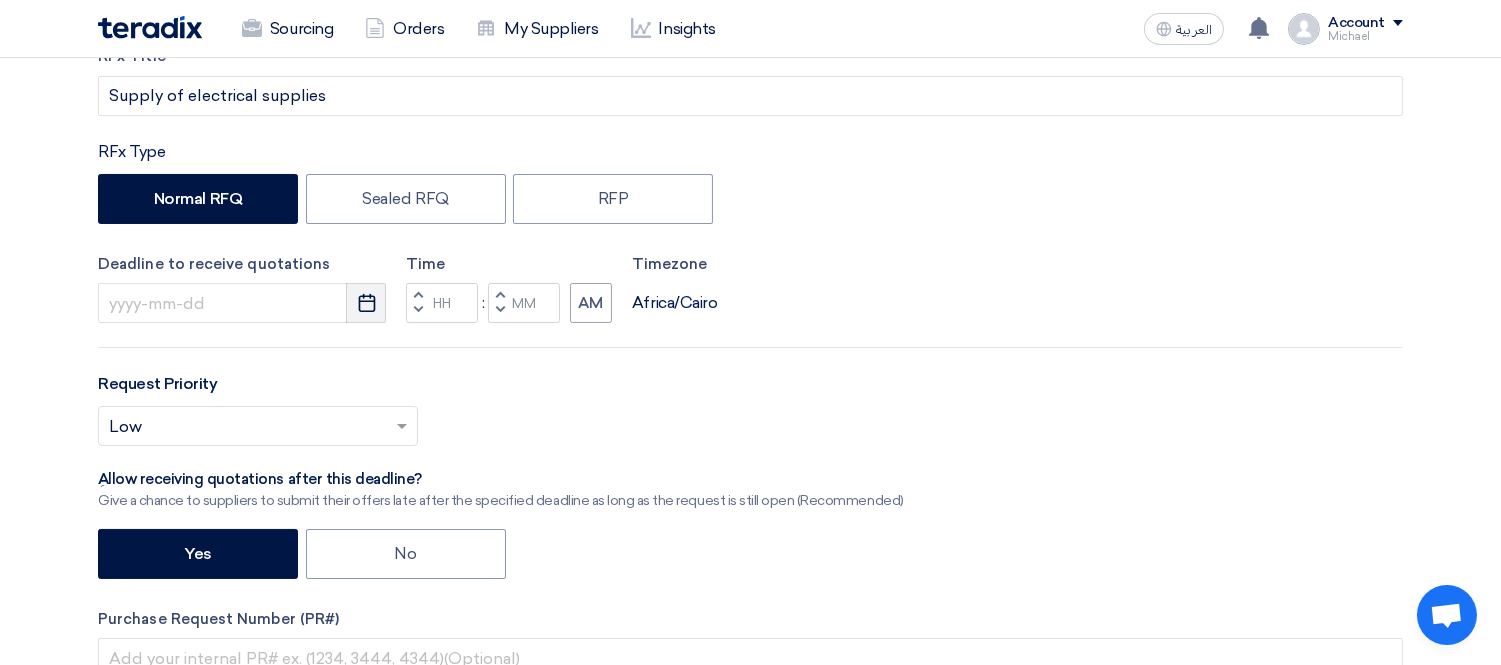click on "Pick a date" 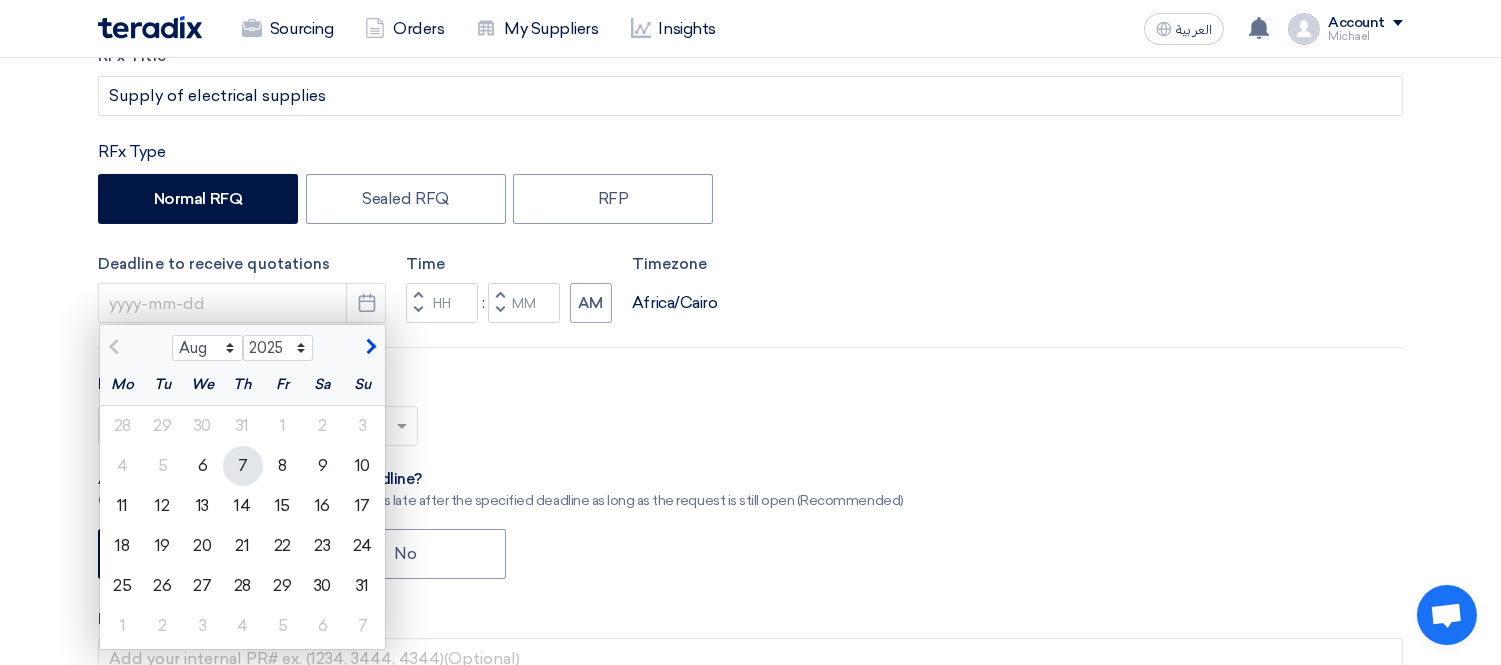 click on "7" 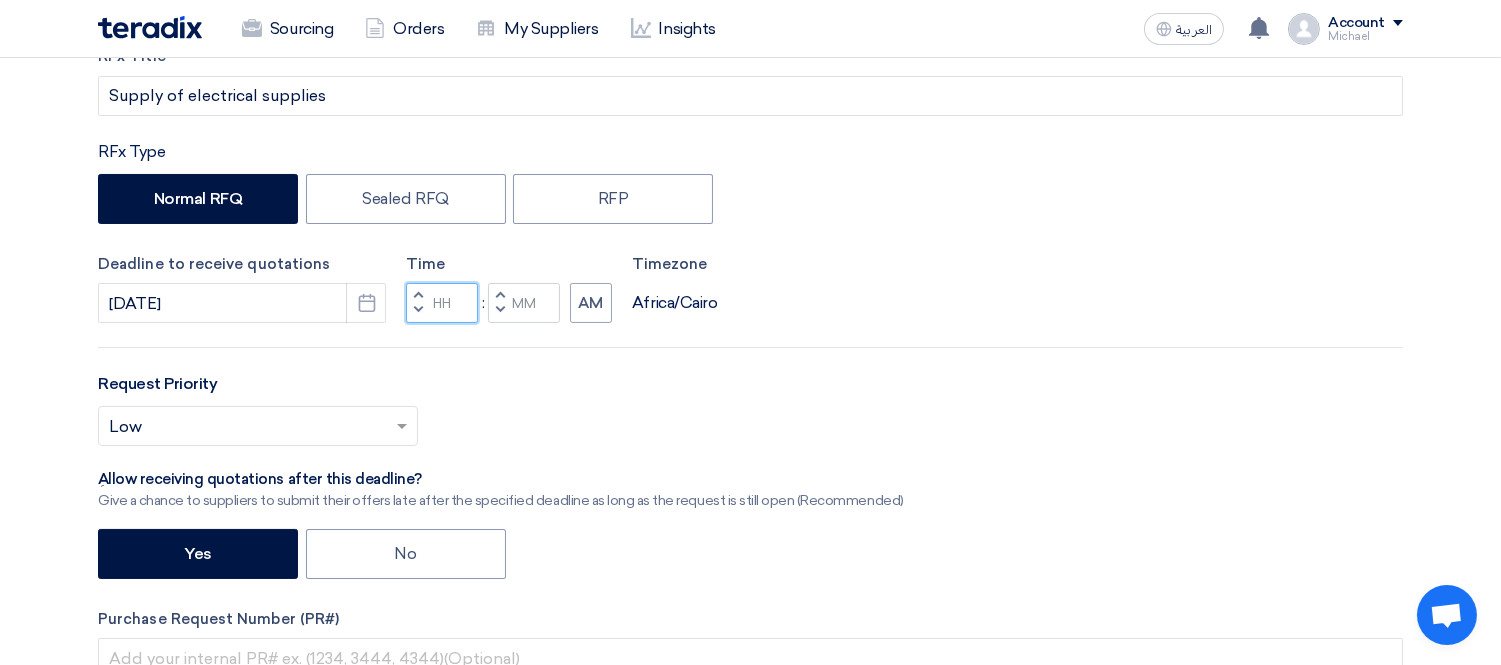 click 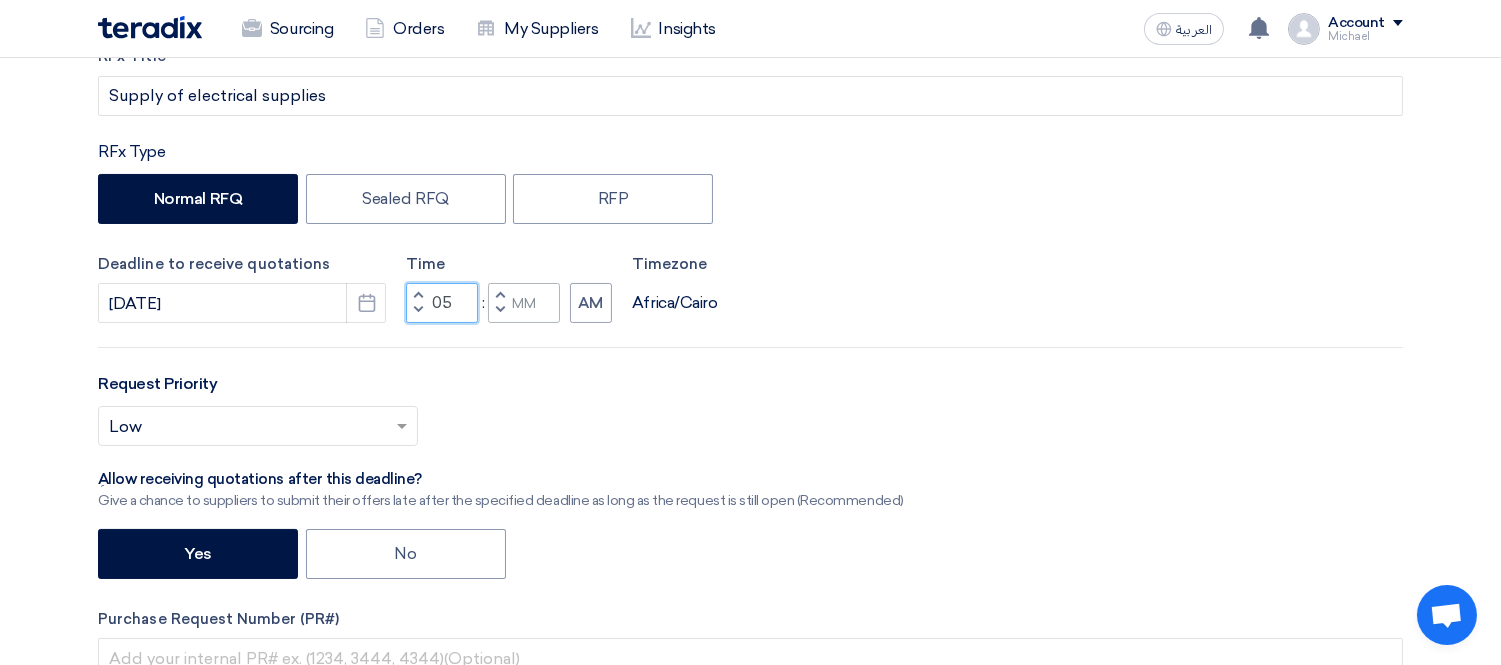 type on "05" 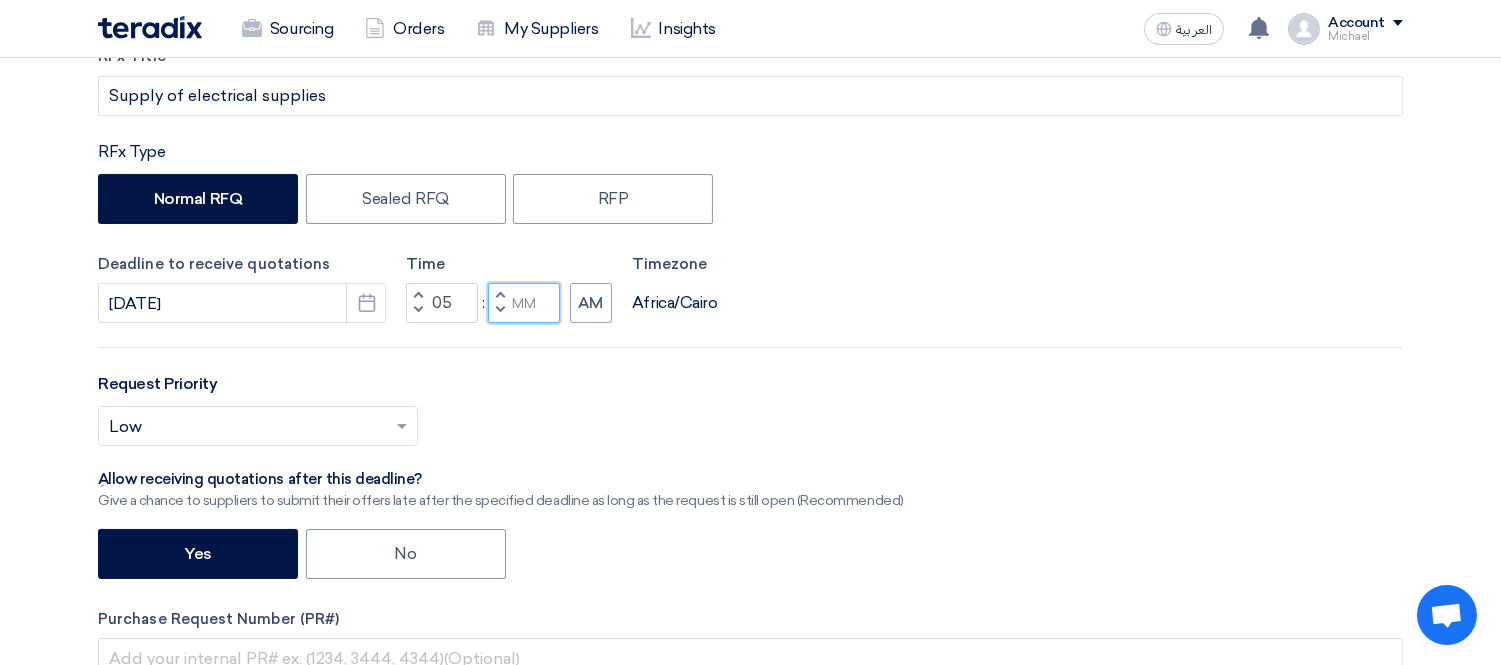 click 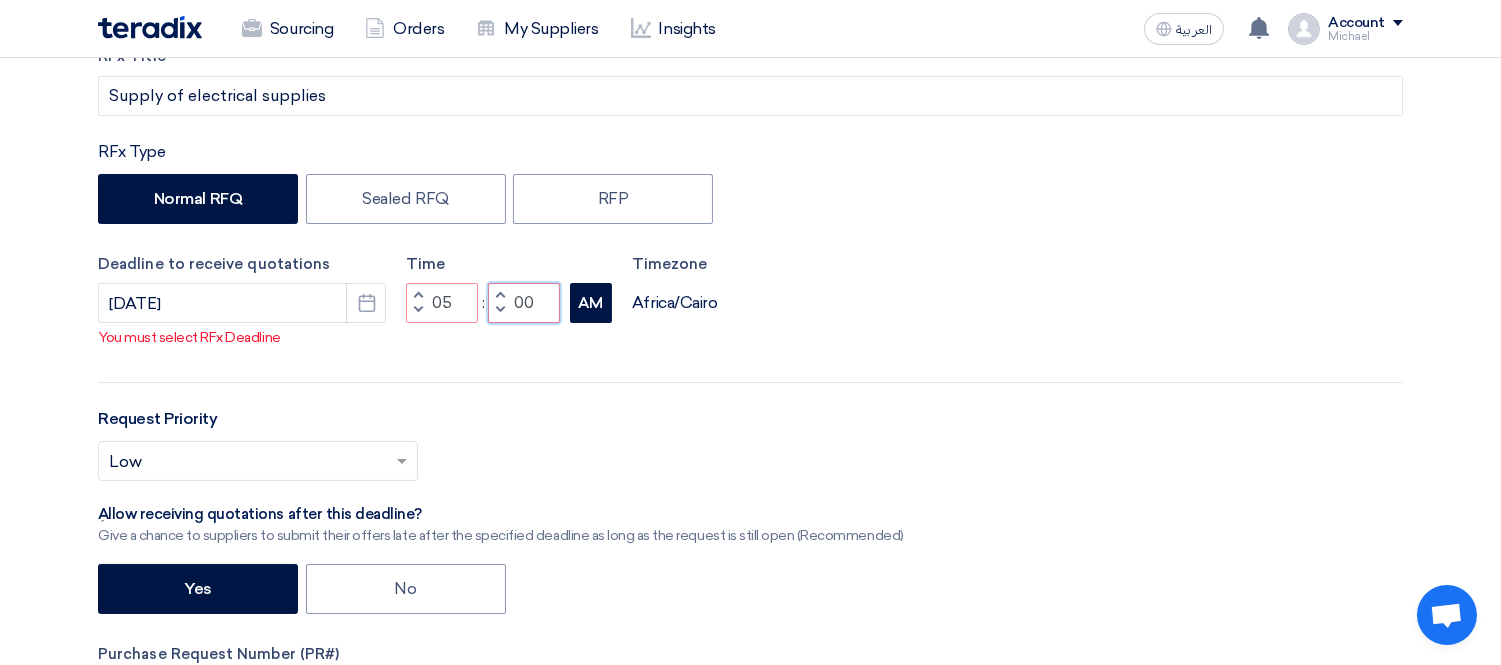 type on "00" 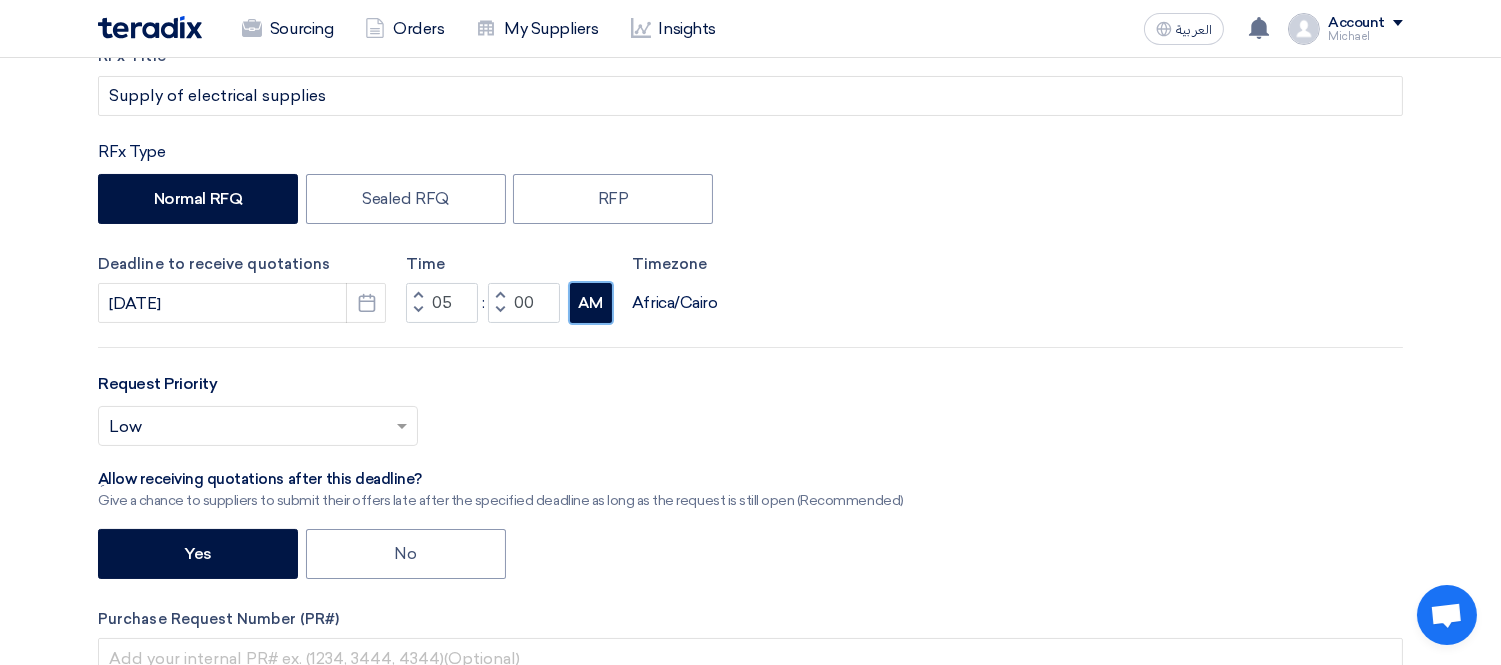 click on "AM" 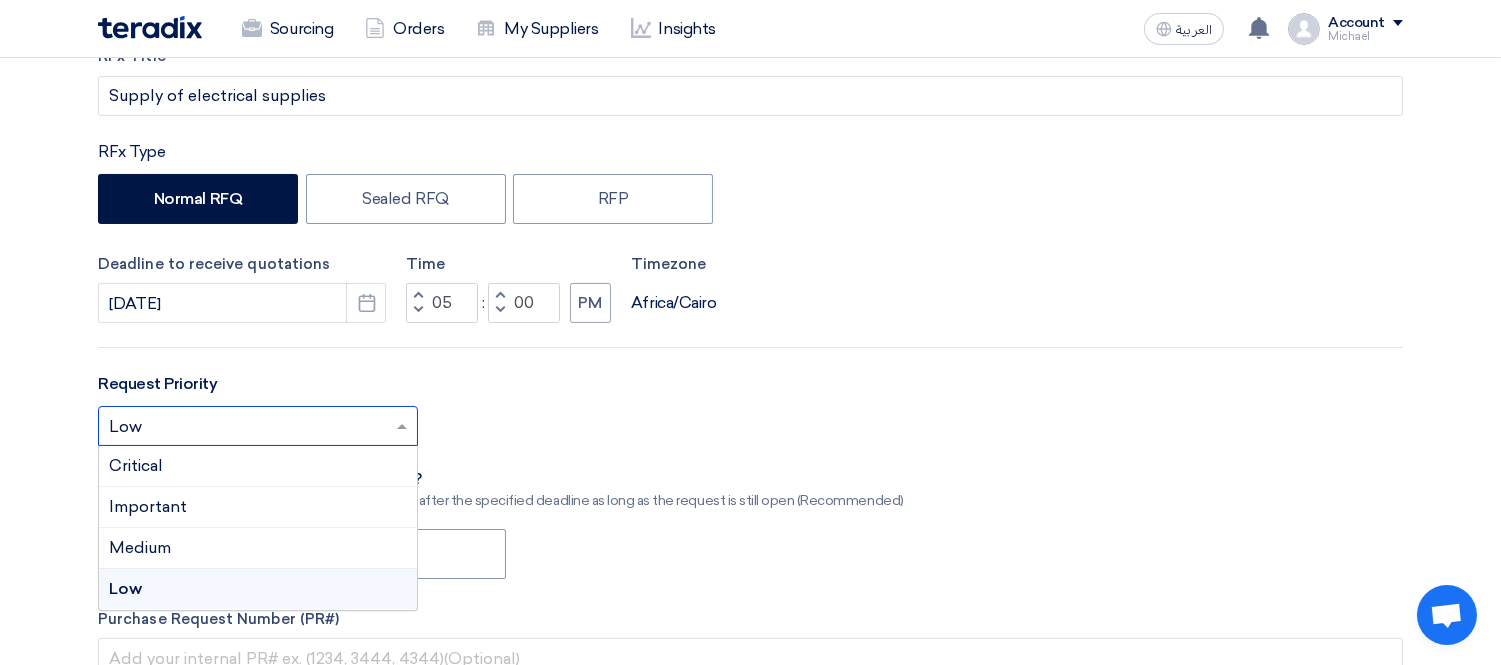 click 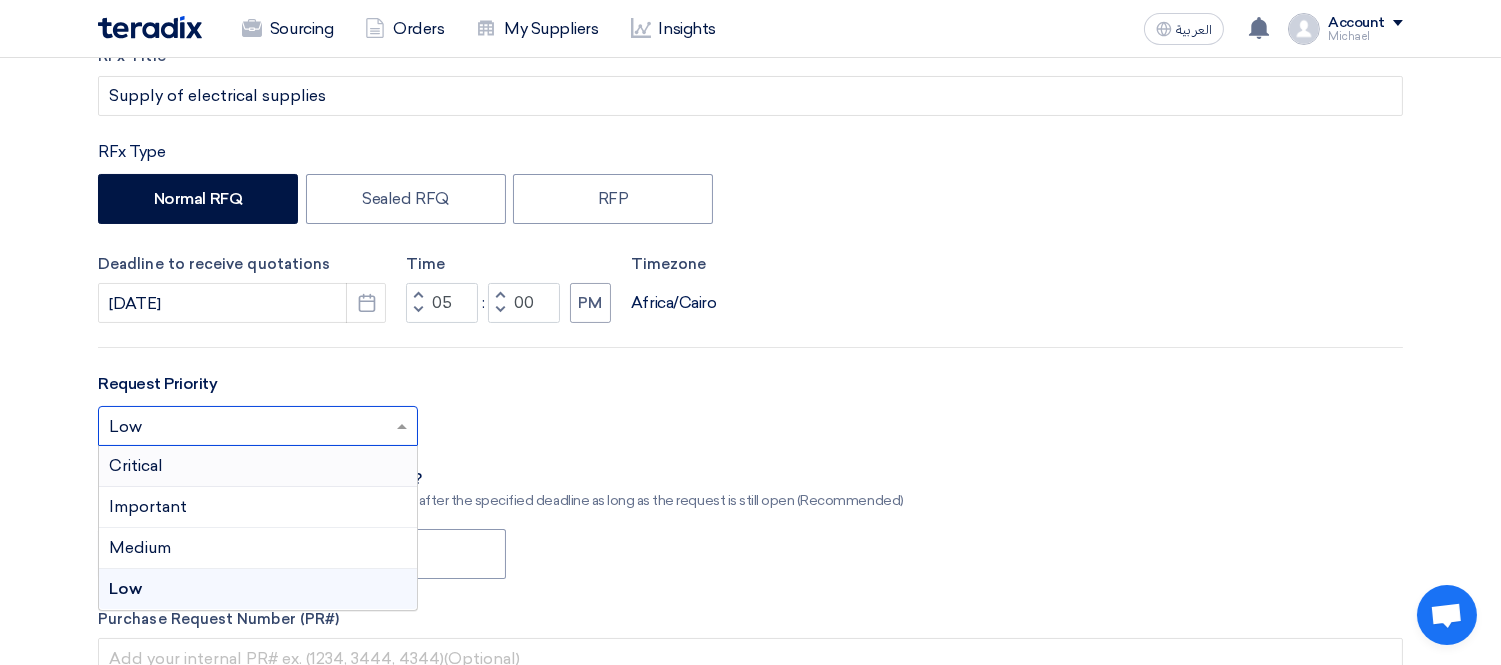 click on "Critical" at bounding box center [258, 466] 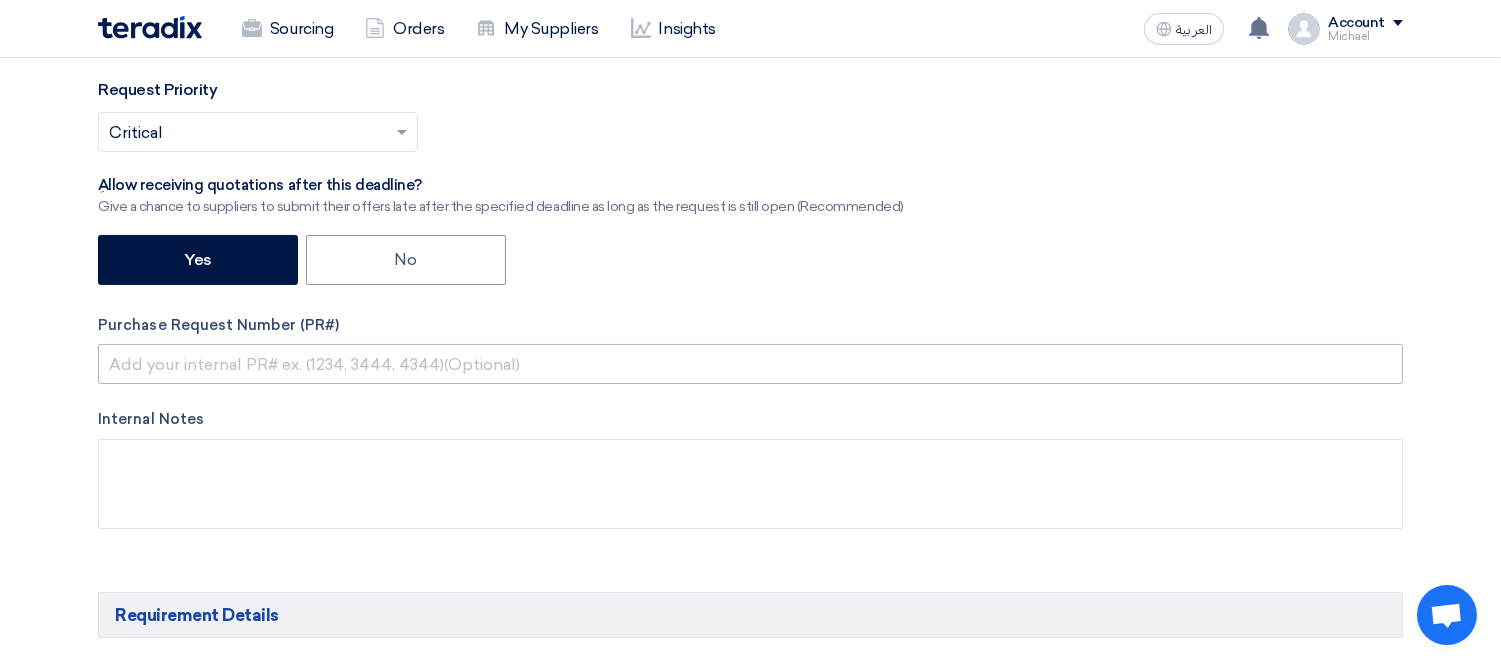 scroll, scrollTop: 666, scrollLeft: 0, axis: vertical 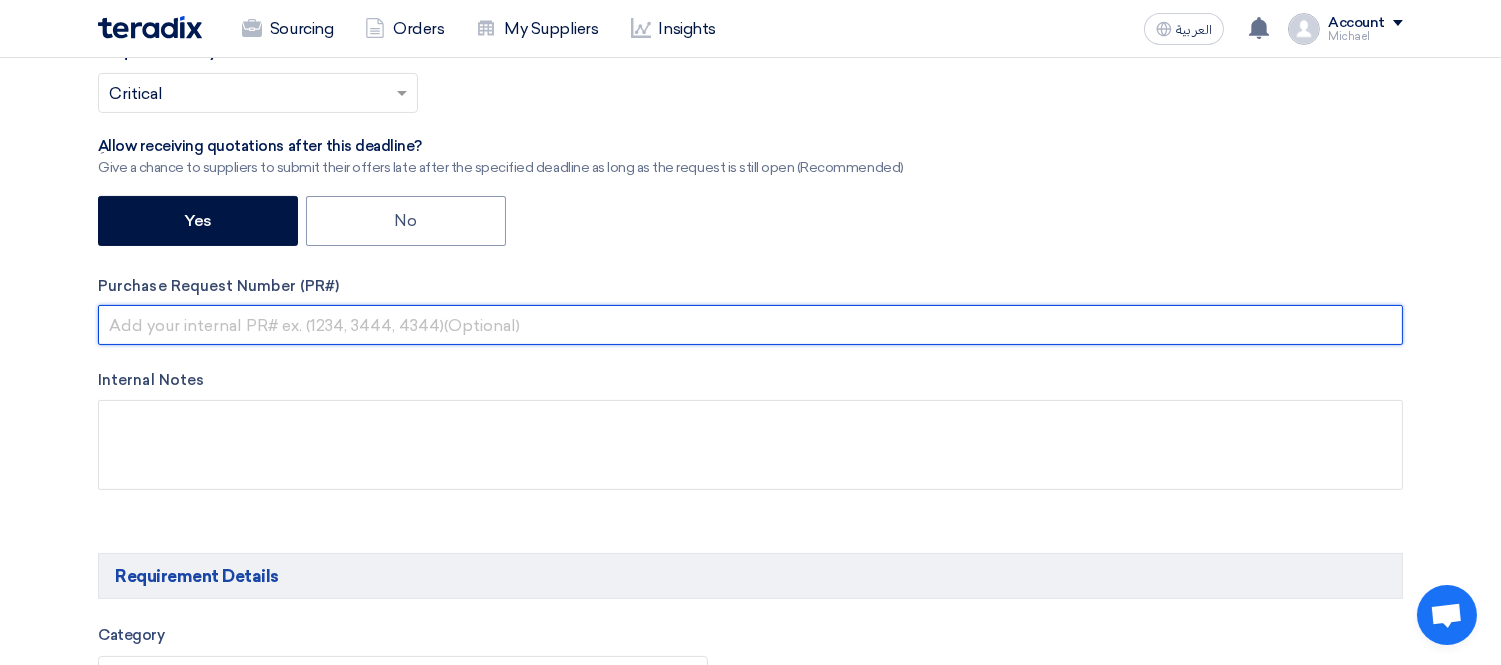 click at bounding box center [750, 325] 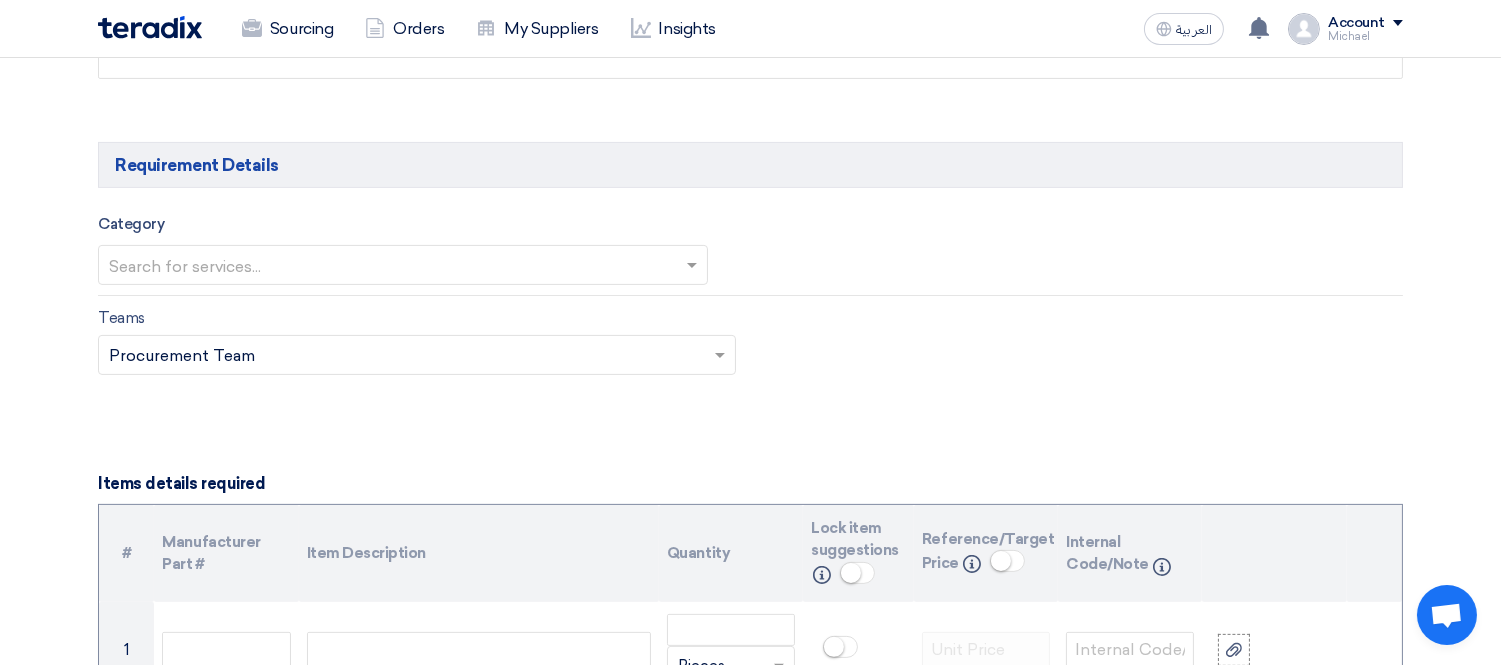 scroll, scrollTop: 1111, scrollLeft: 0, axis: vertical 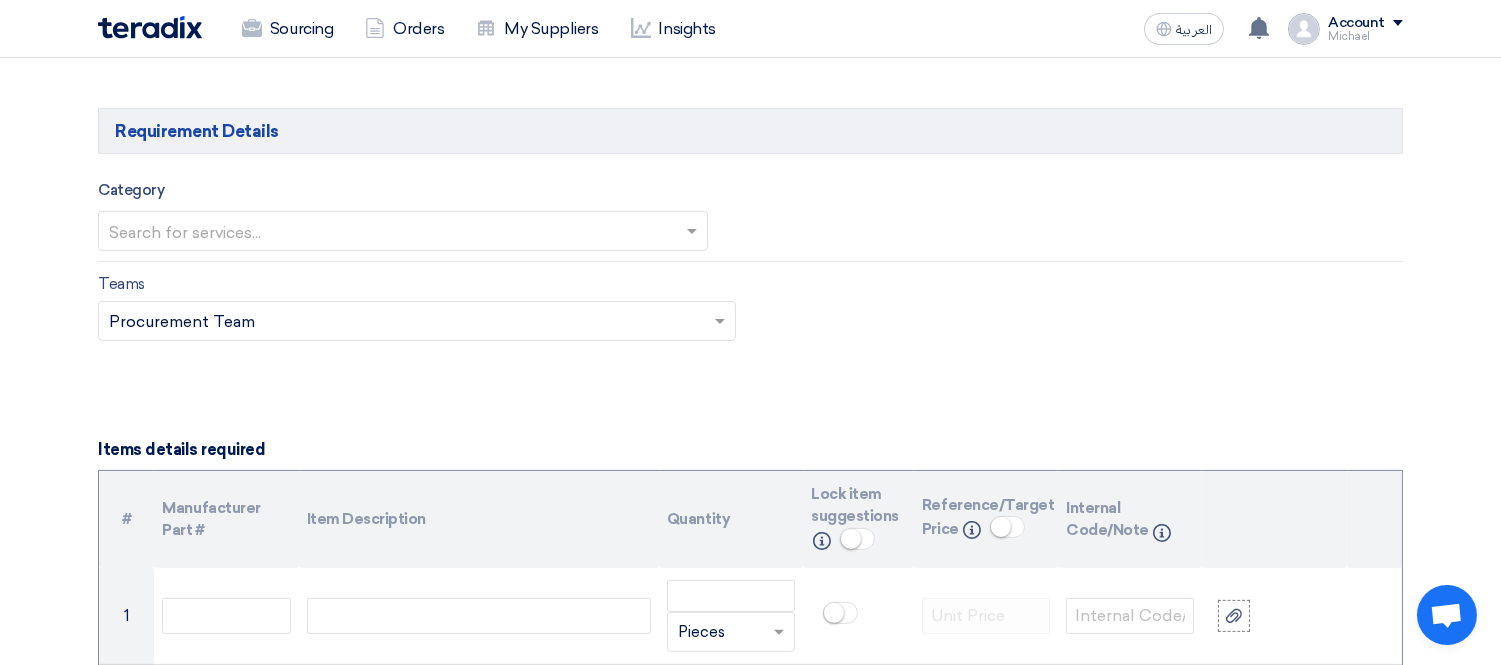 type on "KAYAN-PR-694-2025" 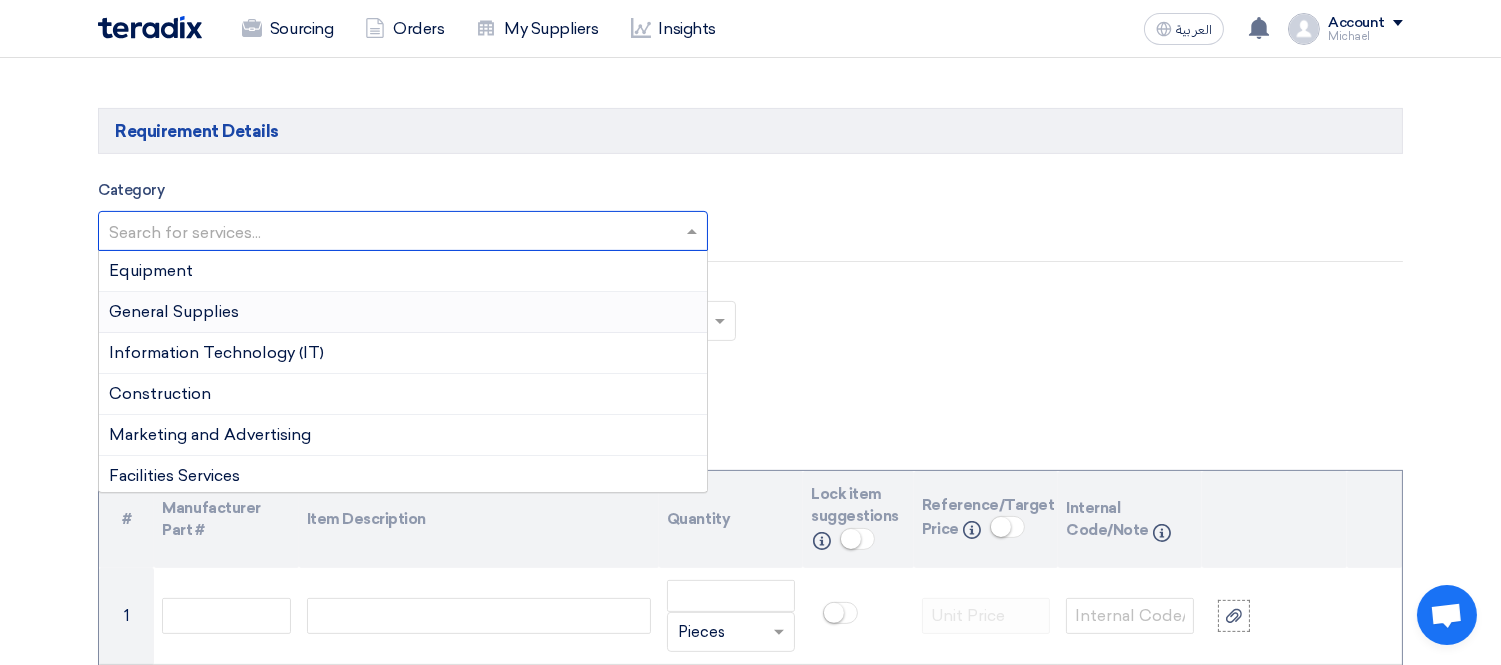 click on "General Supplies" at bounding box center [403, 312] 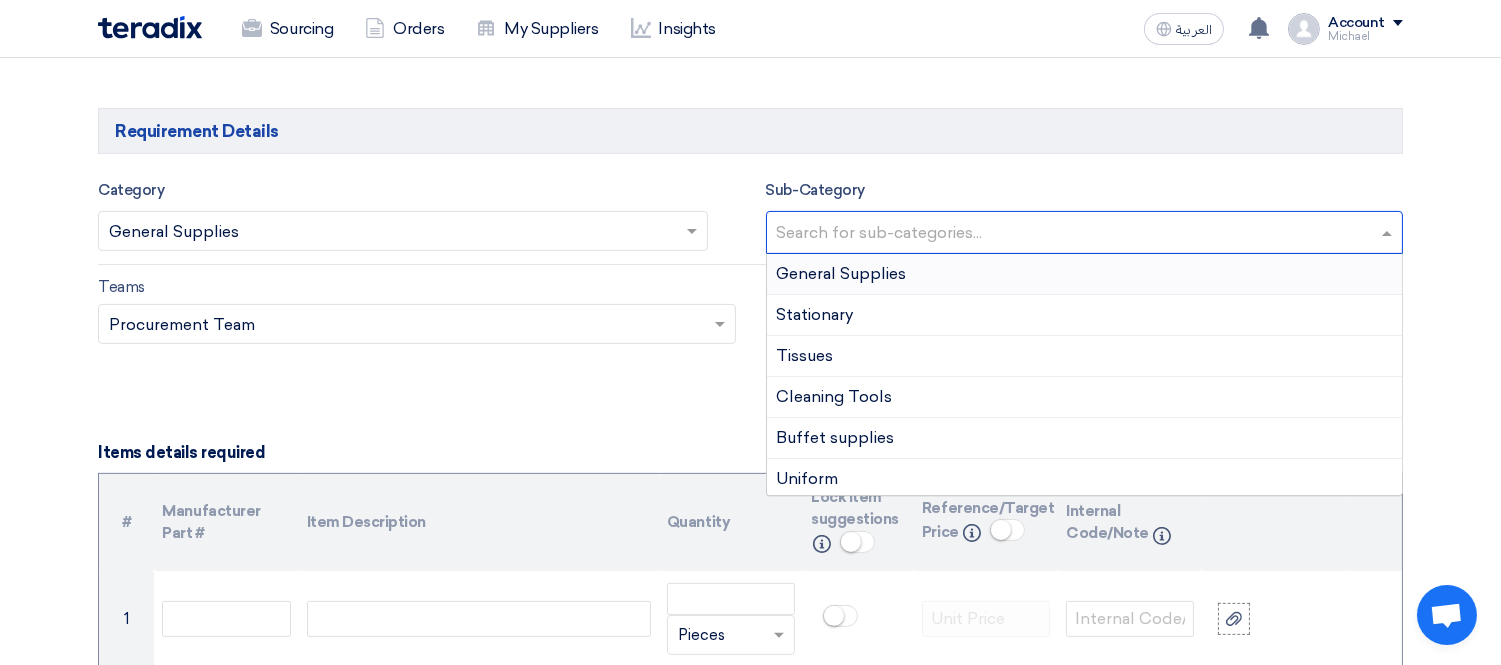click at bounding box center (1087, 234) 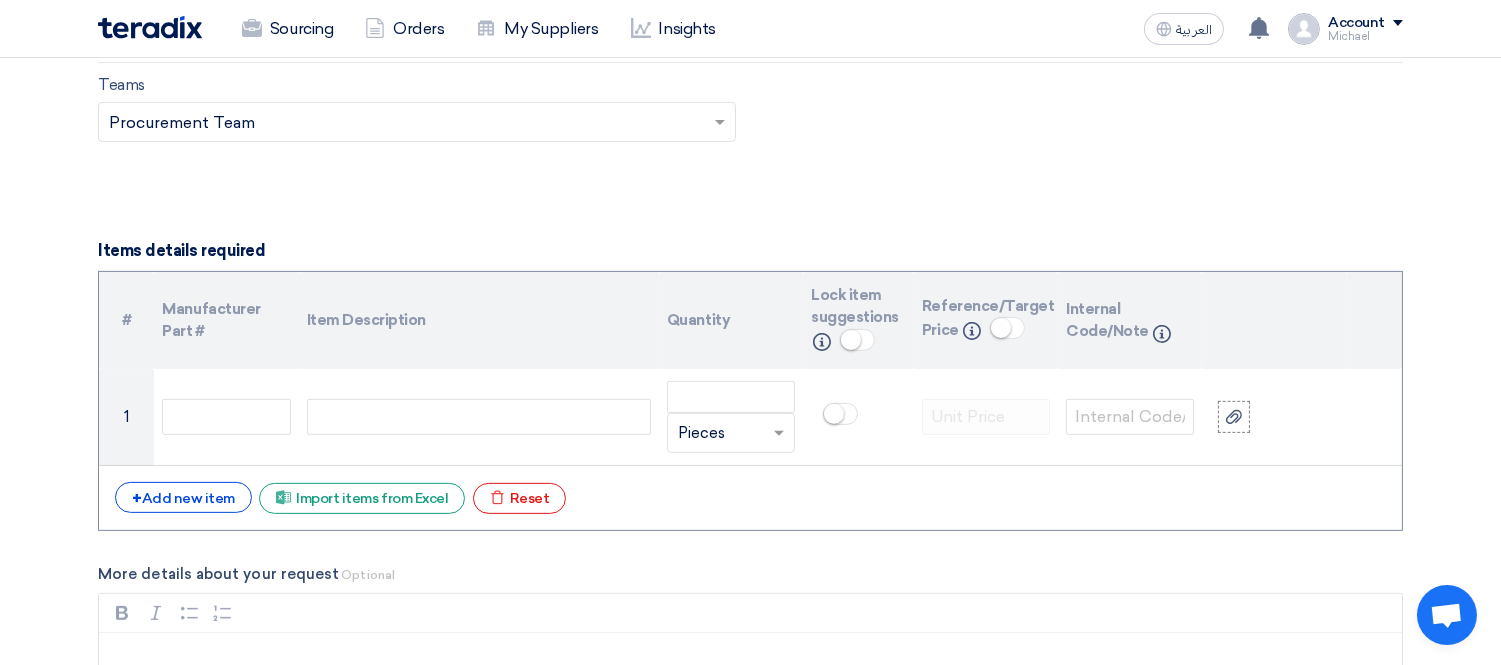 scroll, scrollTop: 1444, scrollLeft: 0, axis: vertical 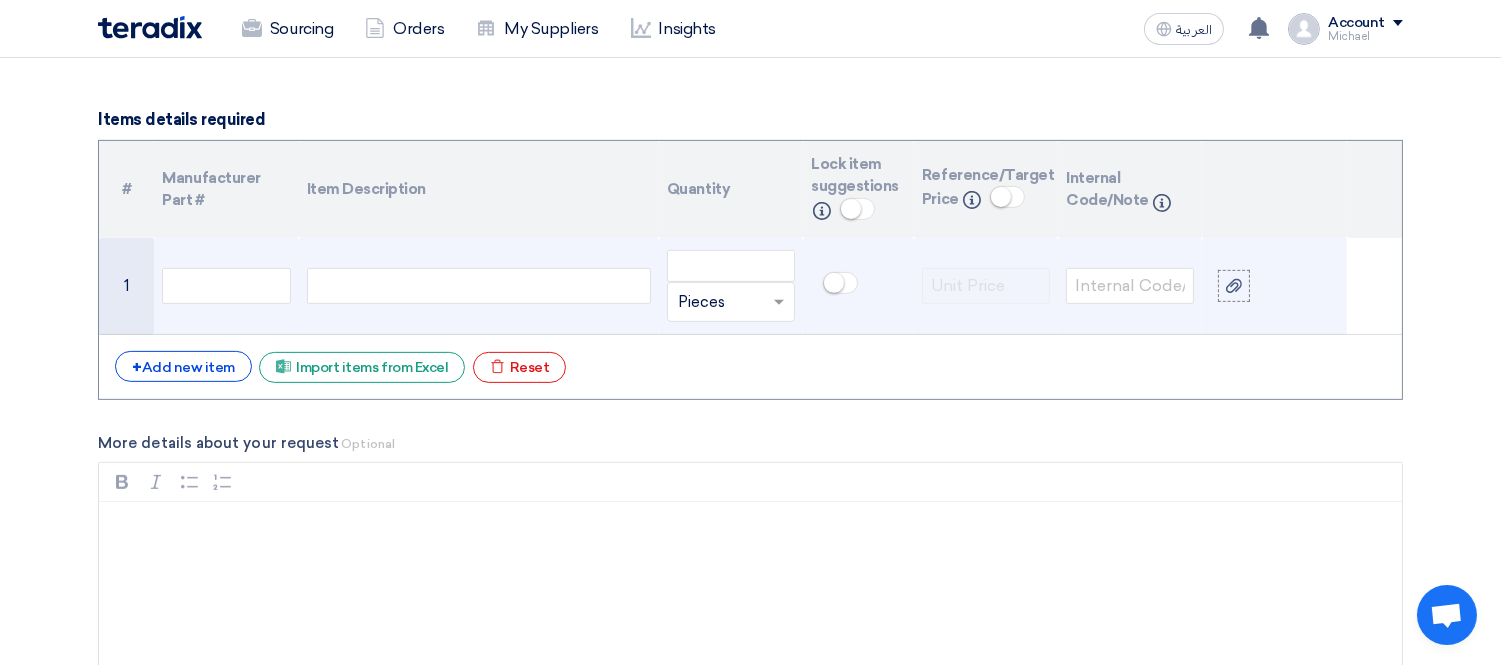 click 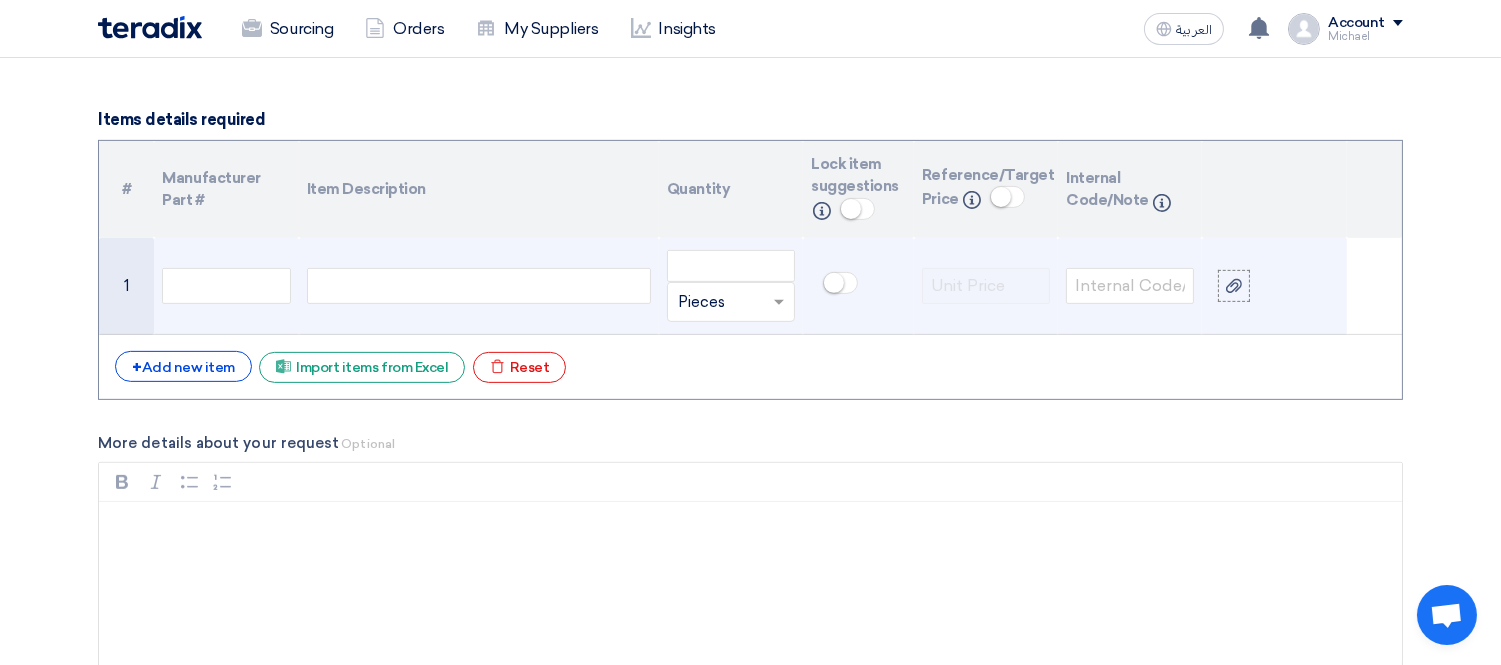 type 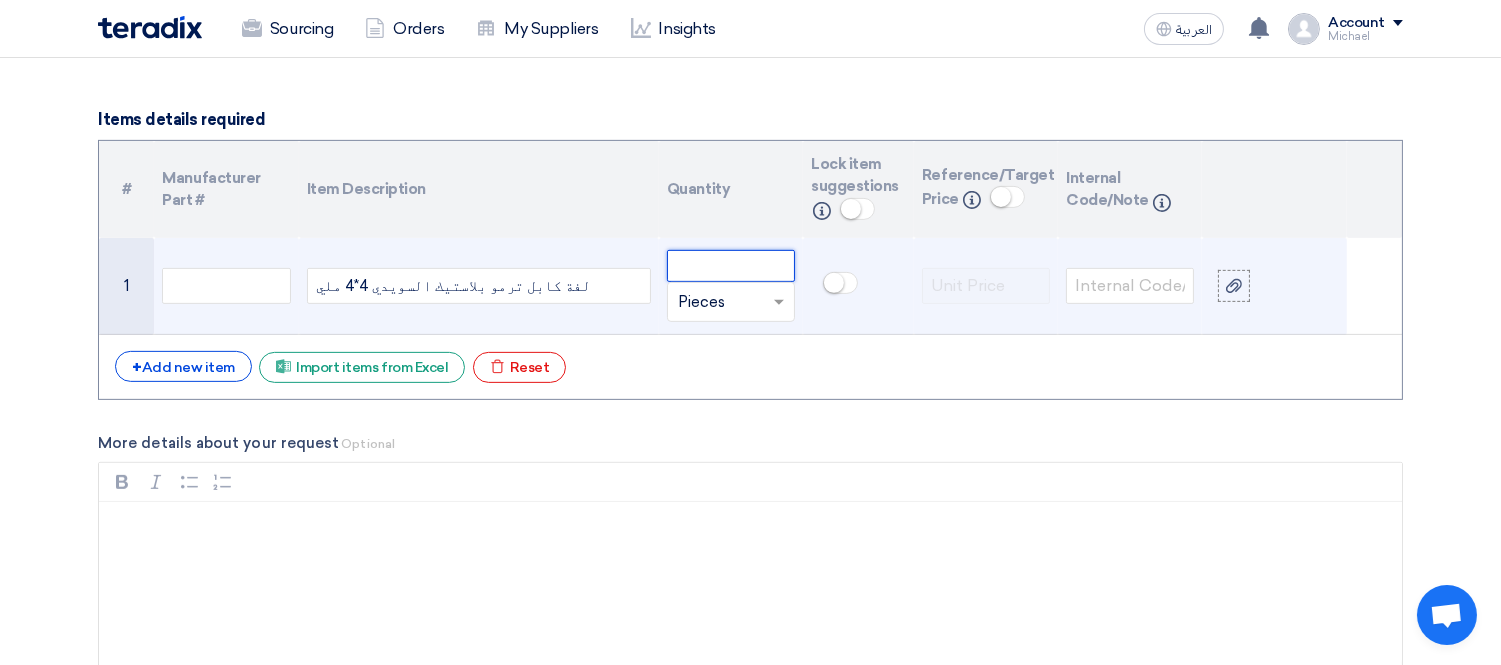 click 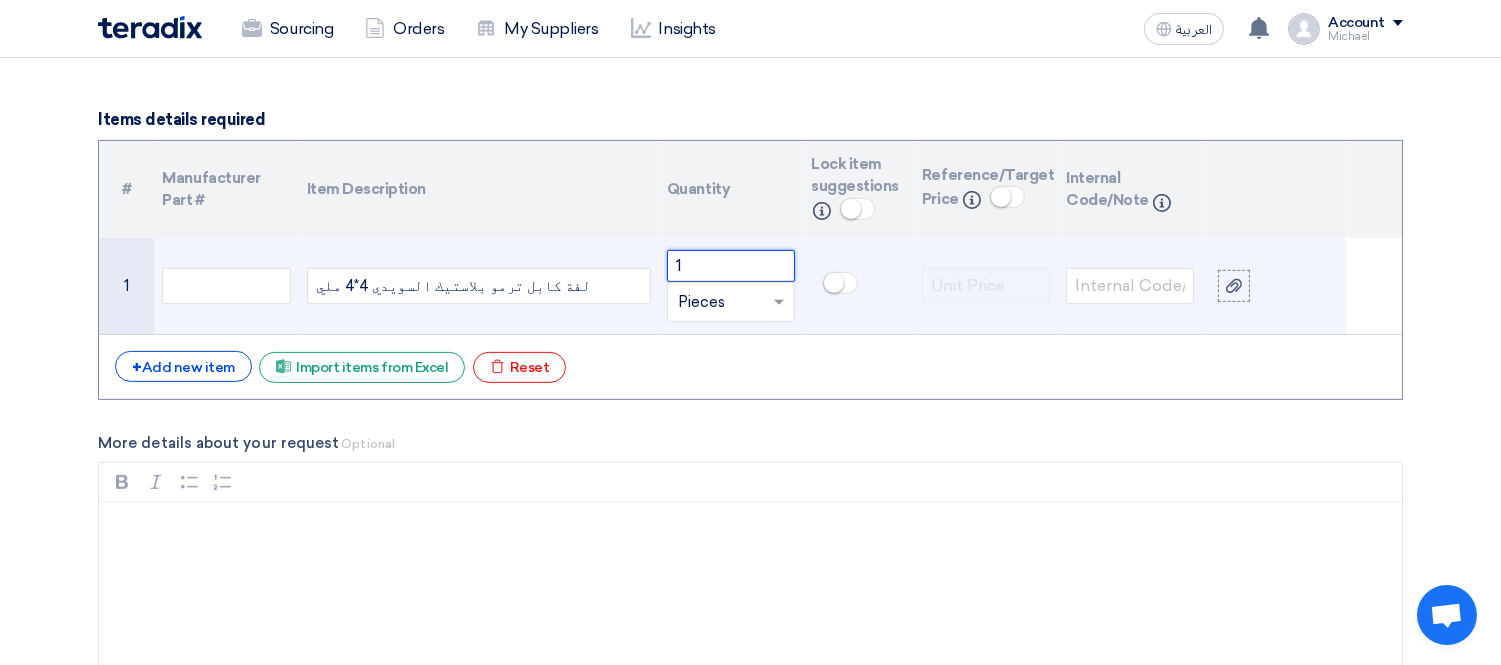 type on "1" 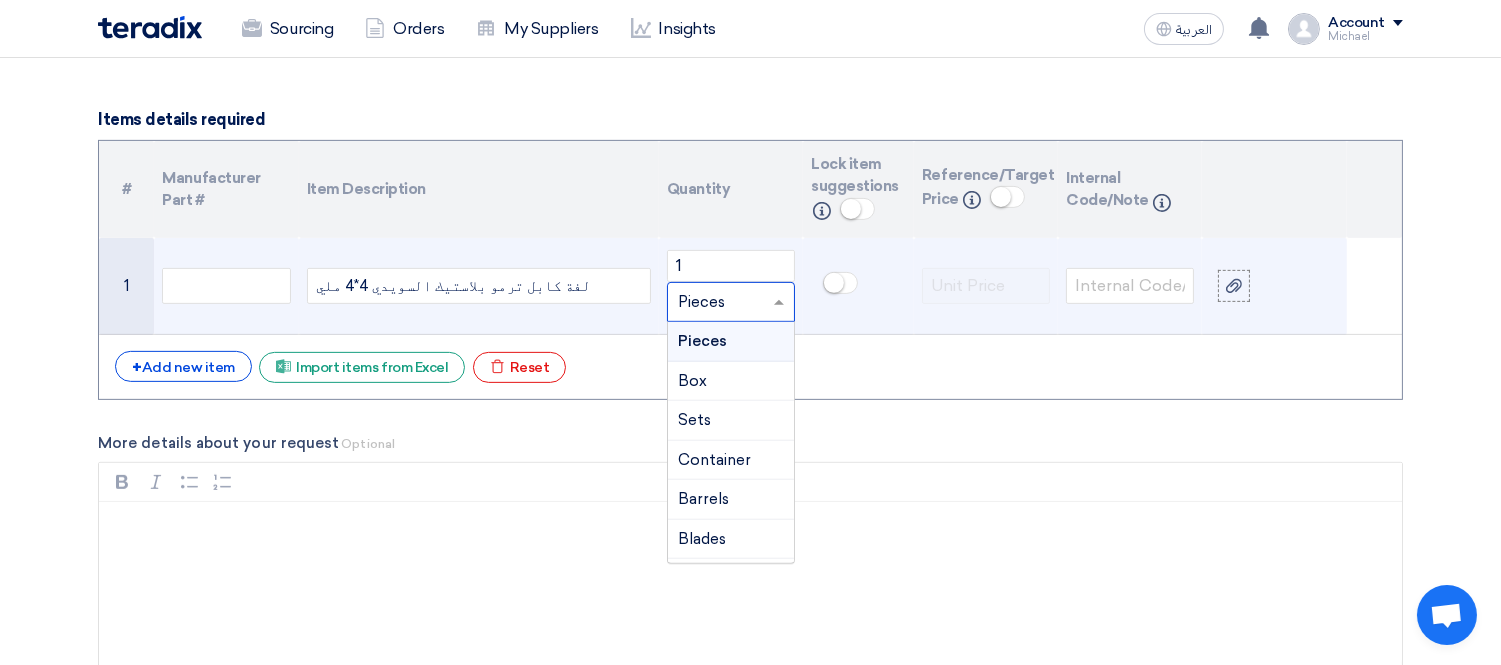 click 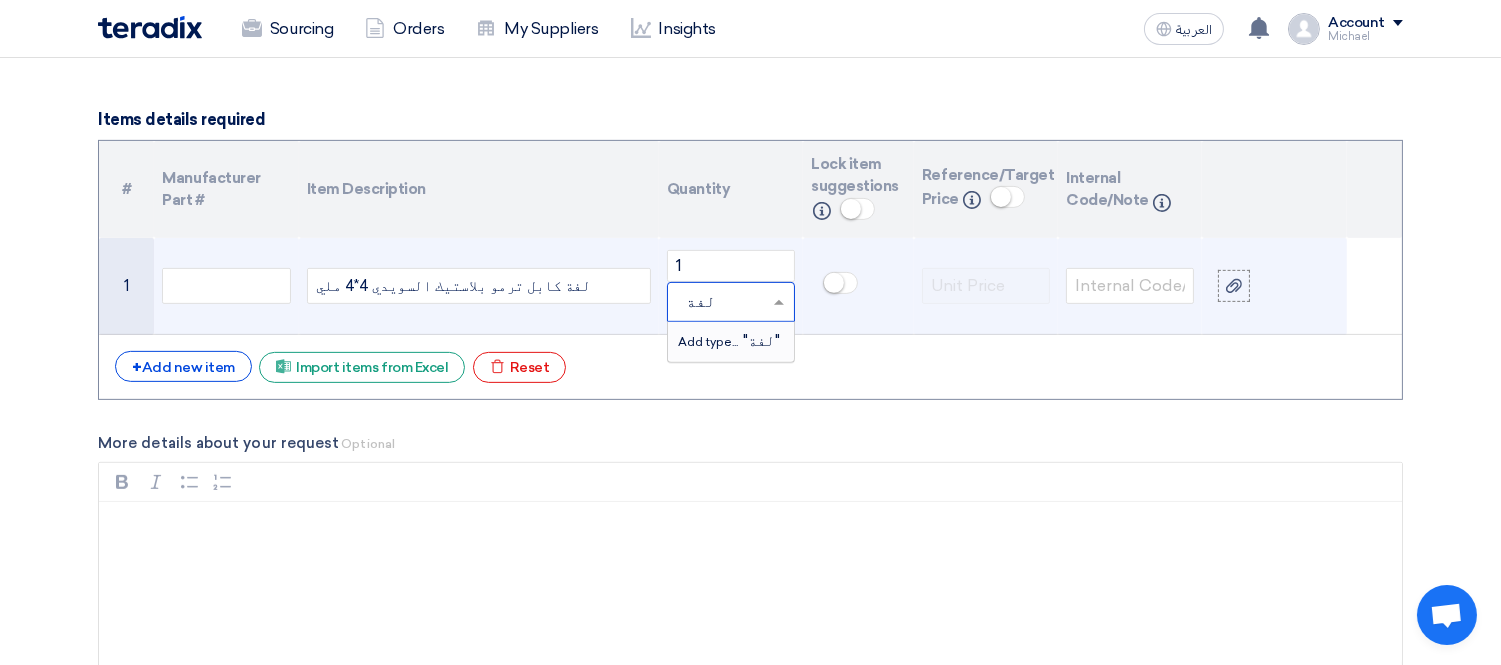 type on "لفة" 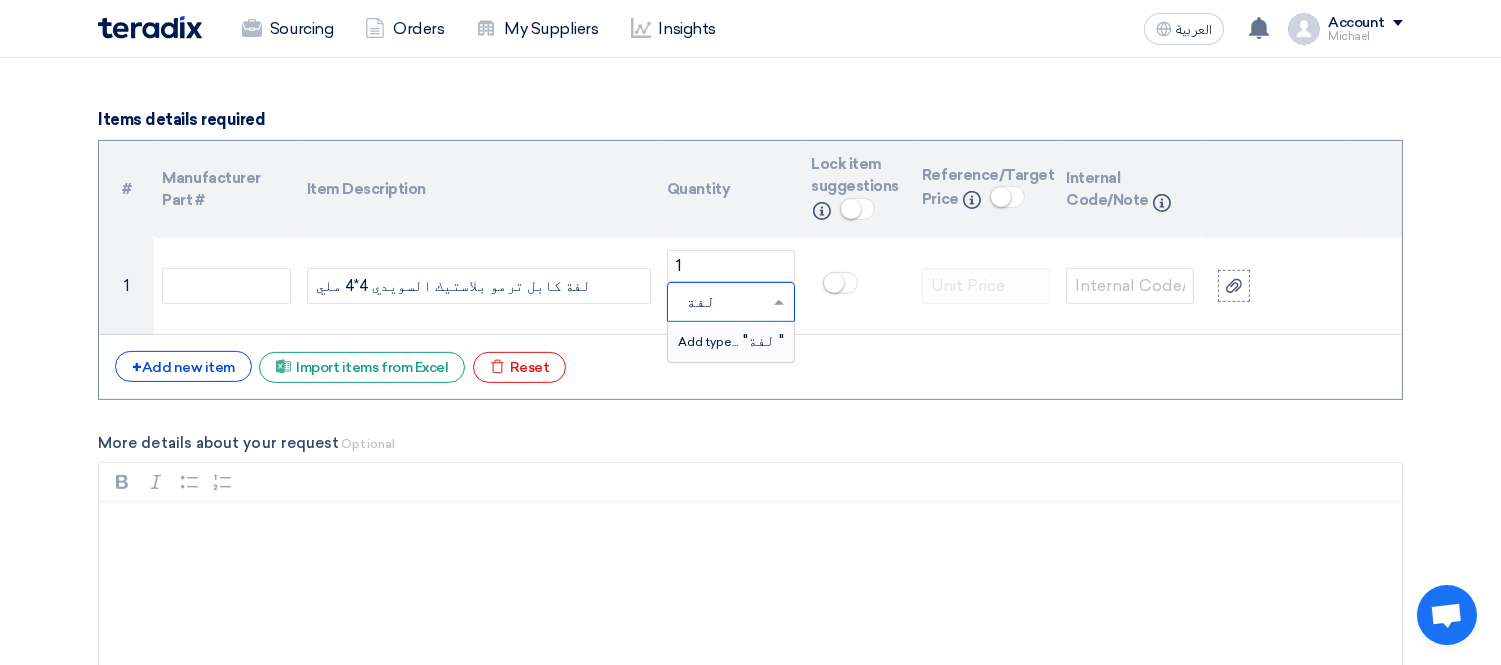 type 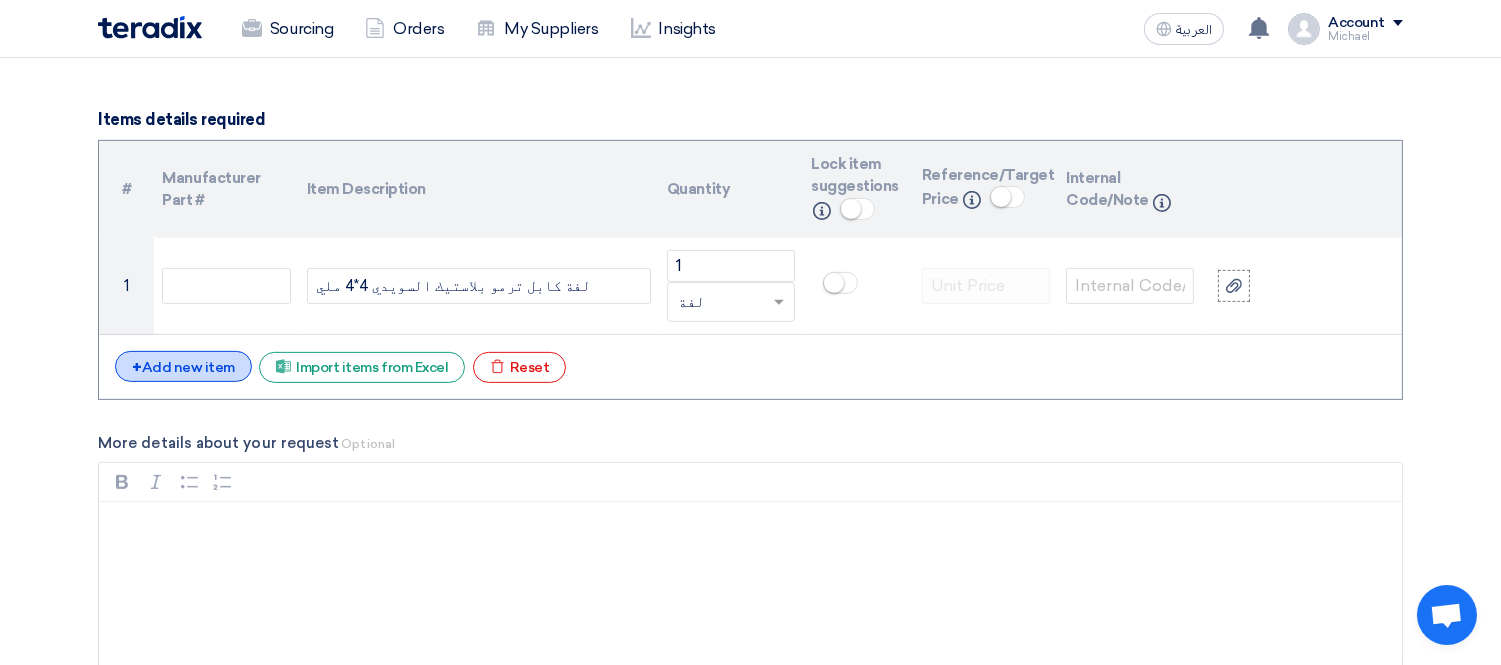 click on "+
Add new item" 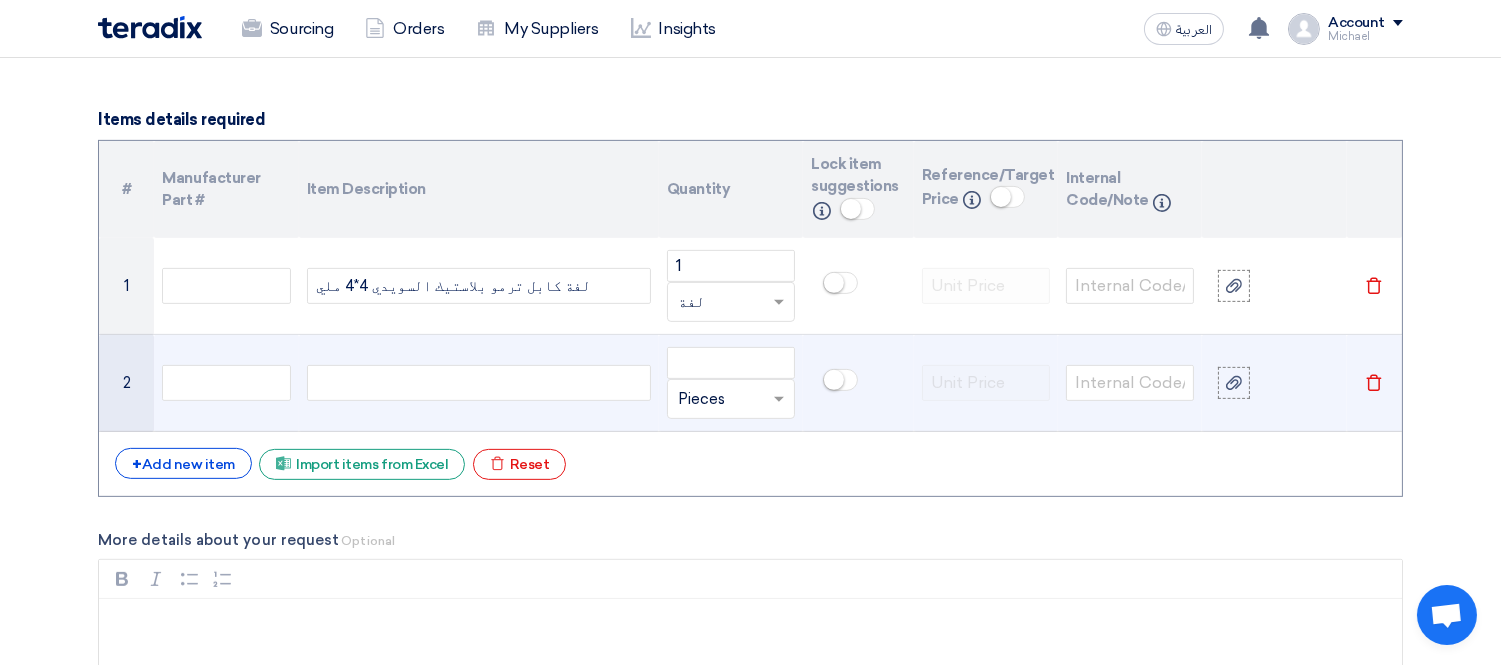 click 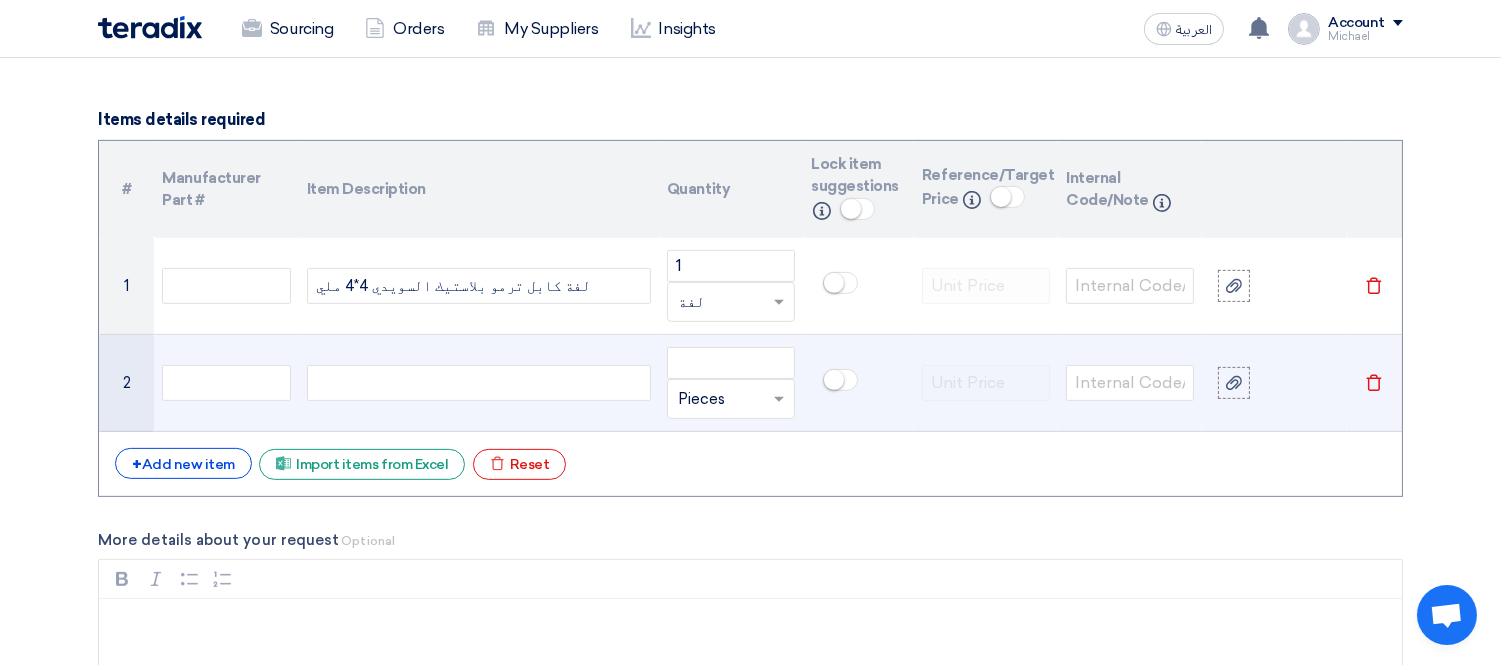 type 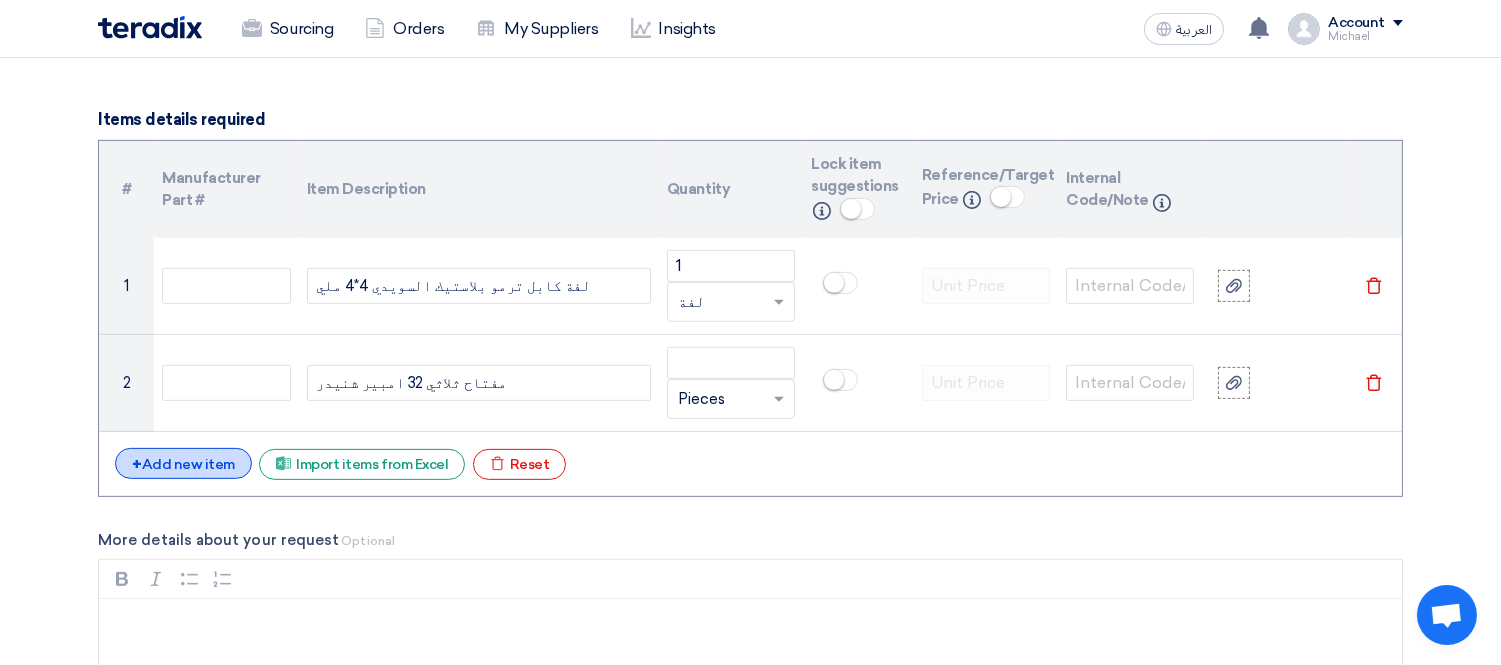click on "+
Add new item" 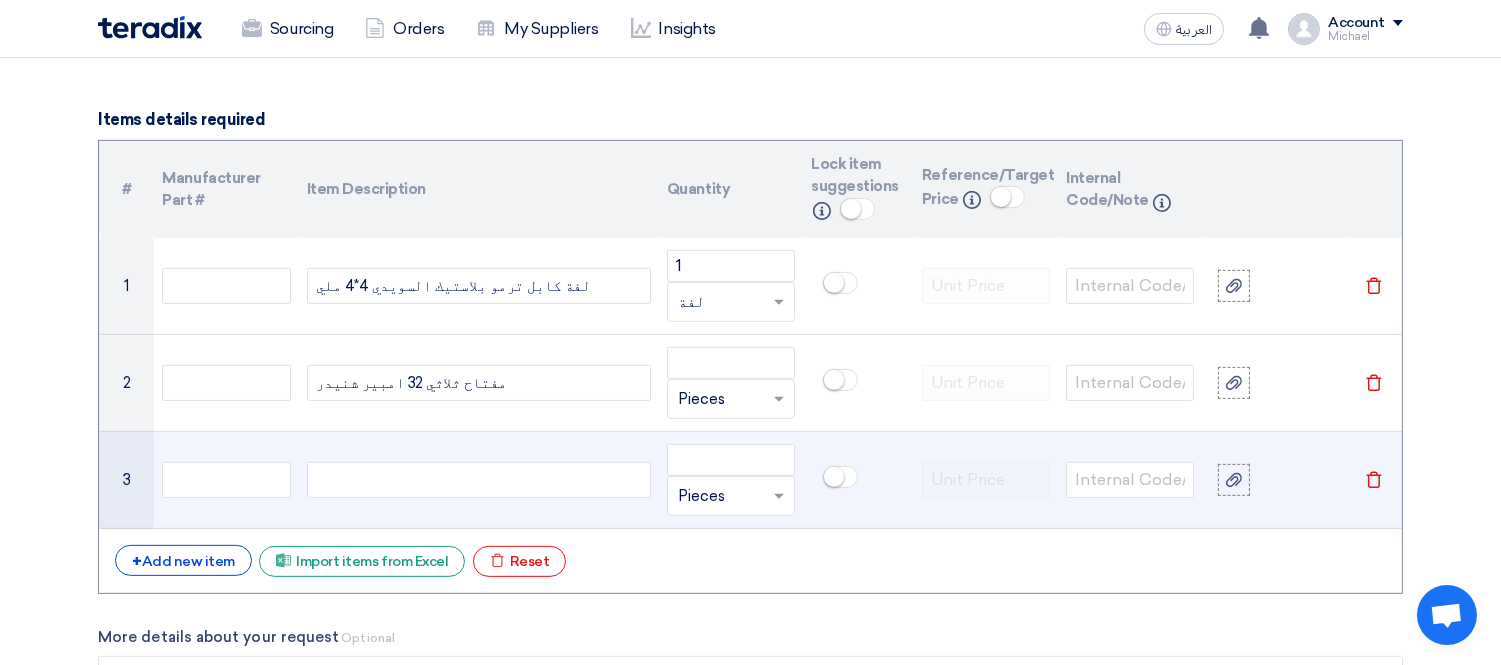 click 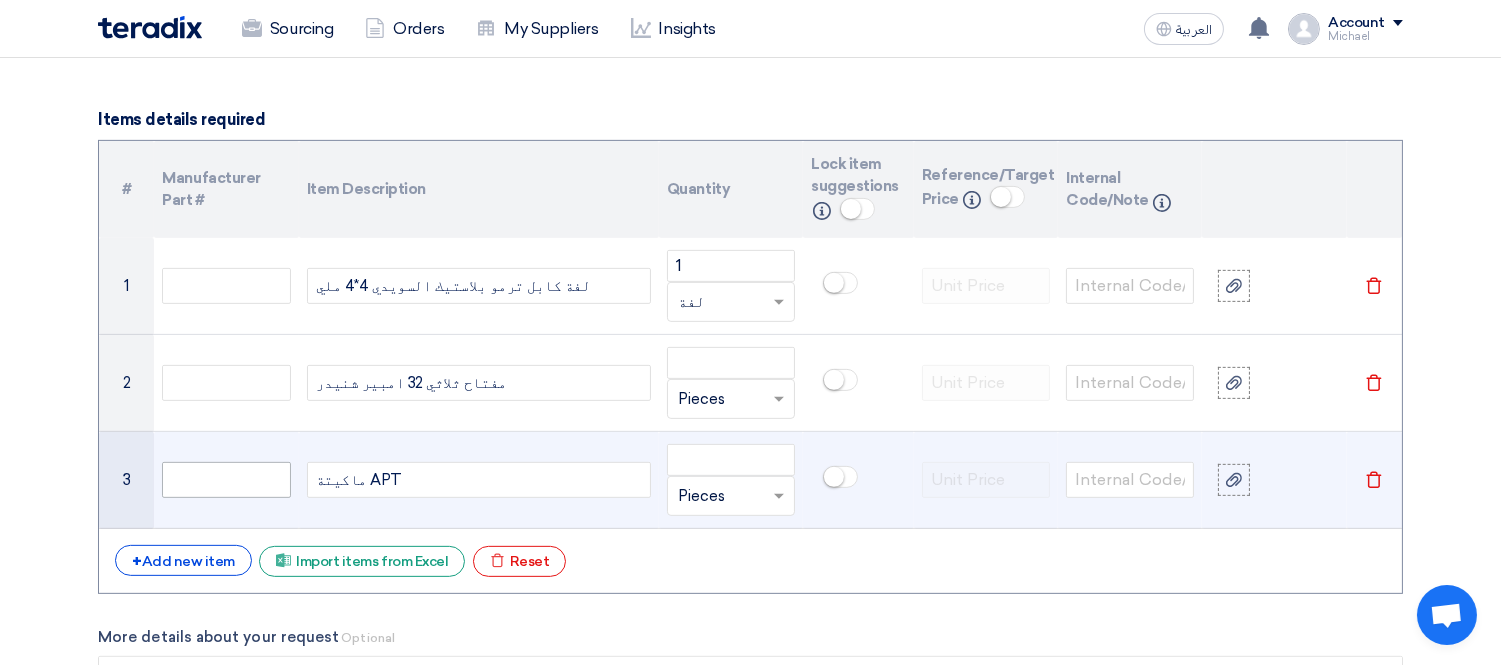 drag, startPoint x: 386, startPoint y: 480, endPoint x: 283, endPoint y: 480, distance: 103 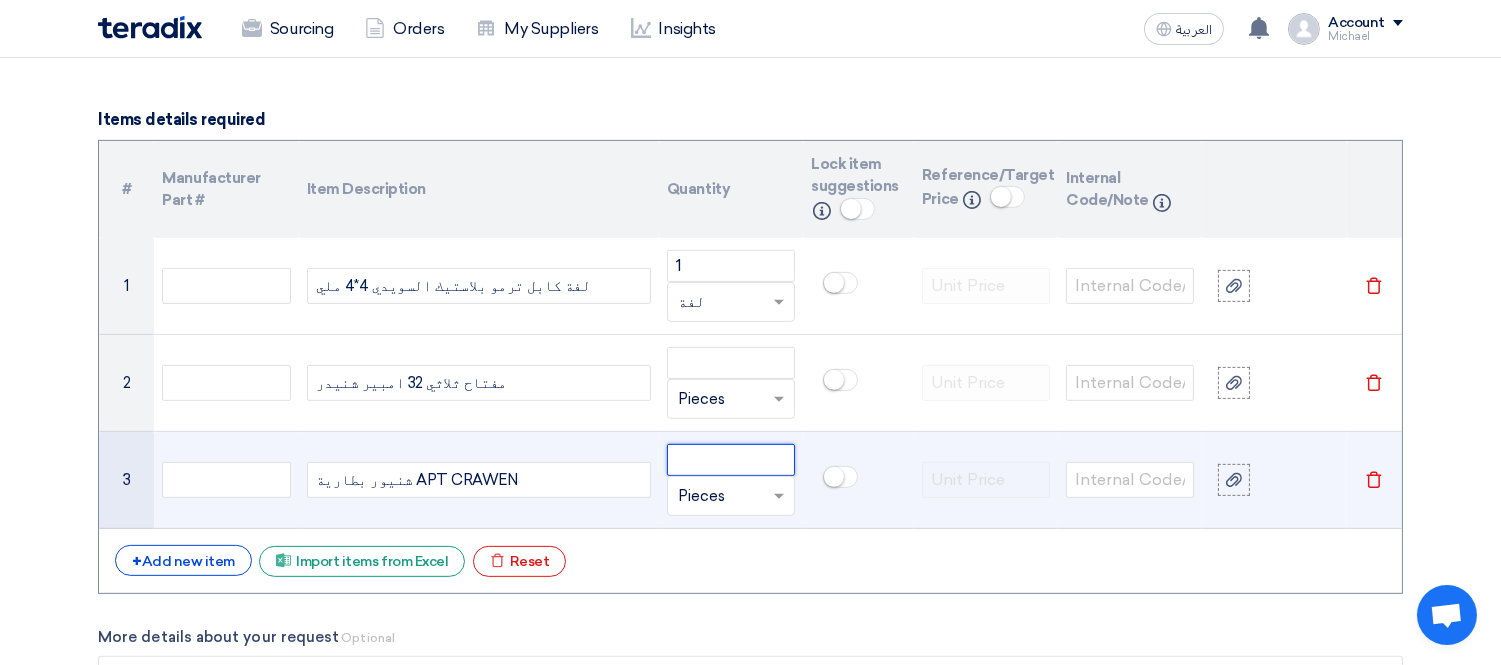 click 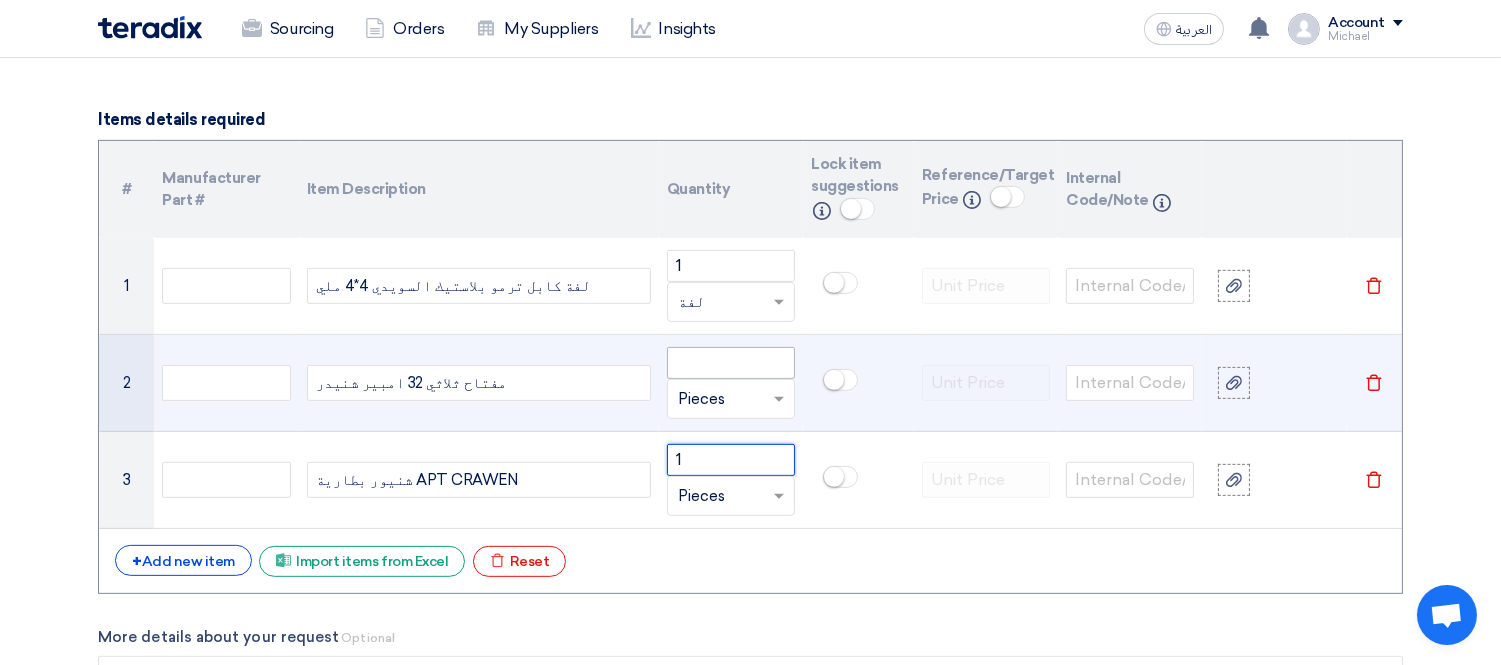 type on "1" 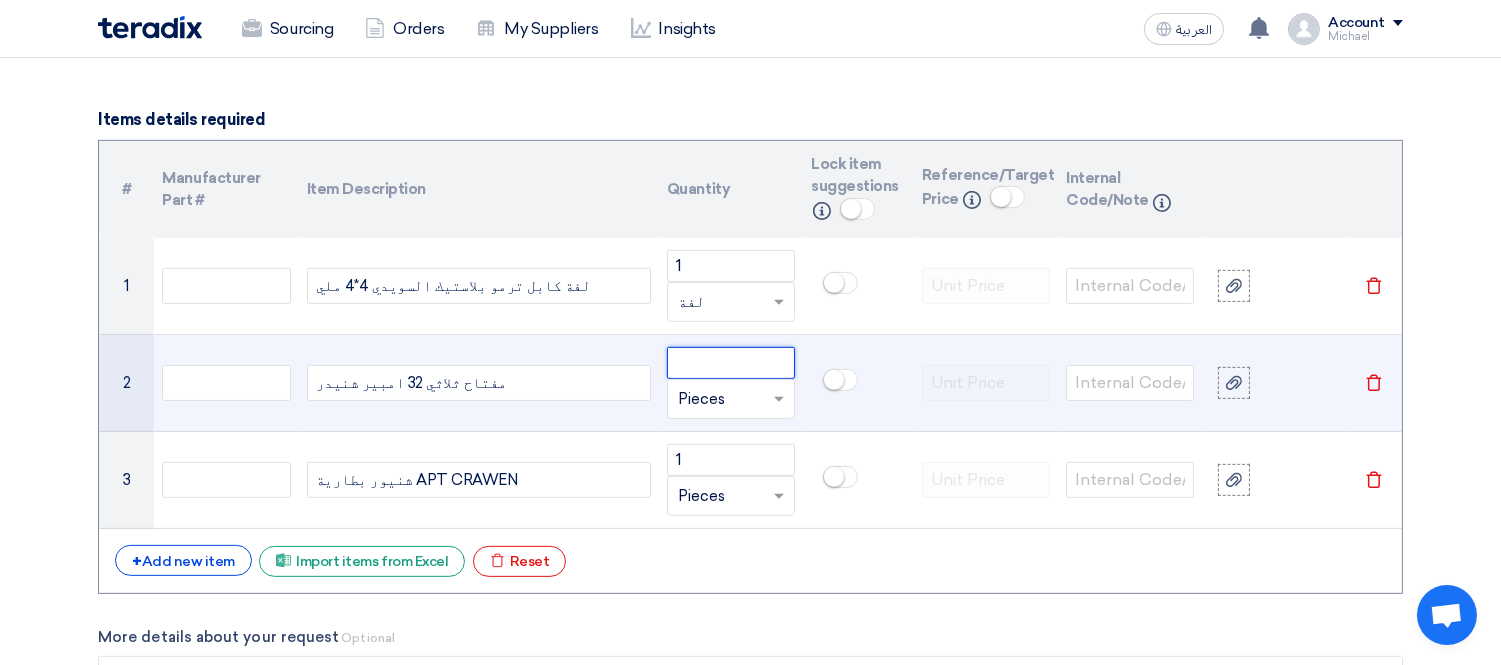 click 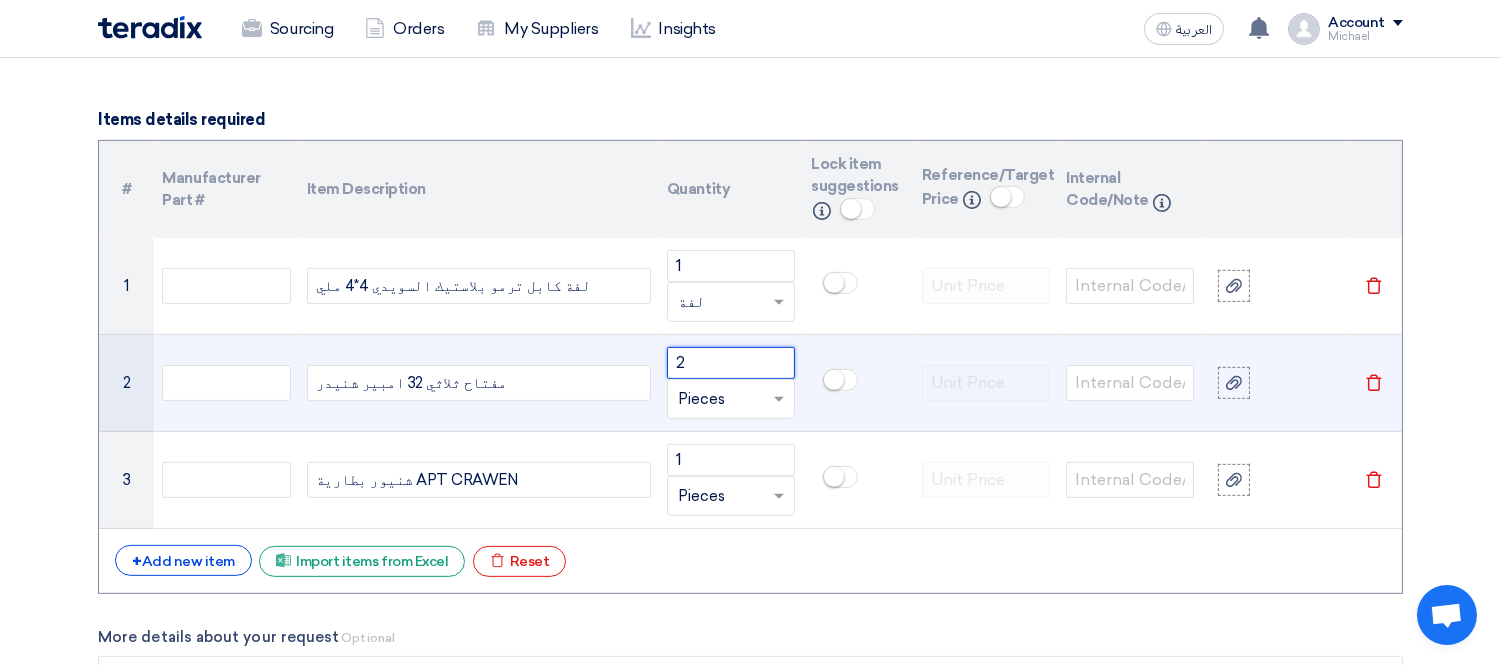 type on "2" 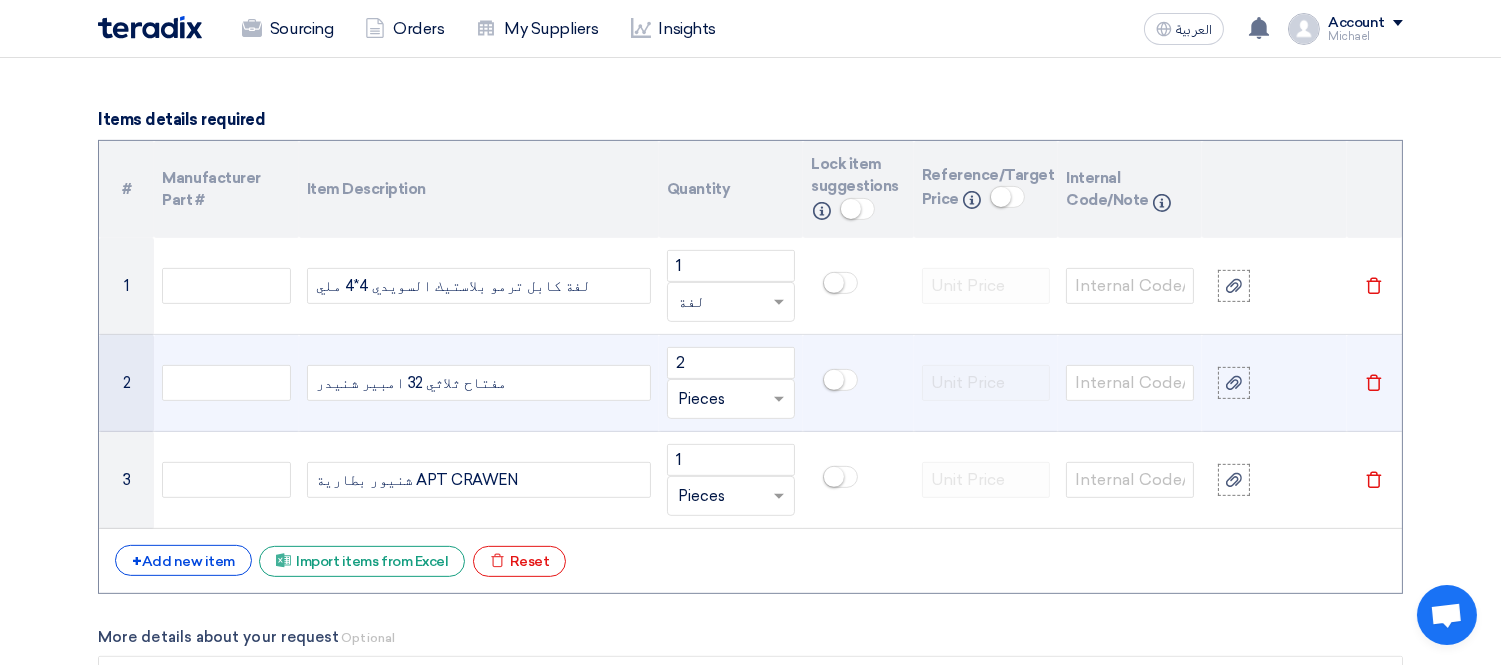 click 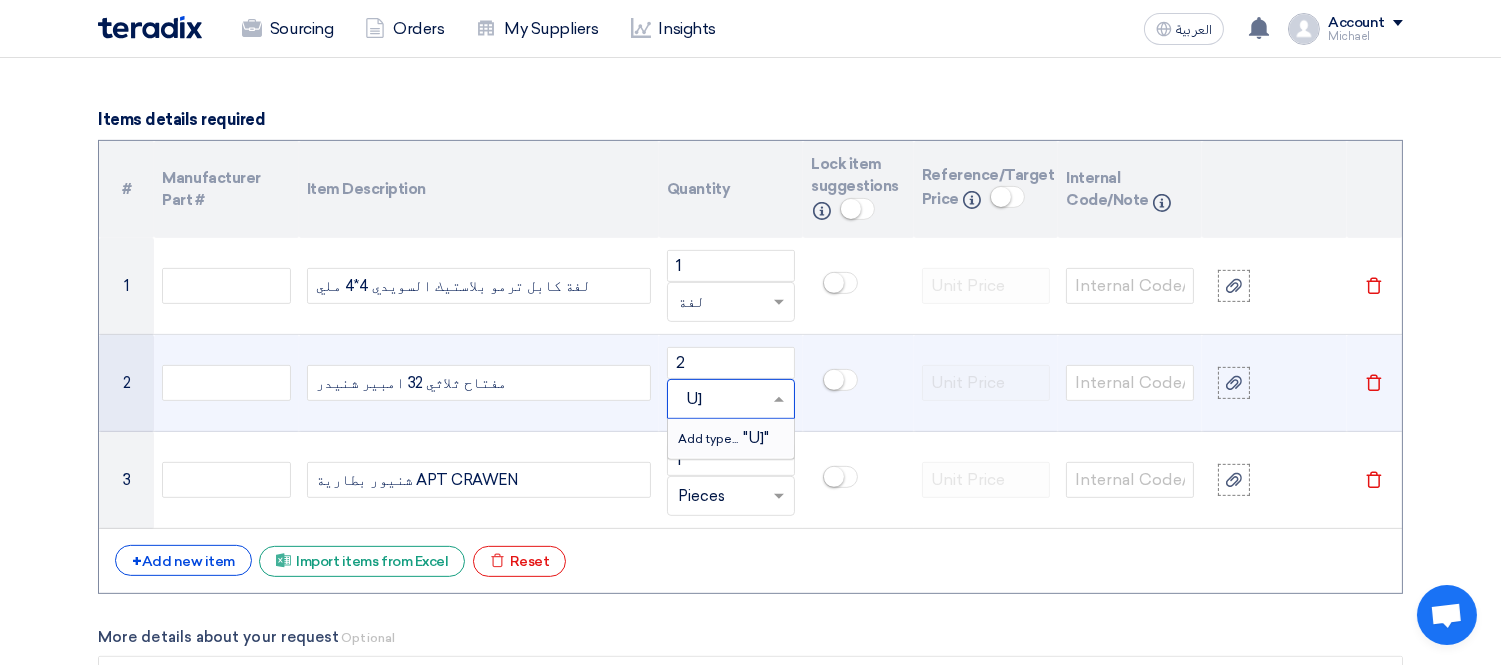 type on "U" 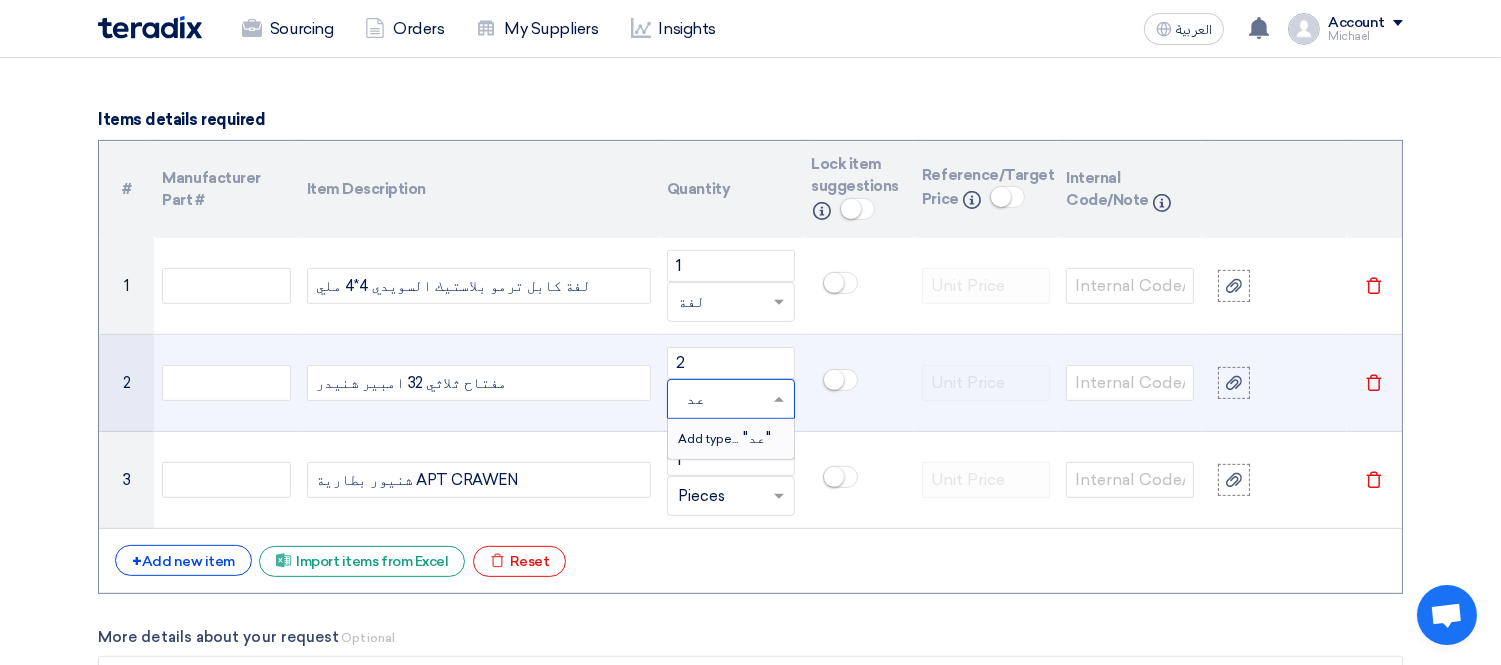 type on "عدد" 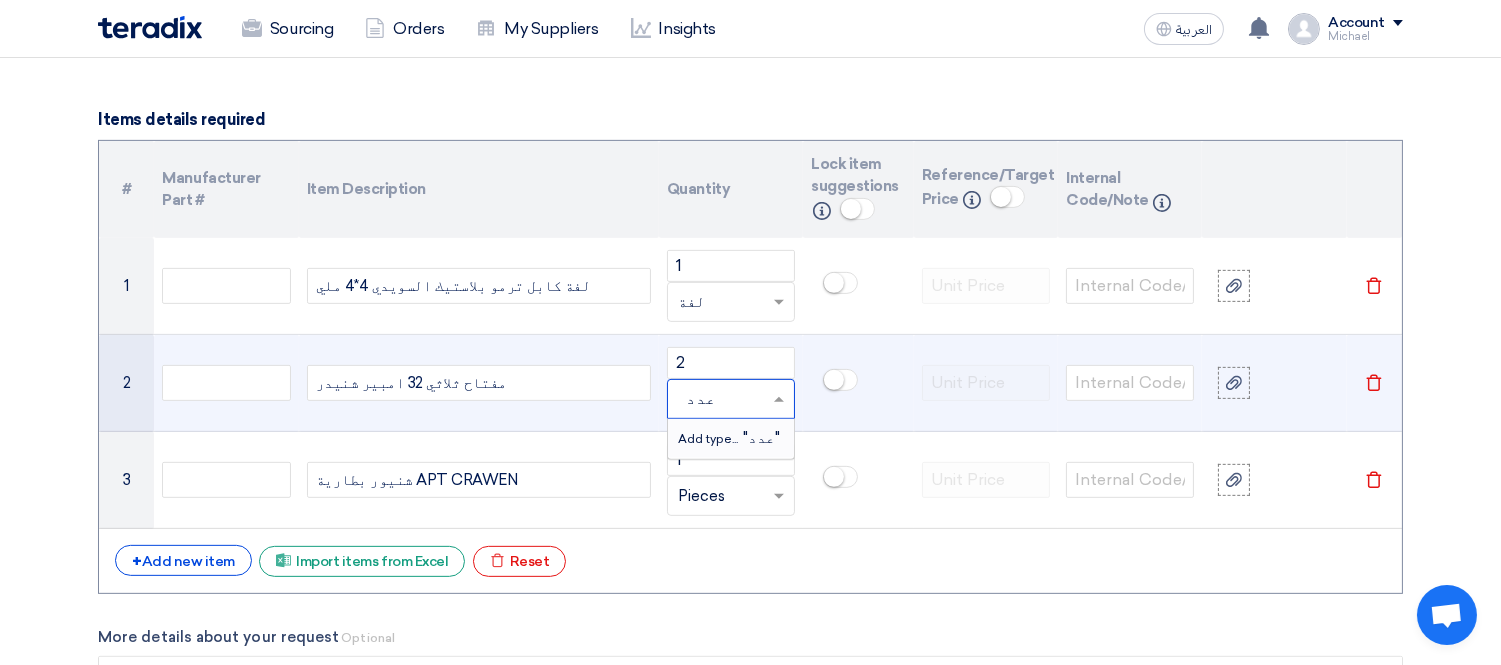 type 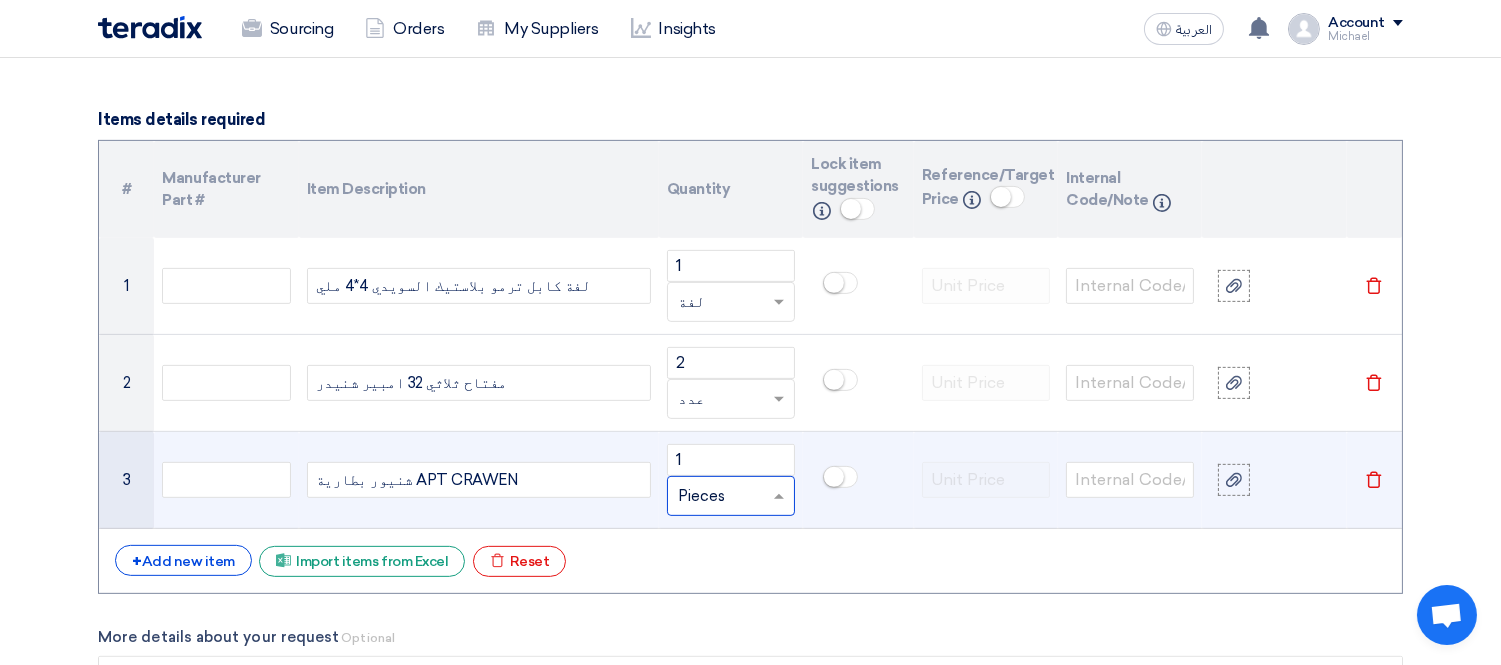 click 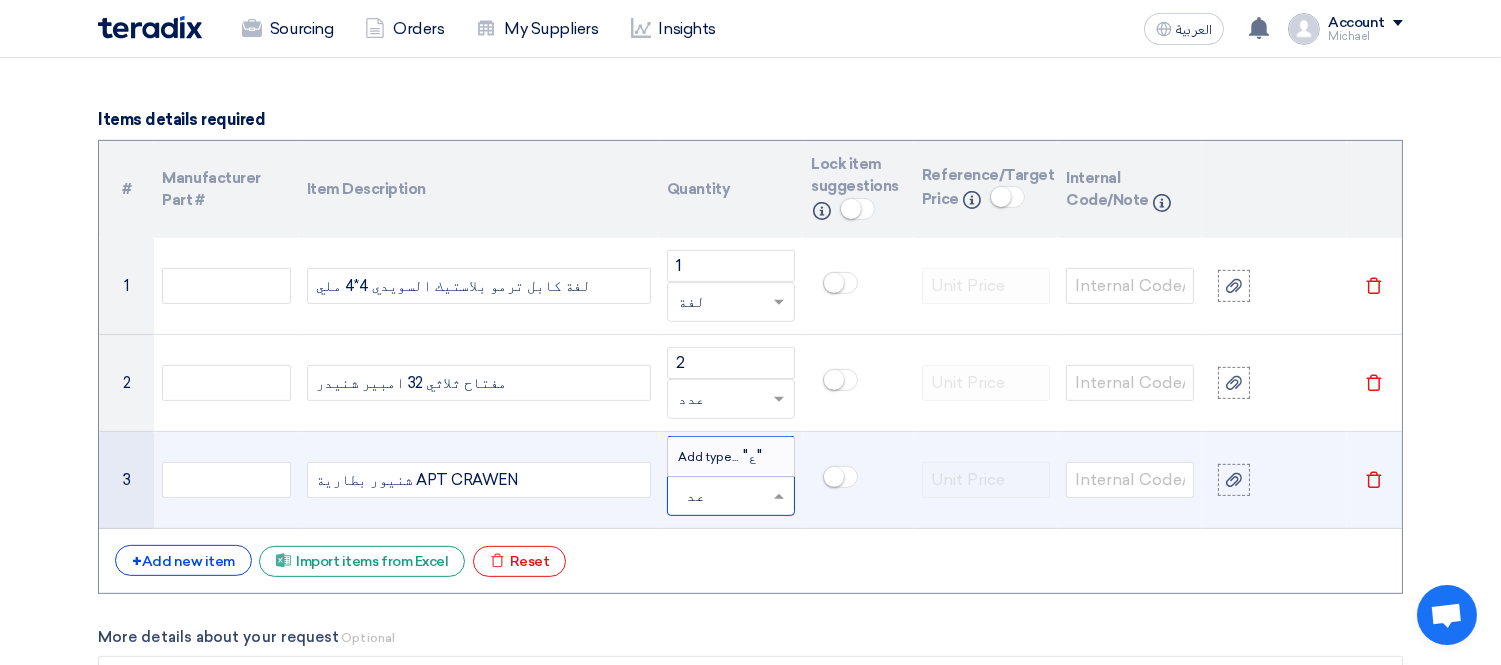 type on "عدد" 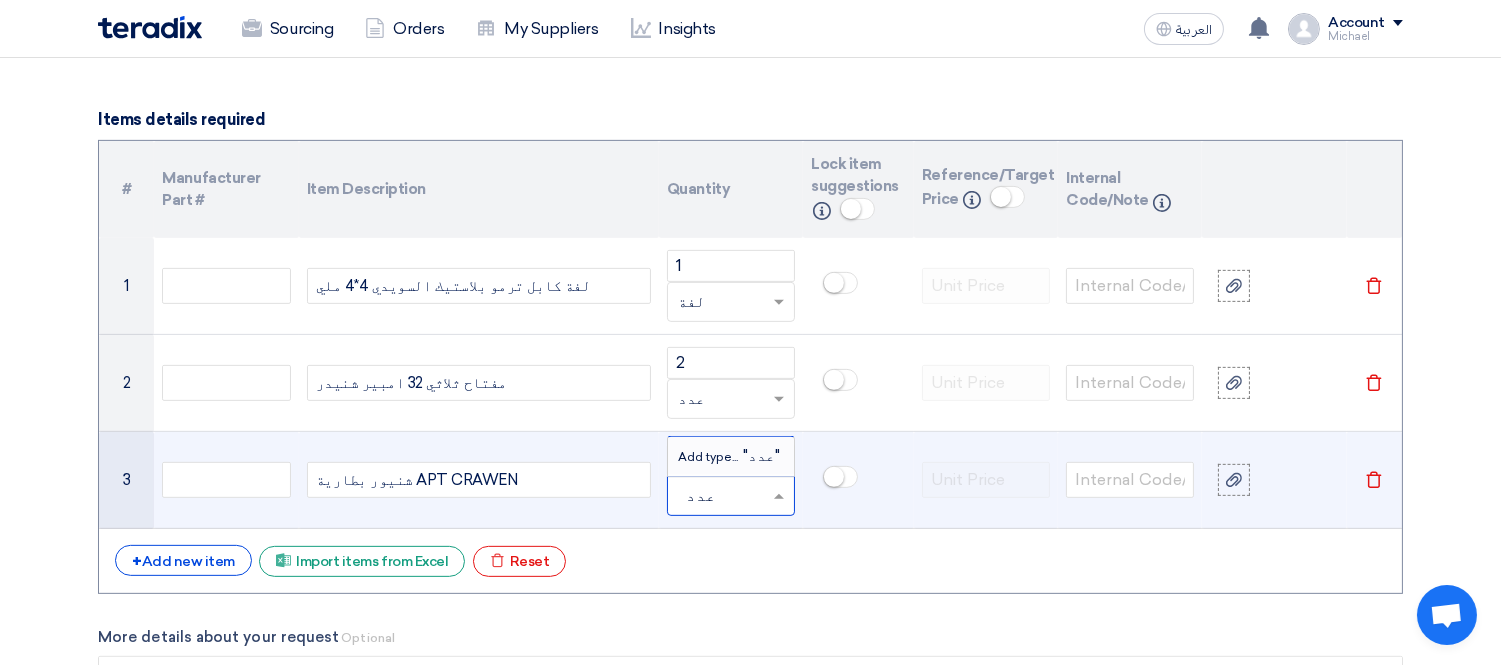 type 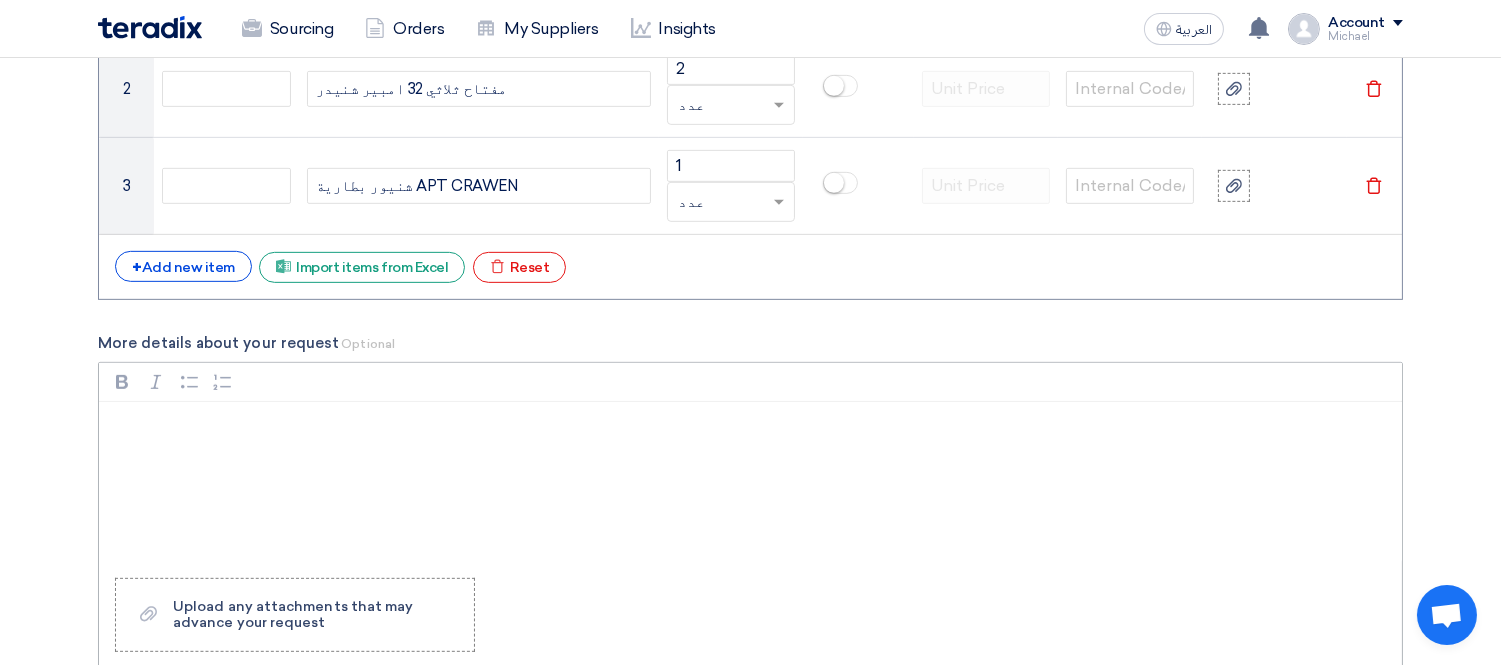 scroll, scrollTop: 1777, scrollLeft: 0, axis: vertical 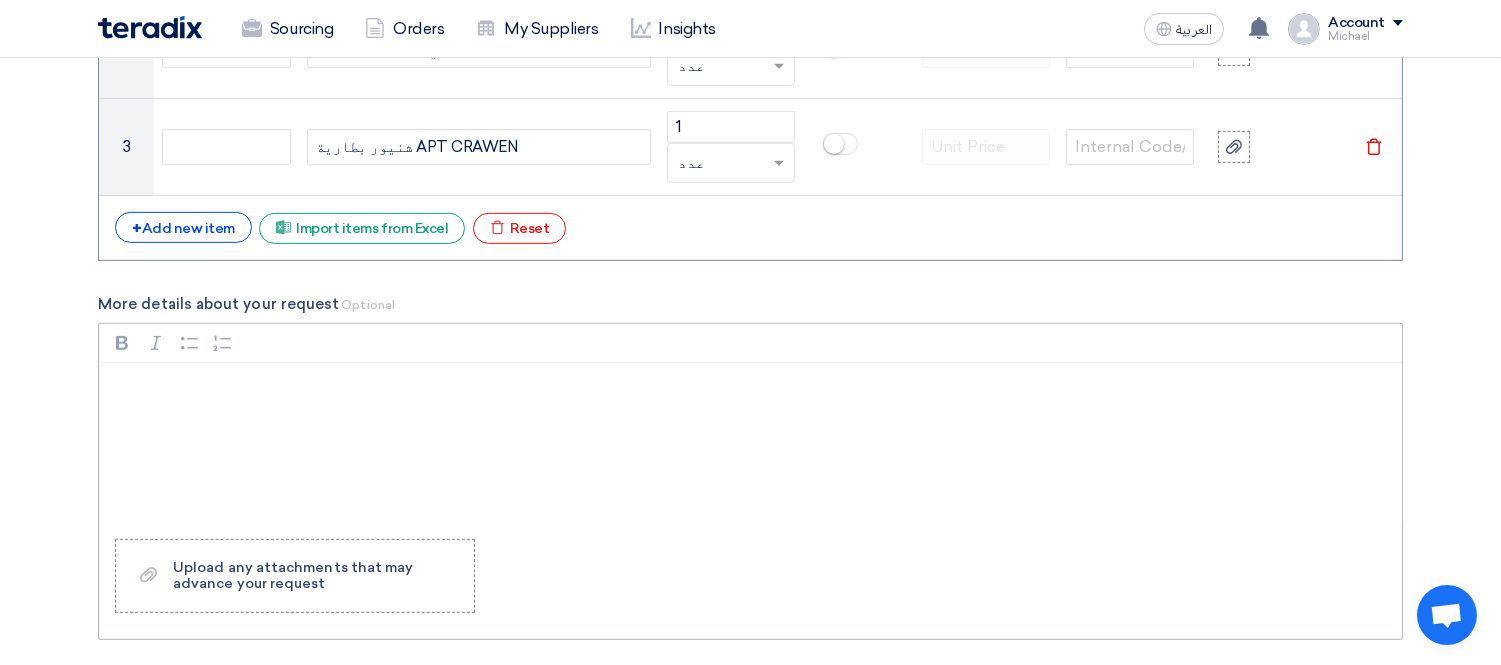 click at bounding box center (750, 443) 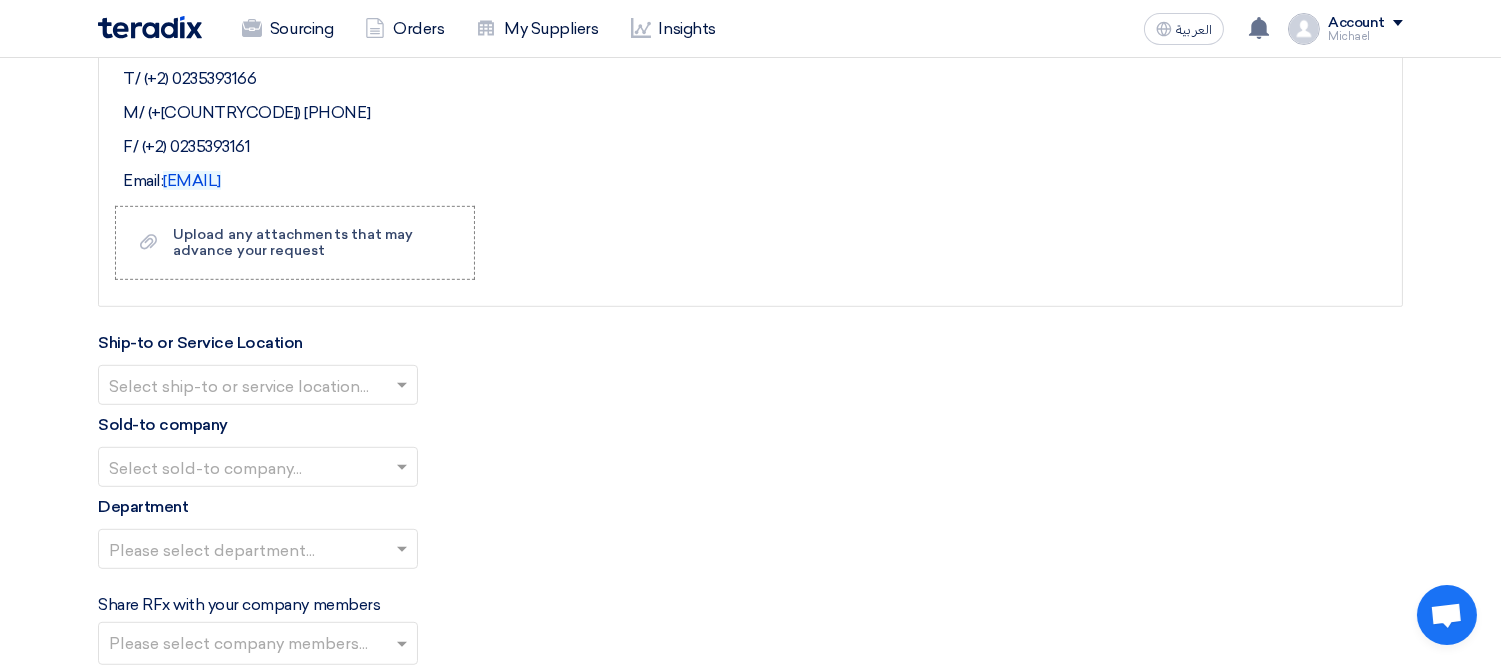 scroll, scrollTop: 2111, scrollLeft: 0, axis: vertical 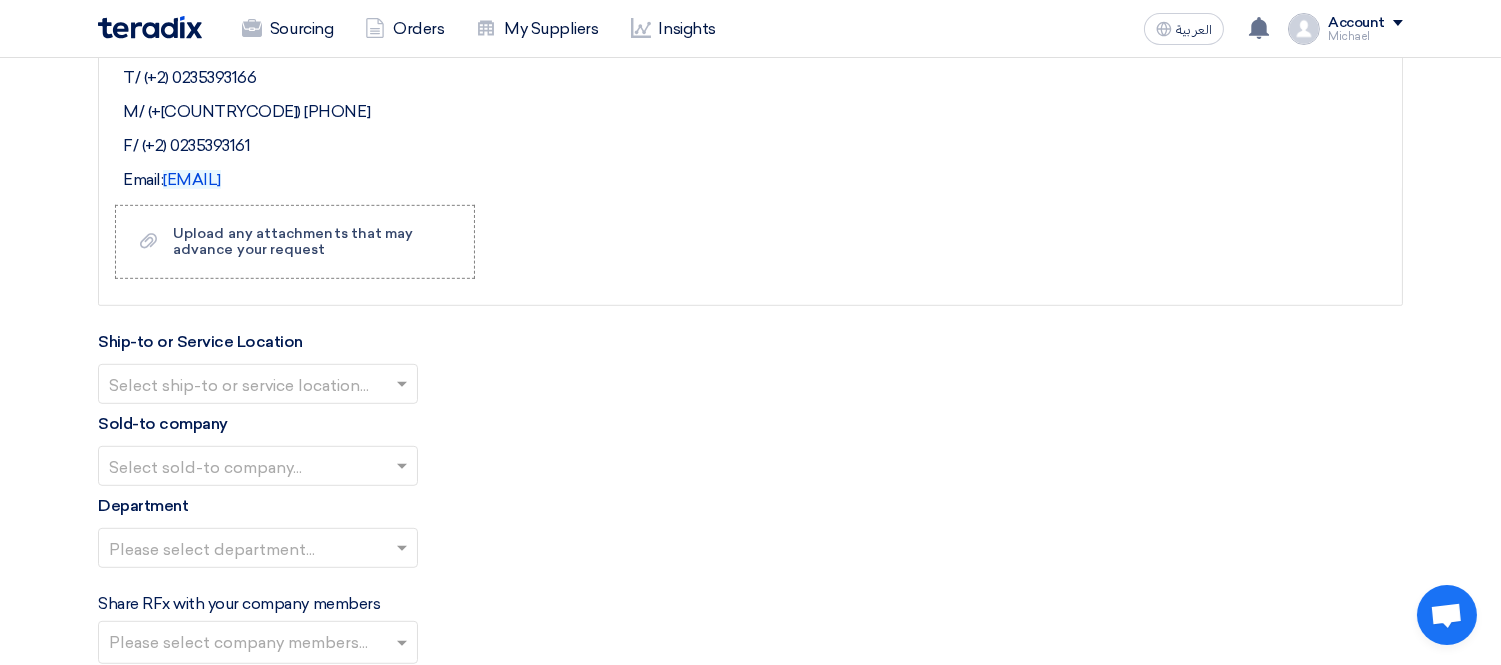click on "Ship-to or Service Location
Select ship-to or service location..." 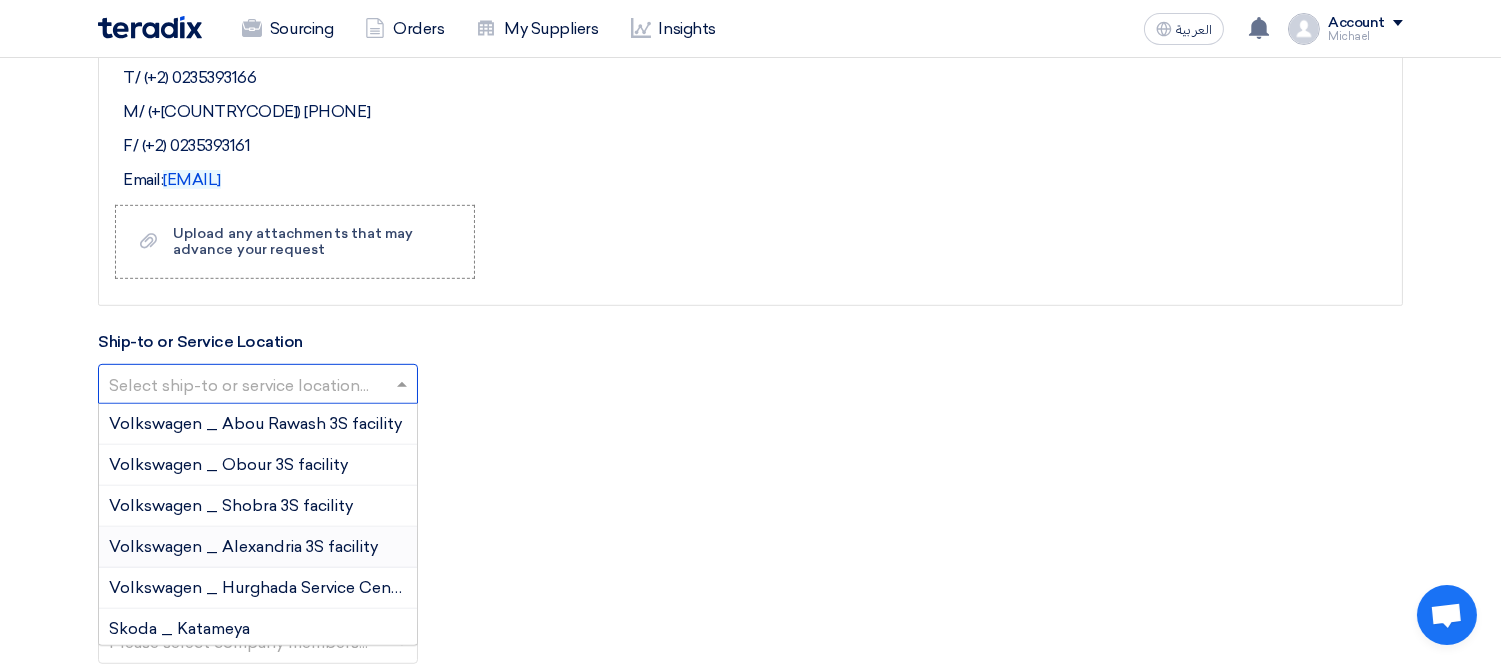 scroll, scrollTop: 111, scrollLeft: 0, axis: vertical 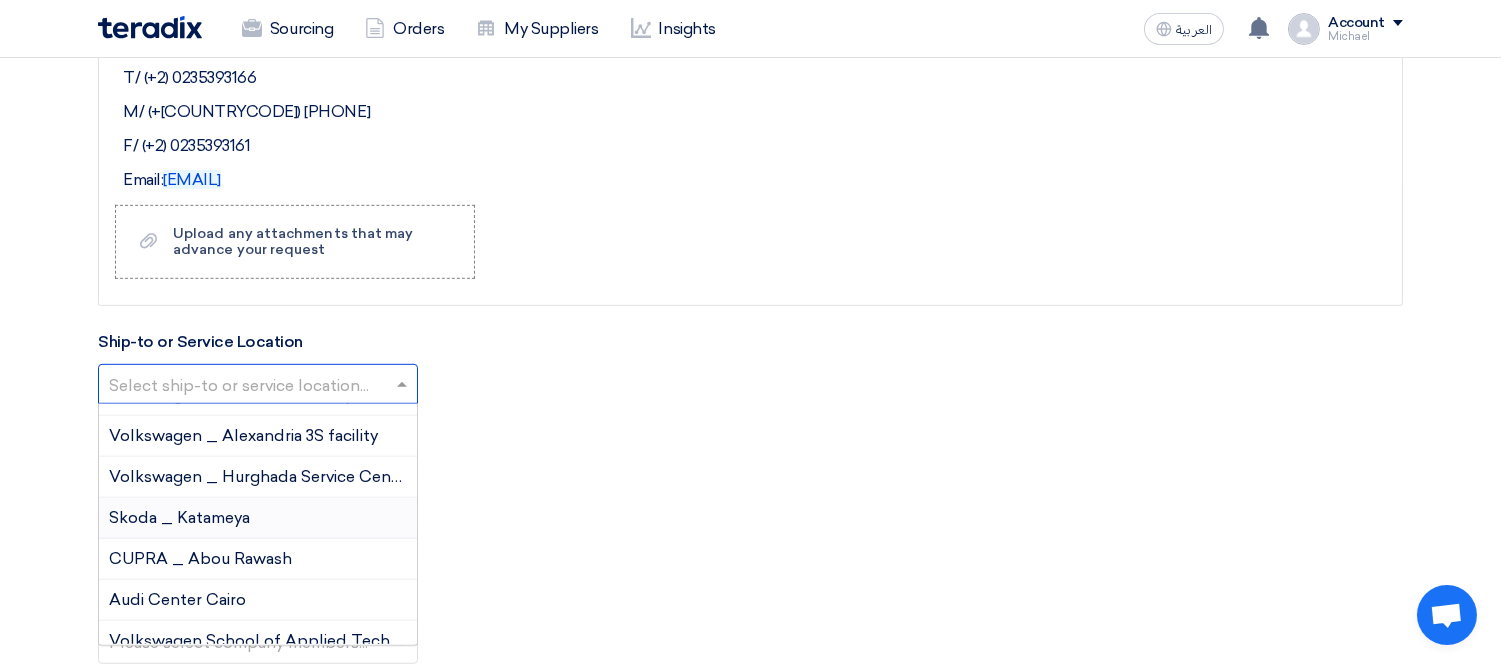 click on "Skoda _ Katameya" at bounding box center [179, 517] 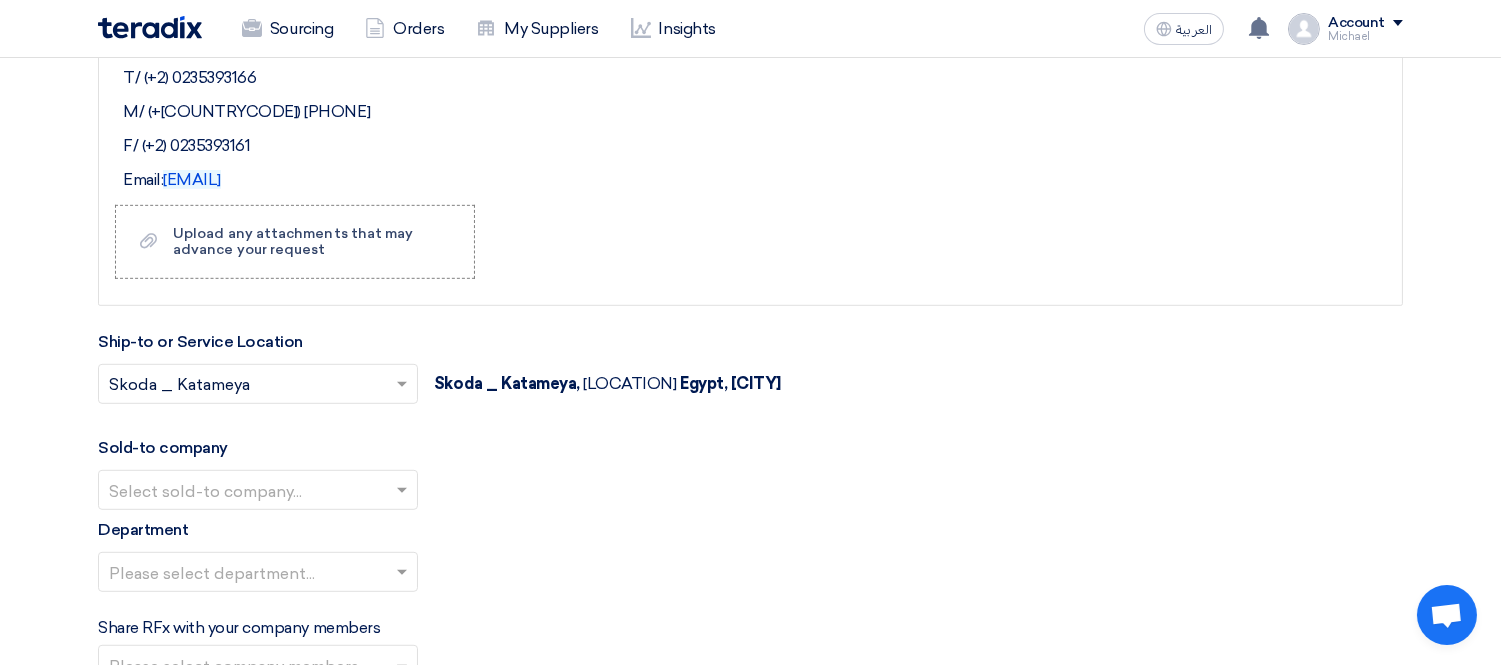 click 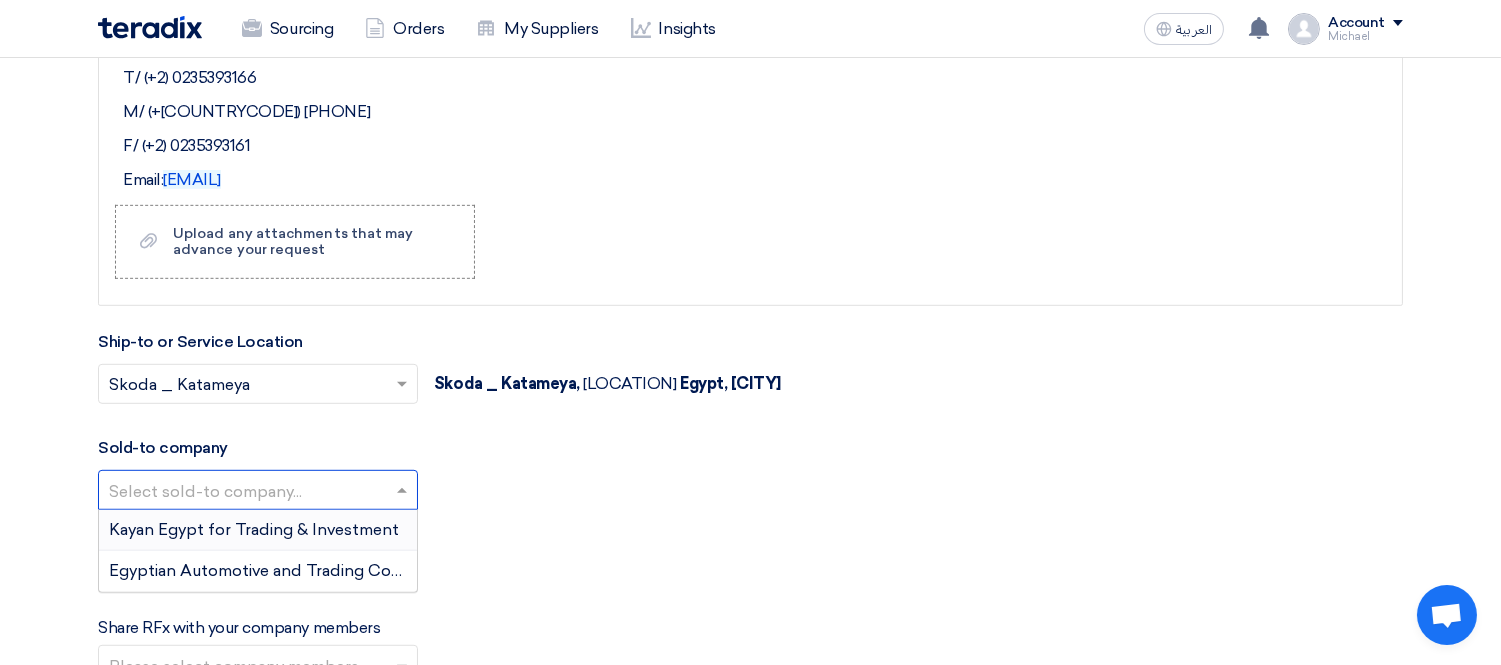 click on "Kayan Egypt for Trading & Investment" at bounding box center [254, 529] 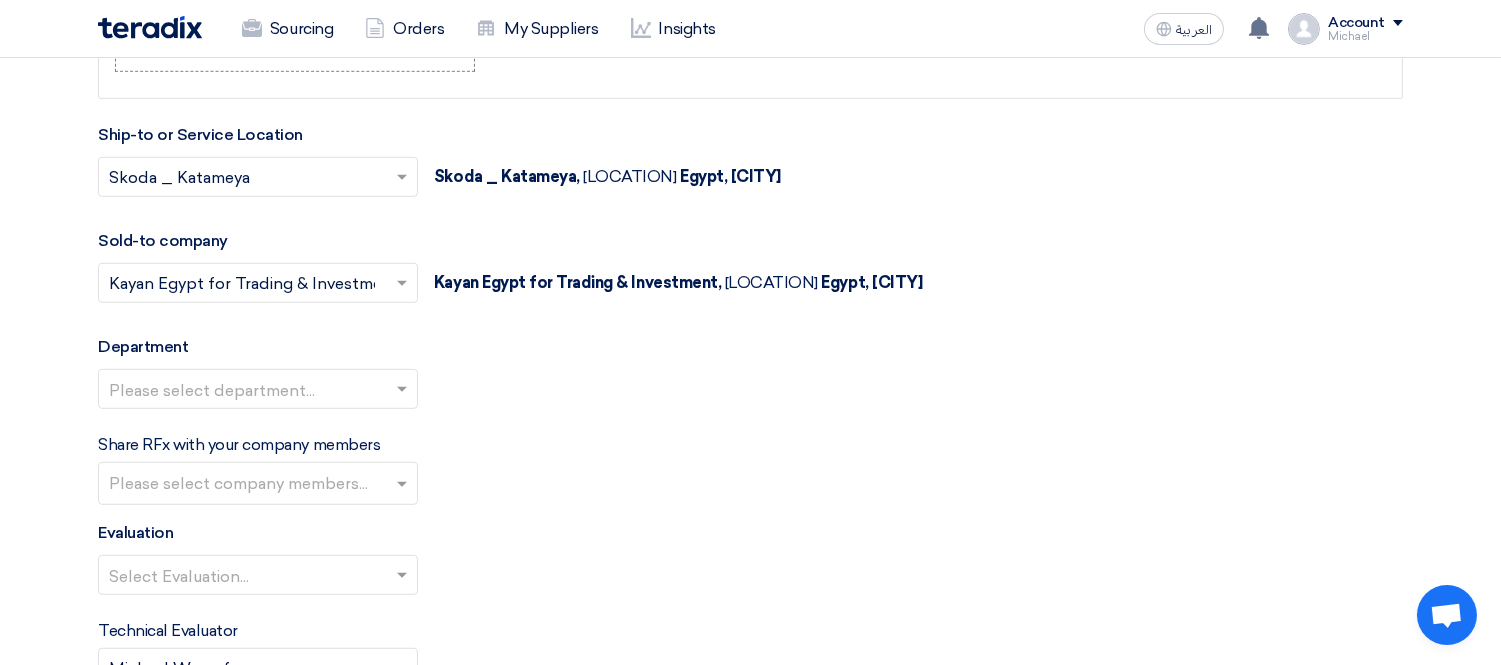 scroll, scrollTop: 2333, scrollLeft: 0, axis: vertical 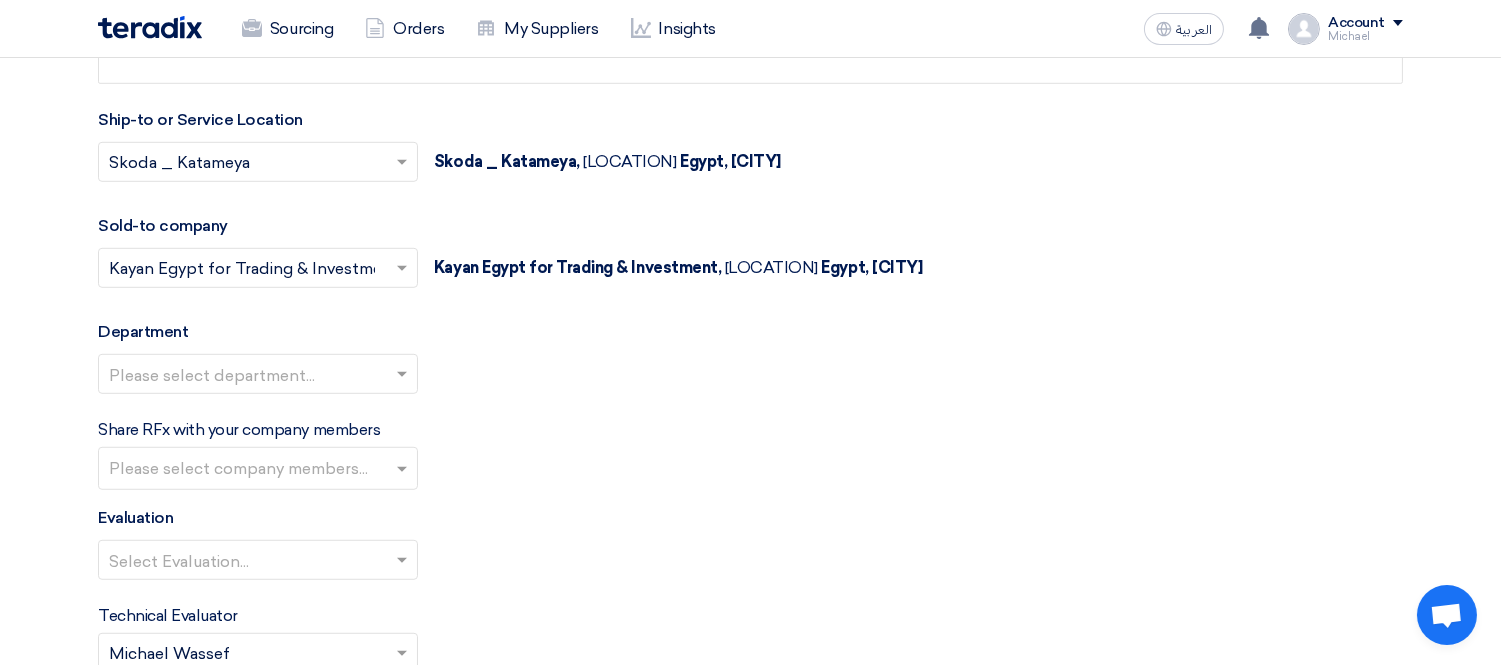 click 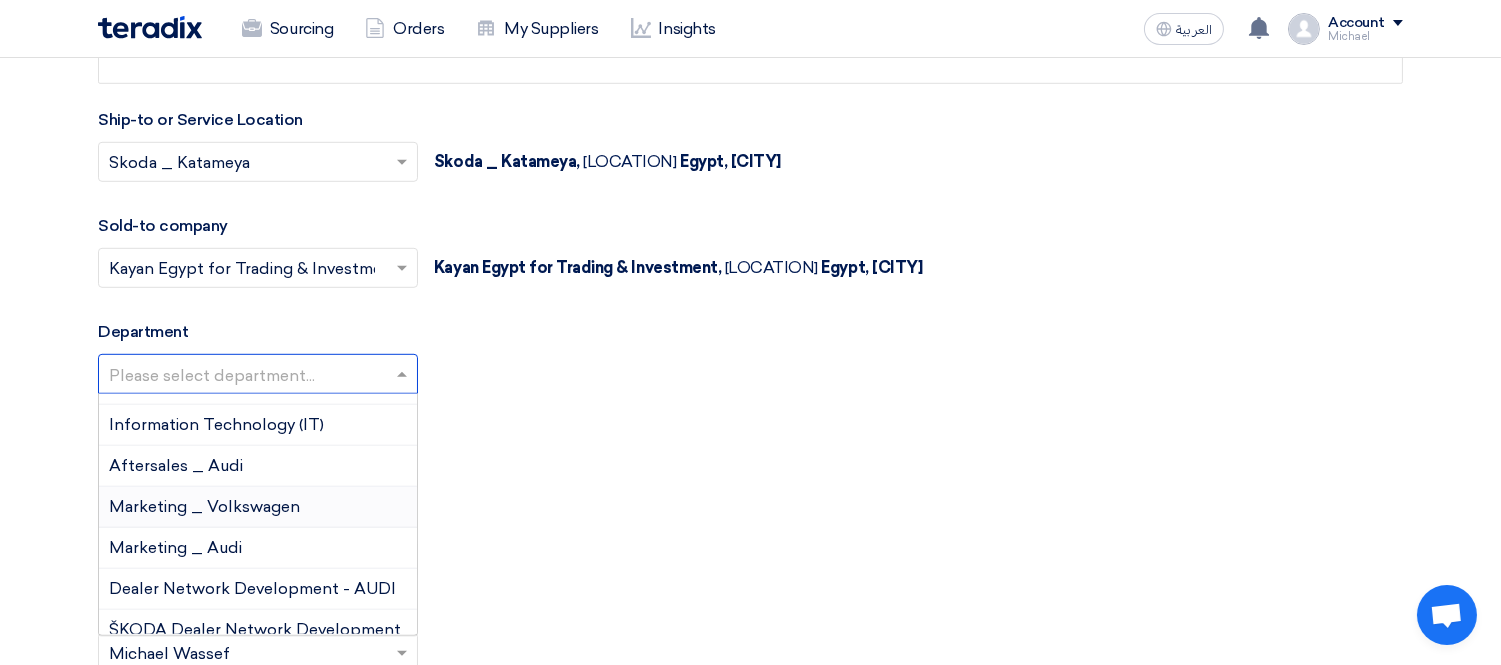scroll, scrollTop: 46, scrollLeft: 0, axis: vertical 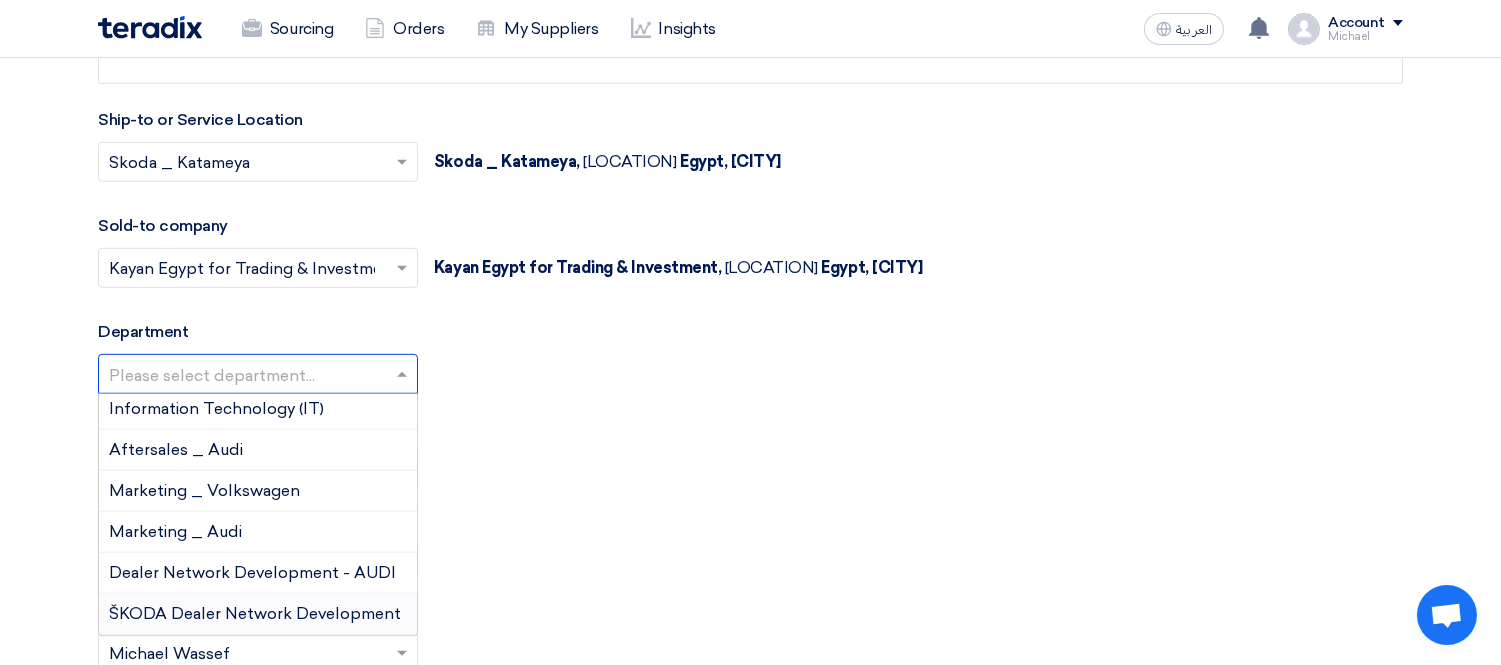 drag, startPoint x: 240, startPoint y: 616, endPoint x: 678, endPoint y: 446, distance: 469.834 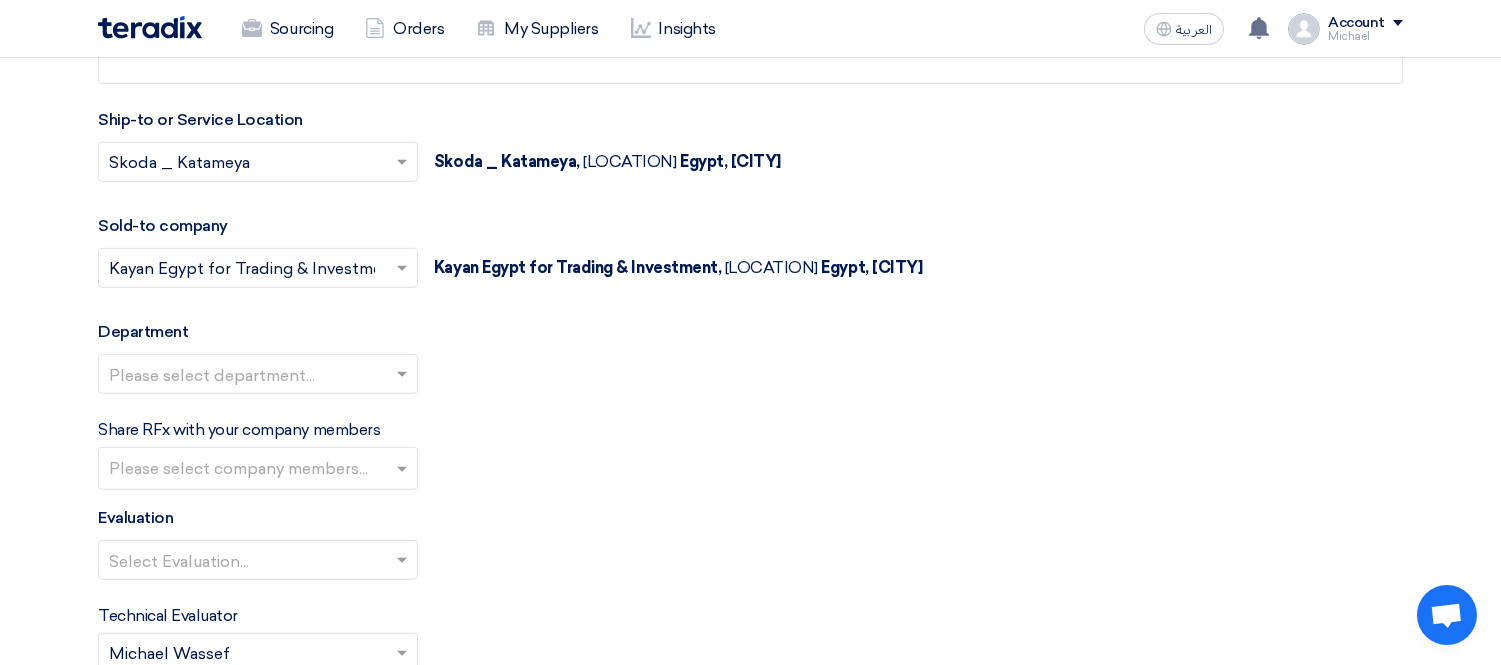click on "Share RFx with your company members
Please select company members..." 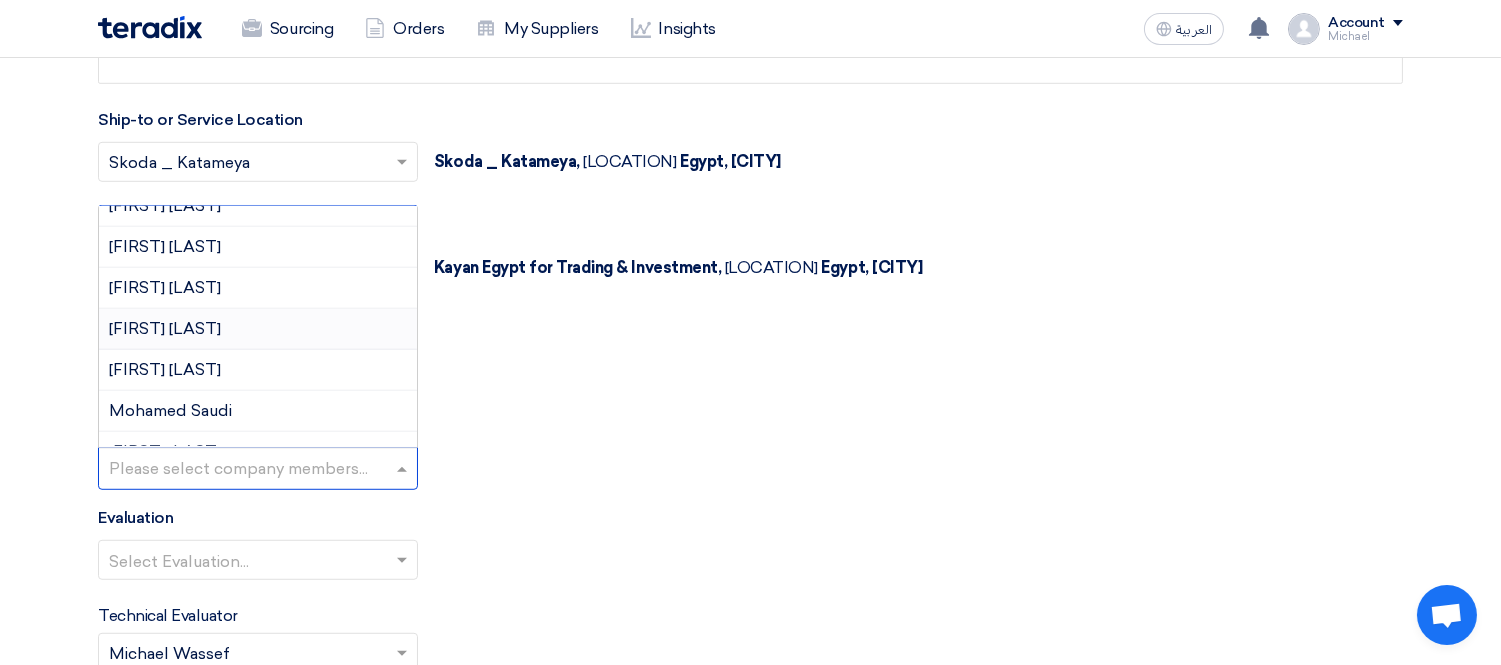 scroll, scrollTop: 222, scrollLeft: 0, axis: vertical 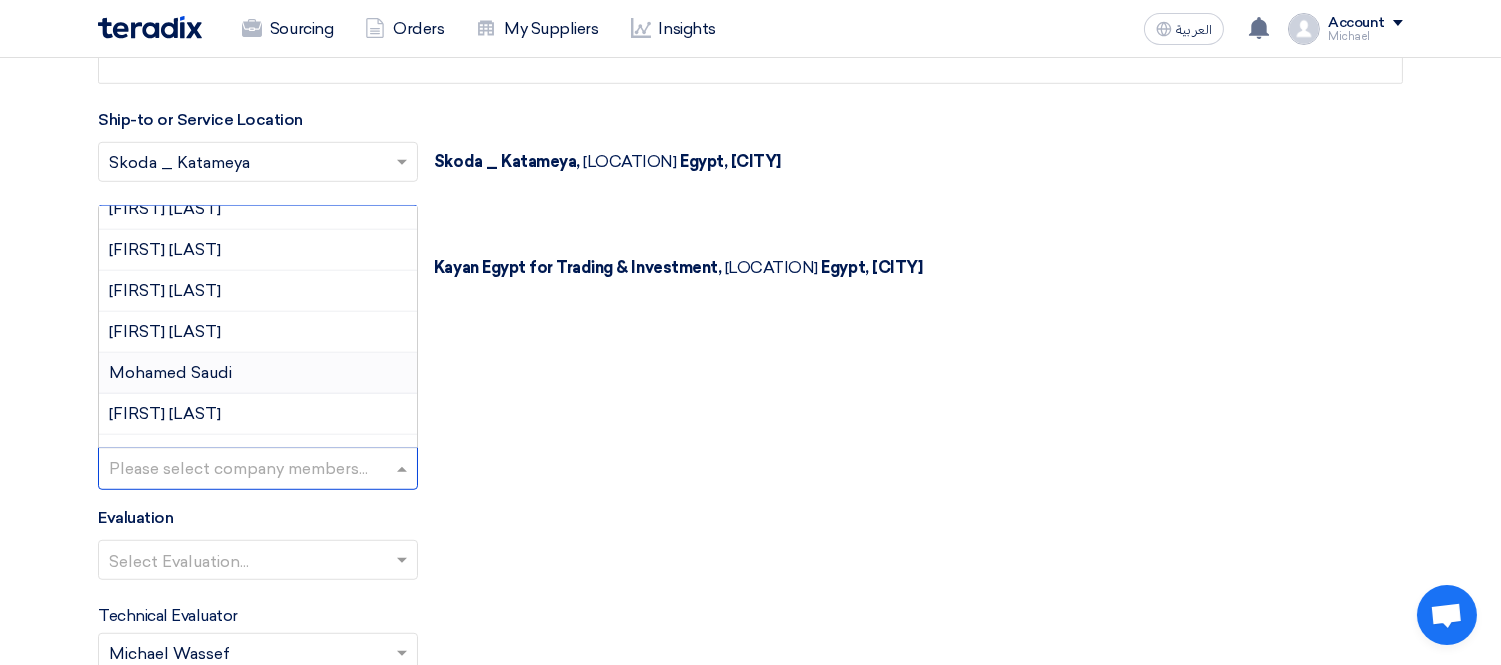 click on "Mohamed Saudi" at bounding box center [258, 373] 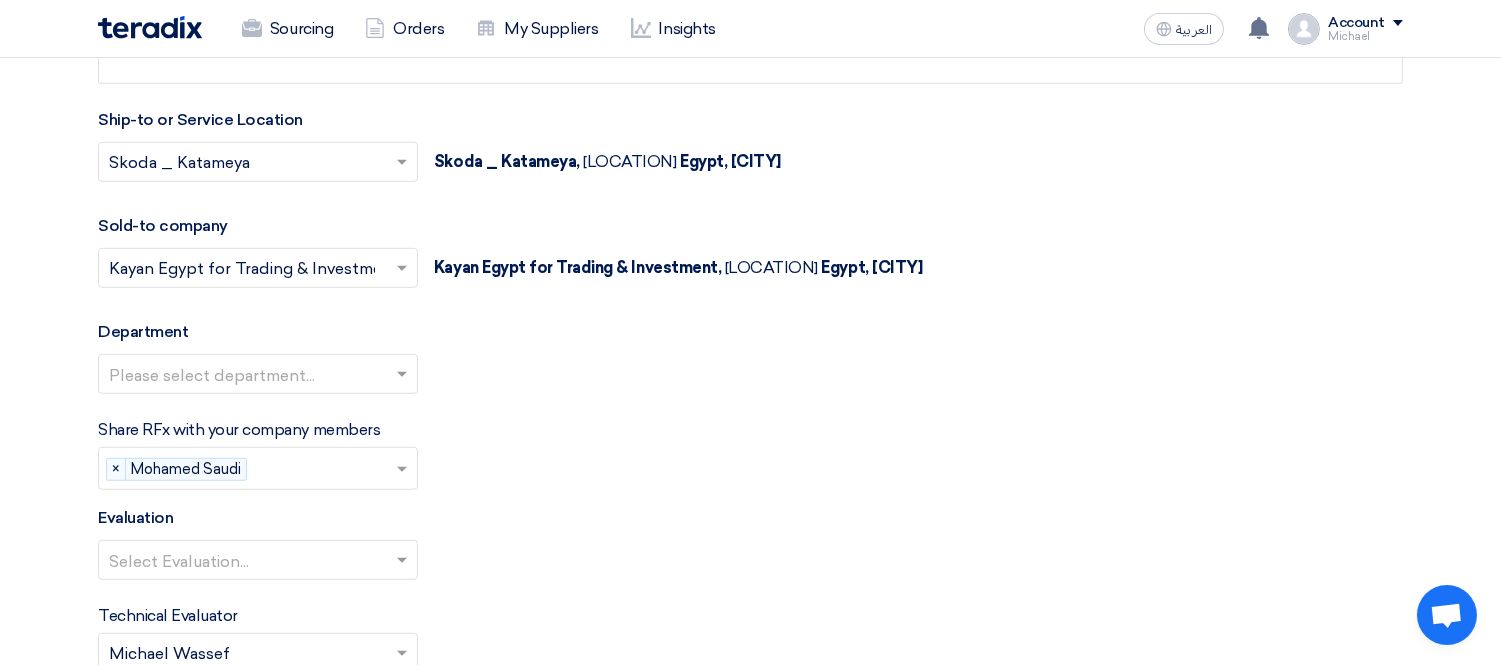 scroll, scrollTop: 2444, scrollLeft: 0, axis: vertical 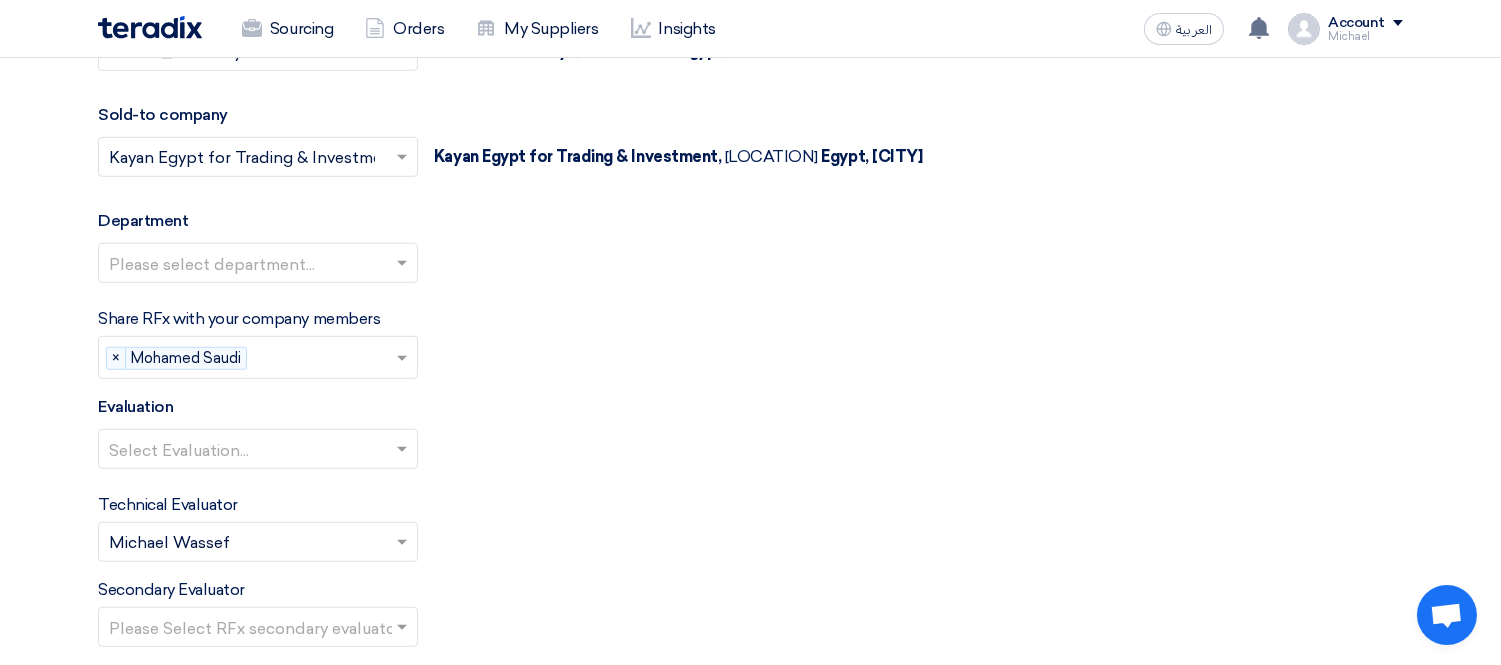 click 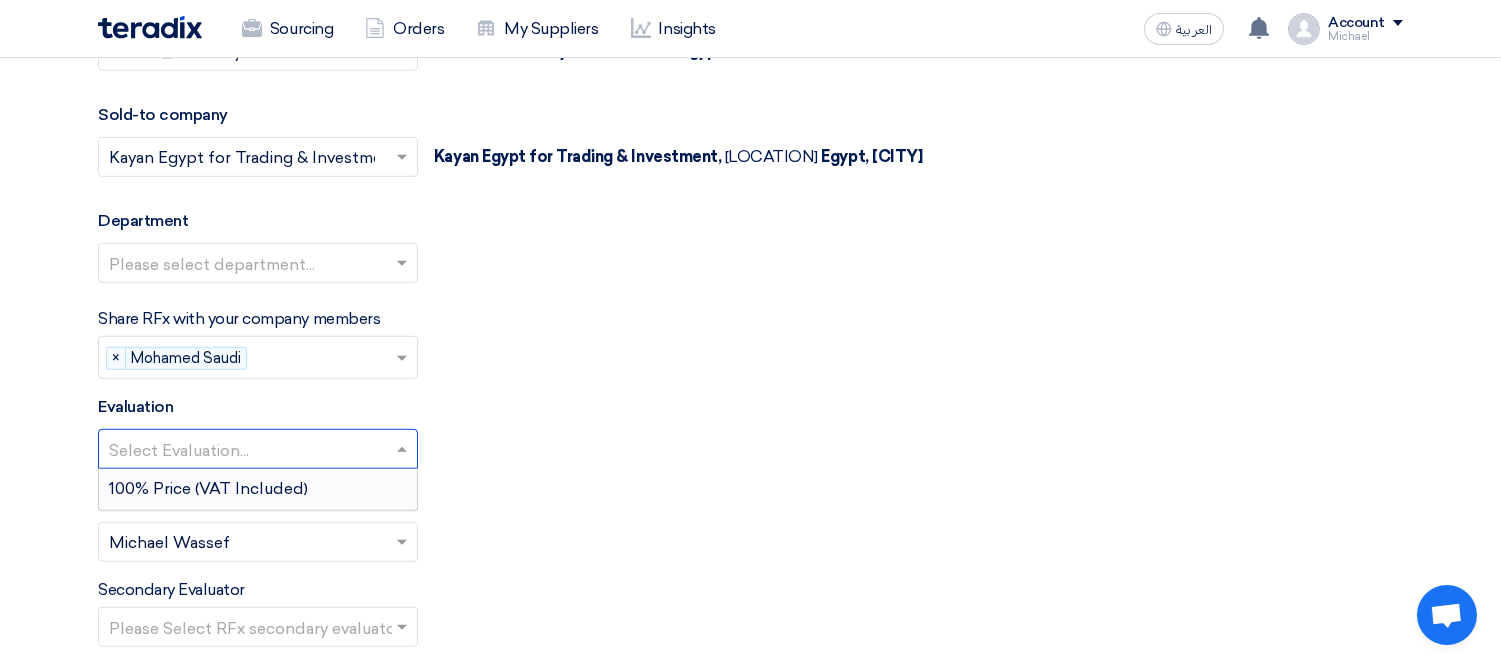 click on "100% Price (VAT Included)" at bounding box center [208, 488] 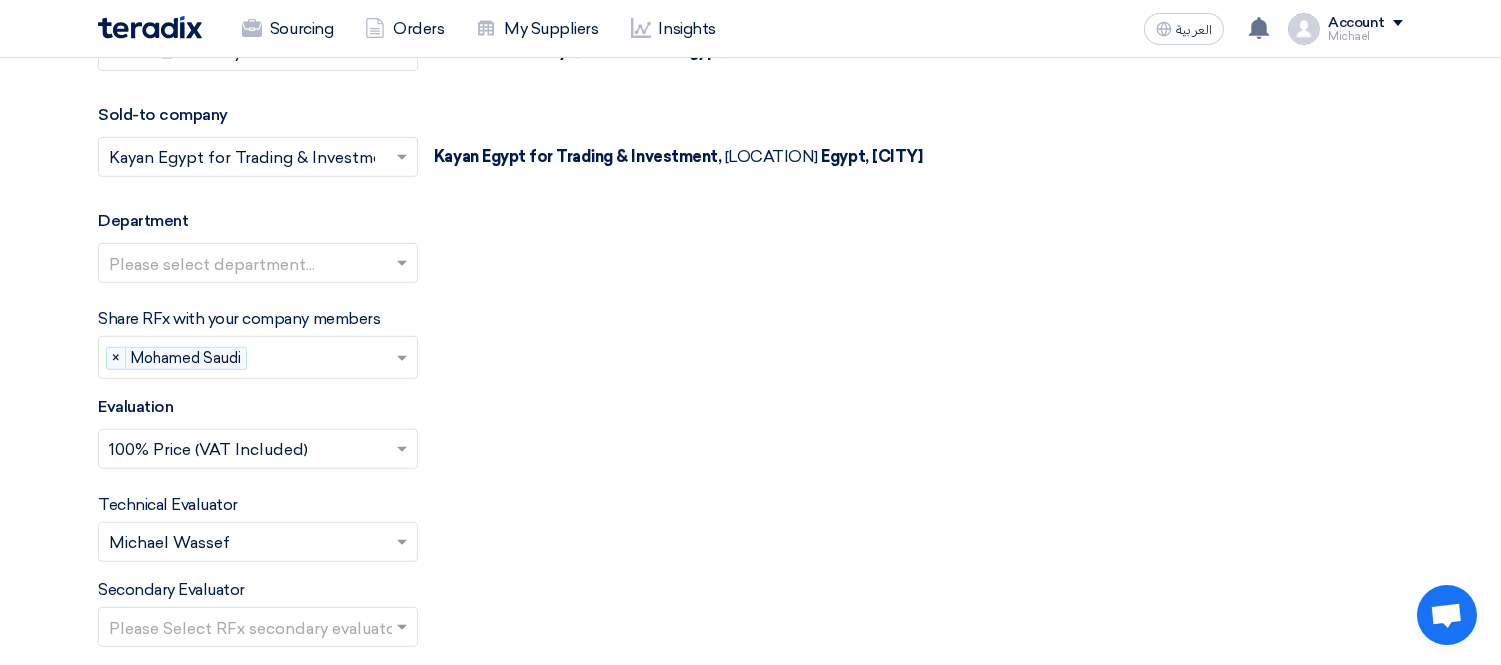 click 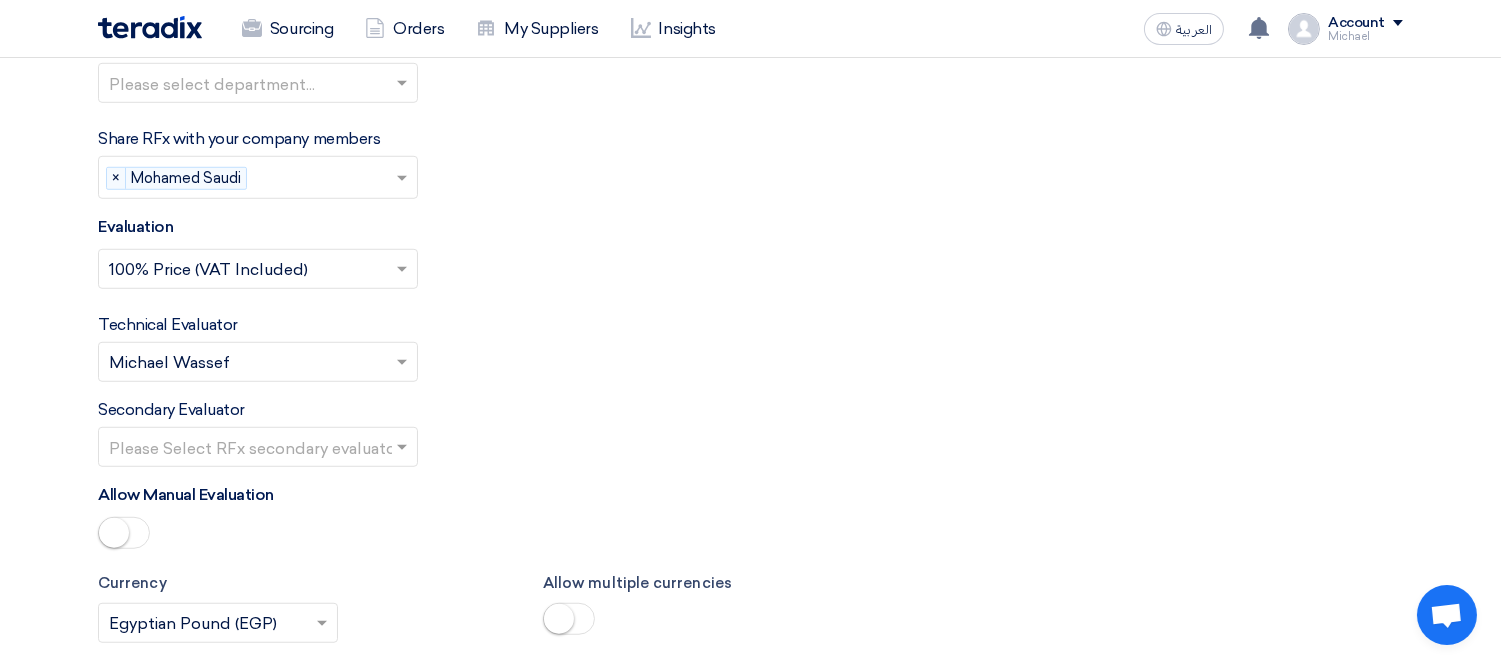 scroll, scrollTop: 2666, scrollLeft: 0, axis: vertical 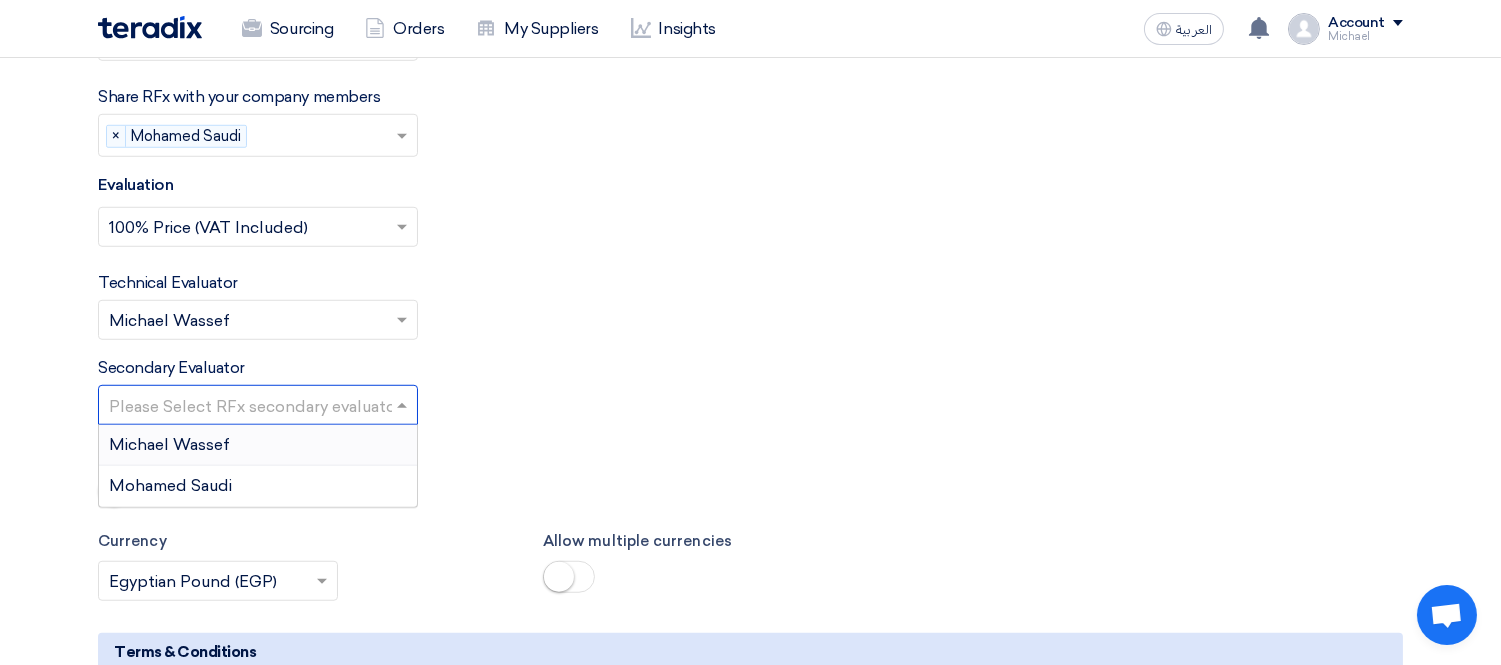 click at bounding box center [248, 407] 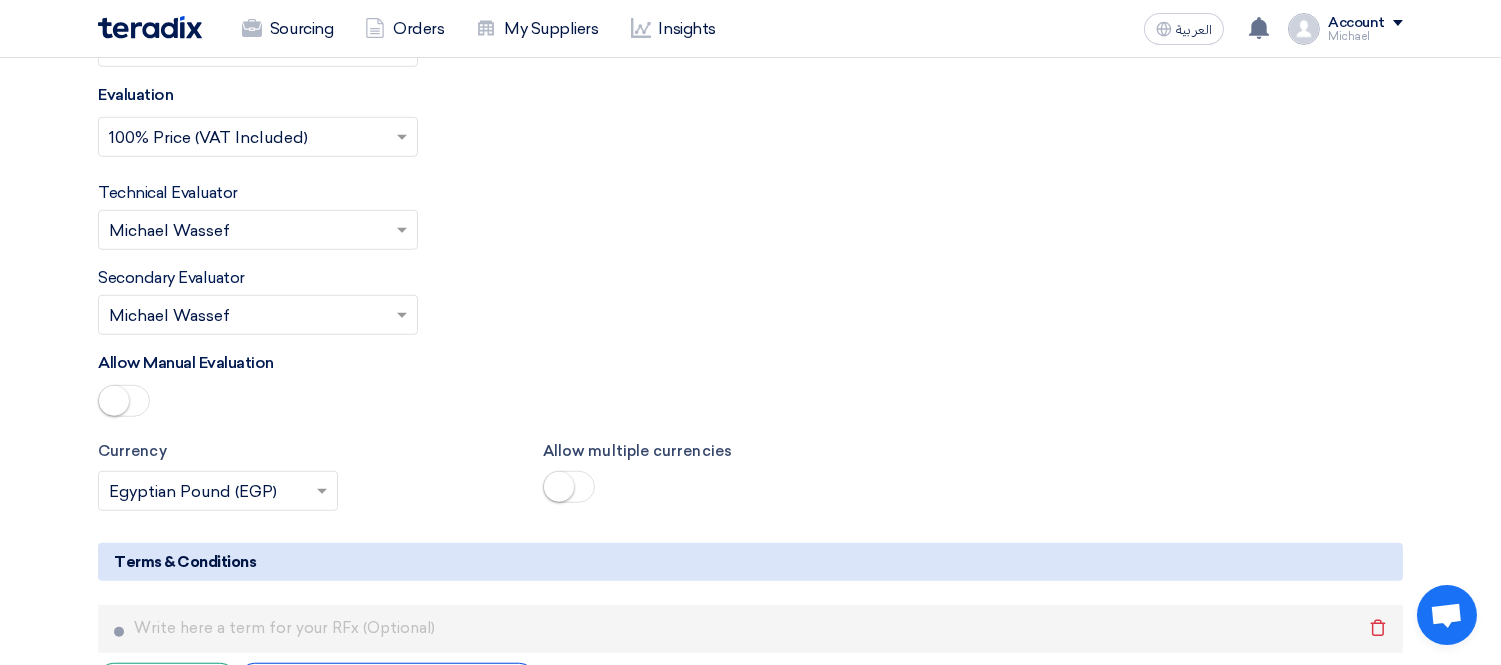 scroll, scrollTop: 3111, scrollLeft: 0, axis: vertical 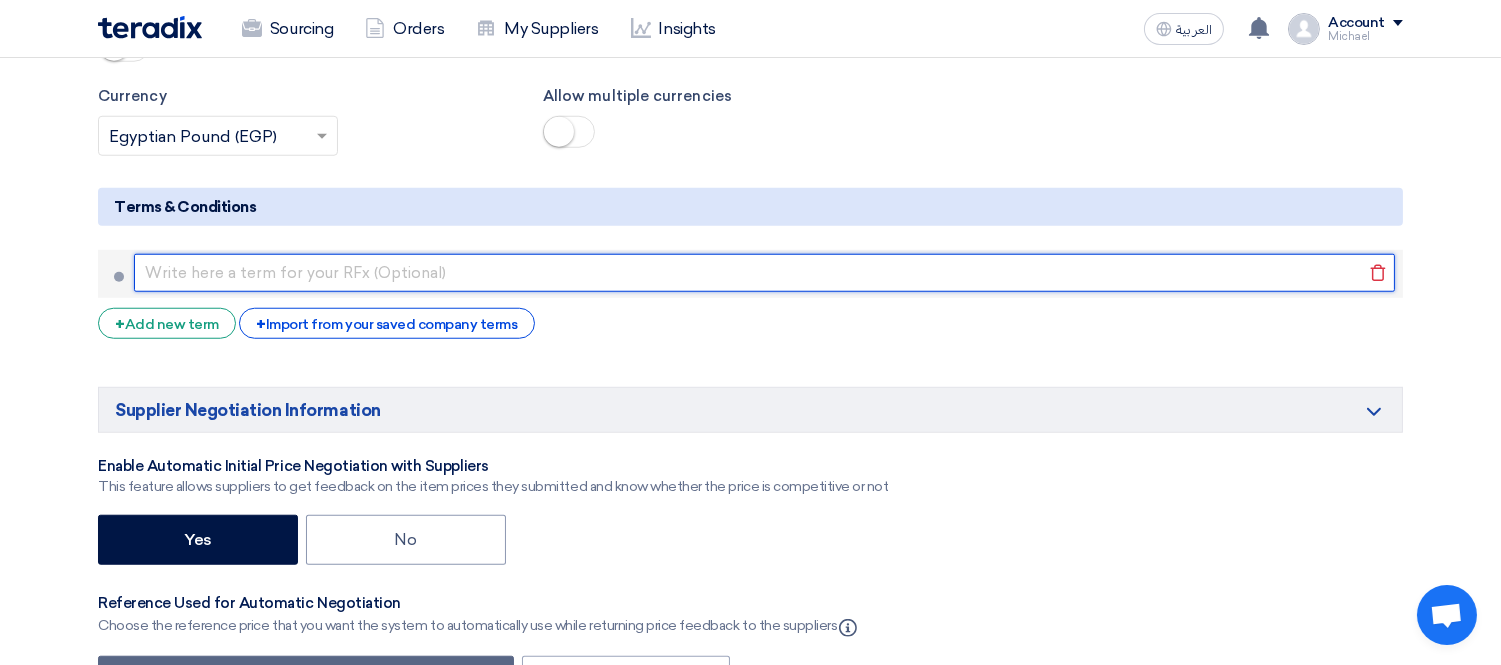 click 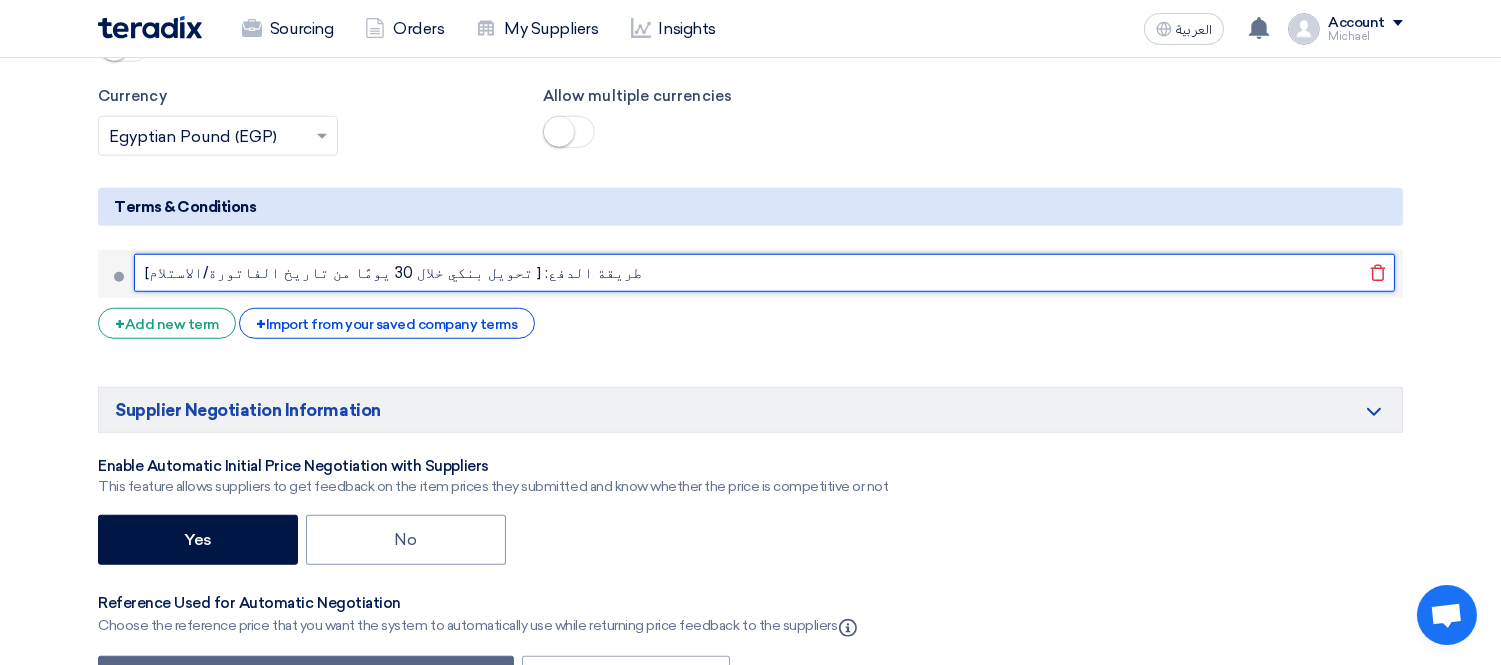 drag, startPoint x: 304, startPoint y: 274, endPoint x: 313, endPoint y: 266, distance: 12.0415945 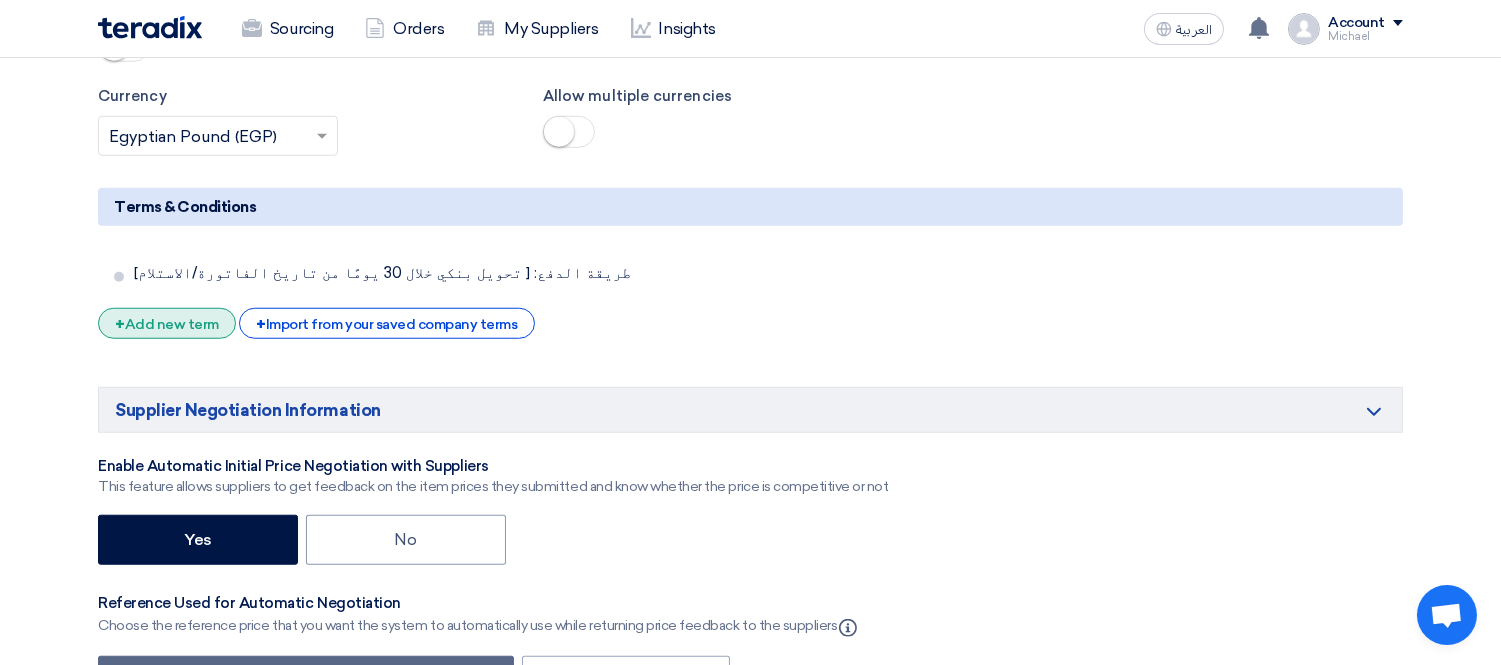 click on "+
Add new term" 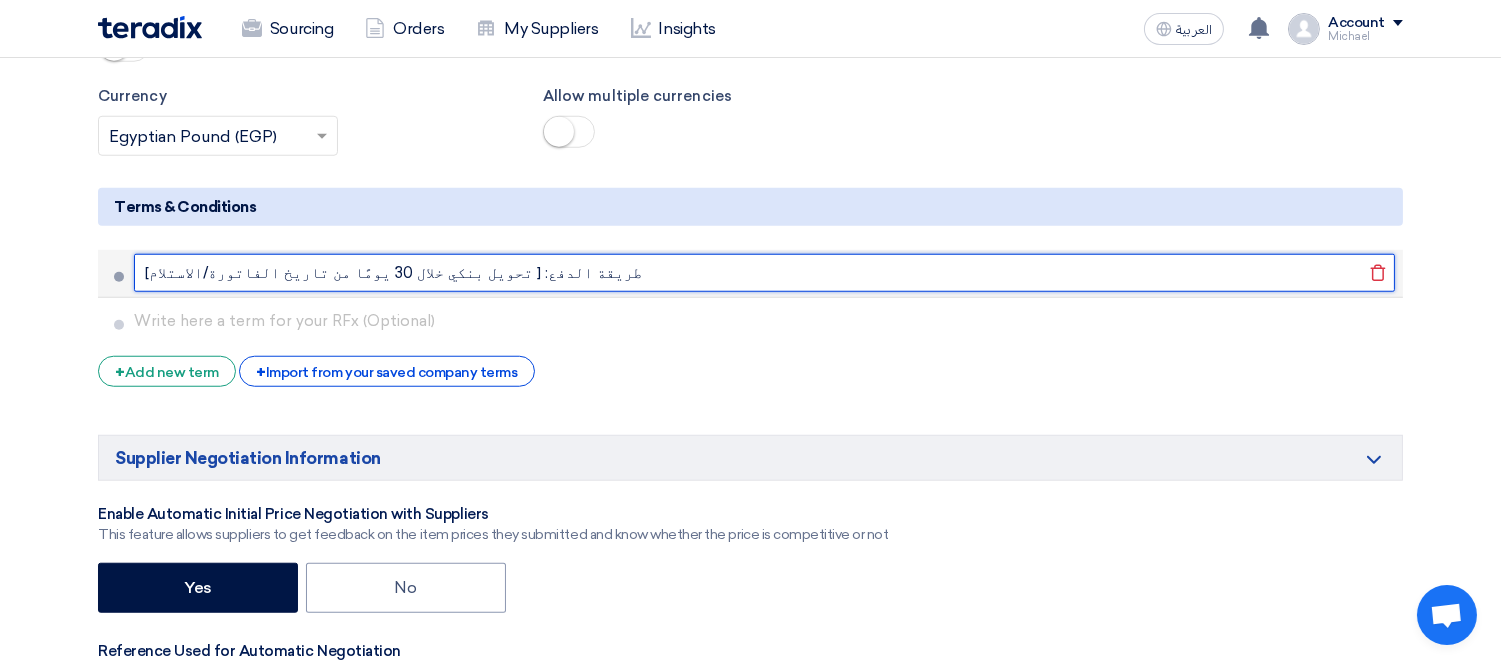 drag, startPoint x: 301, startPoint y: 277, endPoint x: 318, endPoint y: 277, distance: 17 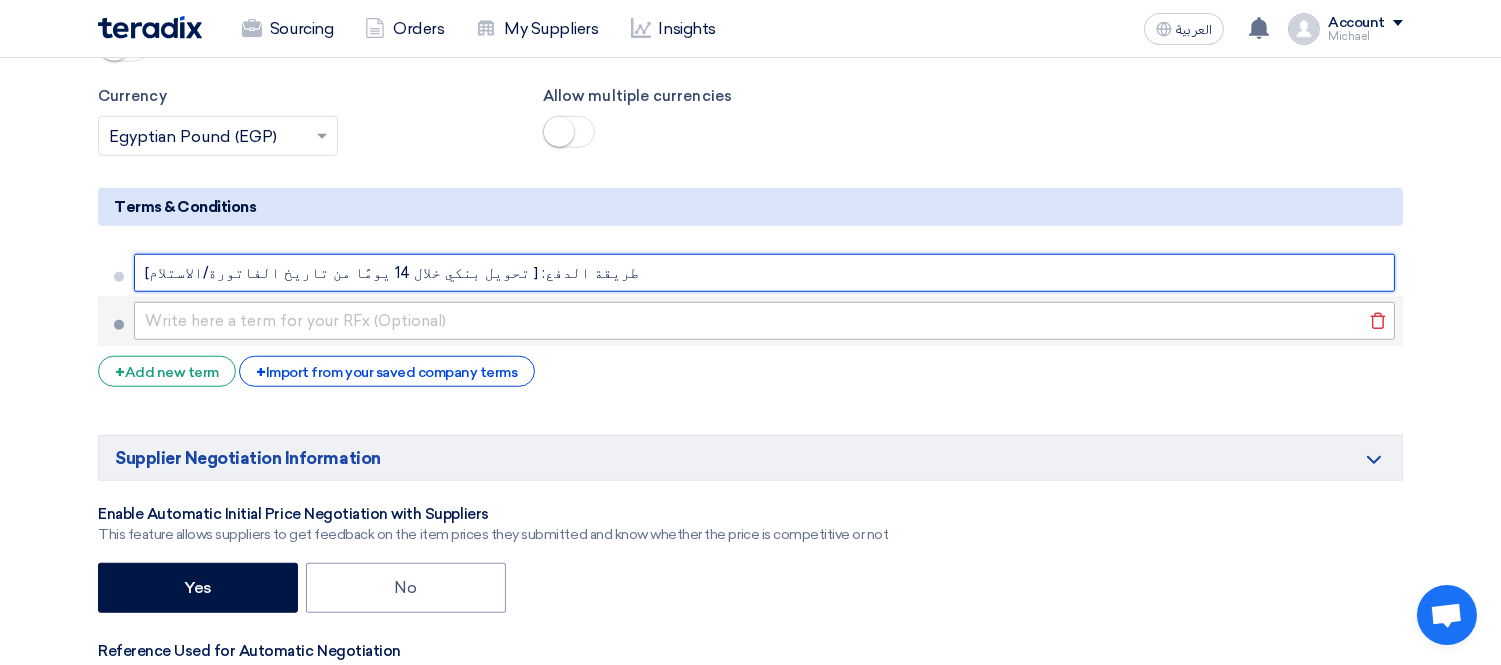 type on "طريقة الدفع: [ تحويل بنكي خلال 14 يومًا من تاريخ الفاتورة/الاستلام]" 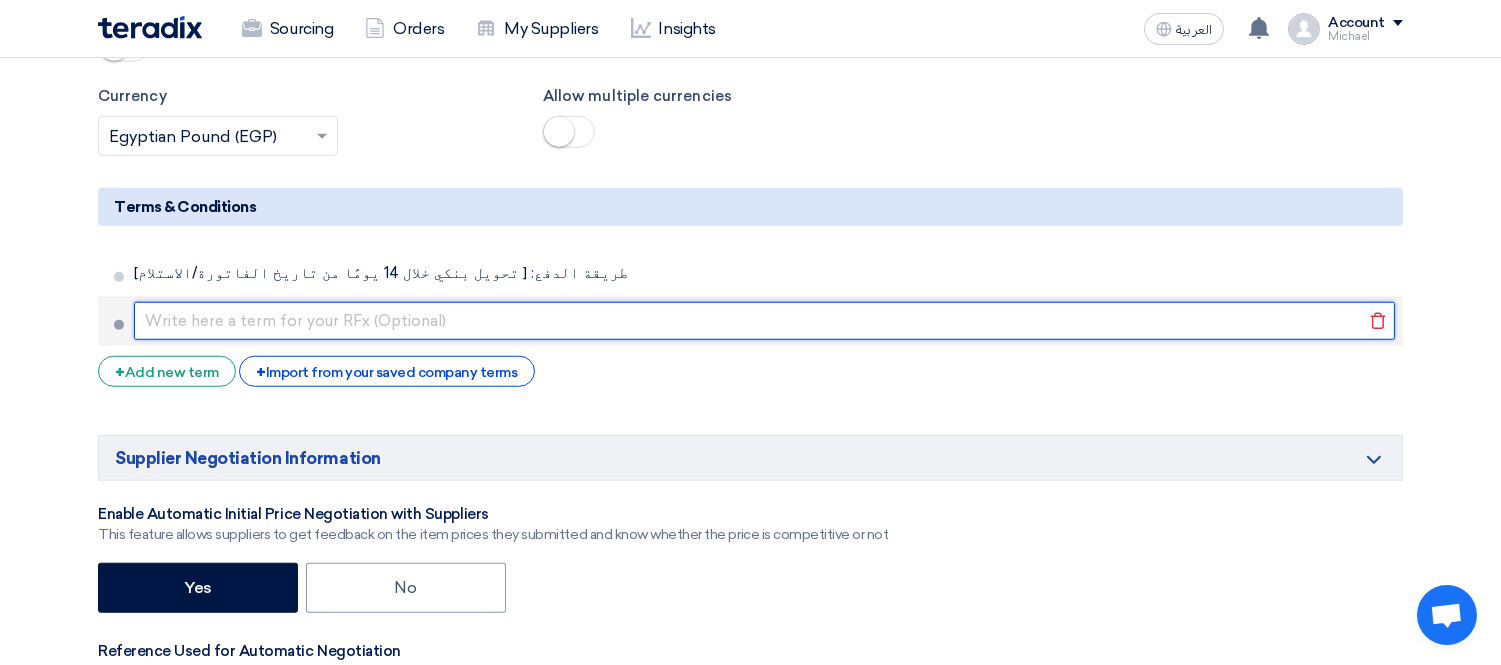 click 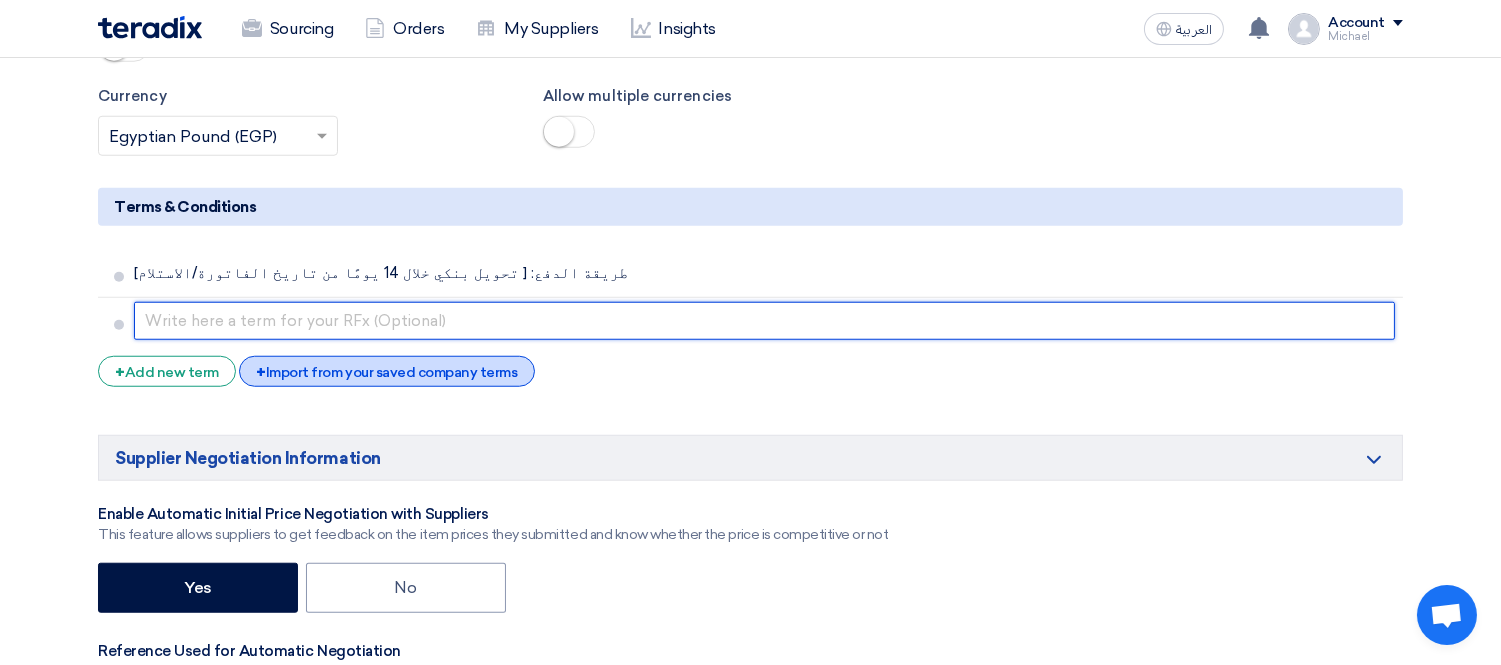 paste on "مدة التوريد: [ خلال 7 أيام من تاريخ أمر الشراء]" 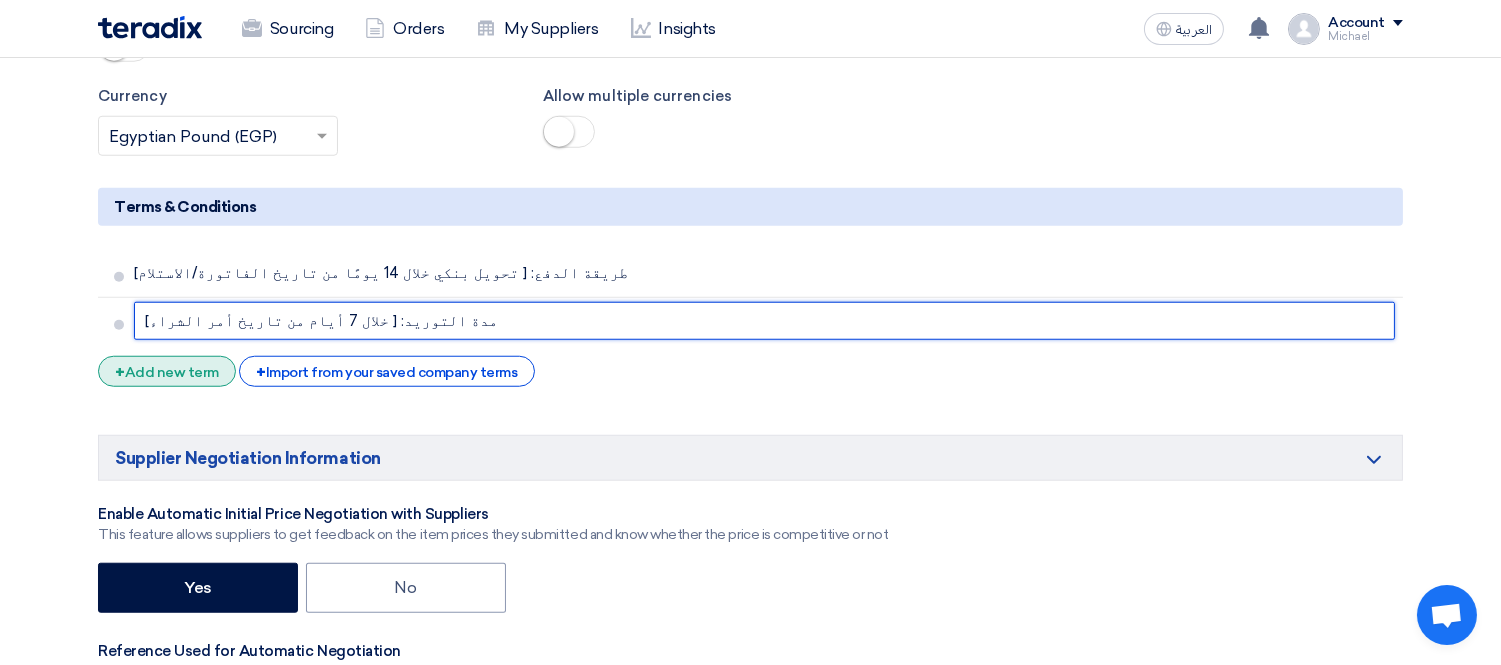 type on "مدة التوريد: [ خلال 7 أيام من تاريخ أمر الشراء]" 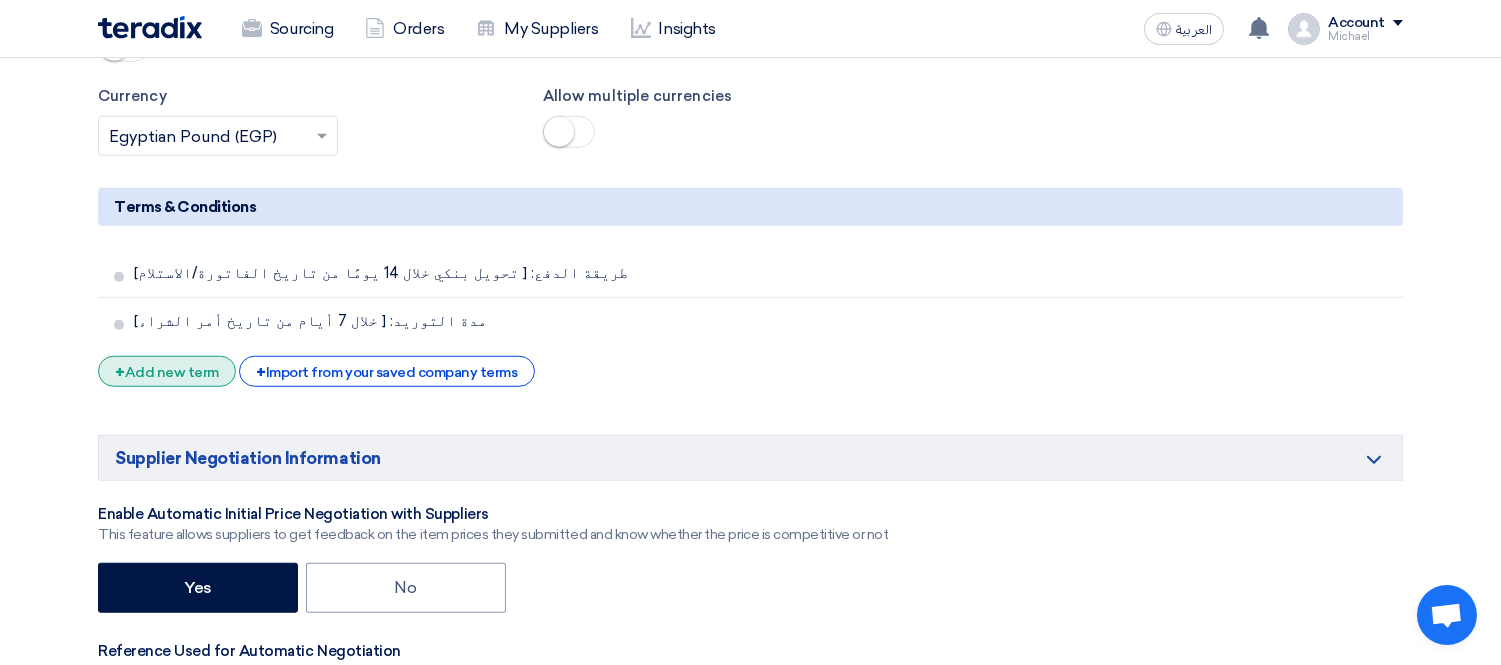 click on "+
Add new term" 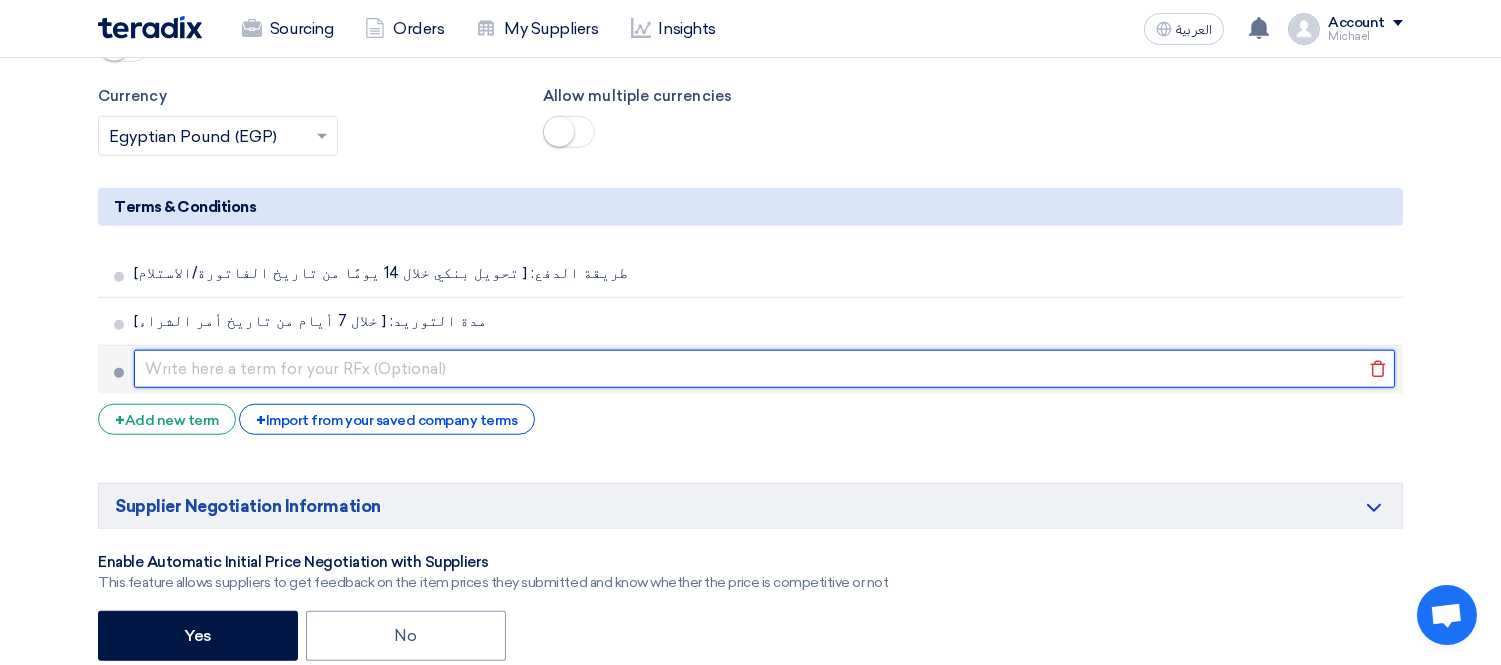 click 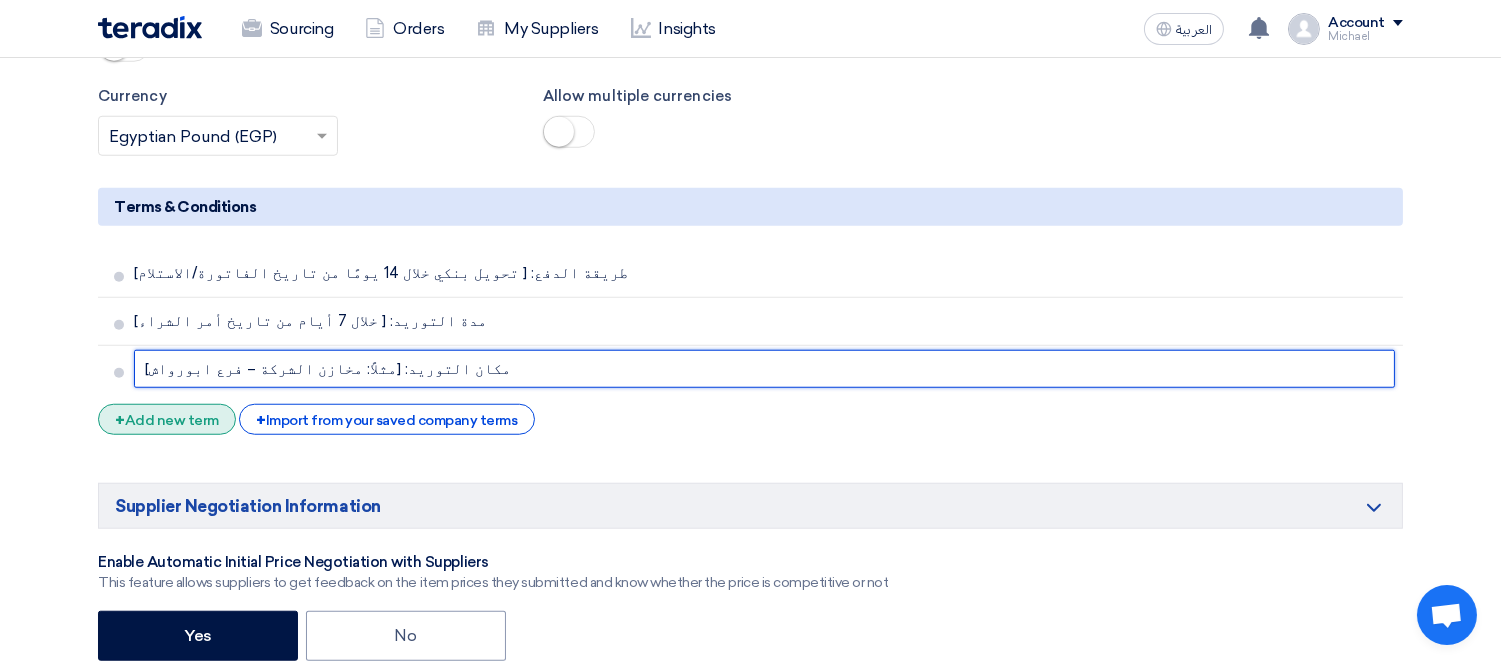 type on "مكان التوريد: [مثلاً: مخازن الشركة – فرع ابورواش]" 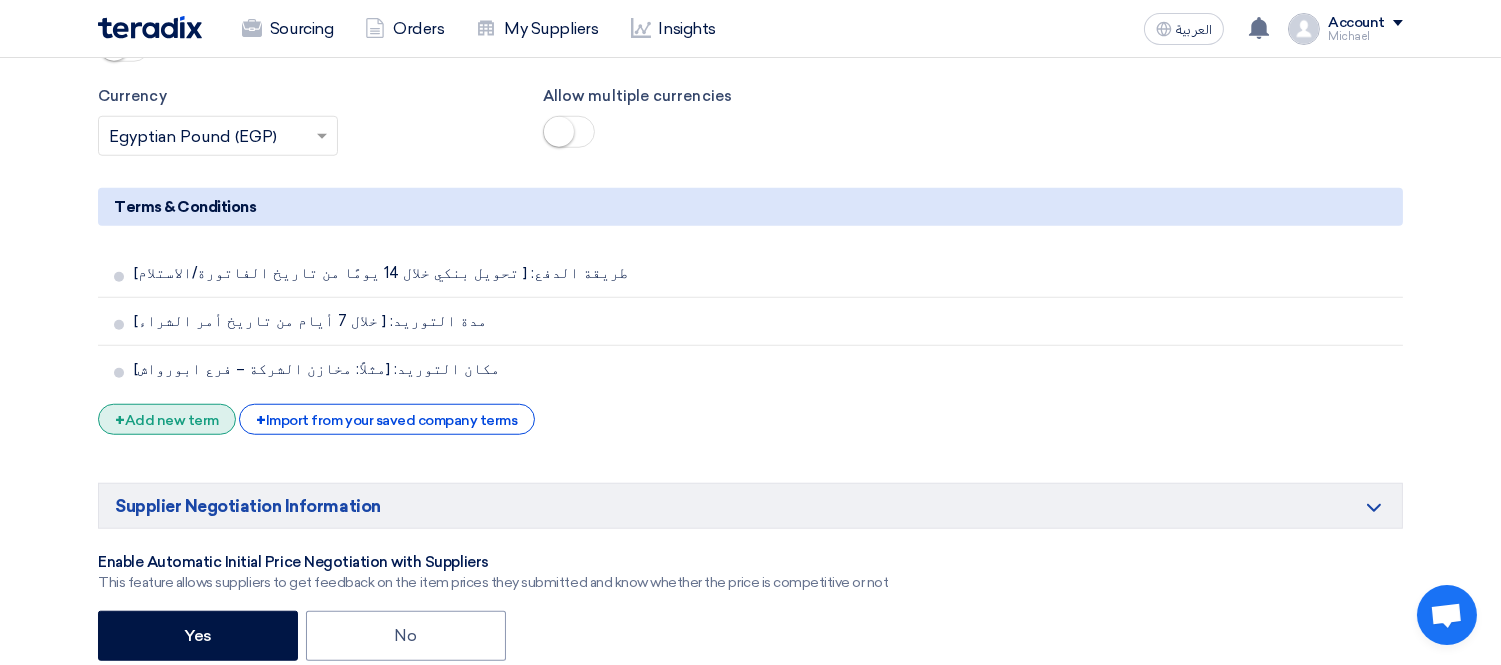click on "+
Add new term" 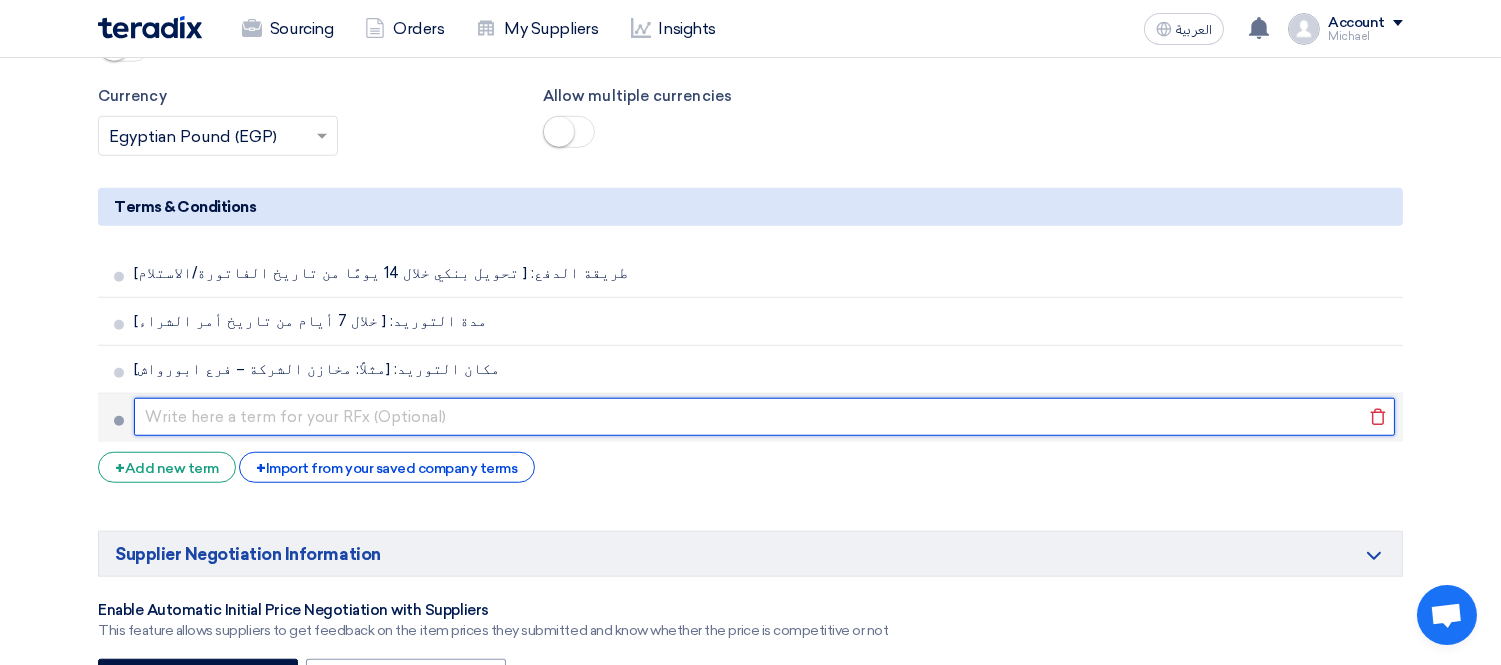 click 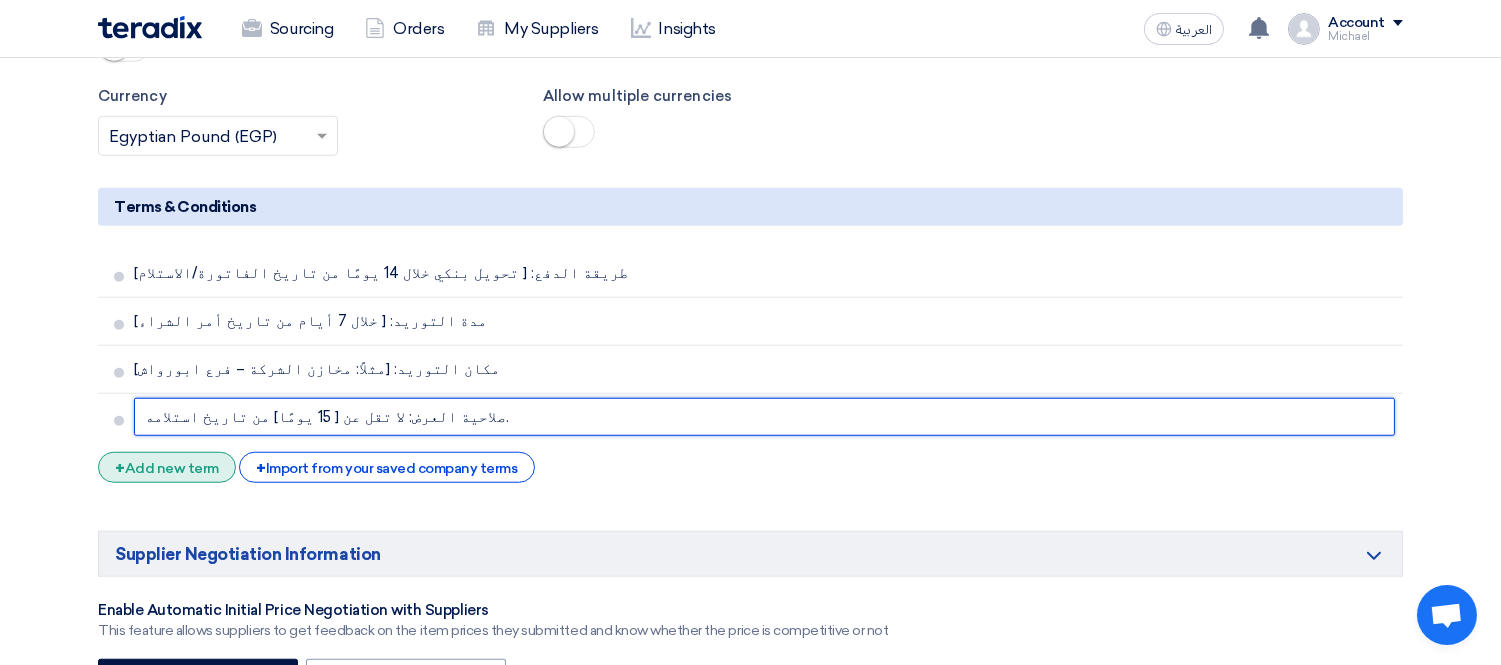 type on "صلاحية العرض: لا تقل عن [ 15 يومًا] من تاريخ استلامه." 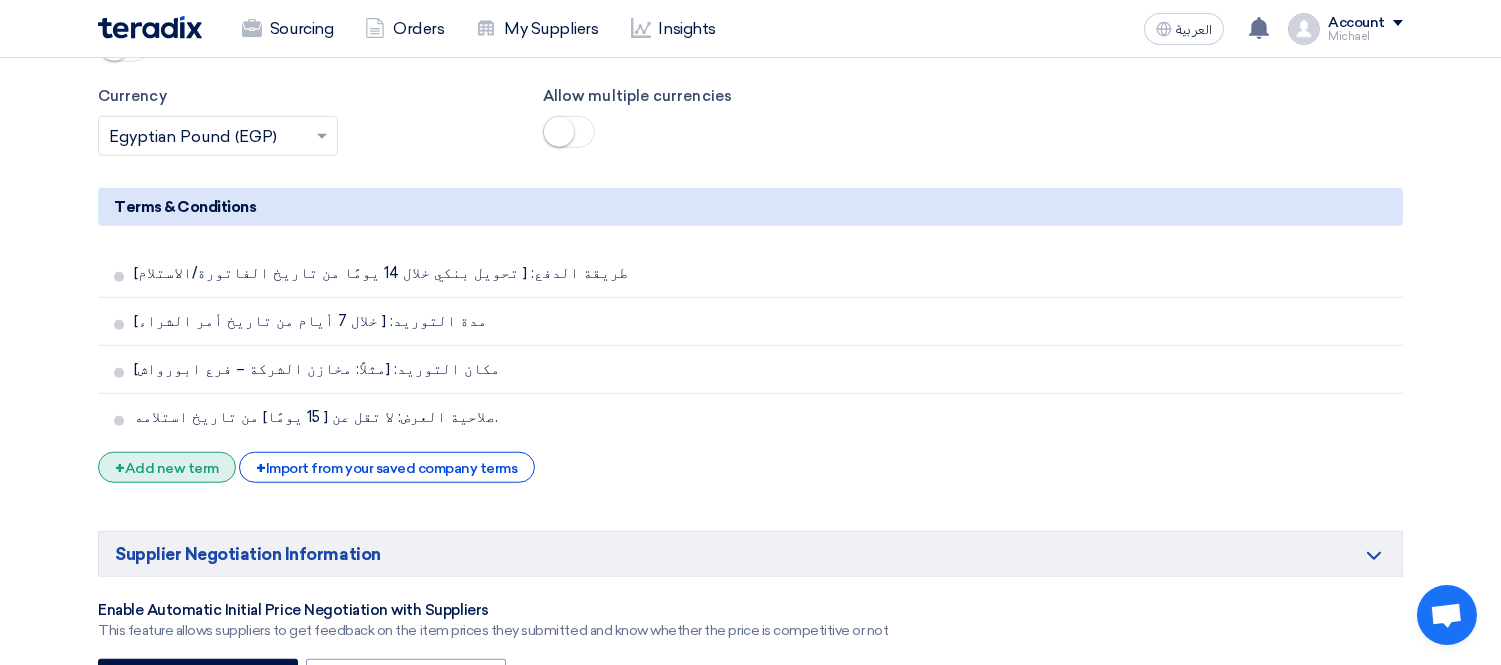 click on "+
Add new term" 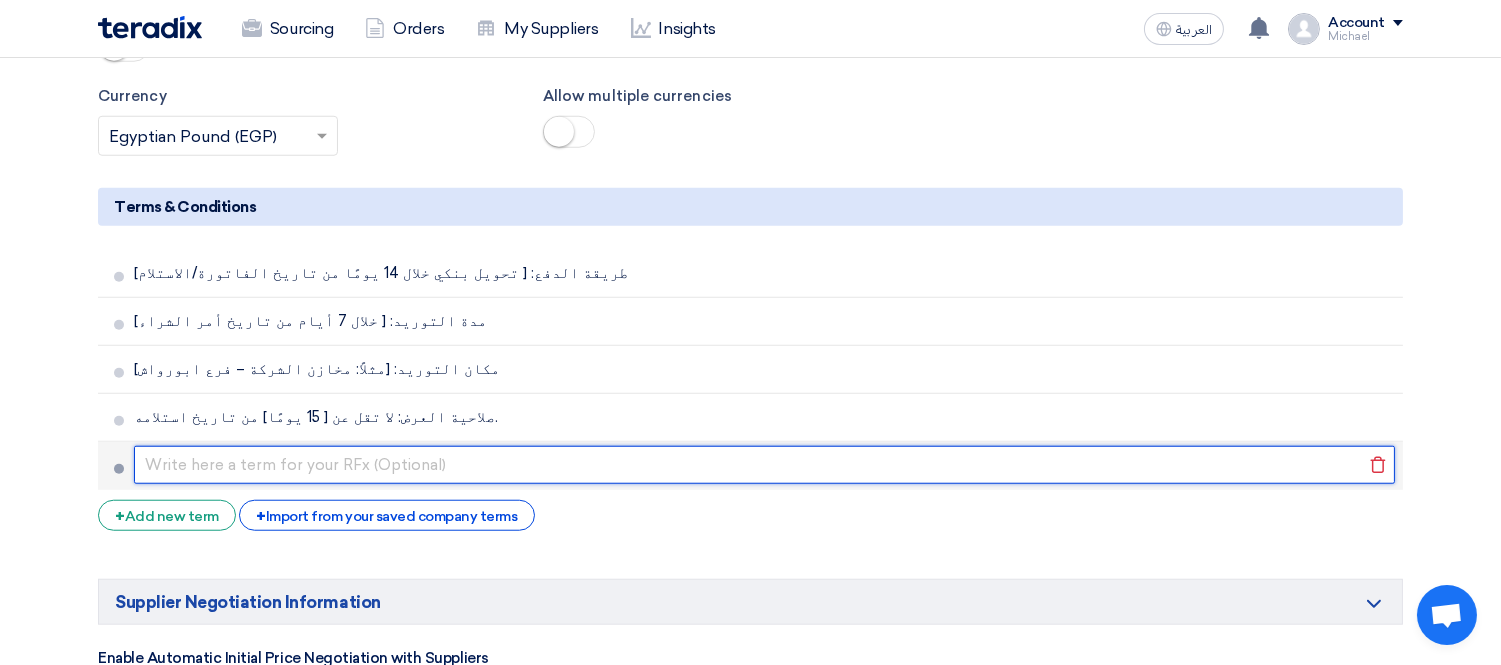 click 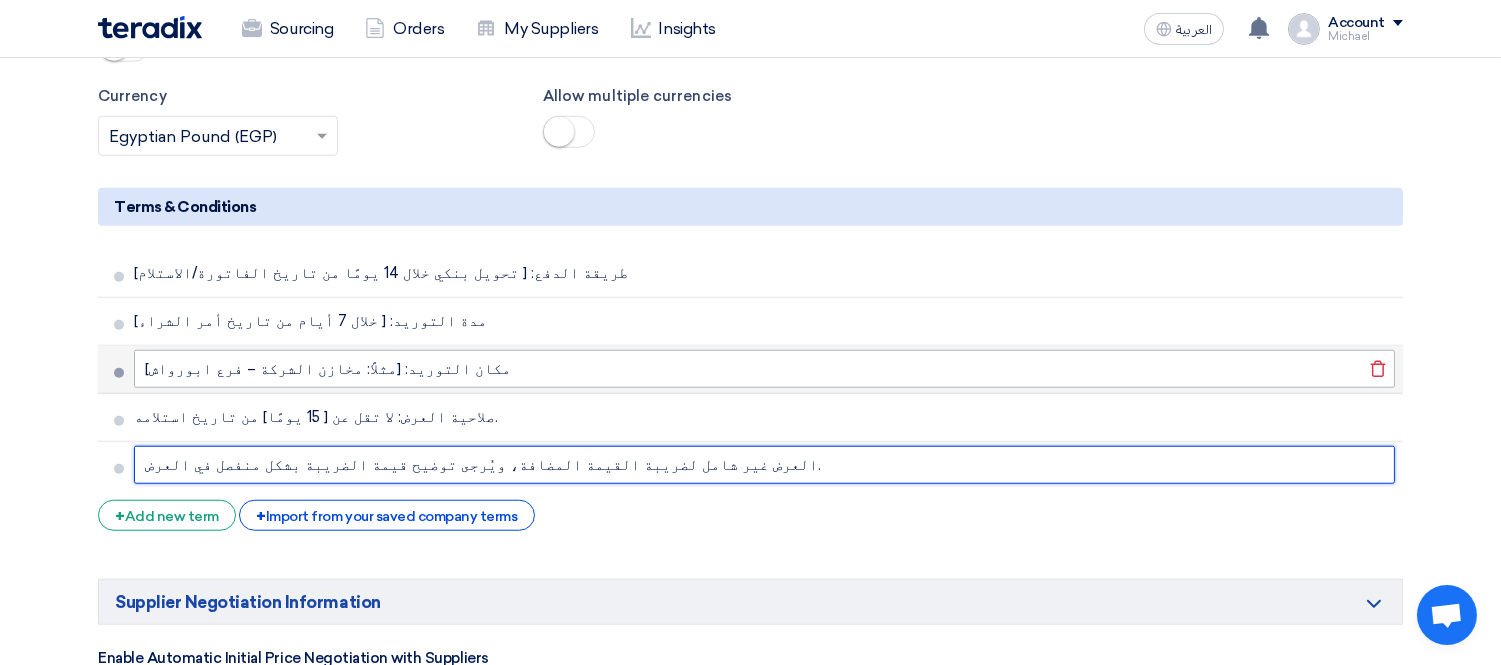 type on "العرض غير شامل لضريبة القيمة المضافة، ويُرجى توضيح قيمة الضريبة بشكل منفصل في العرض." 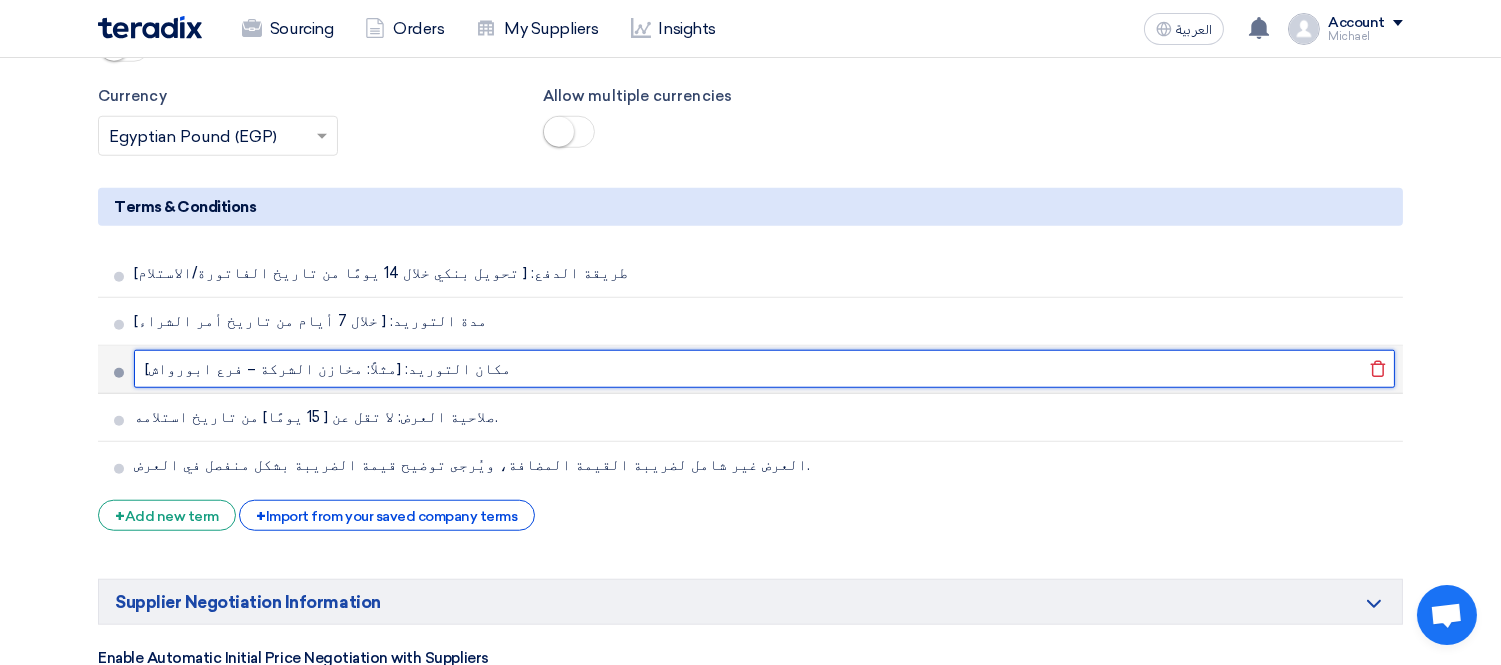 click on "مكان التوريد: [مثلاً: مخازن الشركة – فرع ابورواش]" 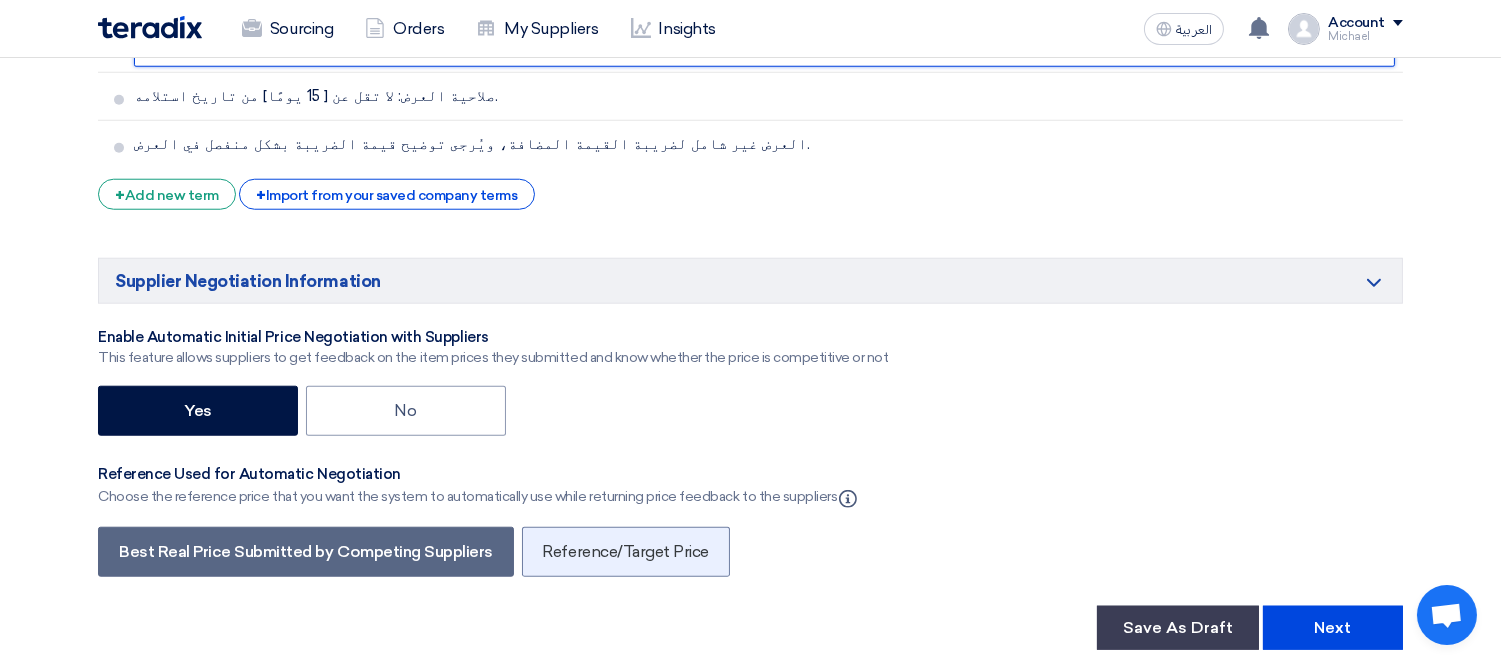scroll, scrollTop: 3444, scrollLeft: 0, axis: vertical 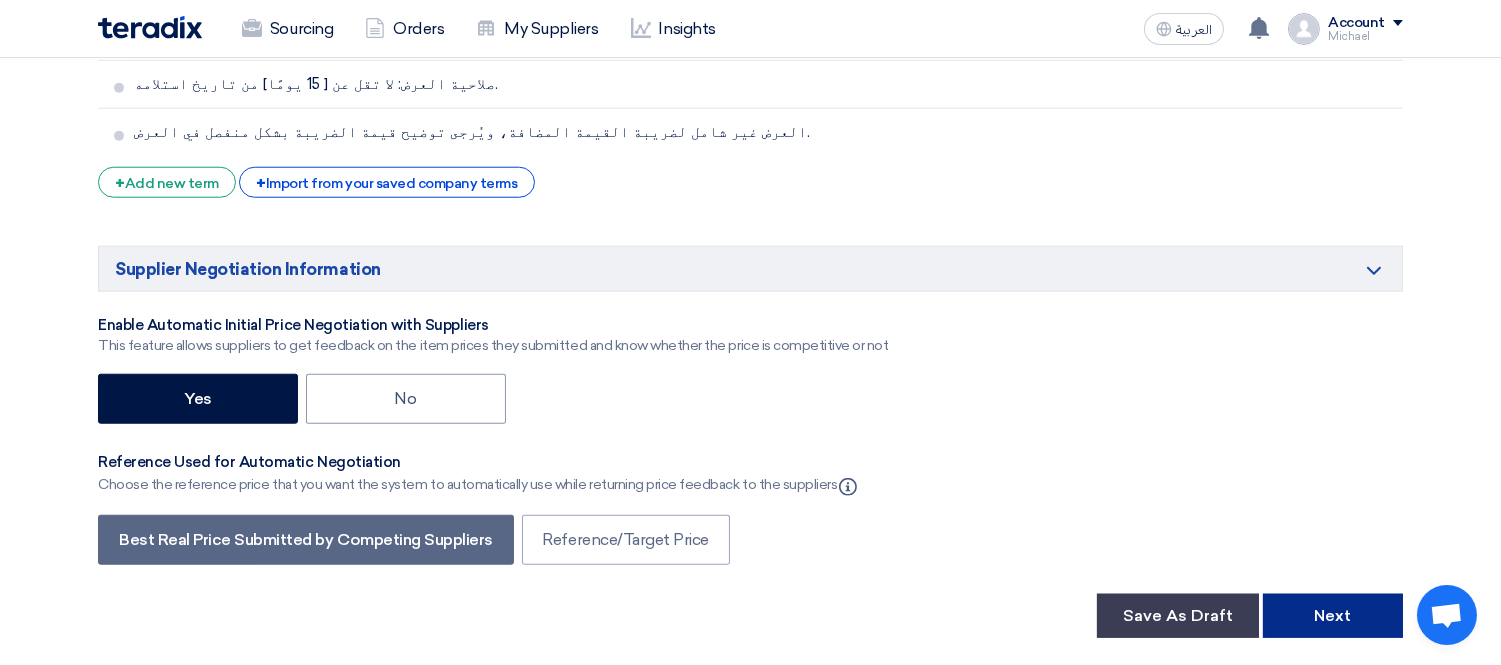 type on "مكان التوريد: [مثلاً: مخازن الشركة – فرع القطامية ]" 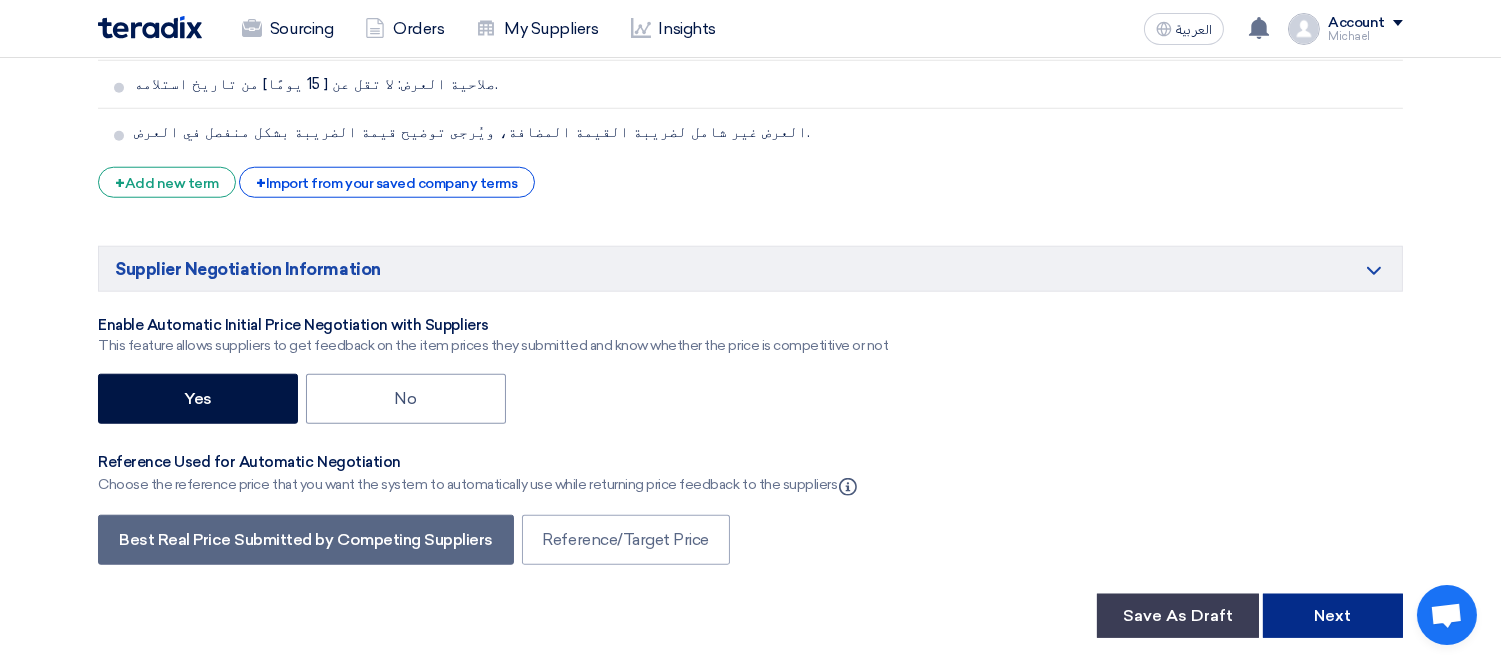click on "Next" 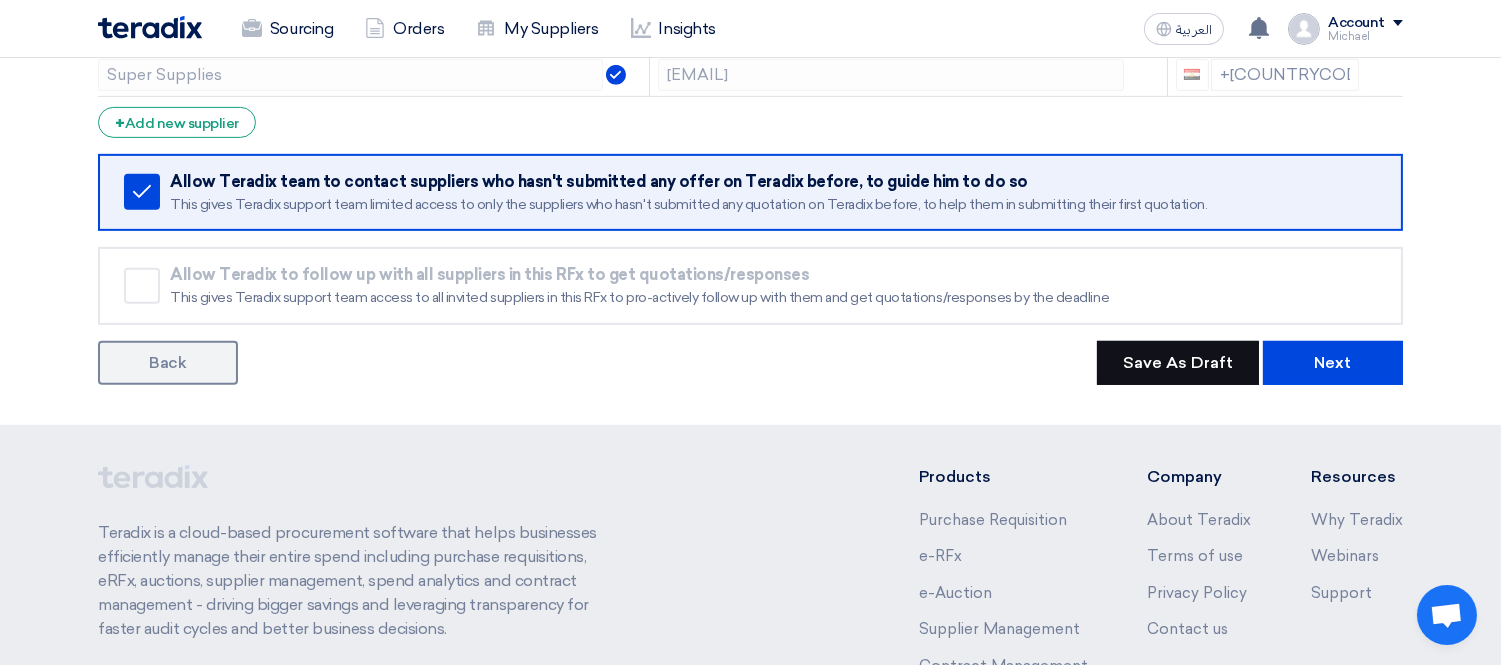 scroll, scrollTop: 1666, scrollLeft: 0, axis: vertical 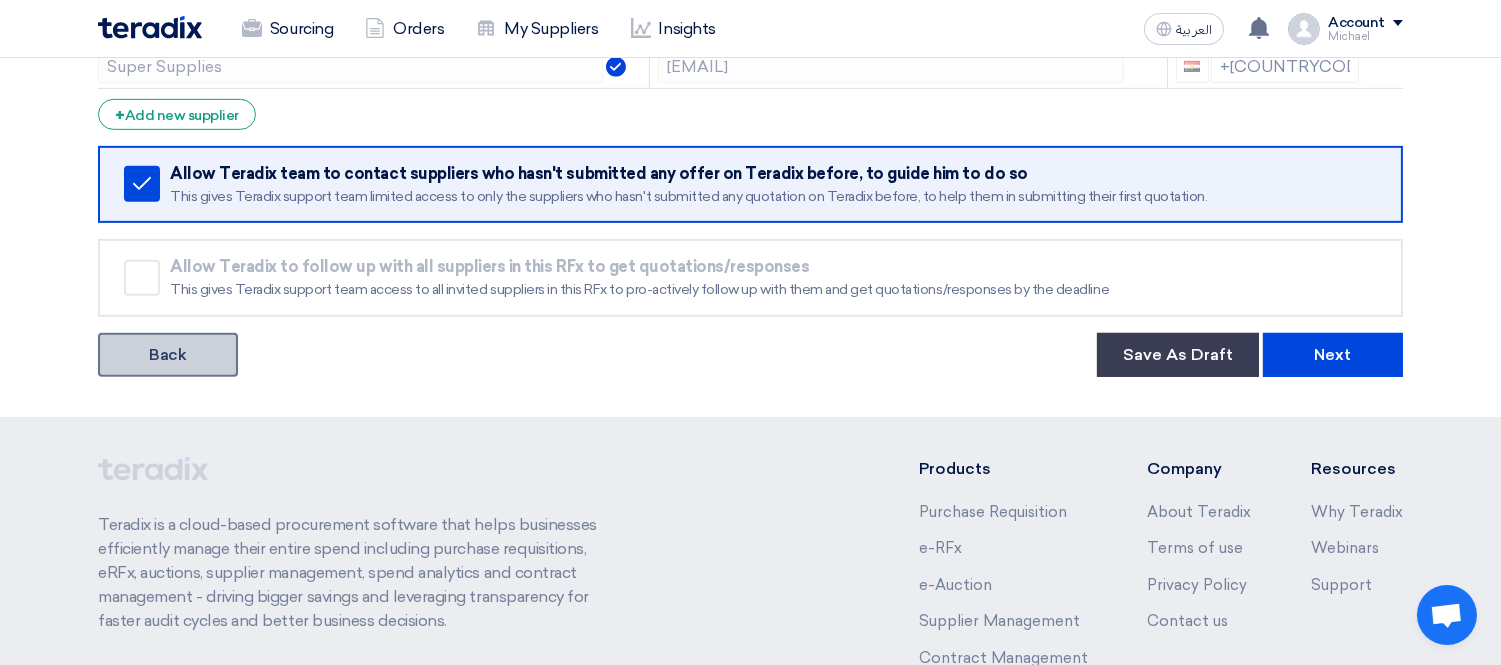 click on "Back" 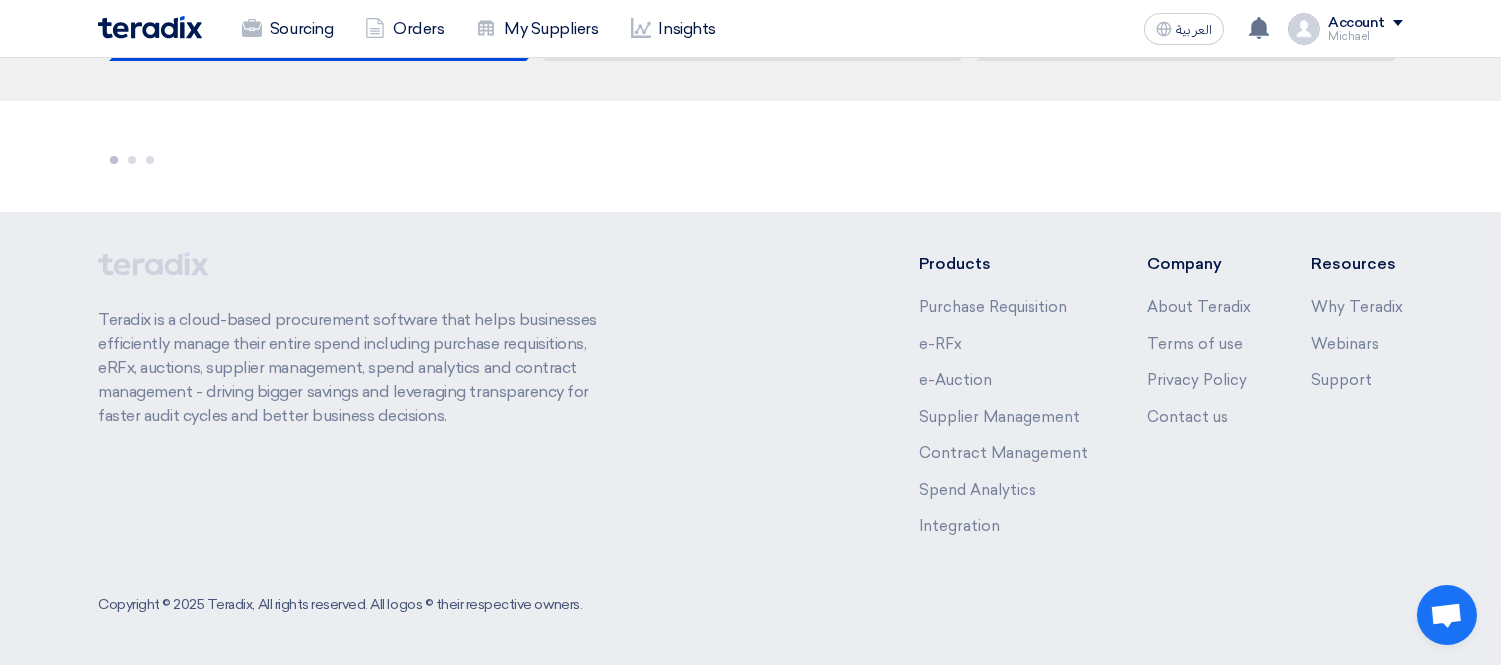 scroll, scrollTop: 0, scrollLeft: 0, axis: both 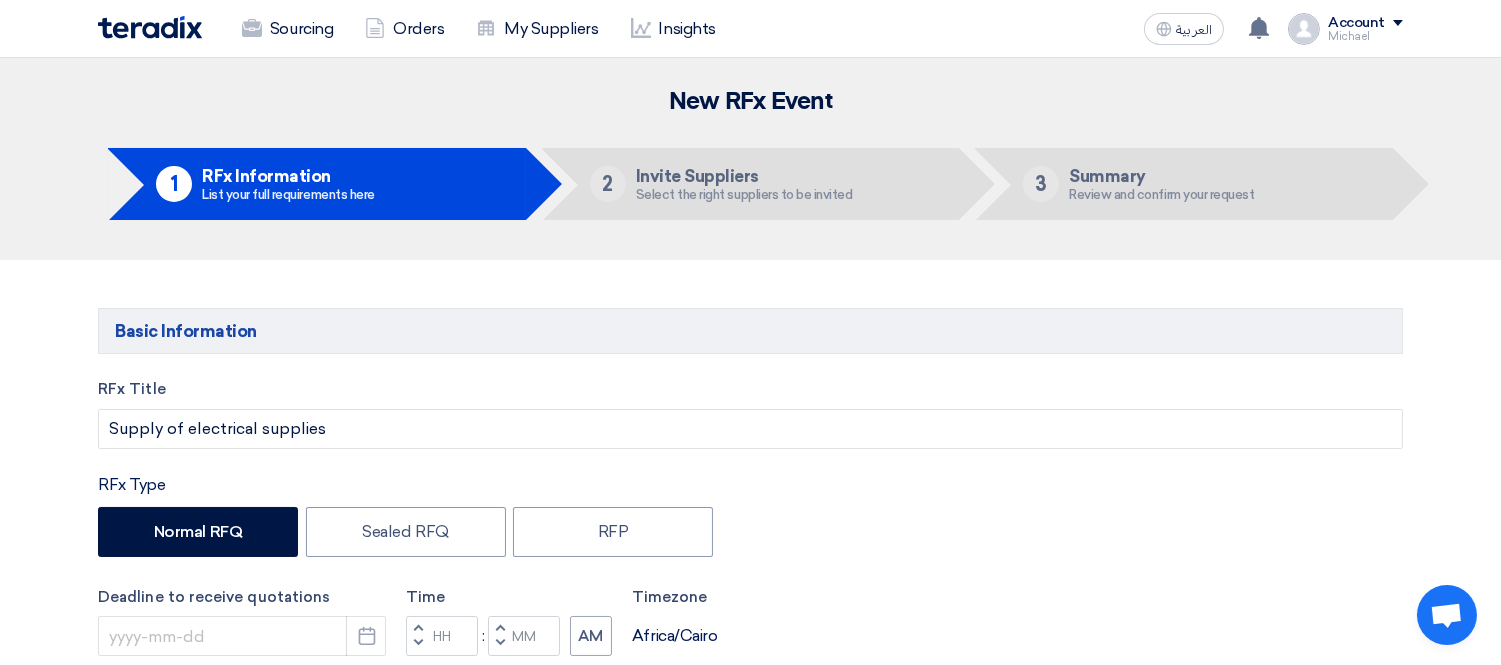 type on "[DATE]" 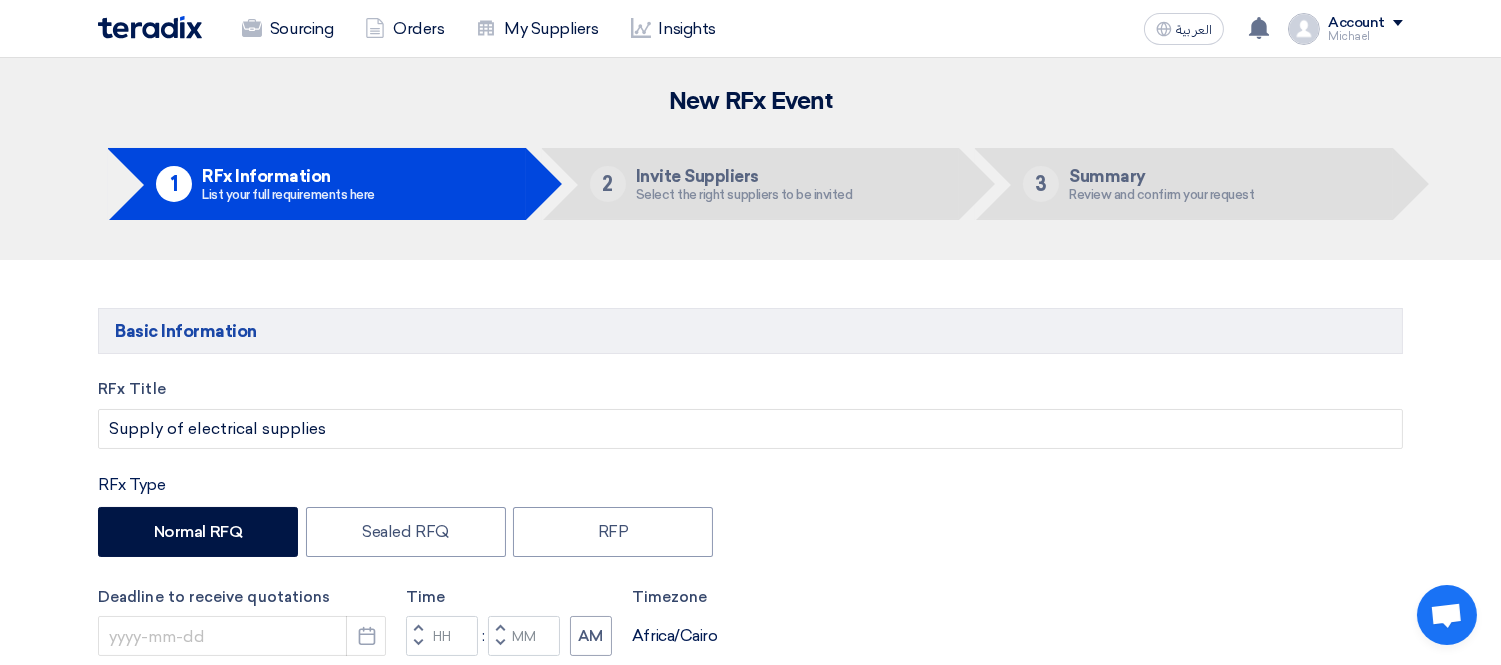 type on "05" 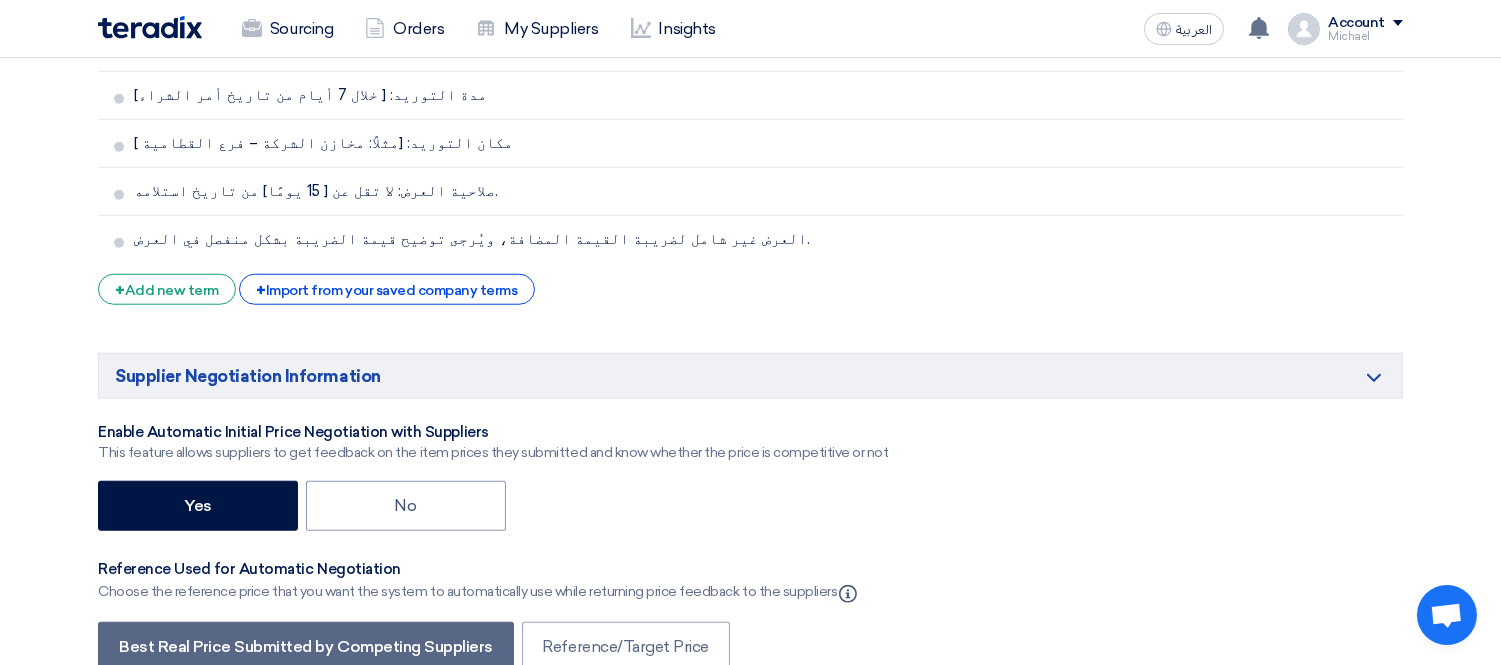 scroll, scrollTop: 3444, scrollLeft: 0, axis: vertical 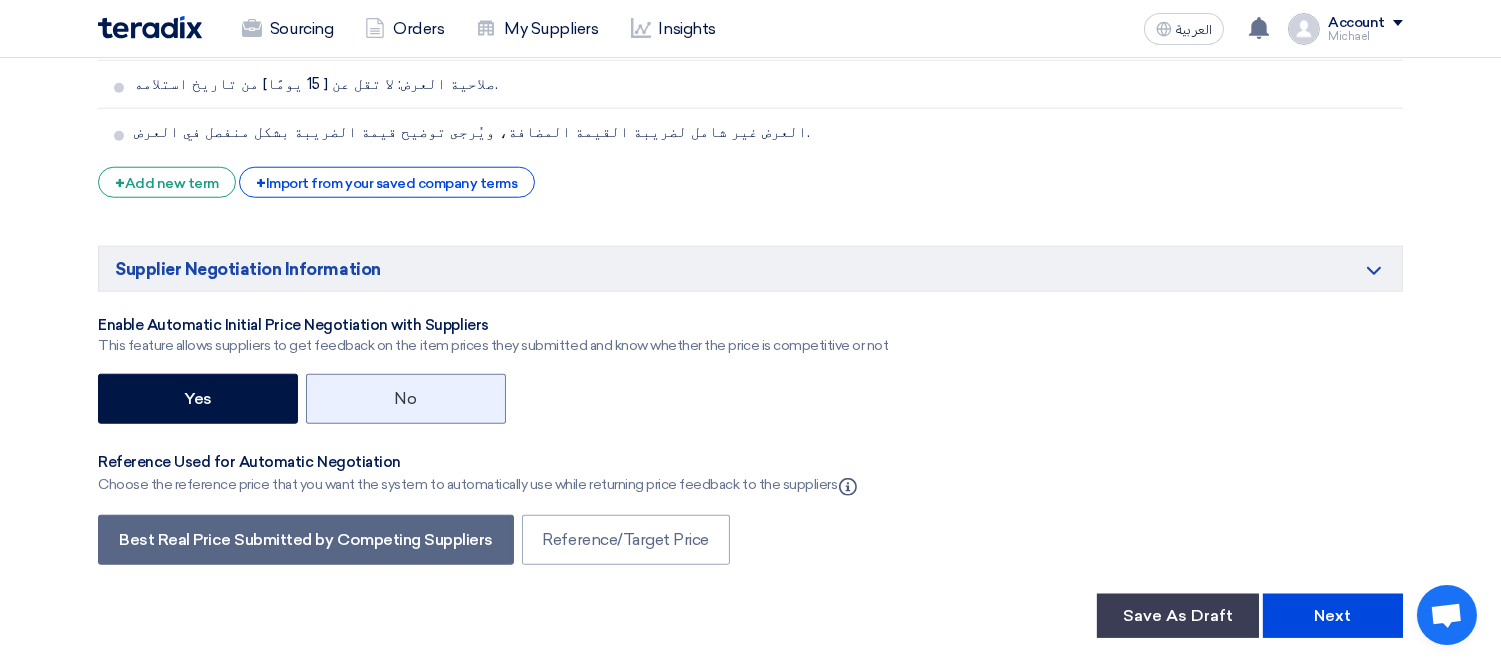 click on "No" 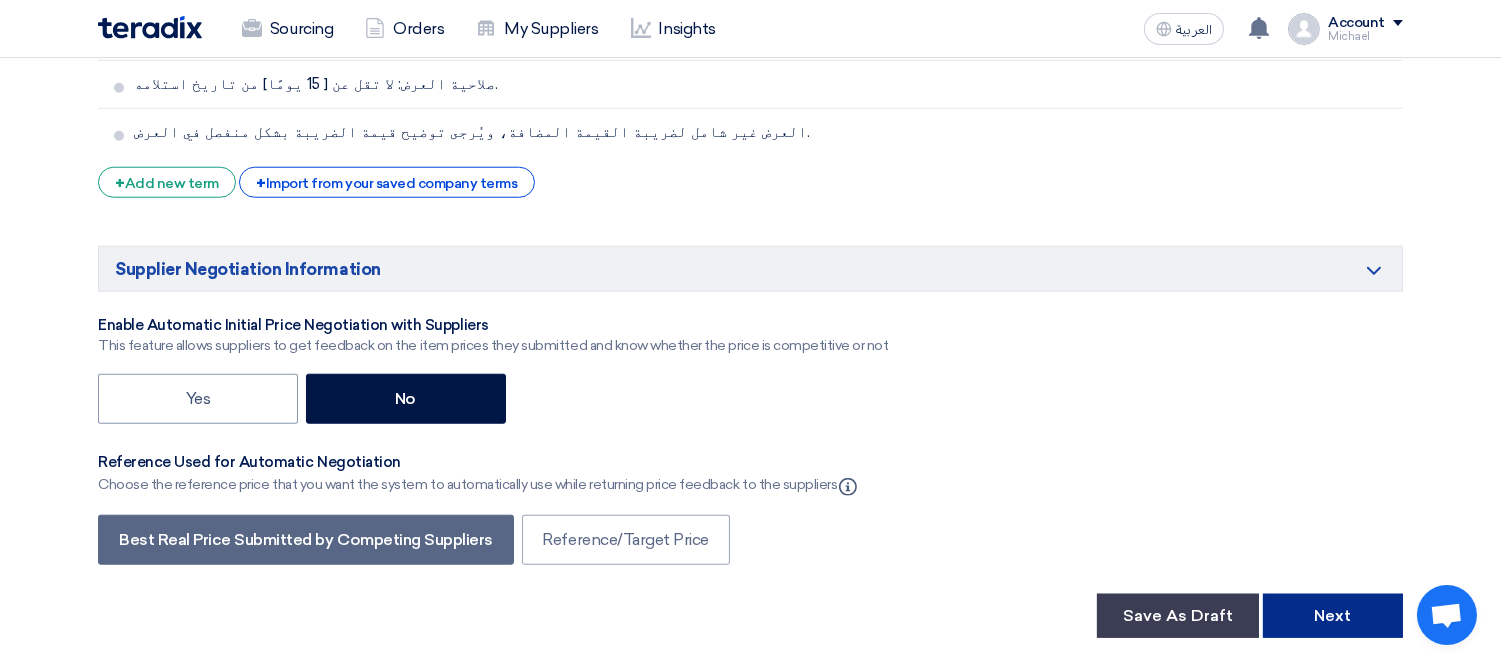 click on "Next" 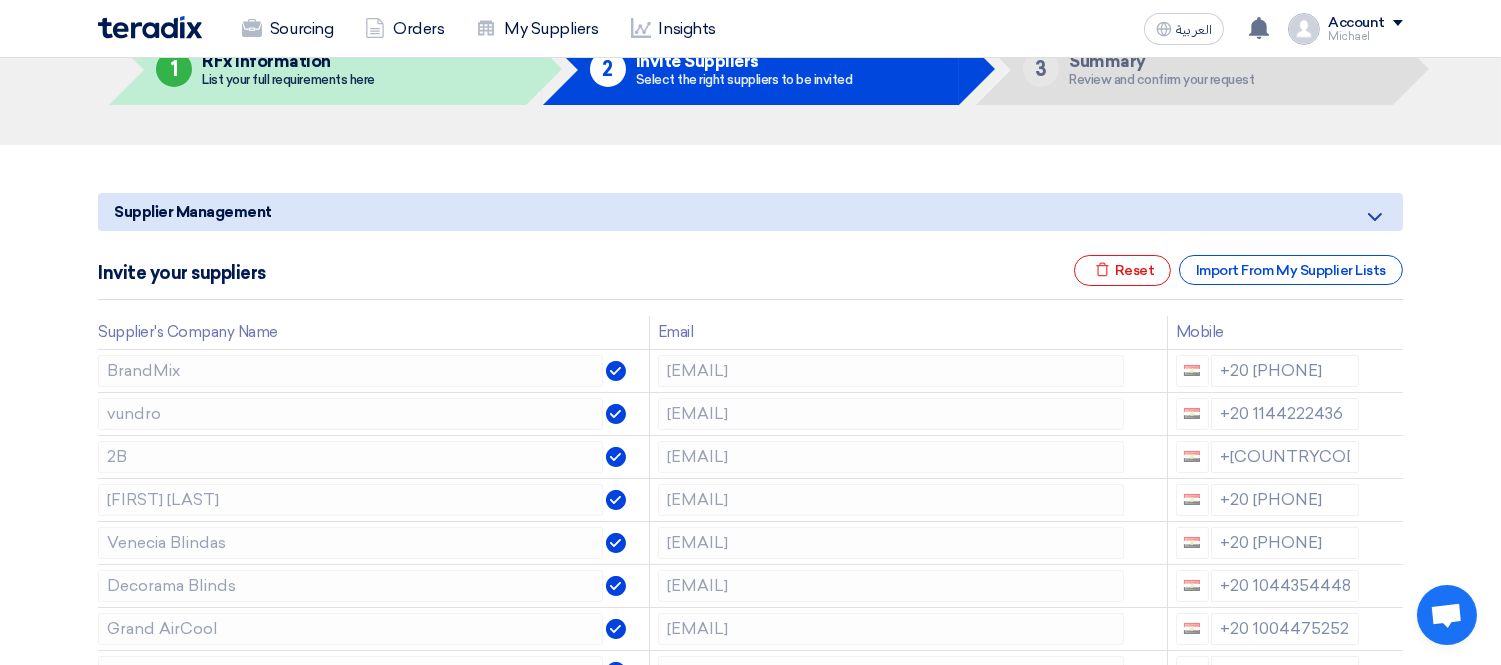 scroll, scrollTop: 111, scrollLeft: 0, axis: vertical 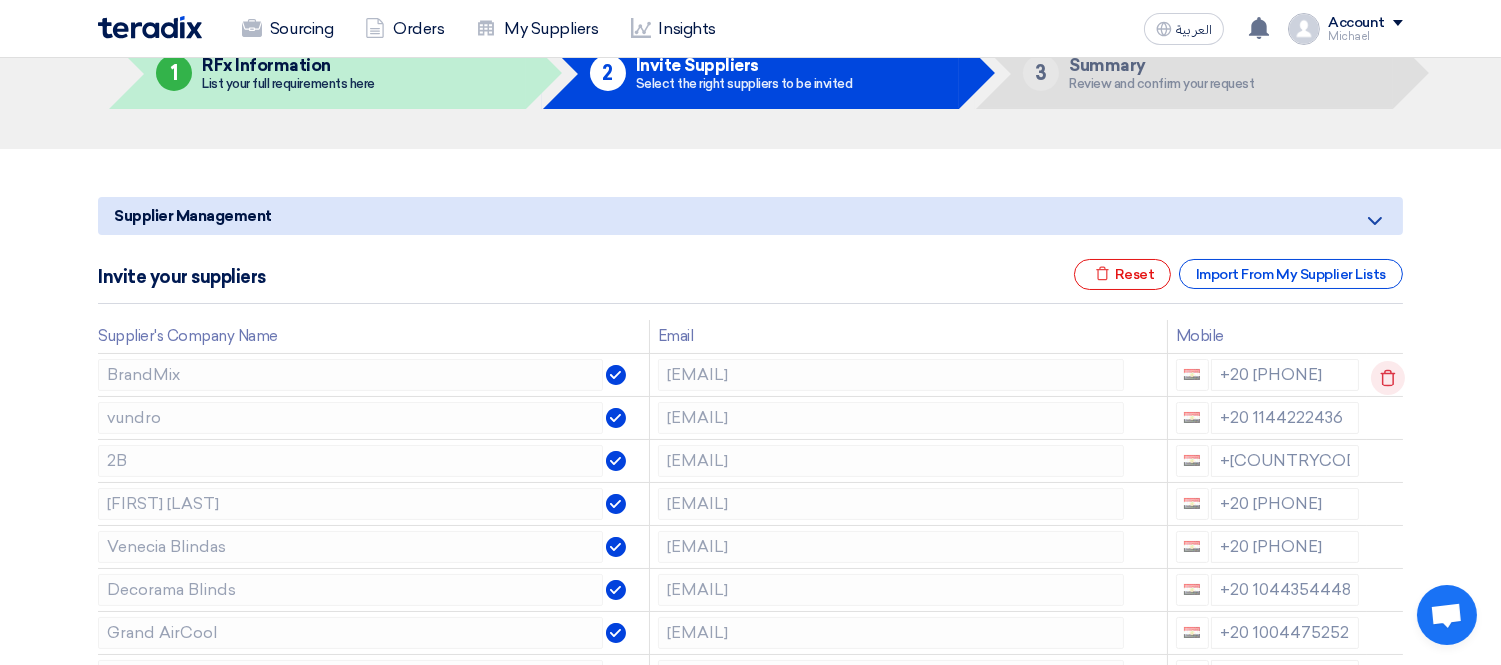 click 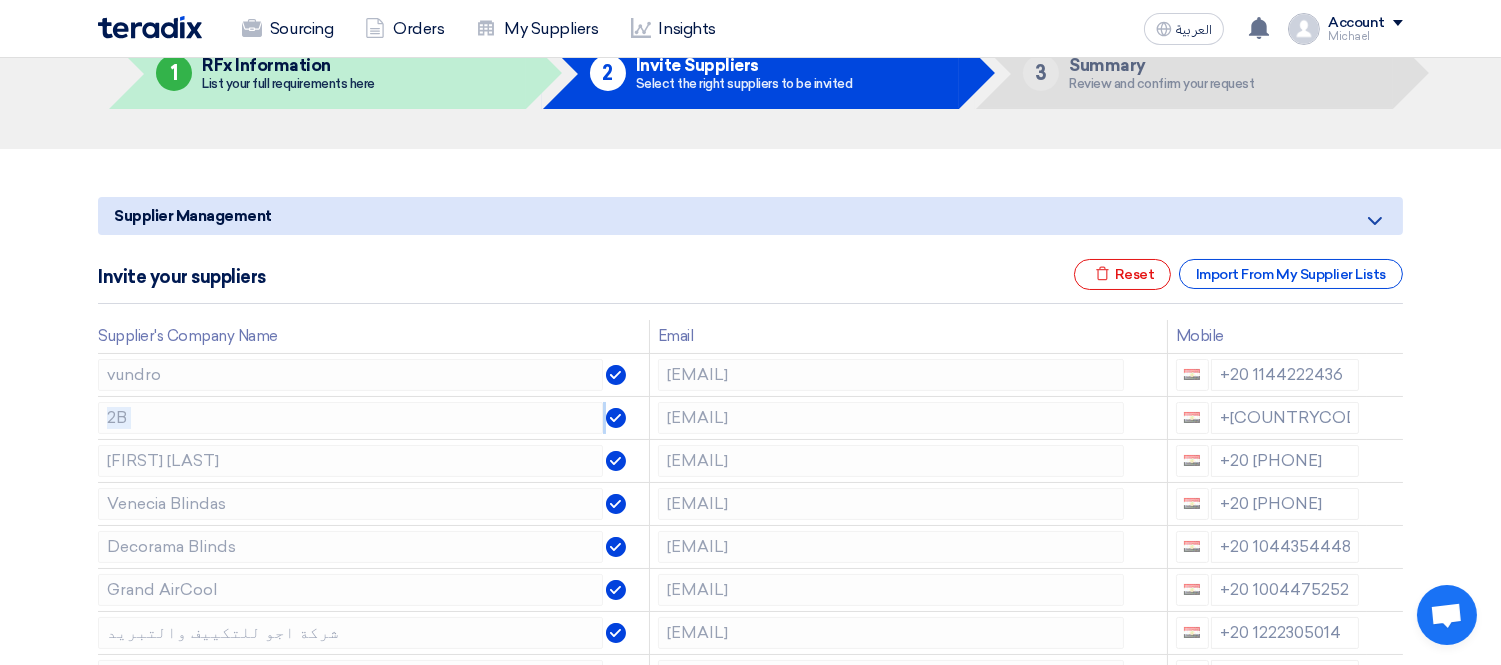 click 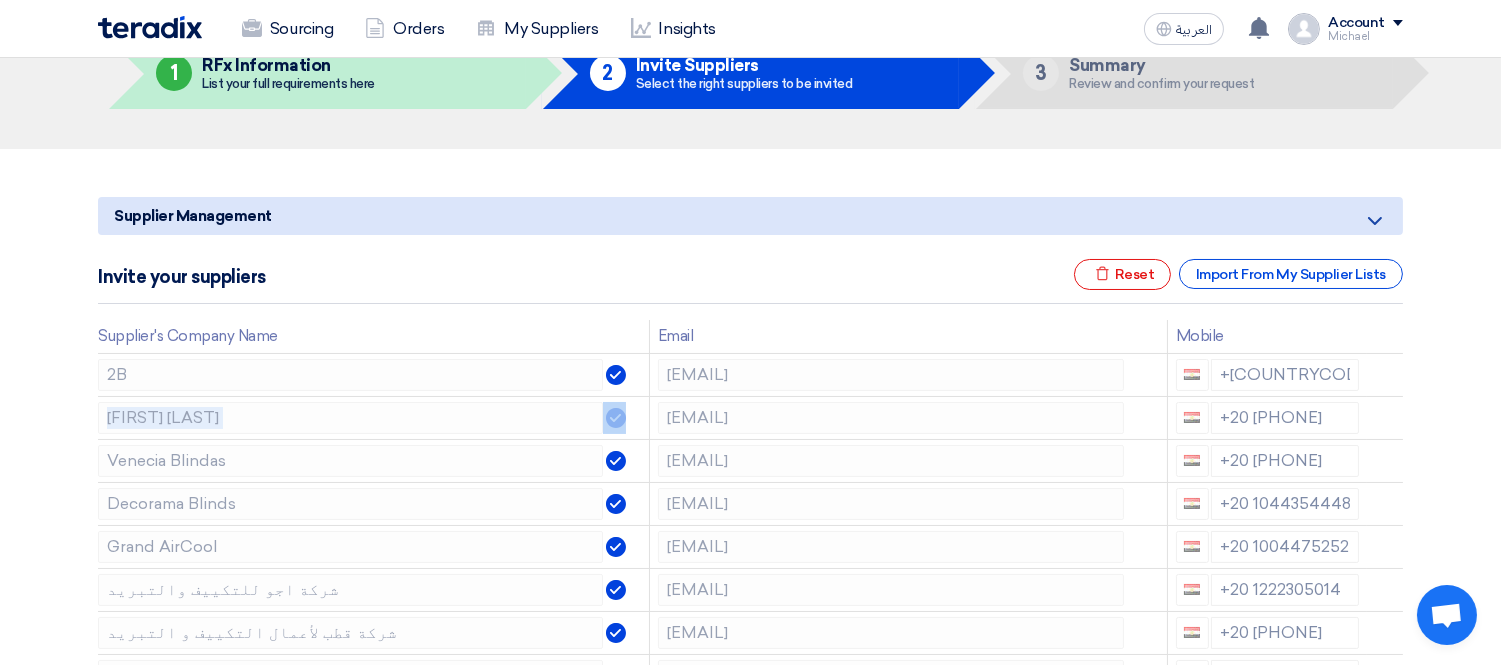 click 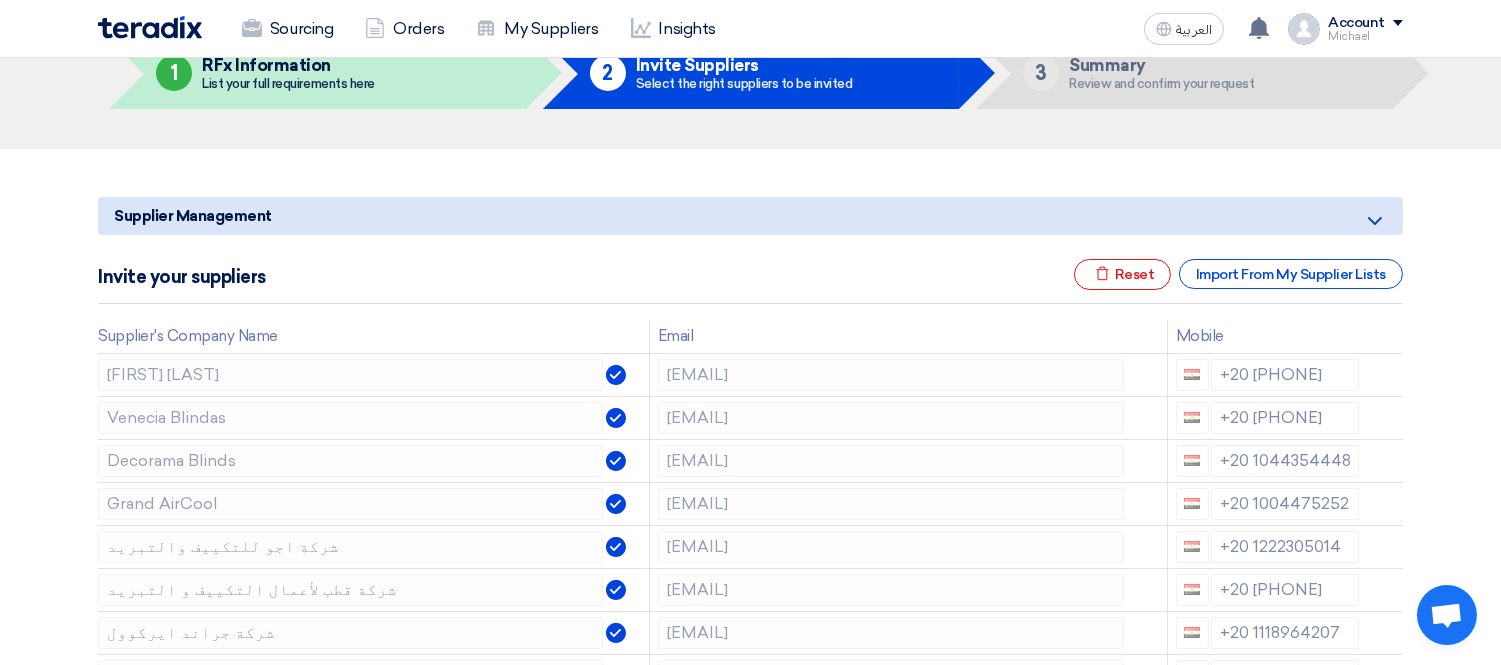 click 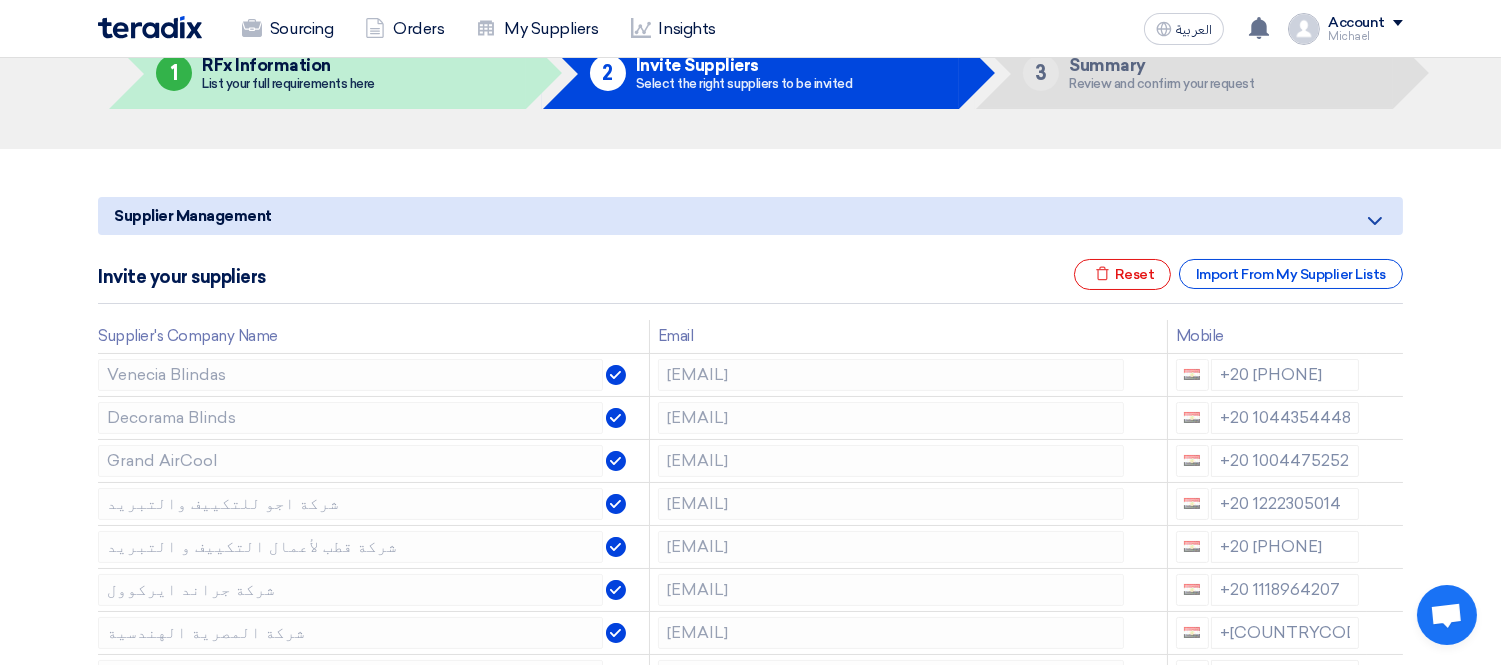 click 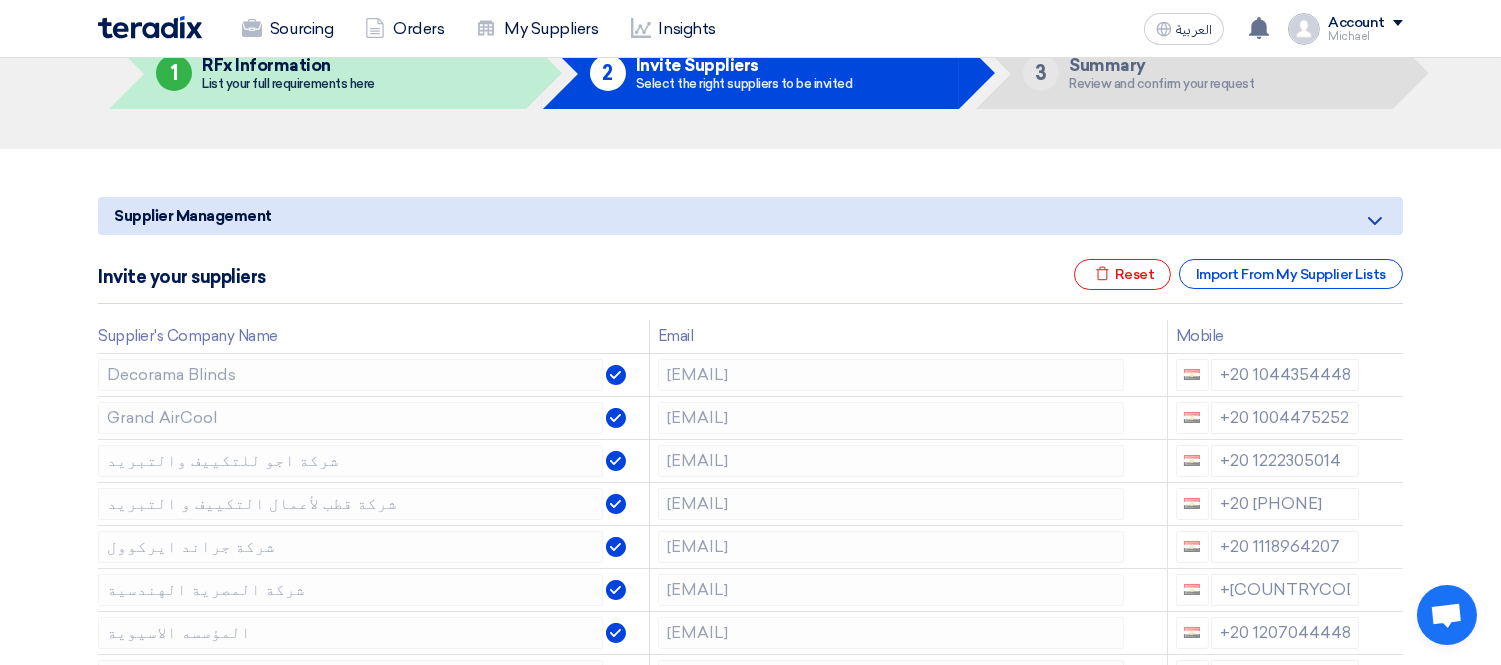 click 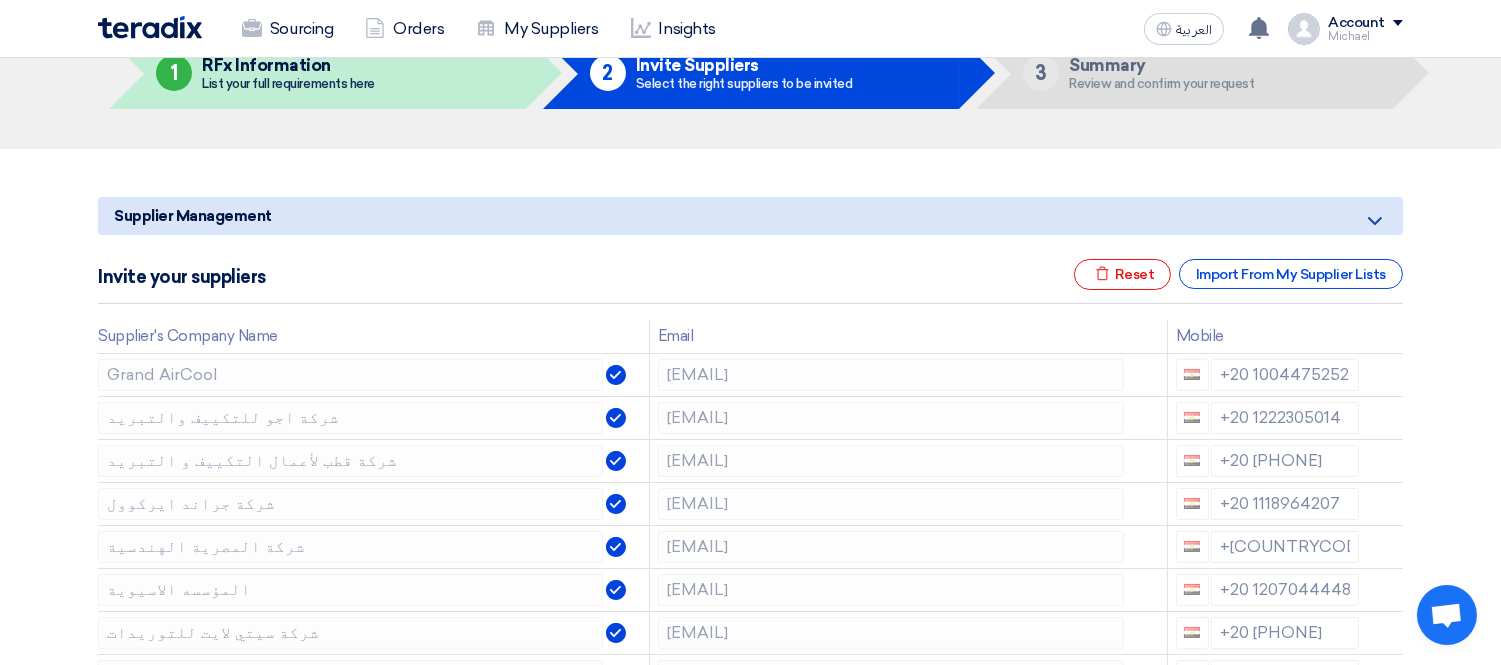 click 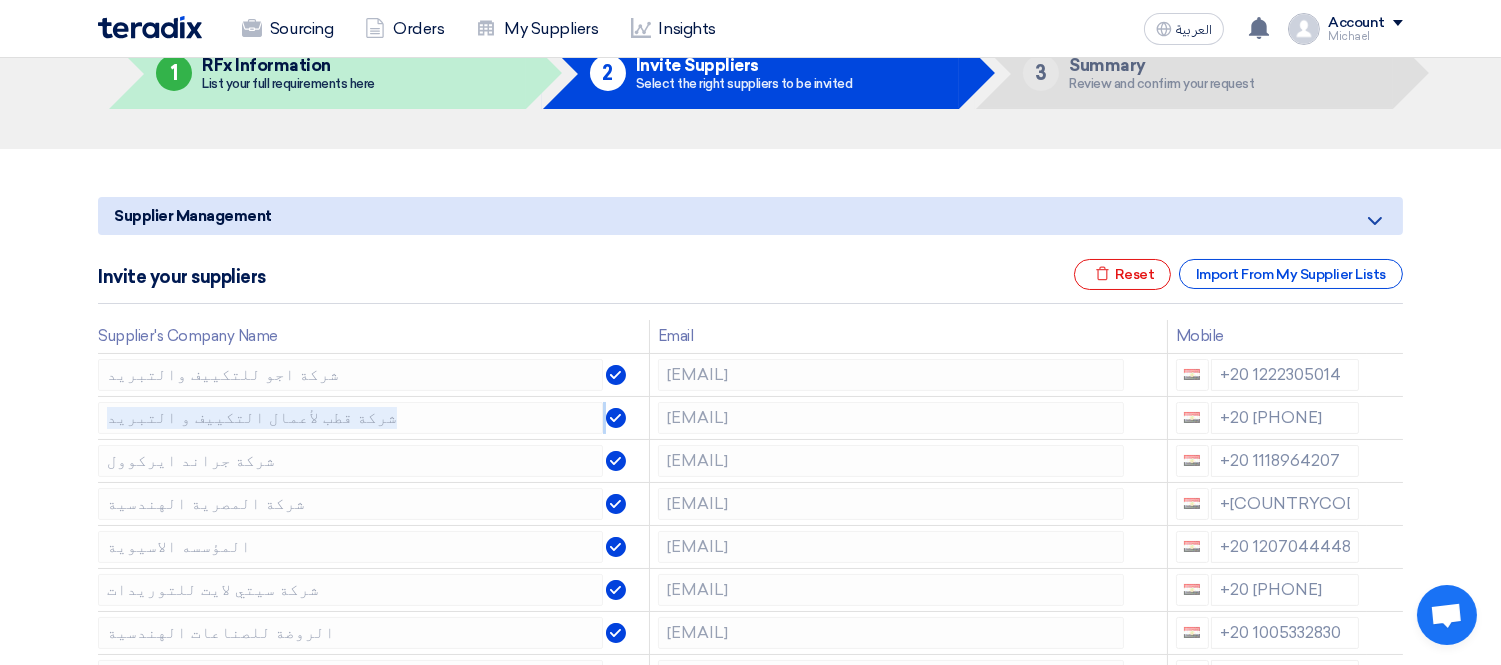 click 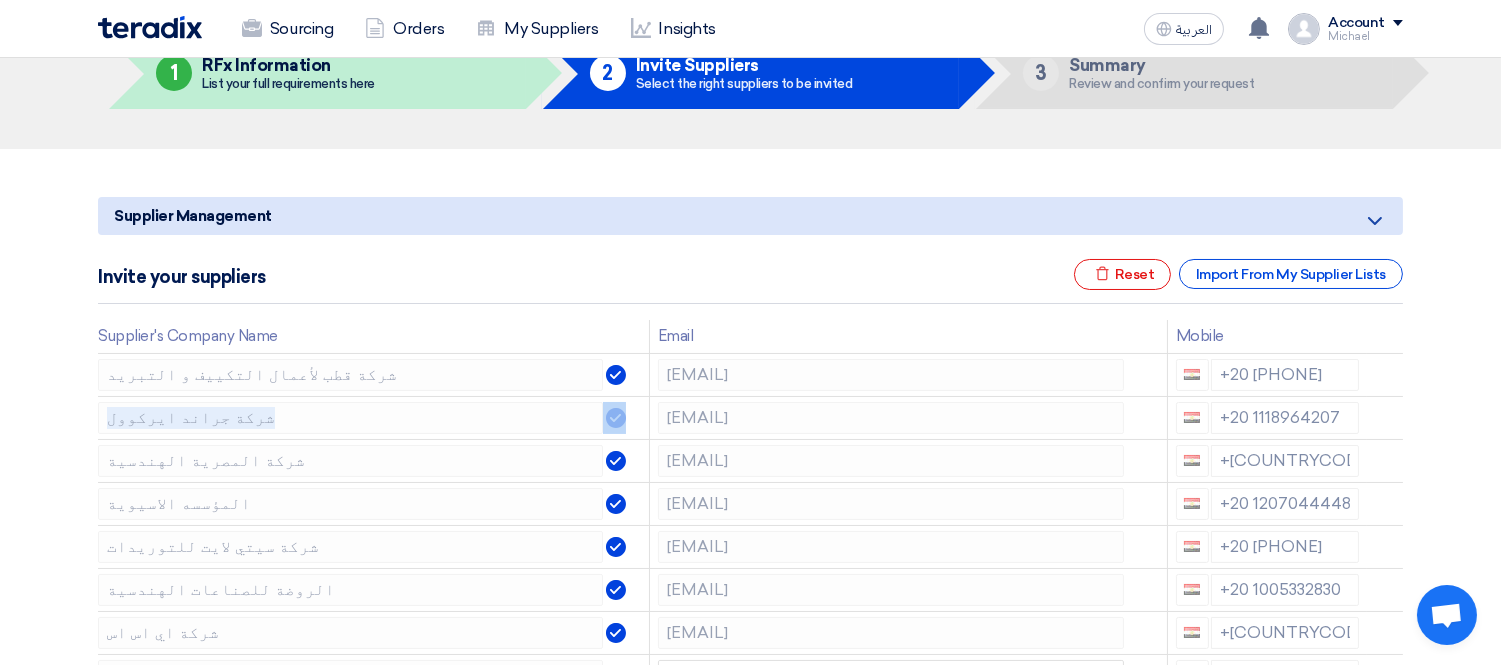 click 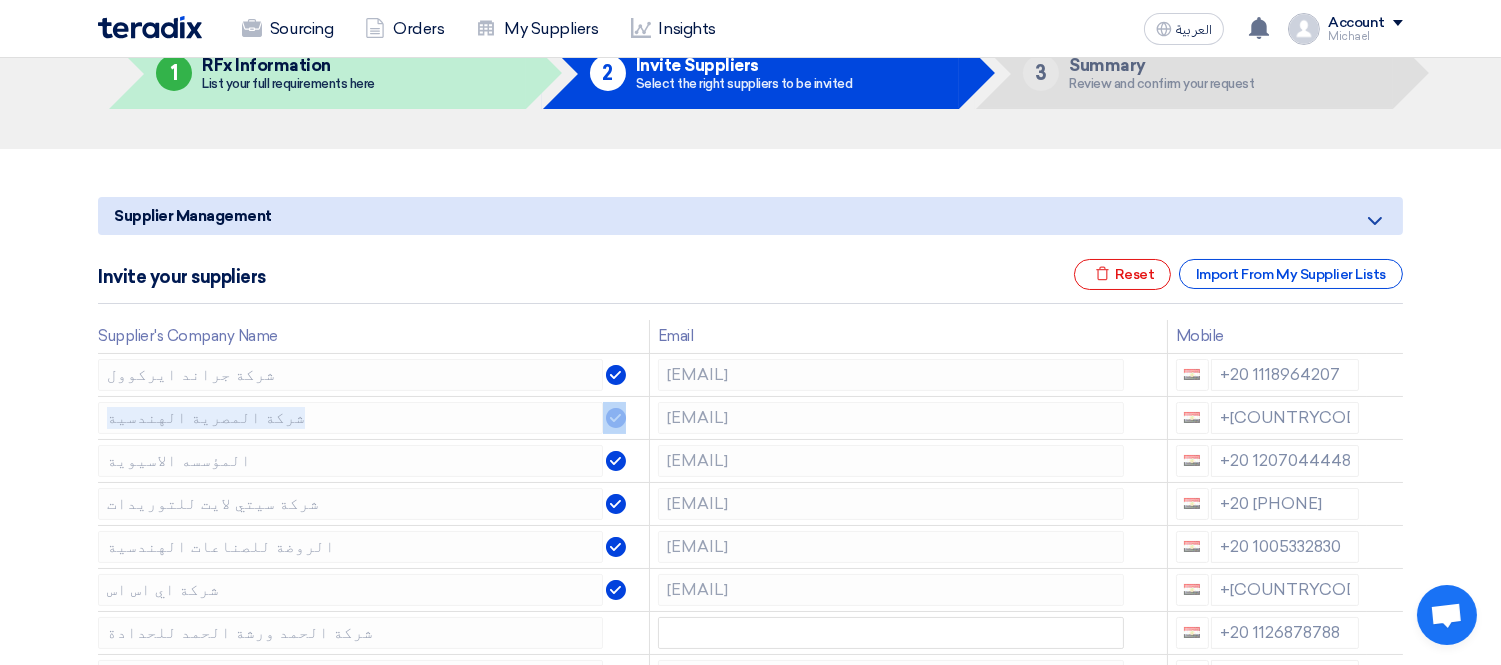 click 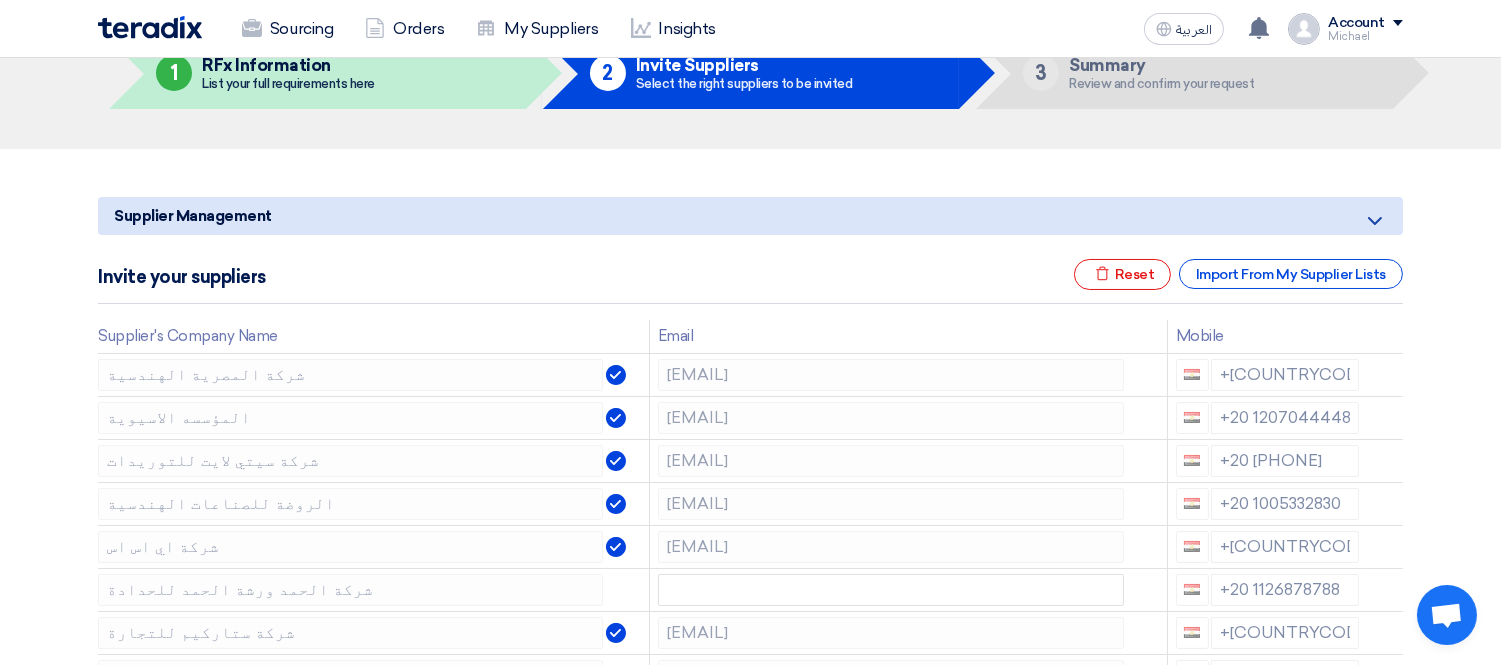click 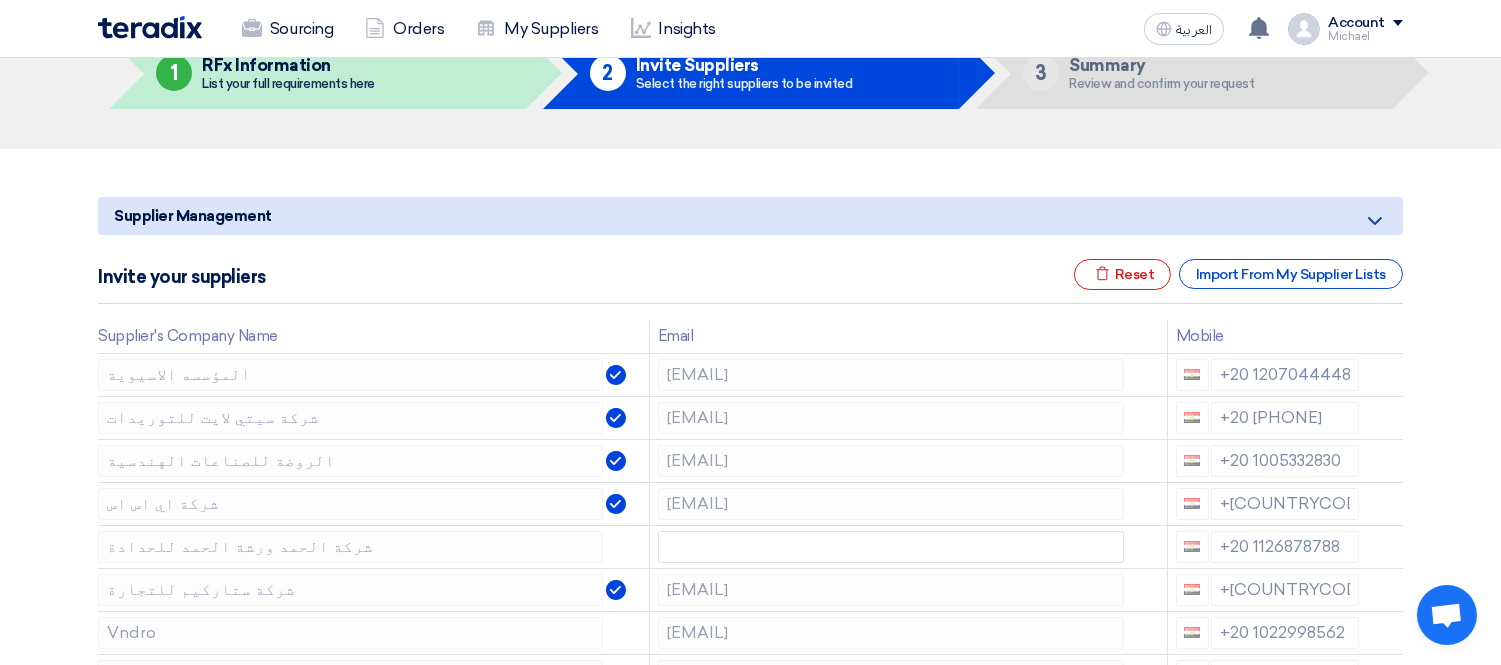 click 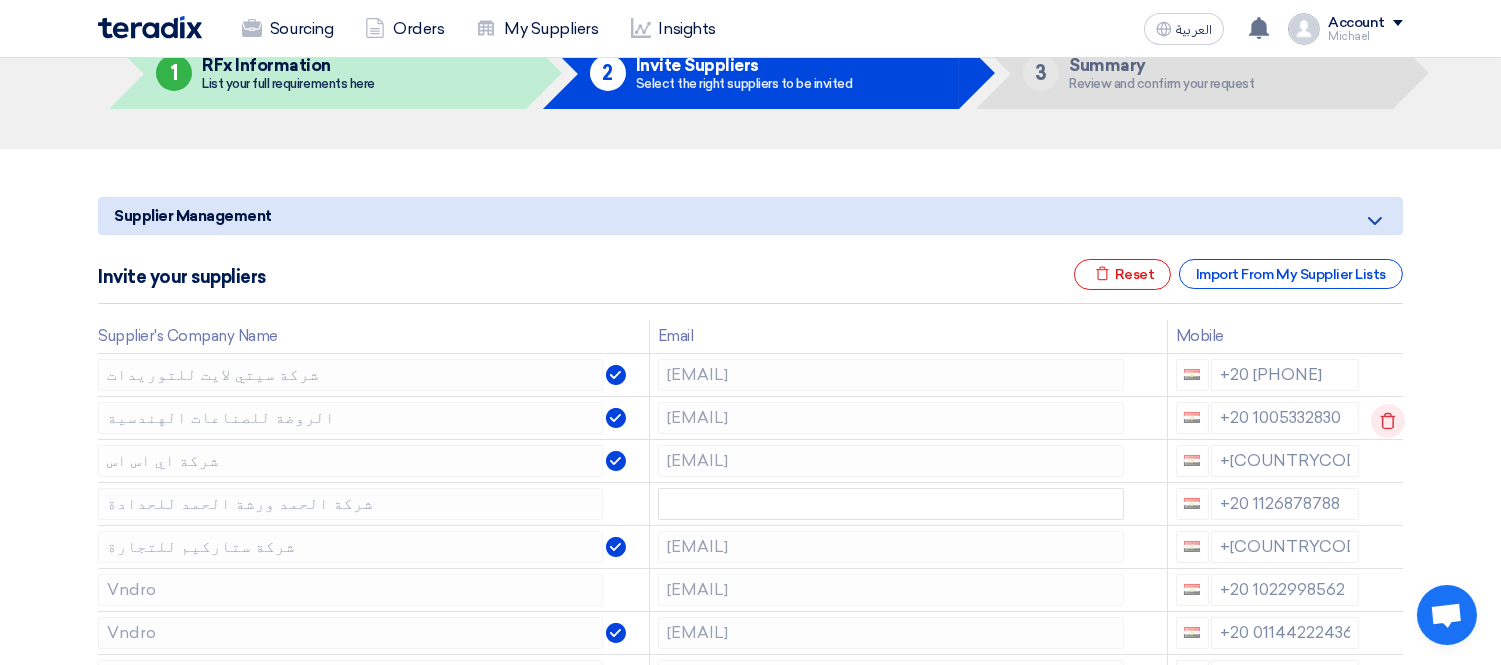 click 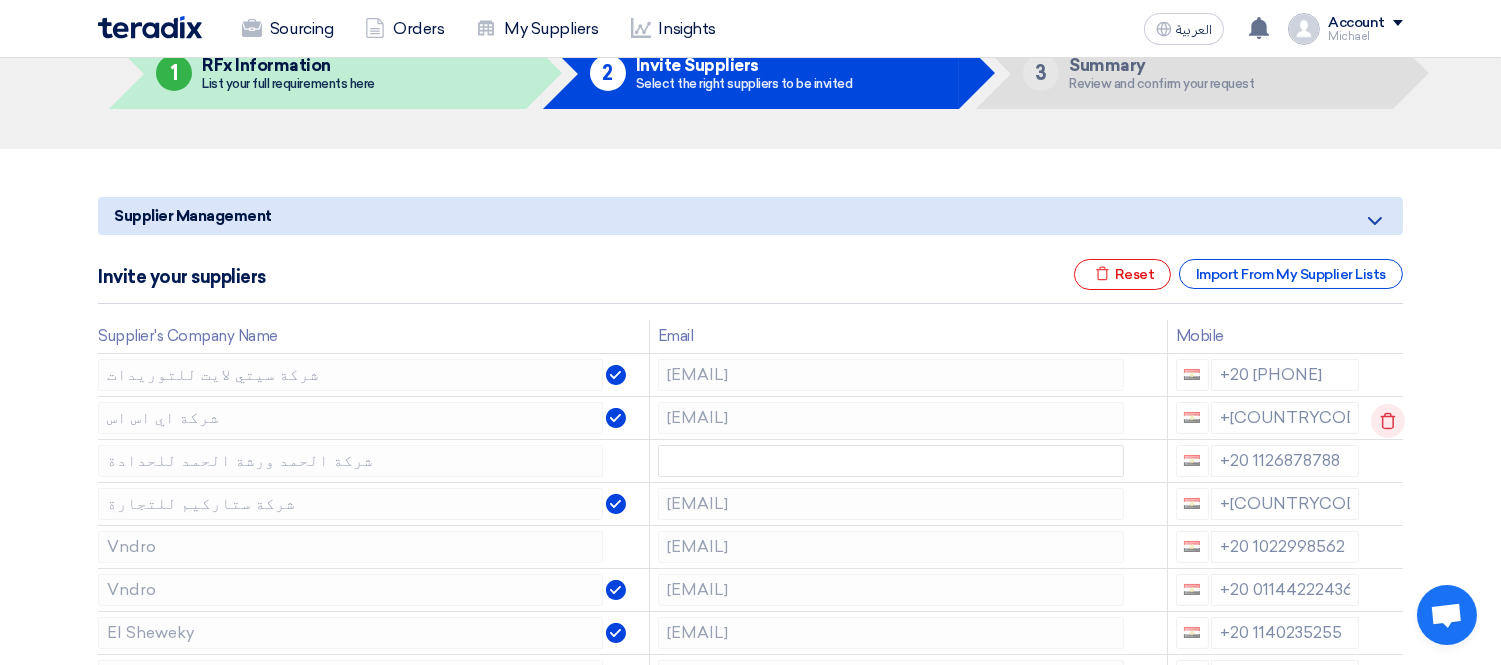 click 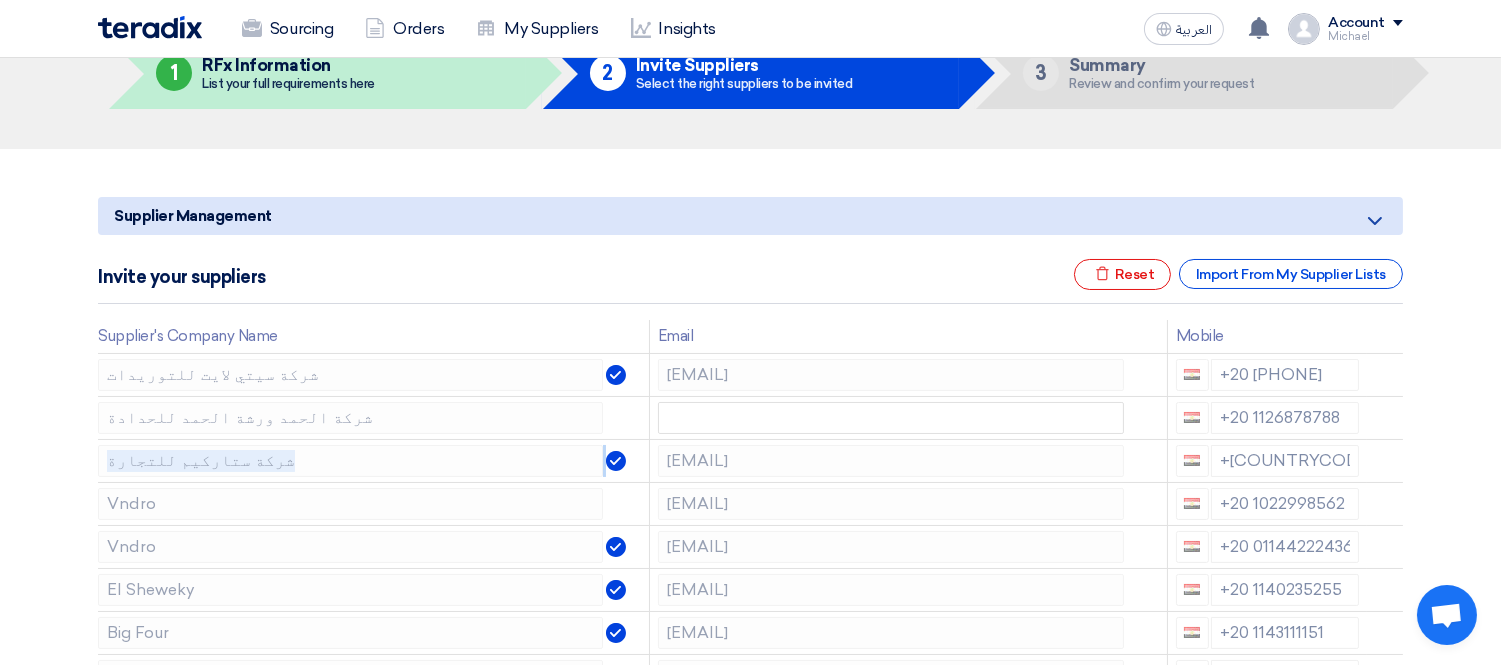 click 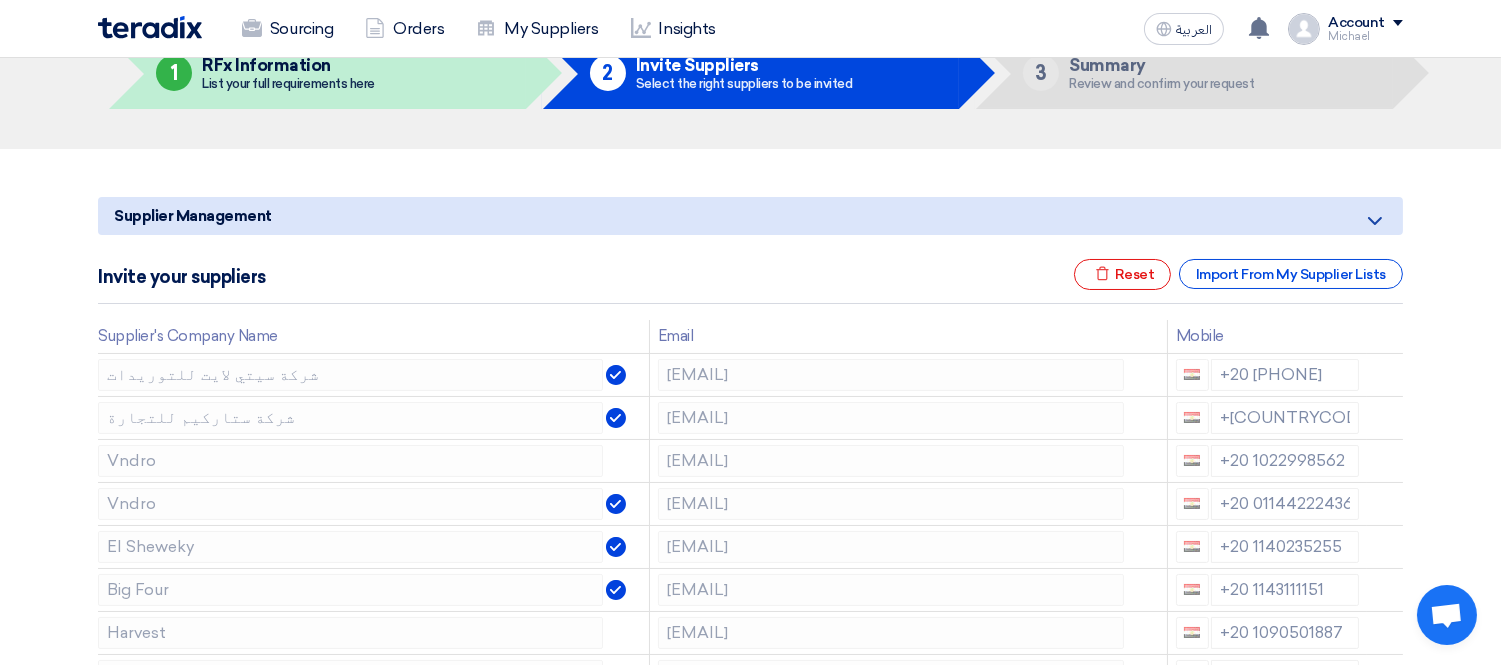 click 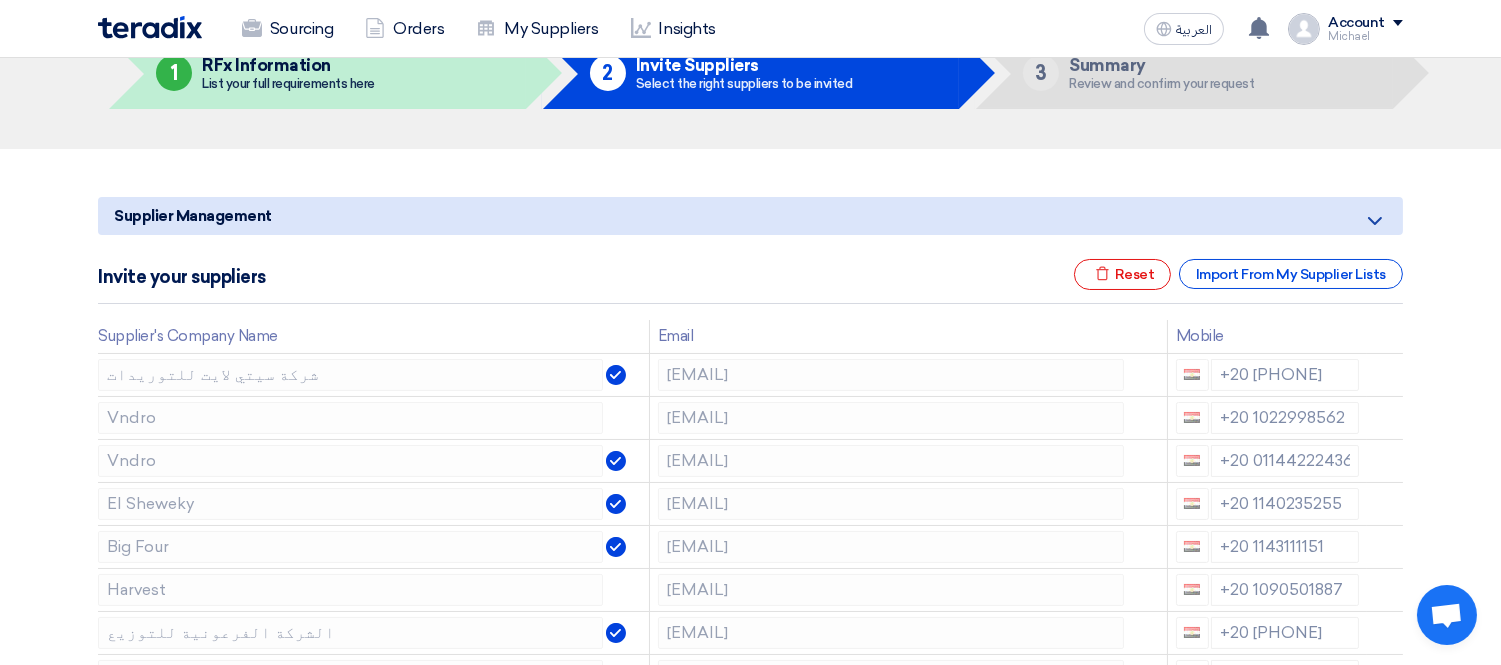 click 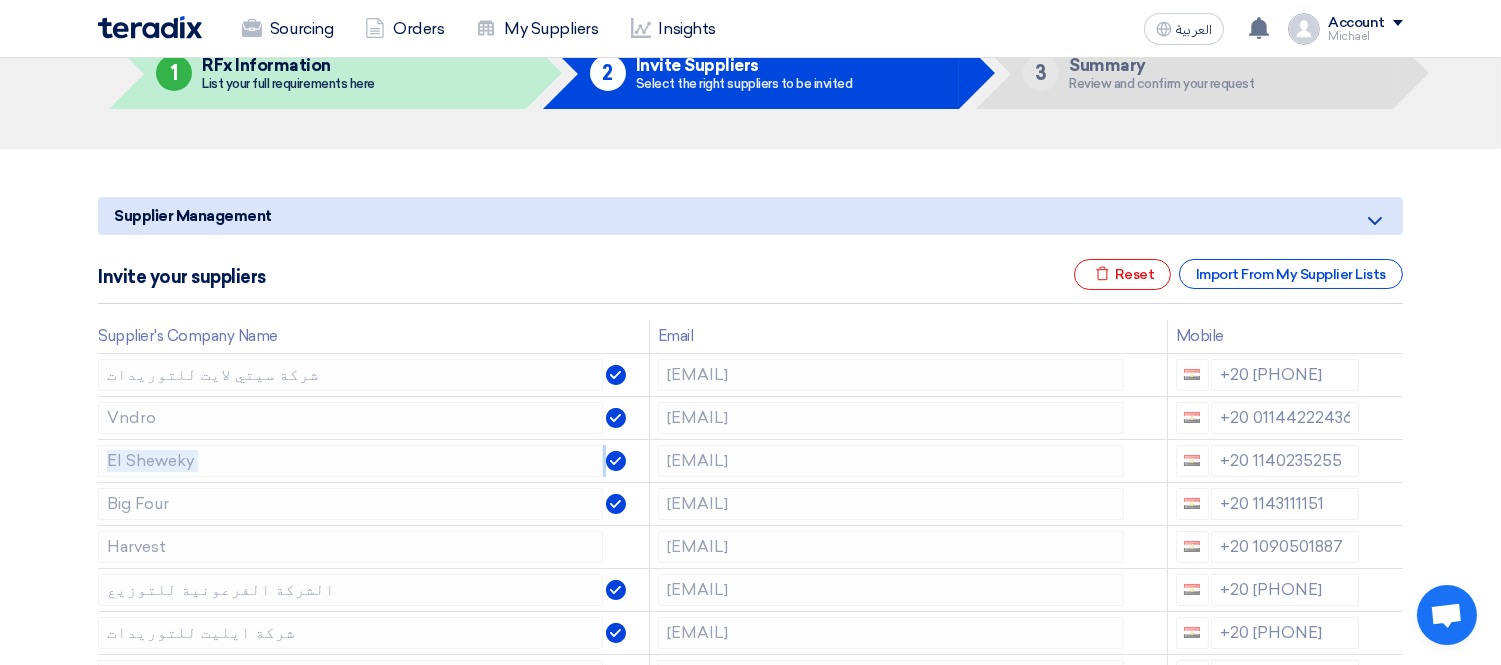 click 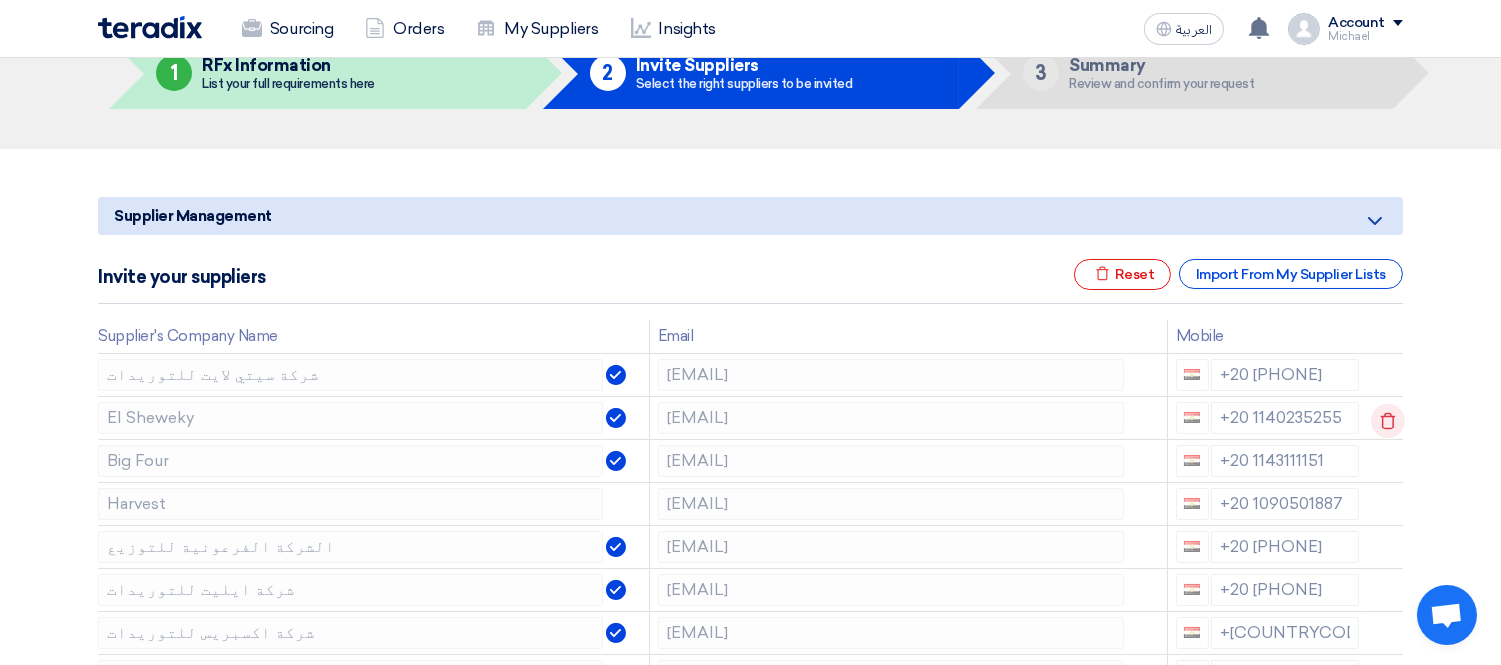 click 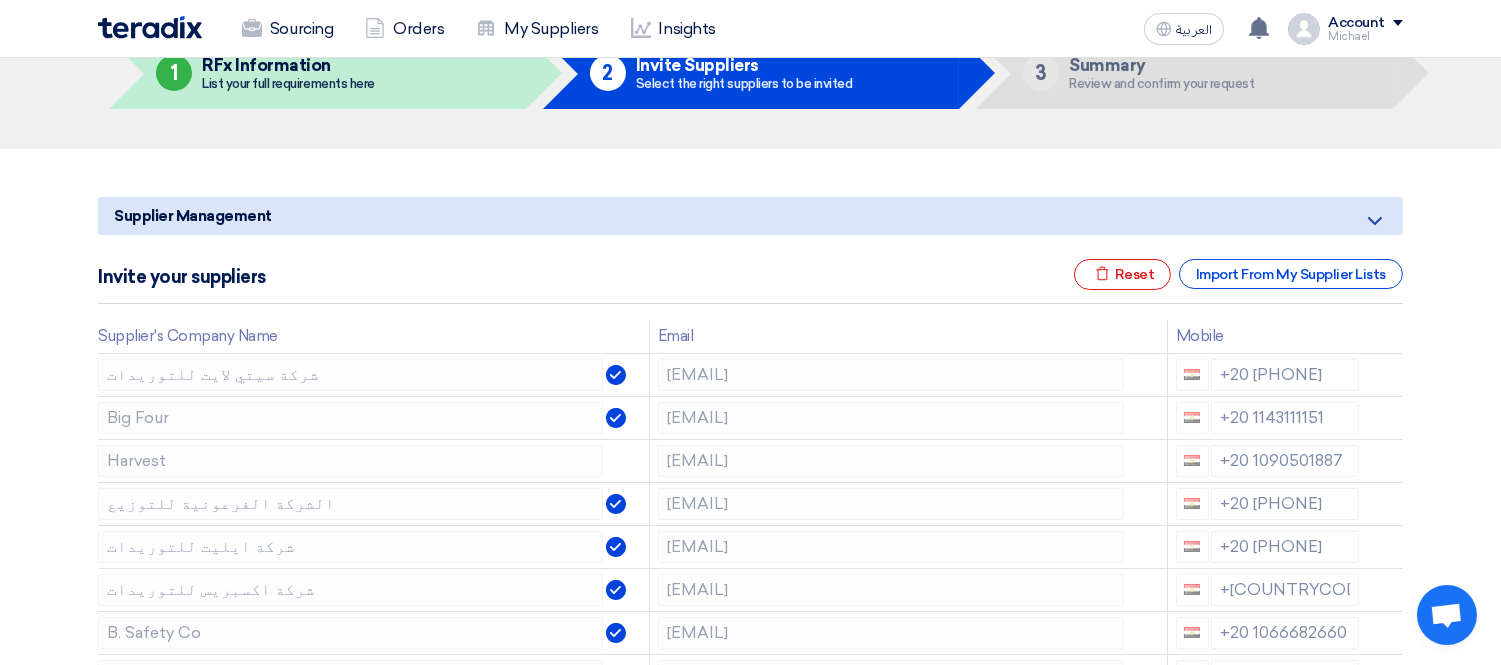 click 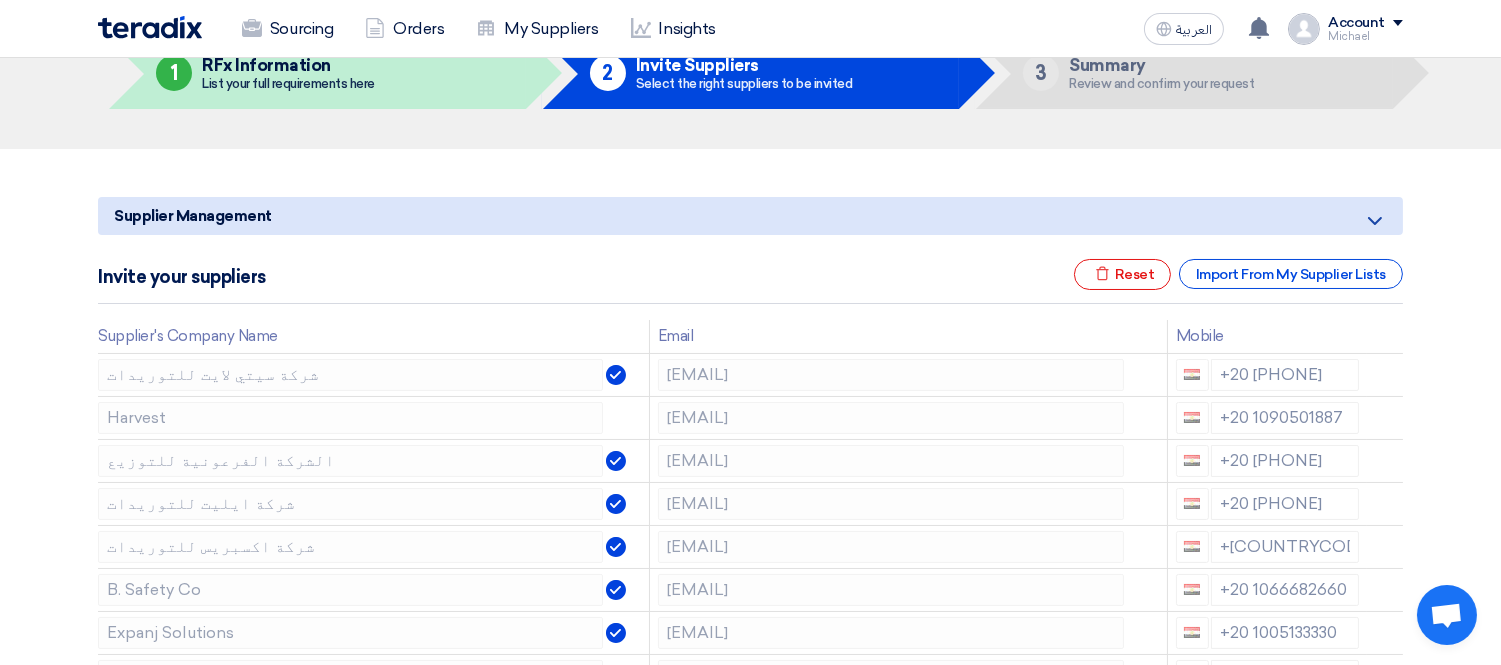 click 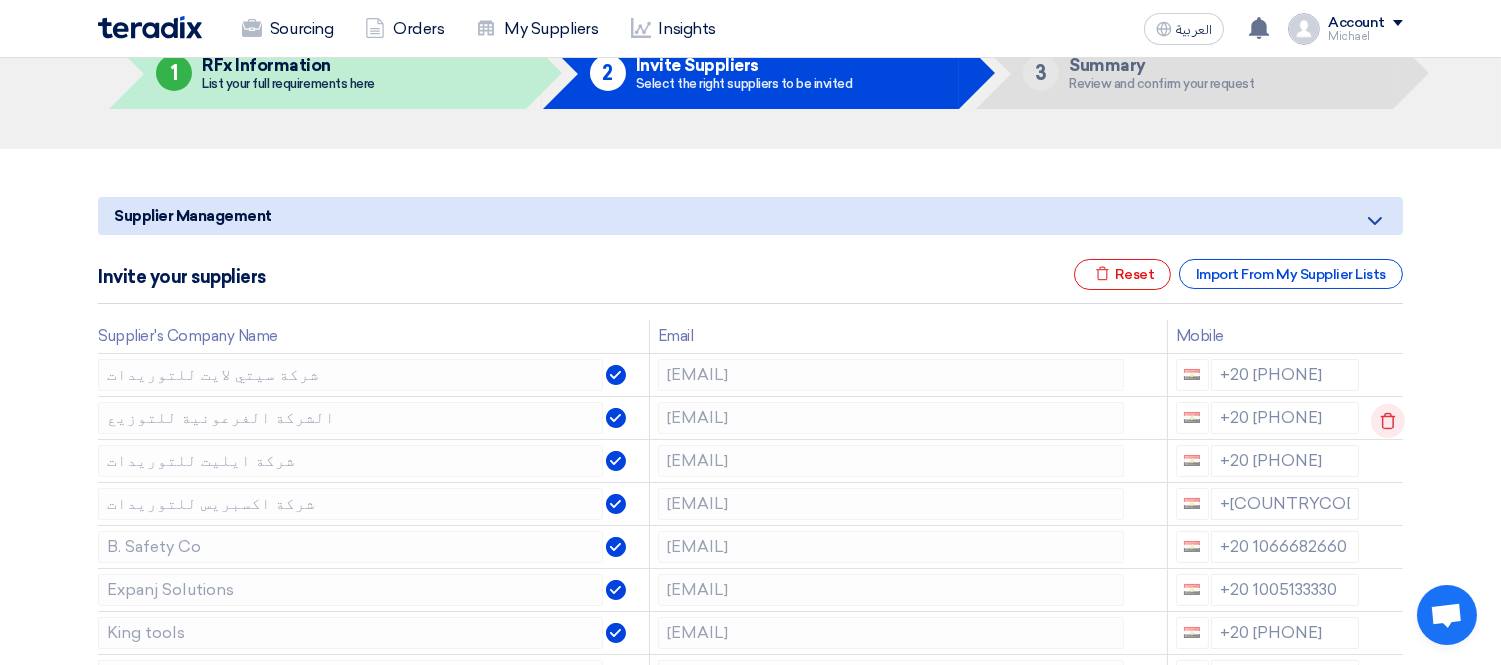 click 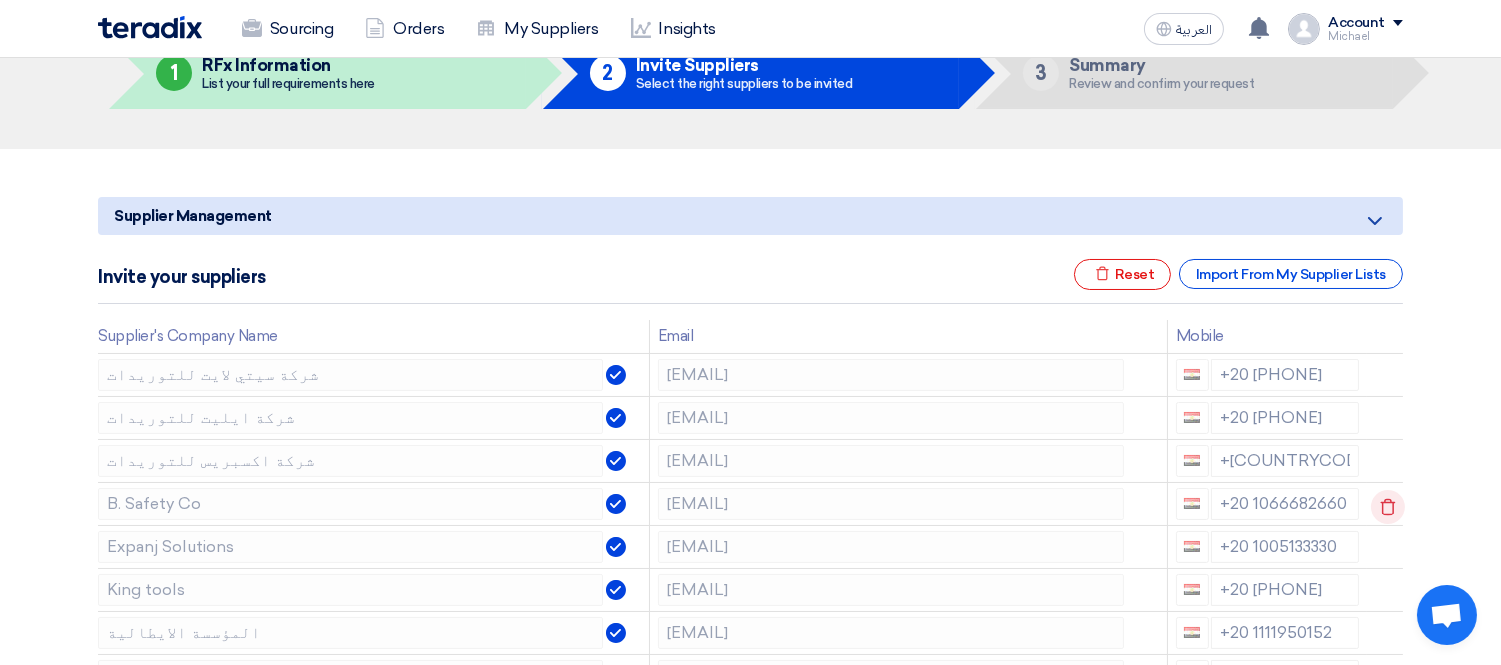 click 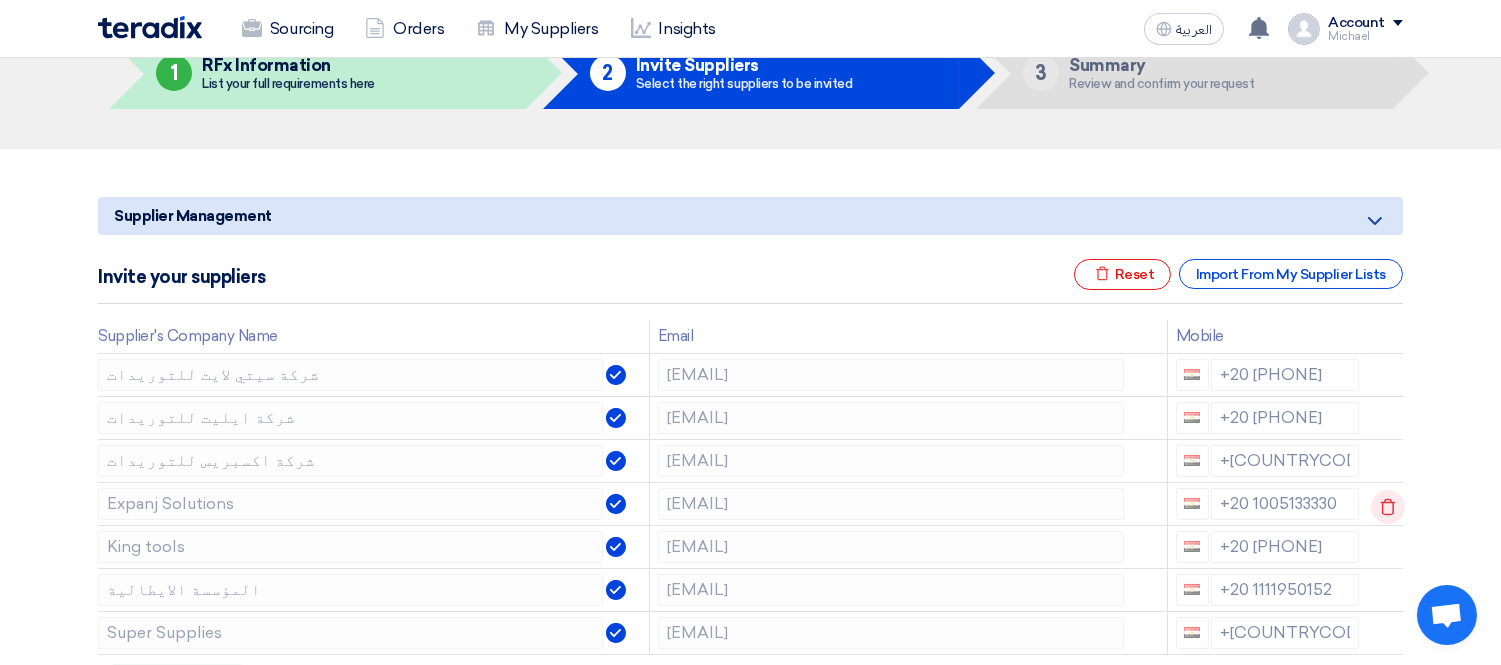 click 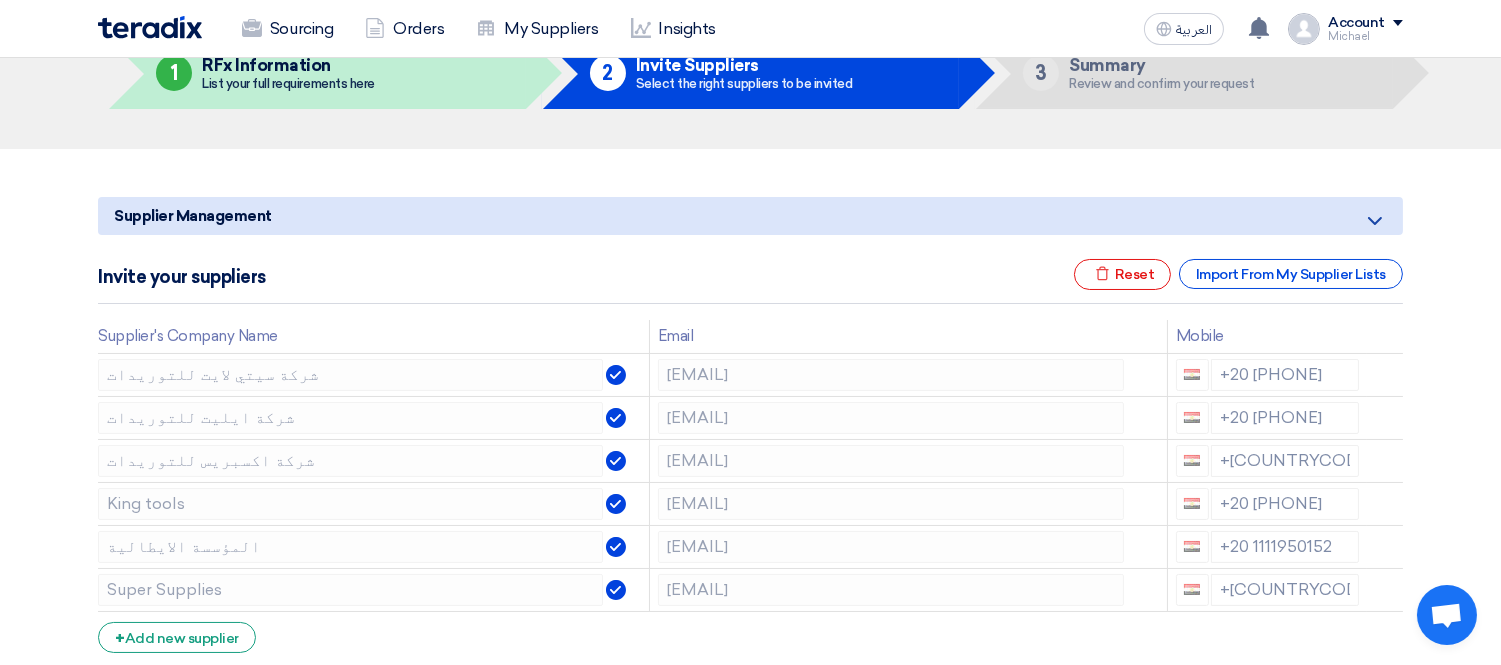click 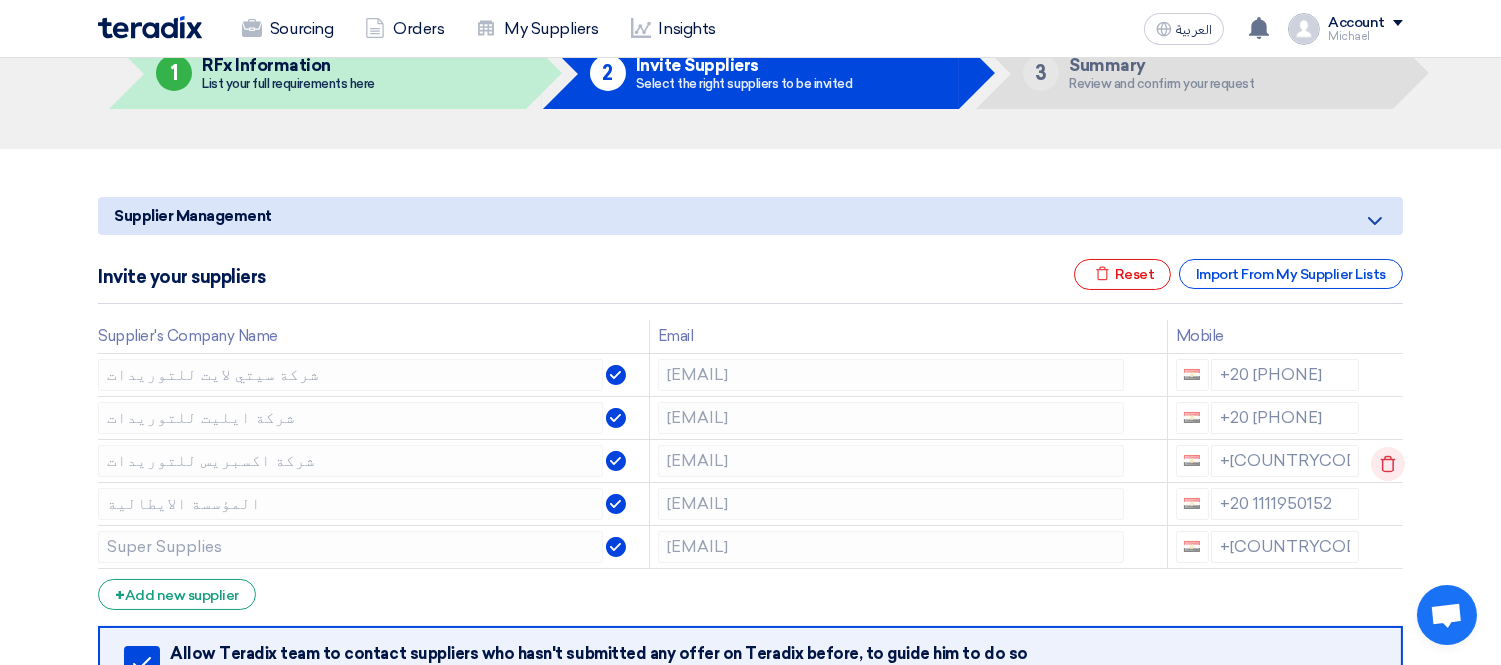 click 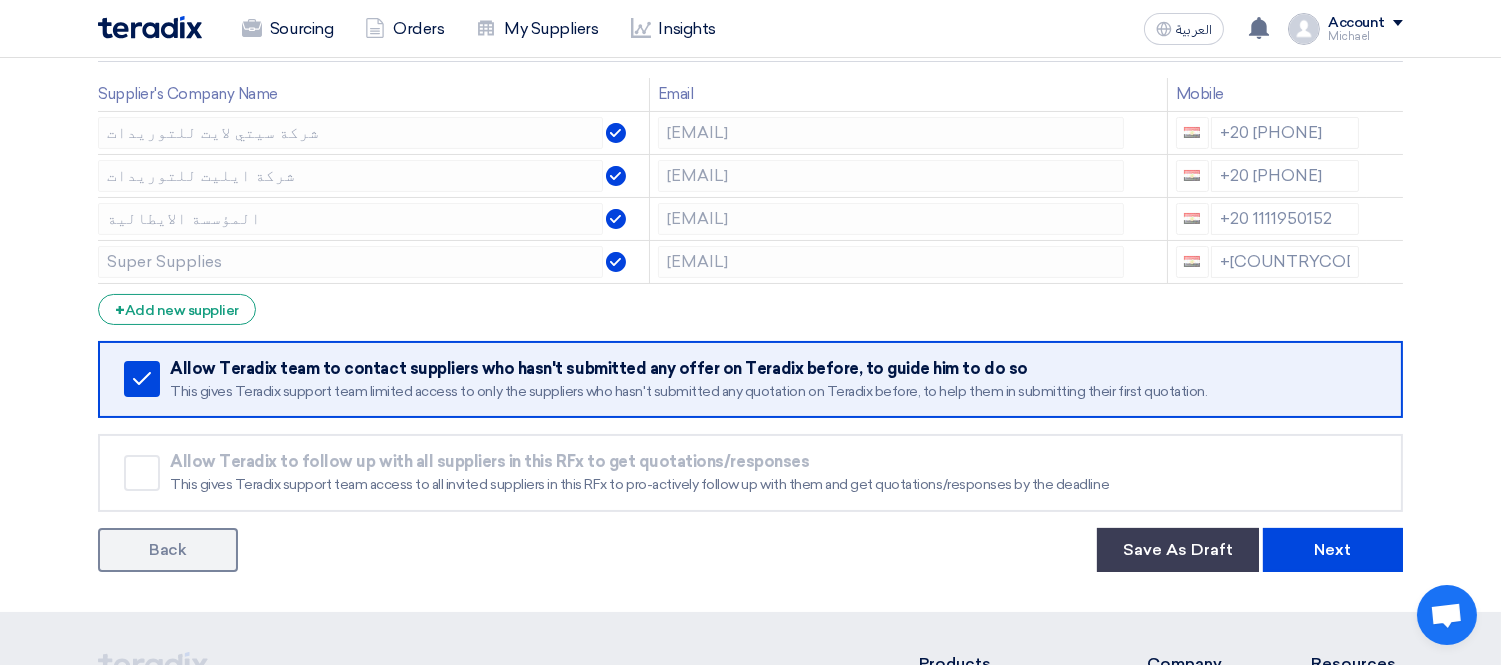 scroll, scrollTop: 444, scrollLeft: 0, axis: vertical 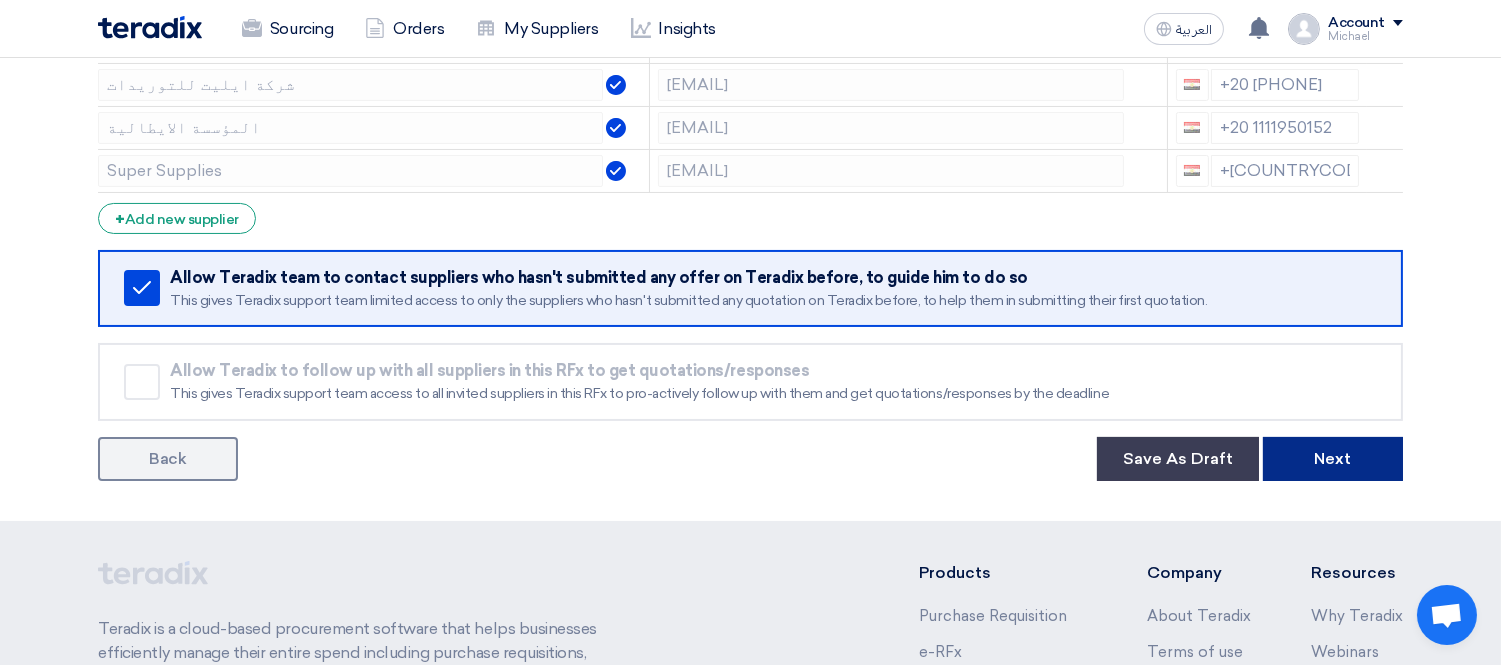 click on "Next" 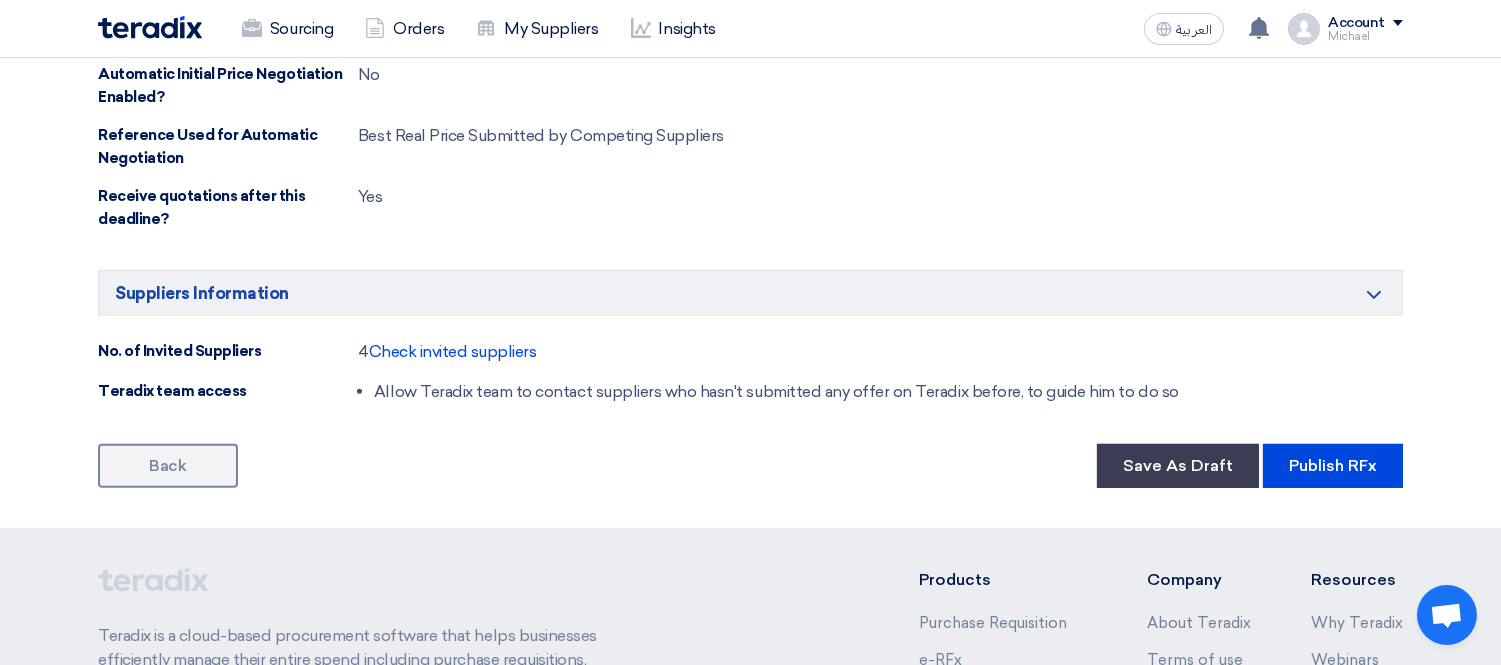 scroll, scrollTop: 1977, scrollLeft: 0, axis: vertical 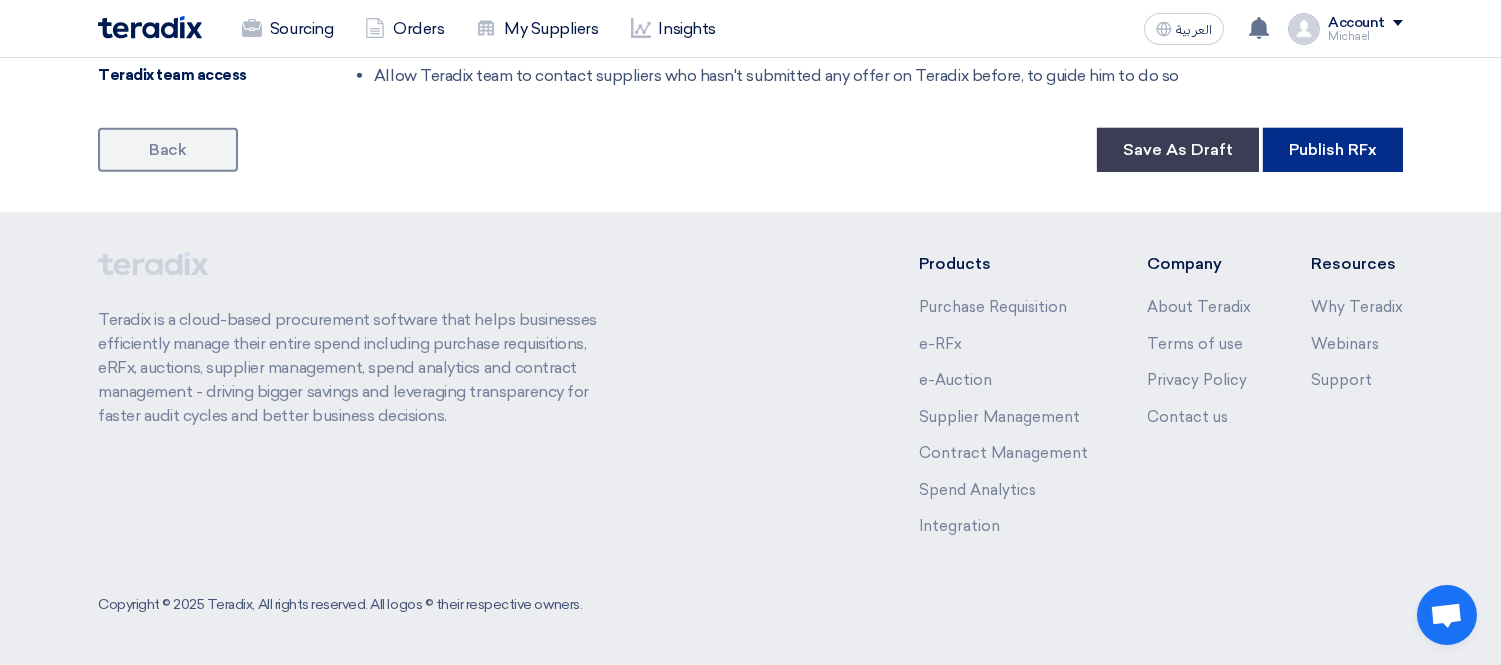 click on "Publish RFx" 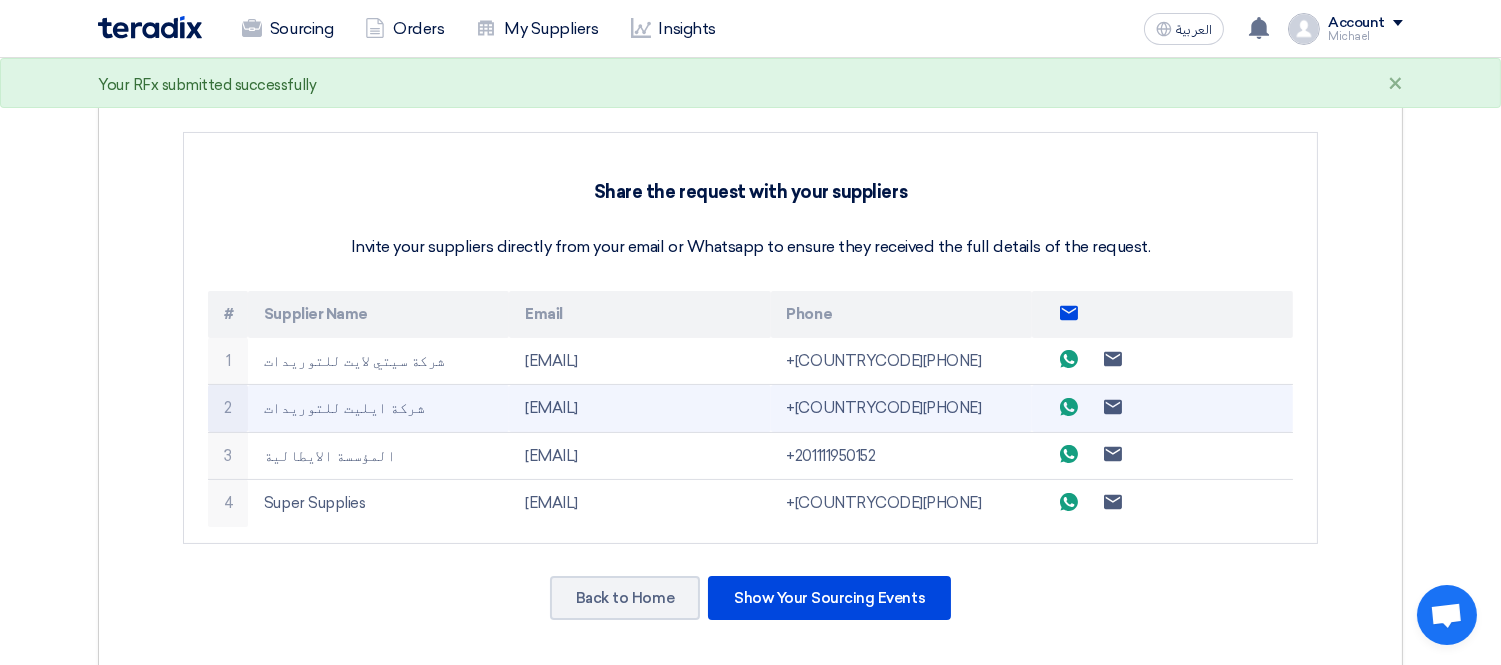 scroll, scrollTop: 444, scrollLeft: 0, axis: vertical 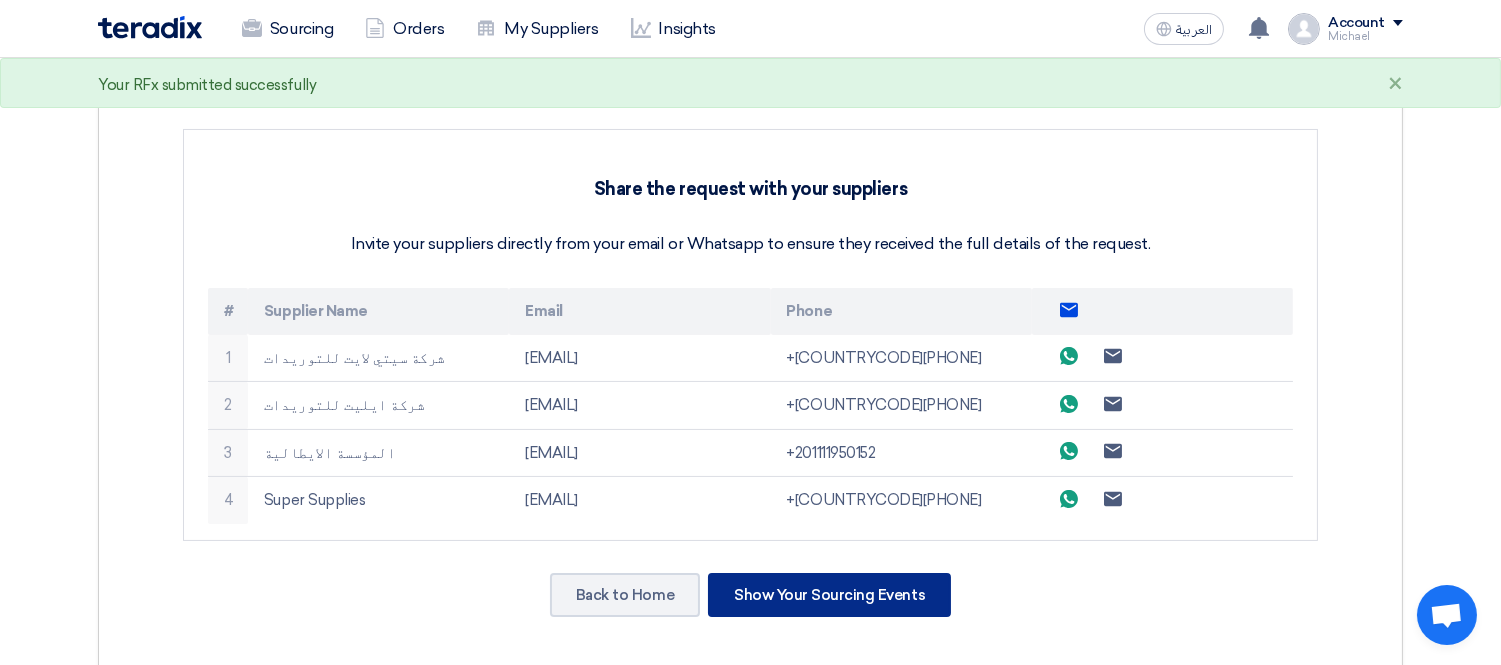 click on "Show Your Sourcing Events" 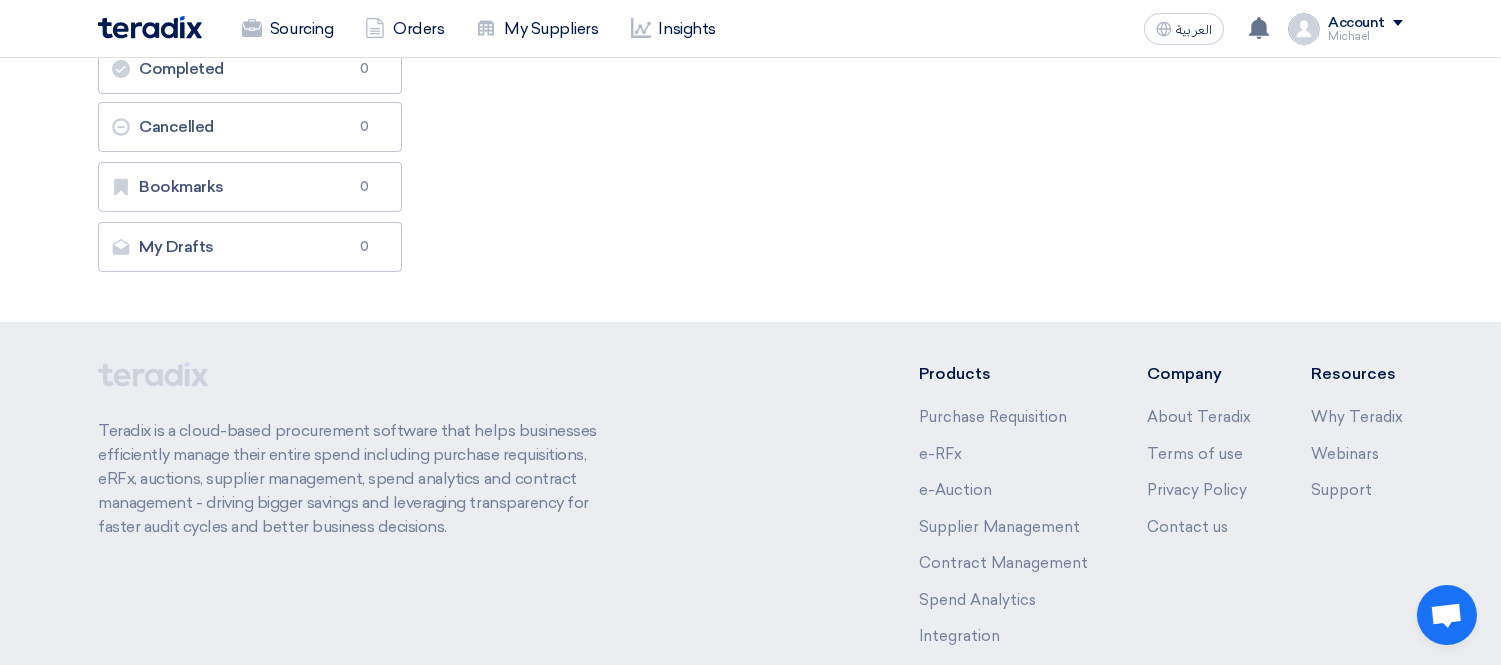 scroll, scrollTop: 0, scrollLeft: 0, axis: both 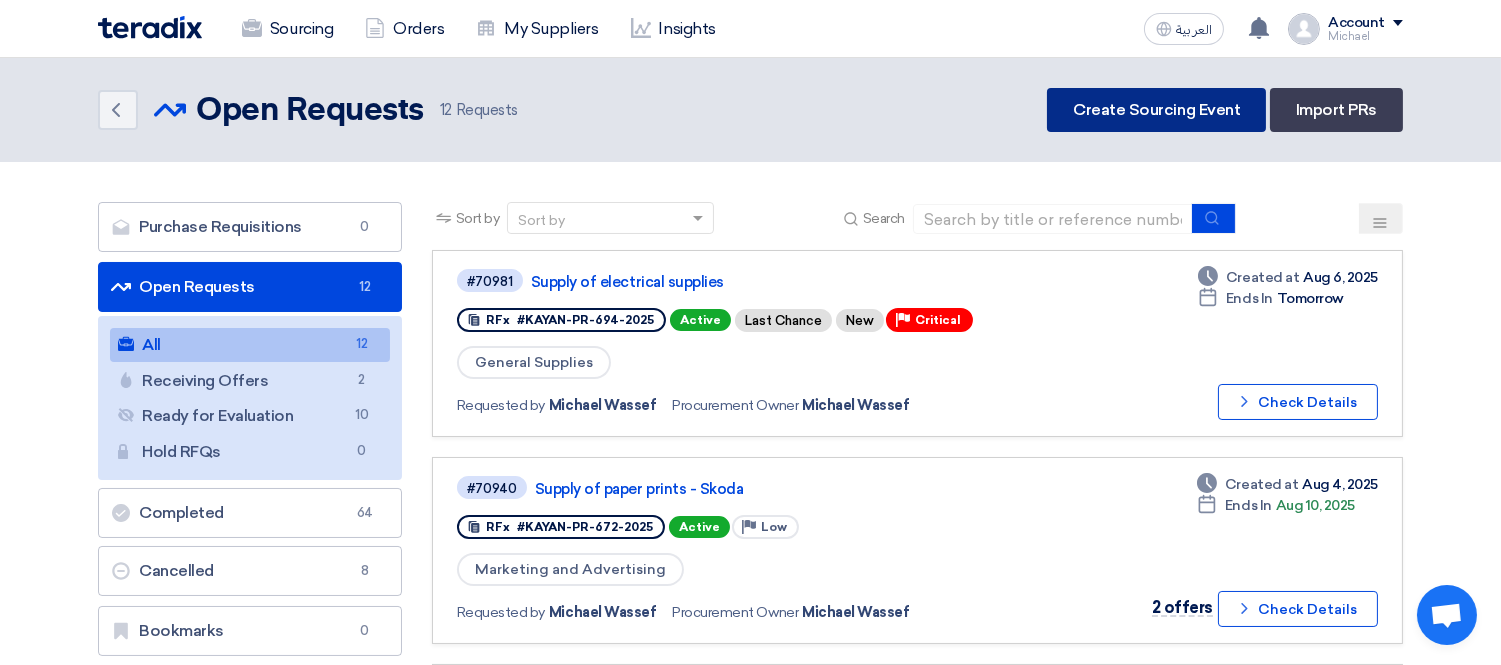 click on "Create Sourcing Event" 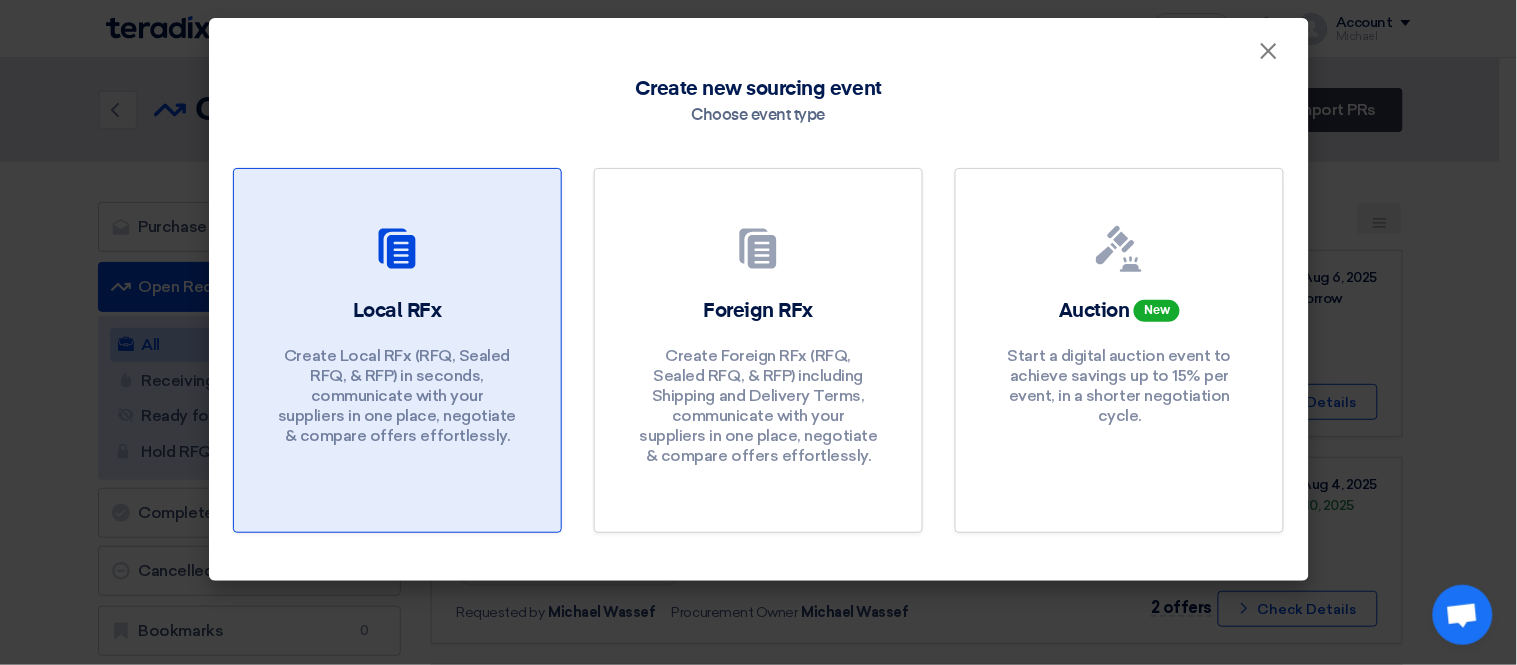 click on "Local RFx" 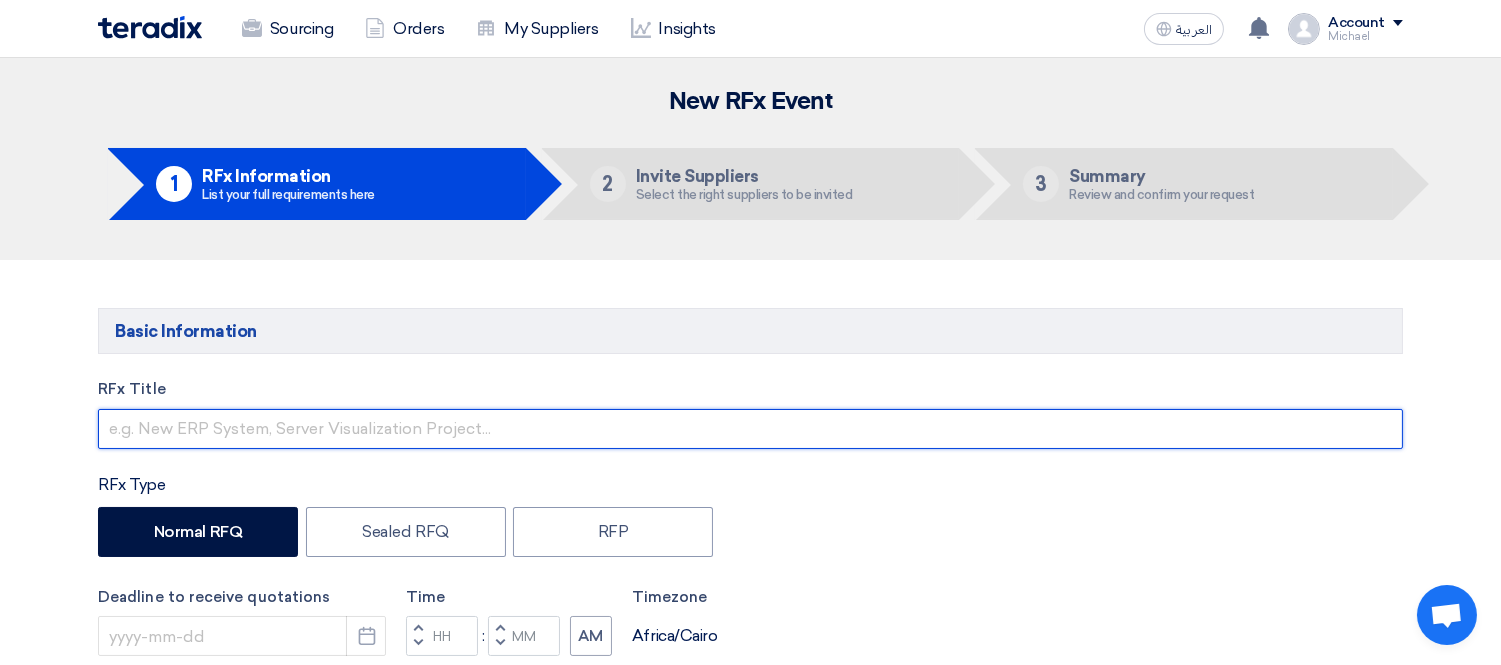 click at bounding box center (750, 429) 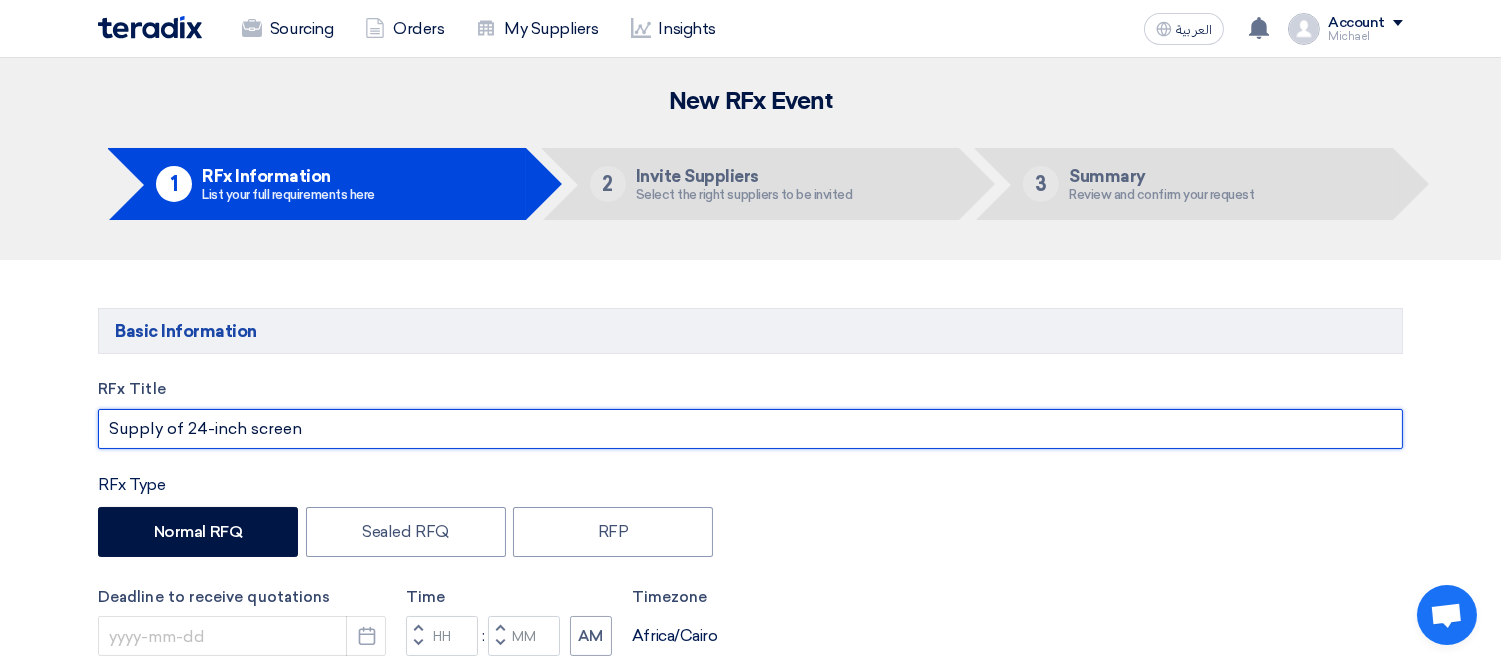 drag, startPoint x: 407, startPoint y: 421, endPoint x: 86, endPoint y: 423, distance: 321.00623 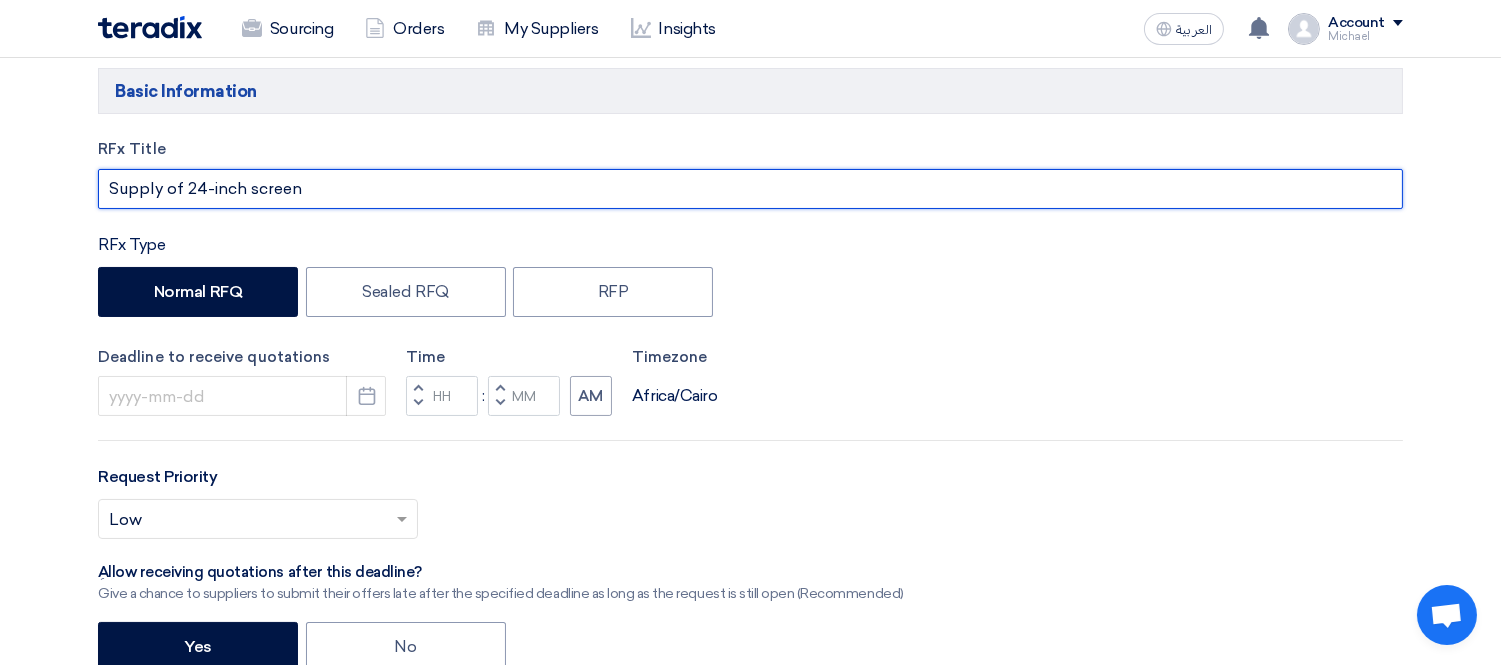 scroll, scrollTop: 222, scrollLeft: 0, axis: vertical 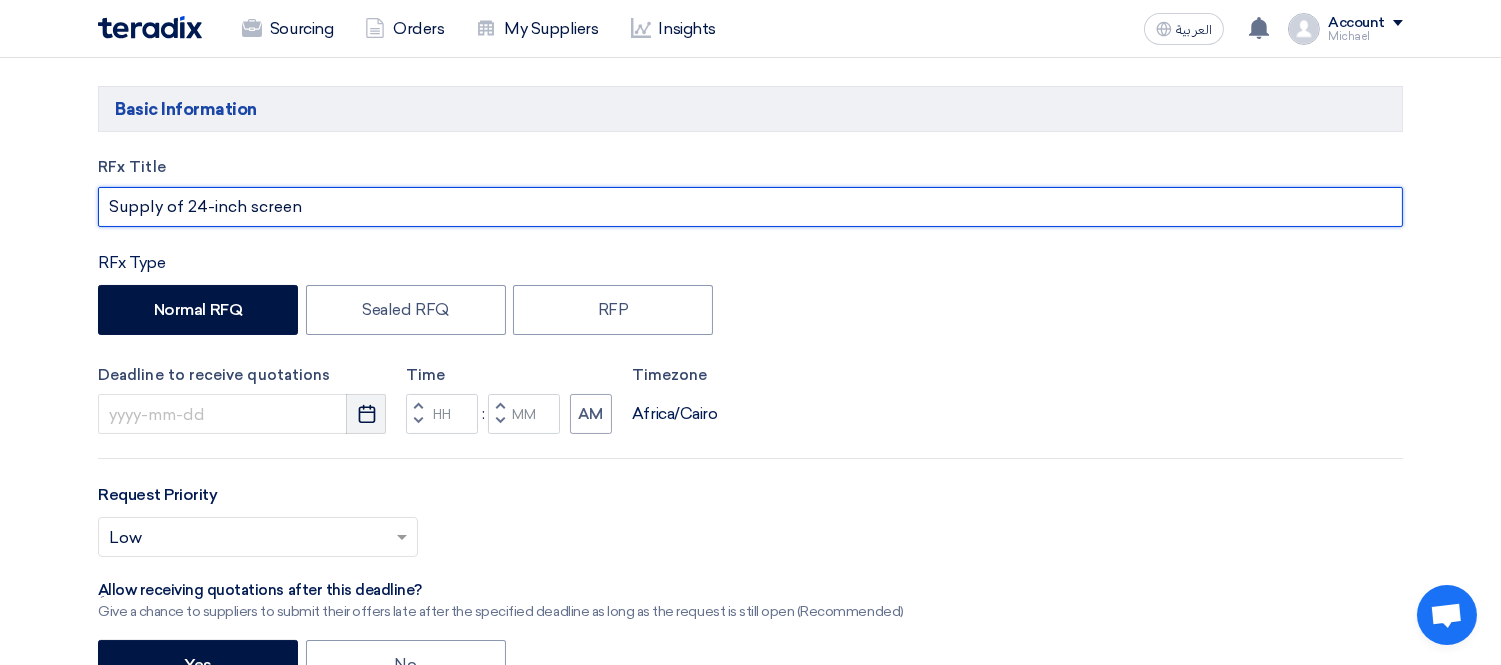 type on "Supply of 24-inch screen" 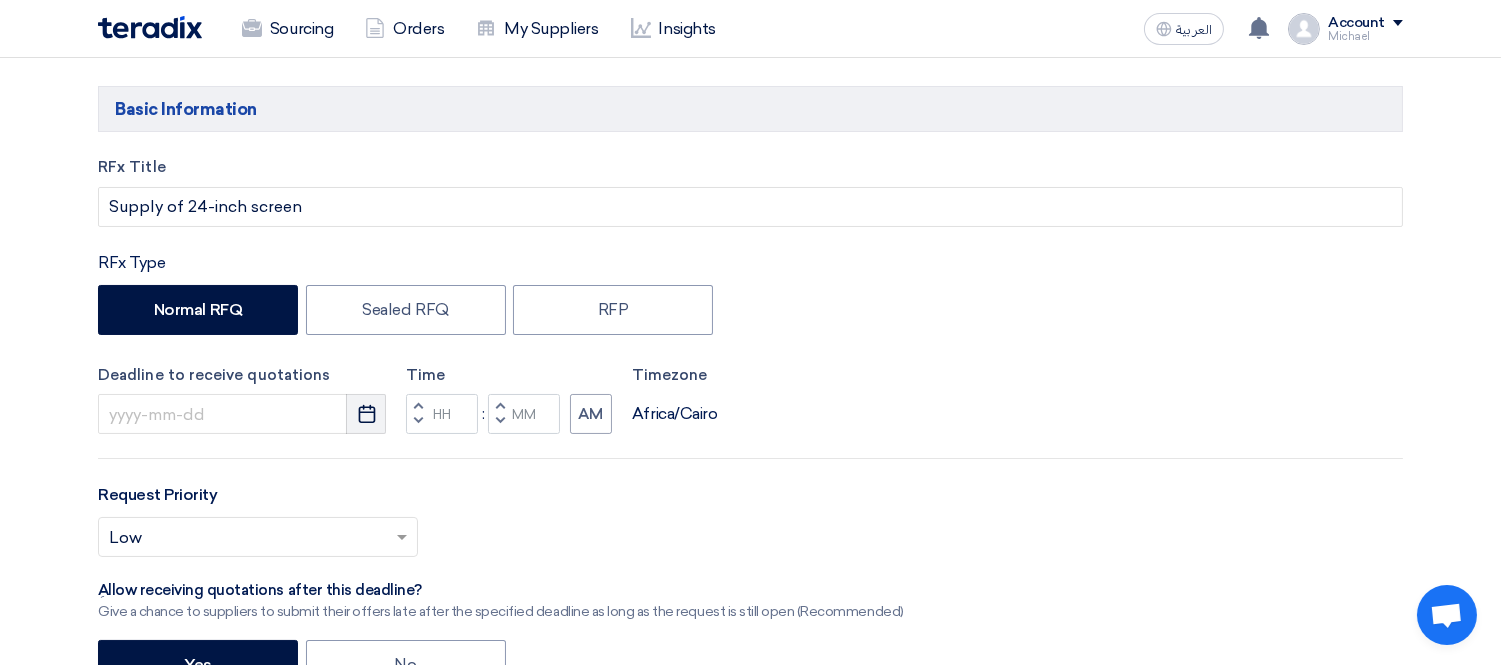 click on "Pick a date" 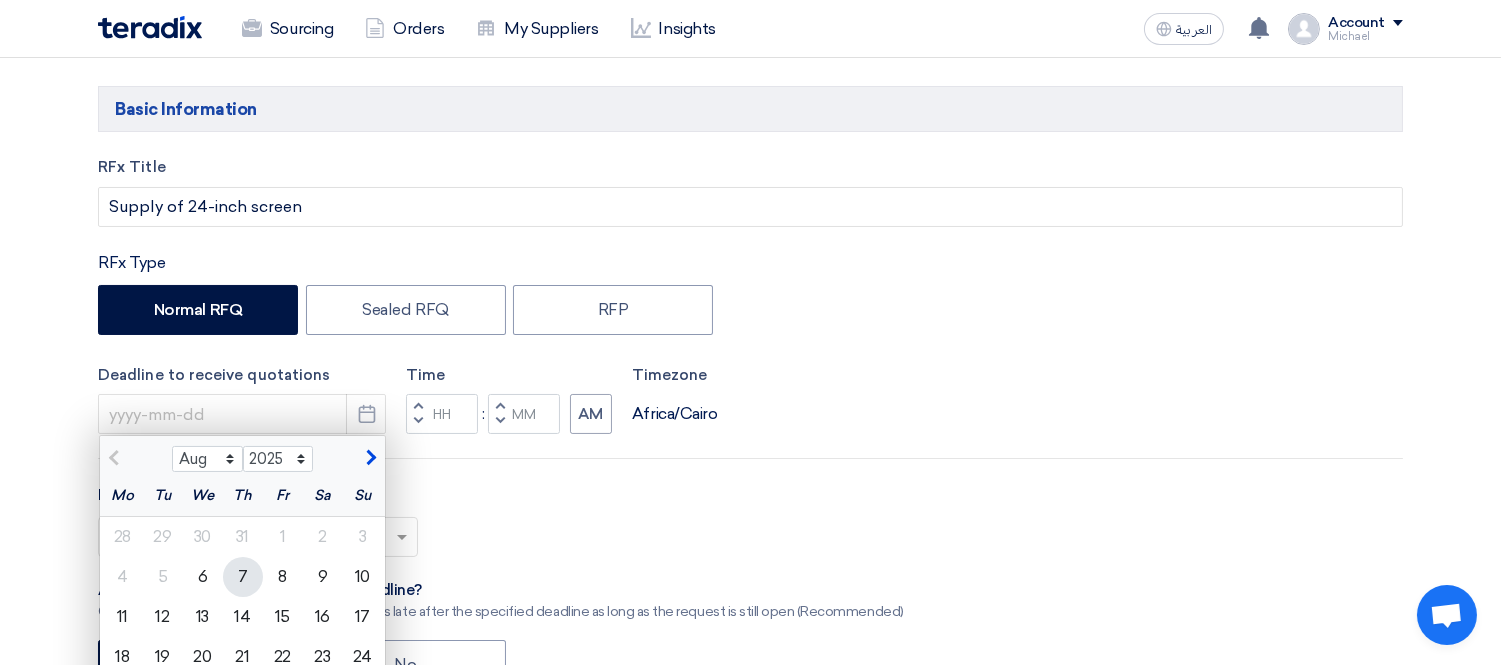 click on "7" 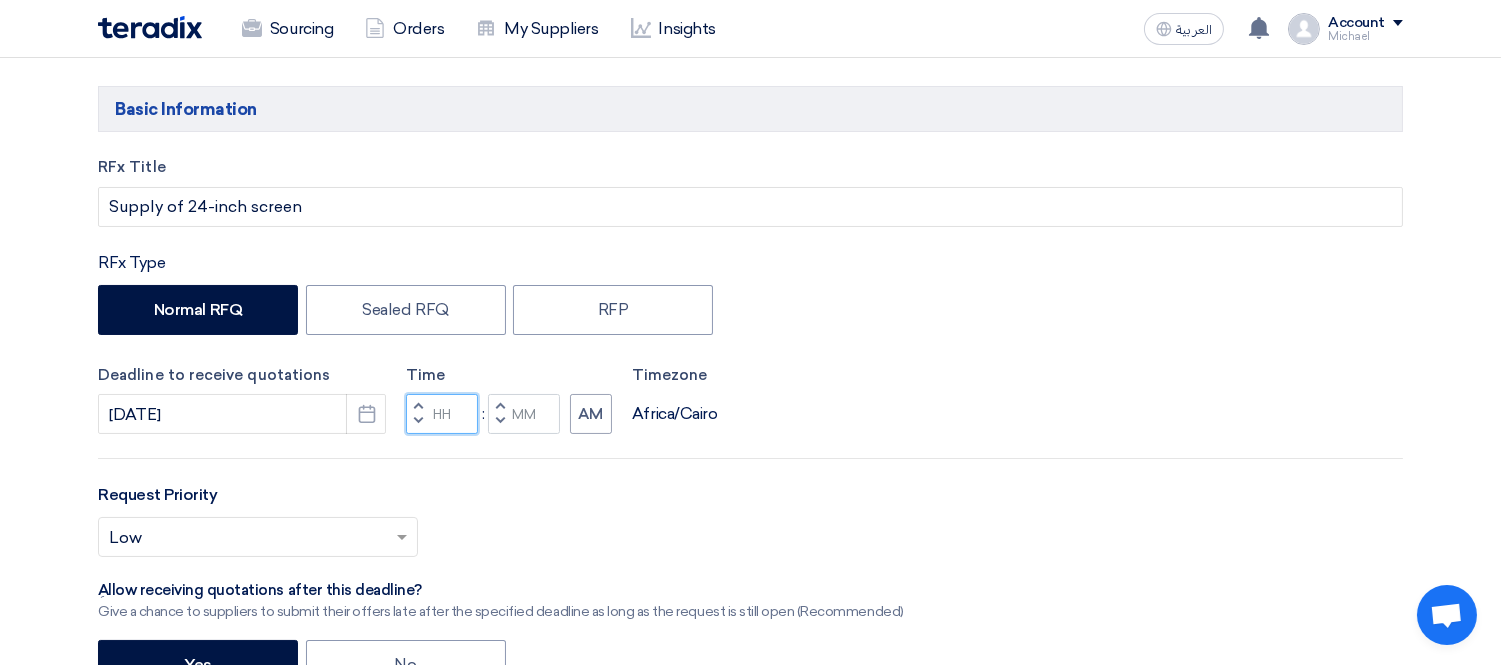 click 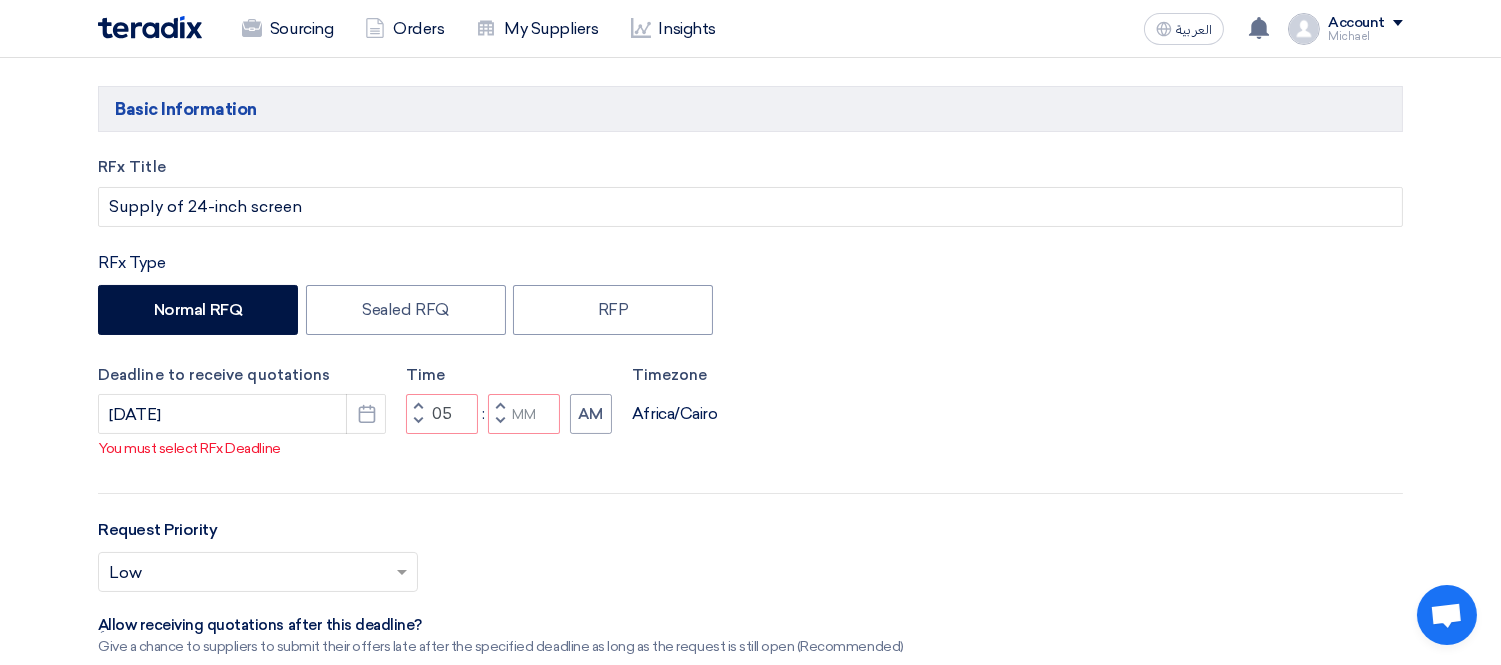 click on "Decrement minutes" 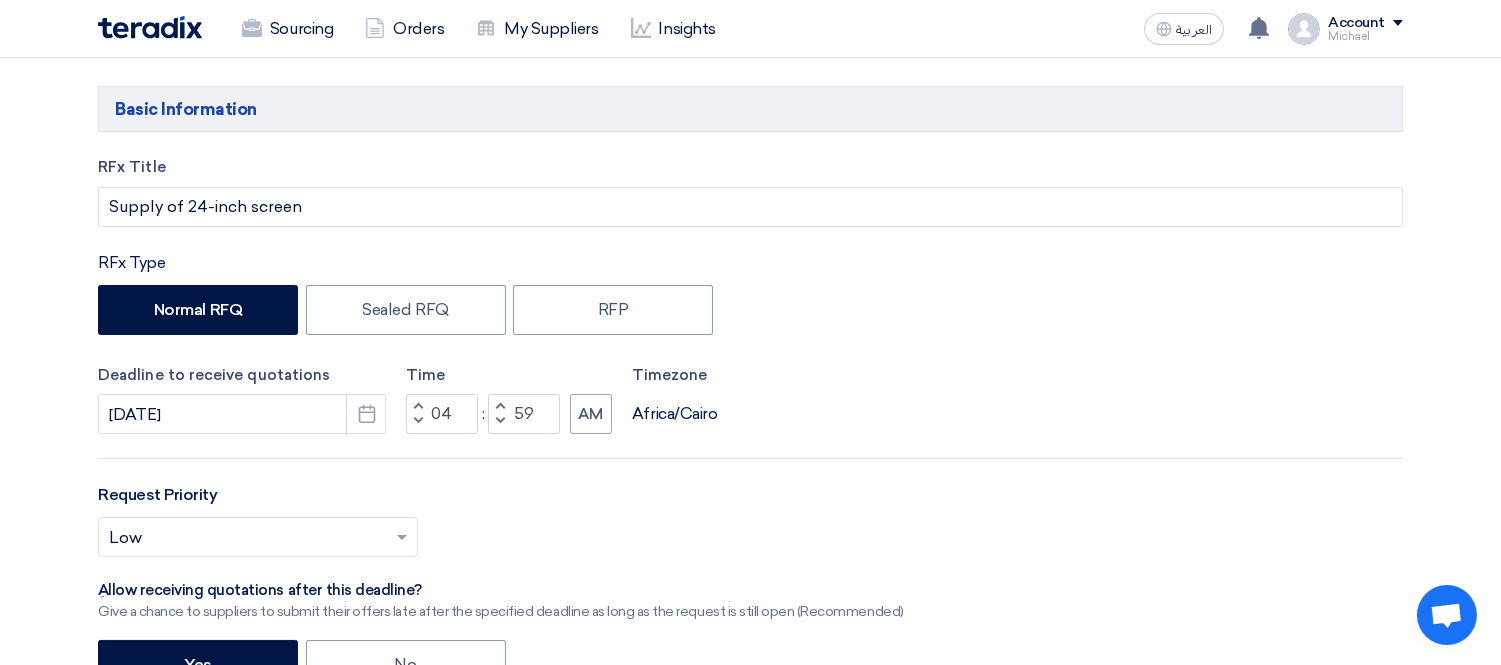 type 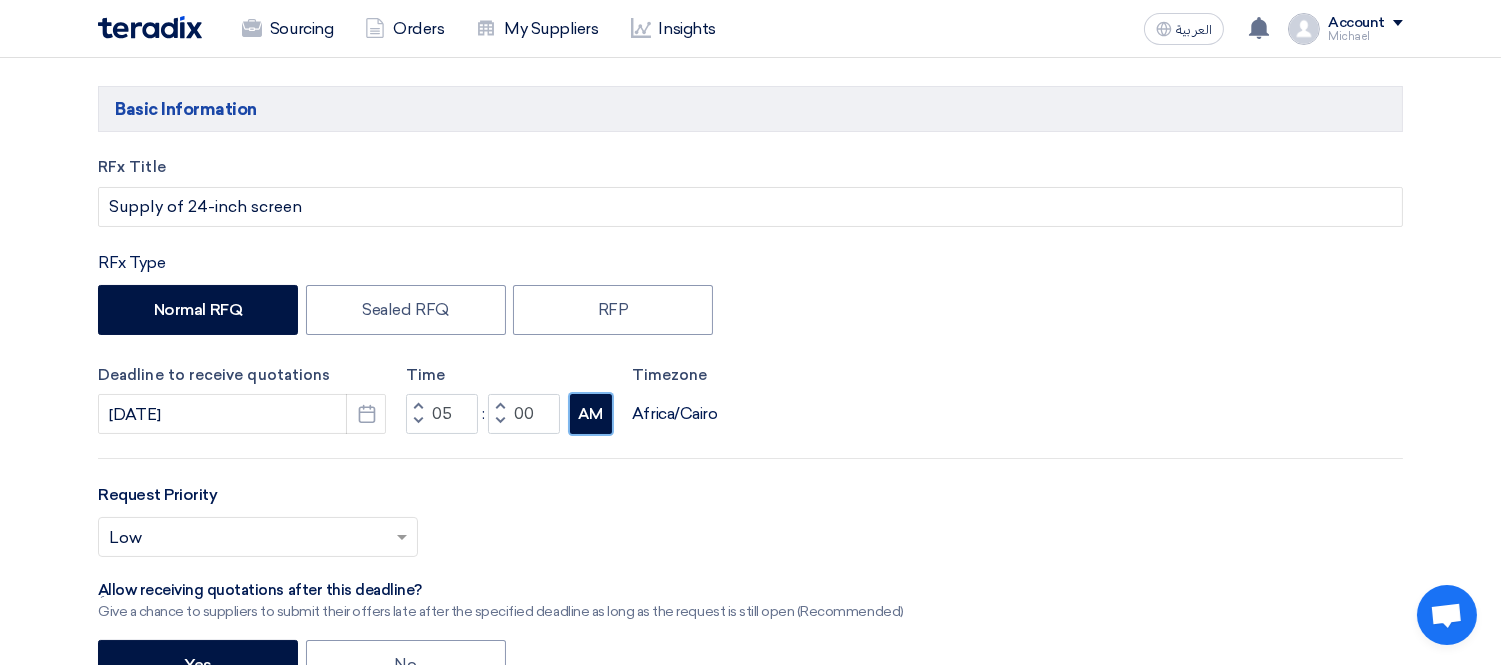 click on "AM" 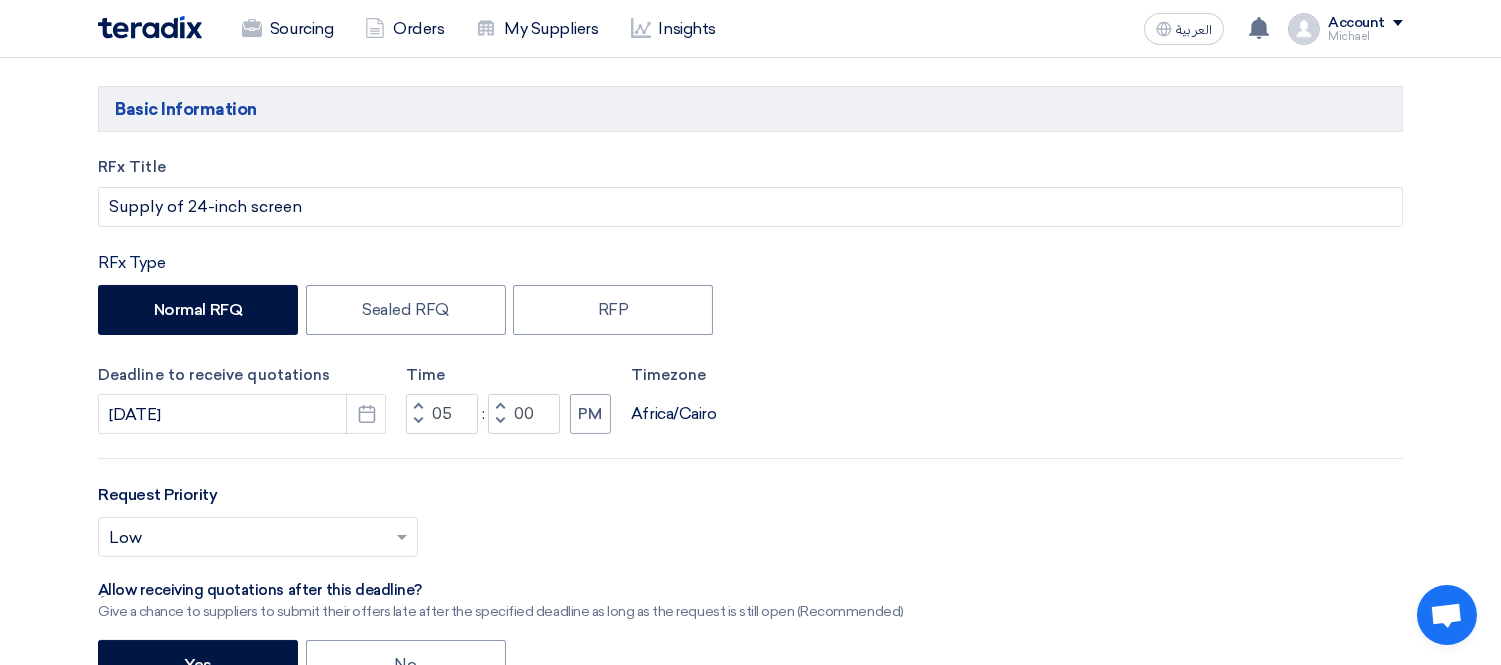 click 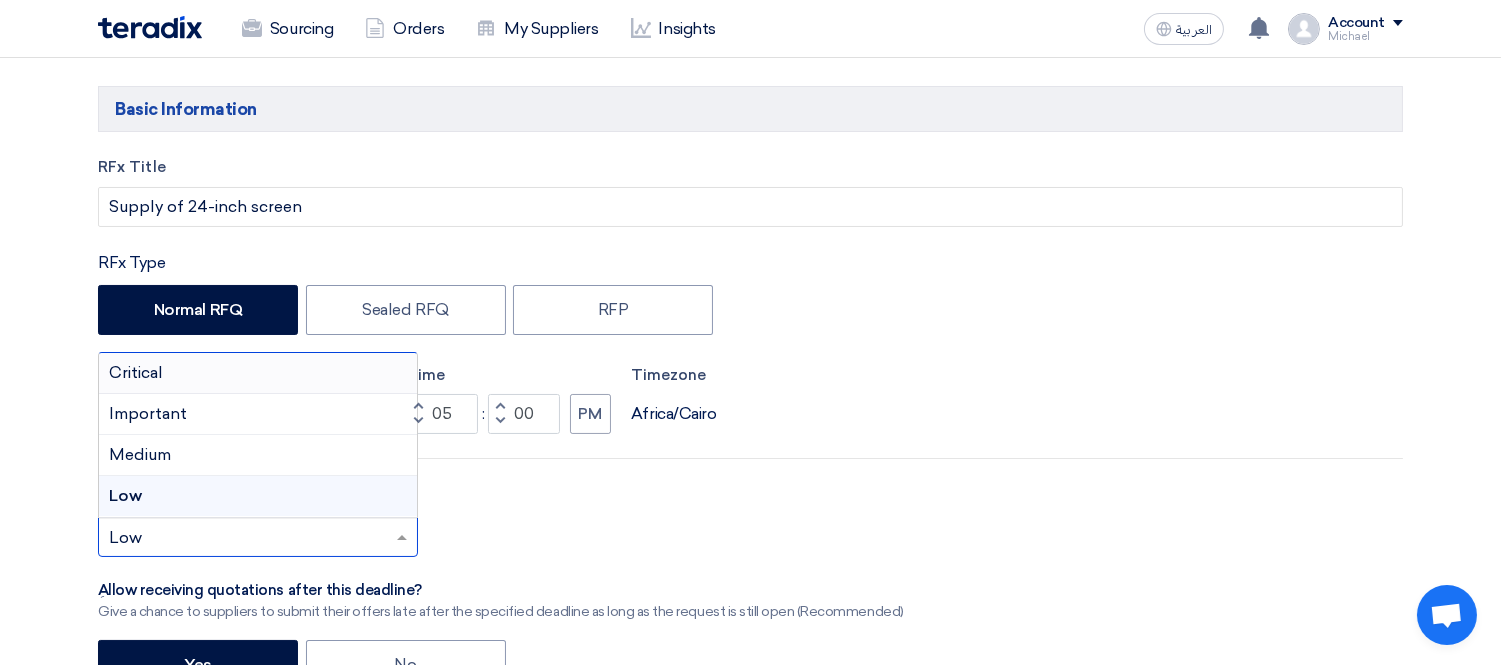click on "Critical" at bounding box center [258, 373] 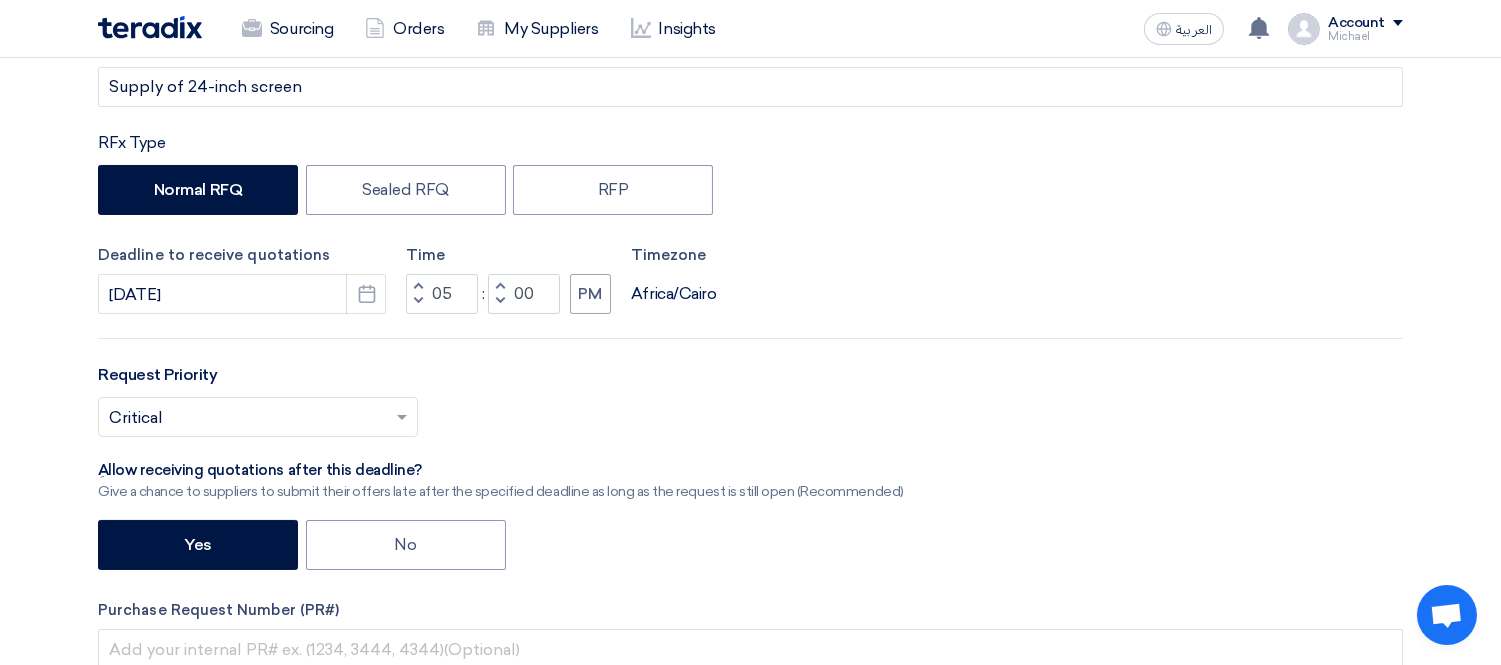 scroll, scrollTop: 666, scrollLeft: 0, axis: vertical 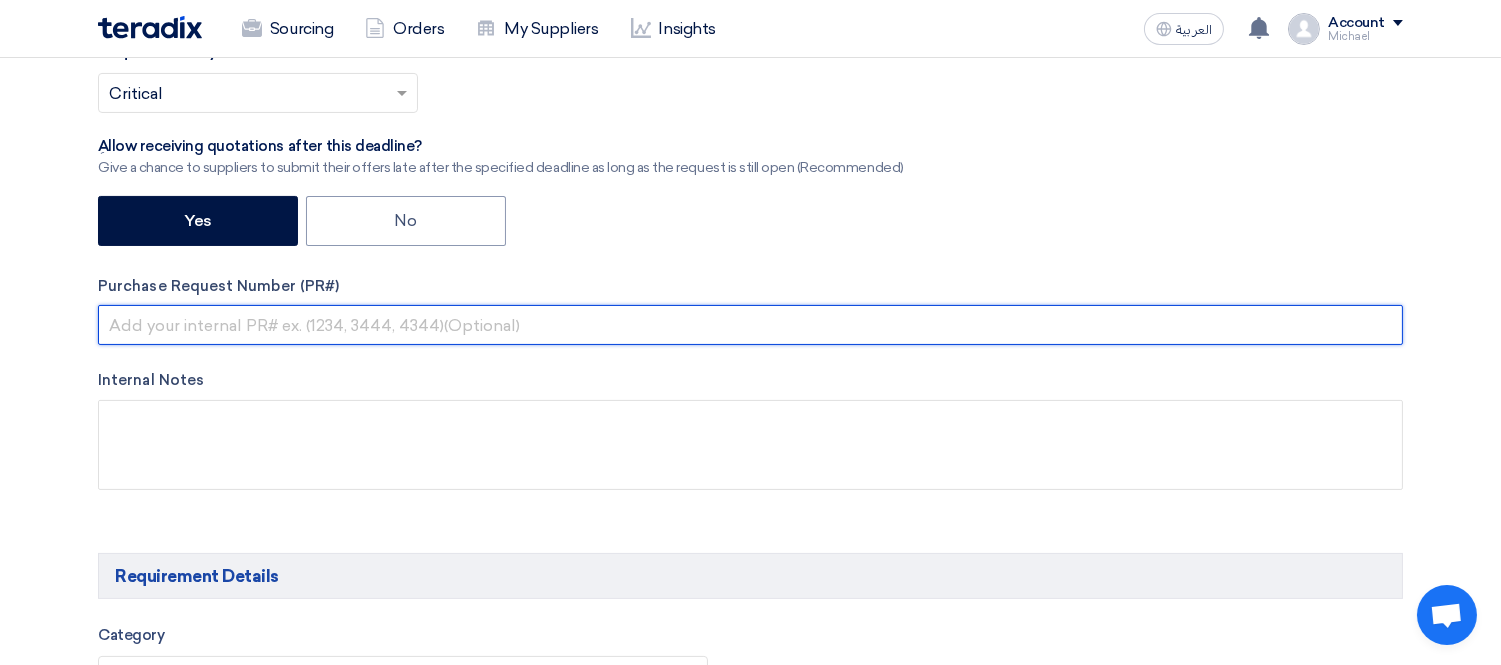 click at bounding box center (750, 325) 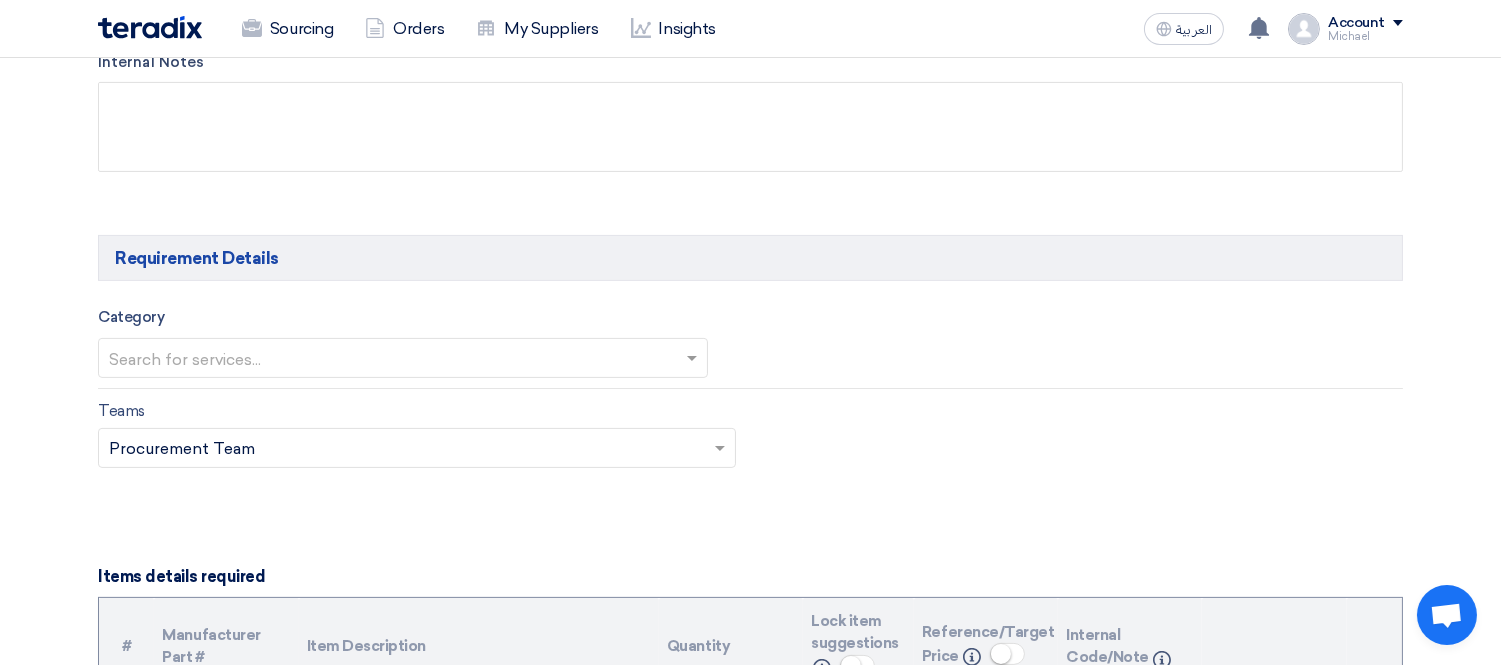 scroll, scrollTop: 1000, scrollLeft: 0, axis: vertical 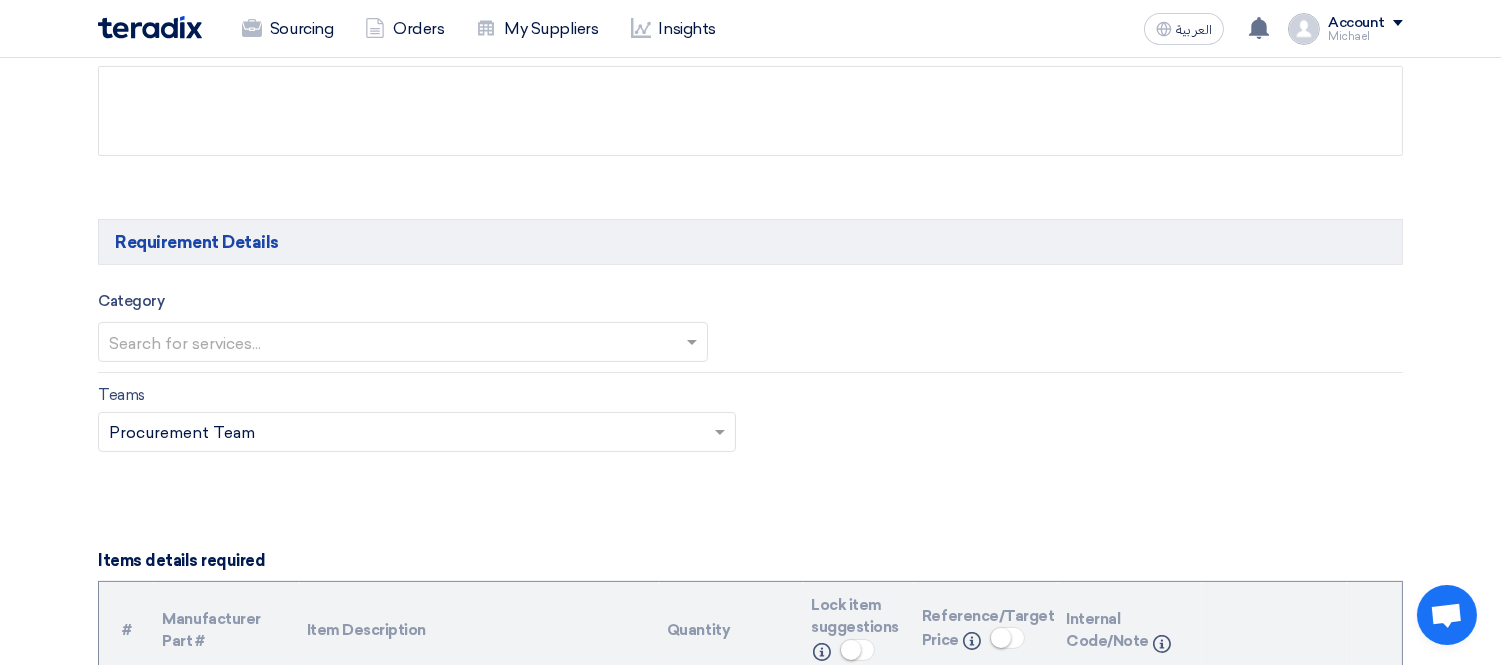 type on "[PRODUCT_CODE]" 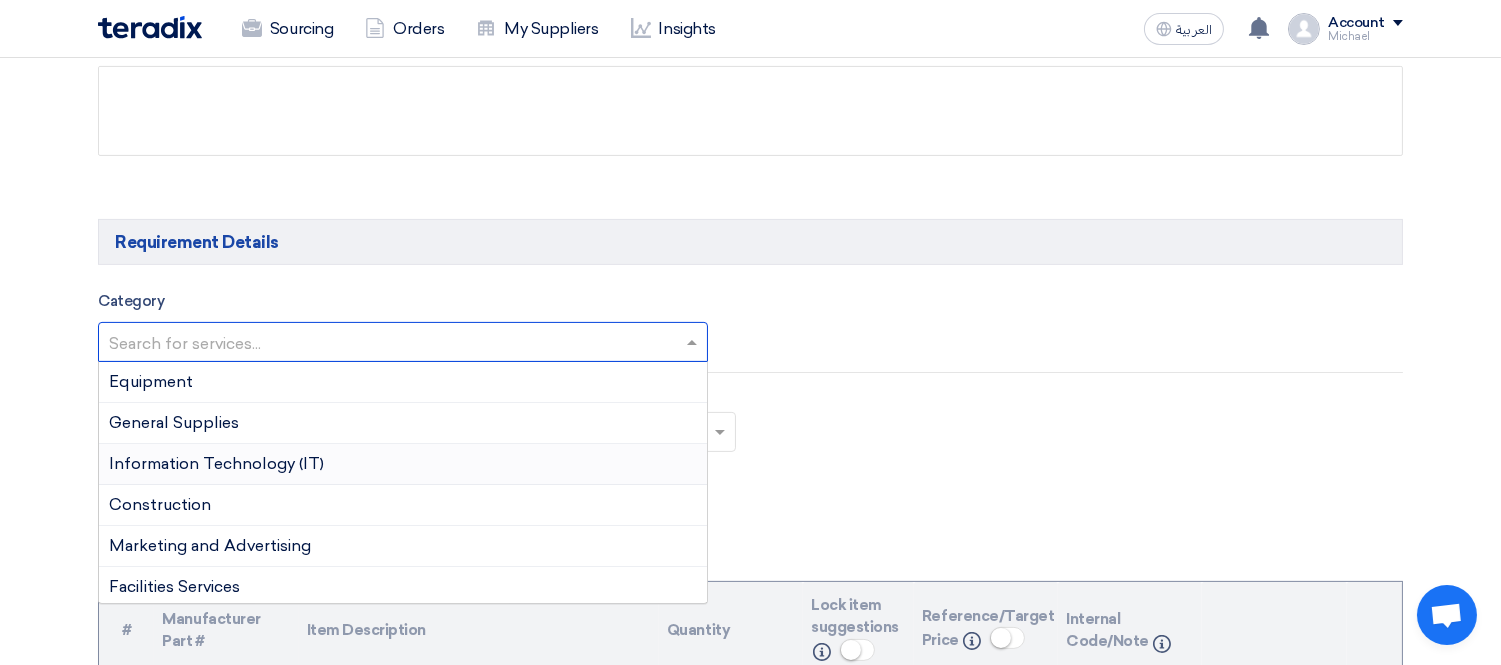 click on "Information Technology (IT)" at bounding box center [216, 463] 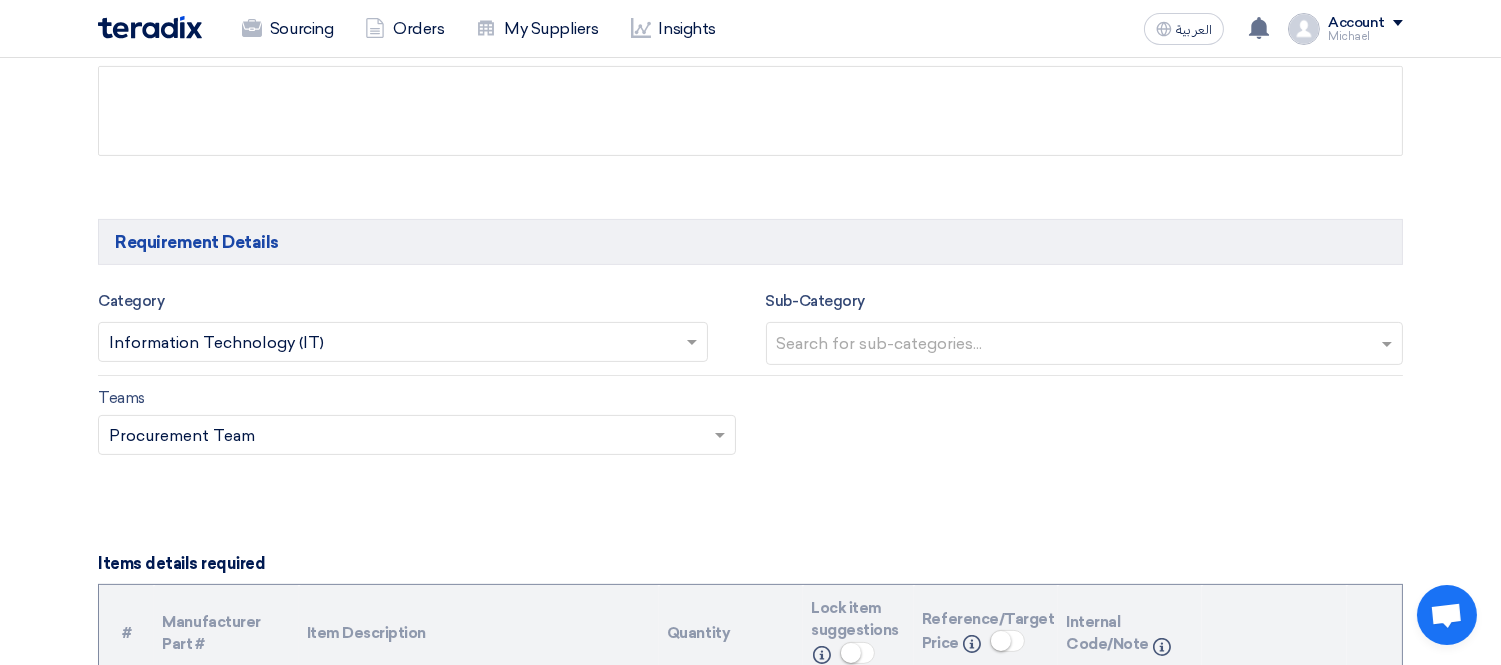 click at bounding box center (1087, 345) 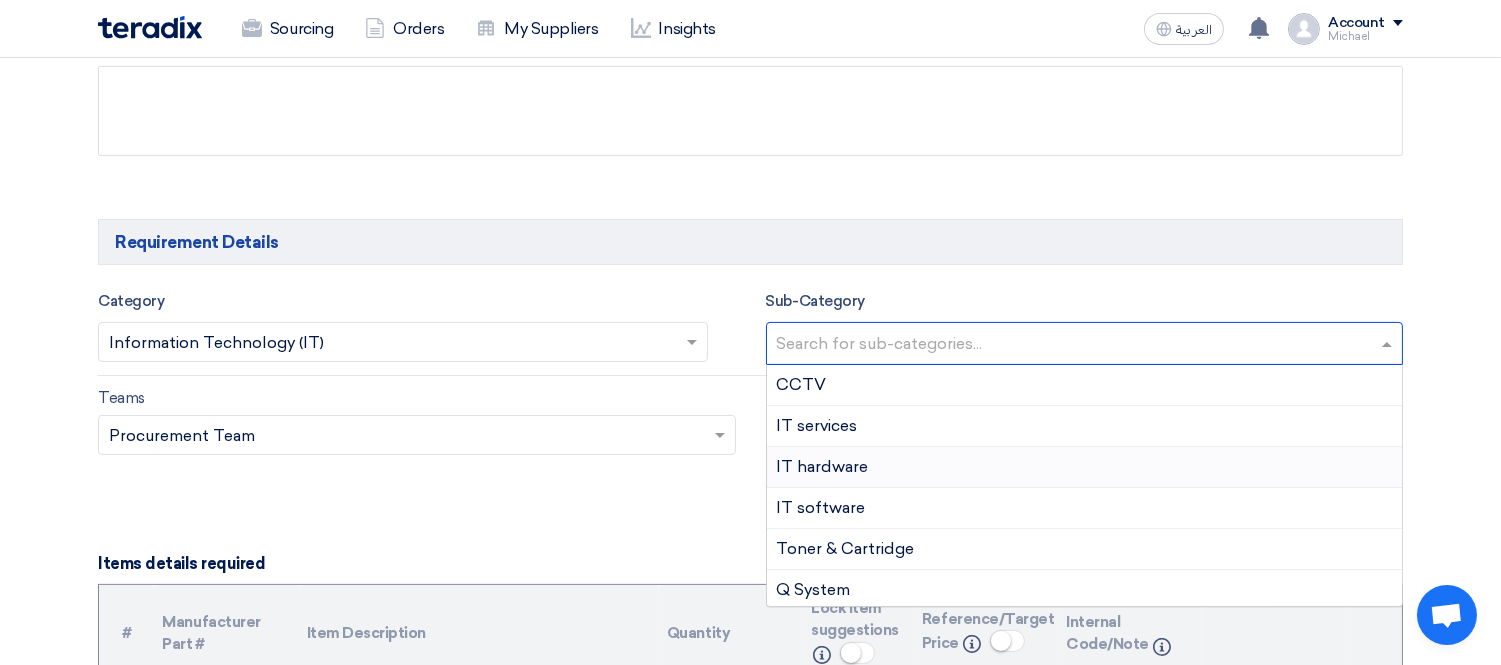 click on "IT hardware" at bounding box center (1085, 467) 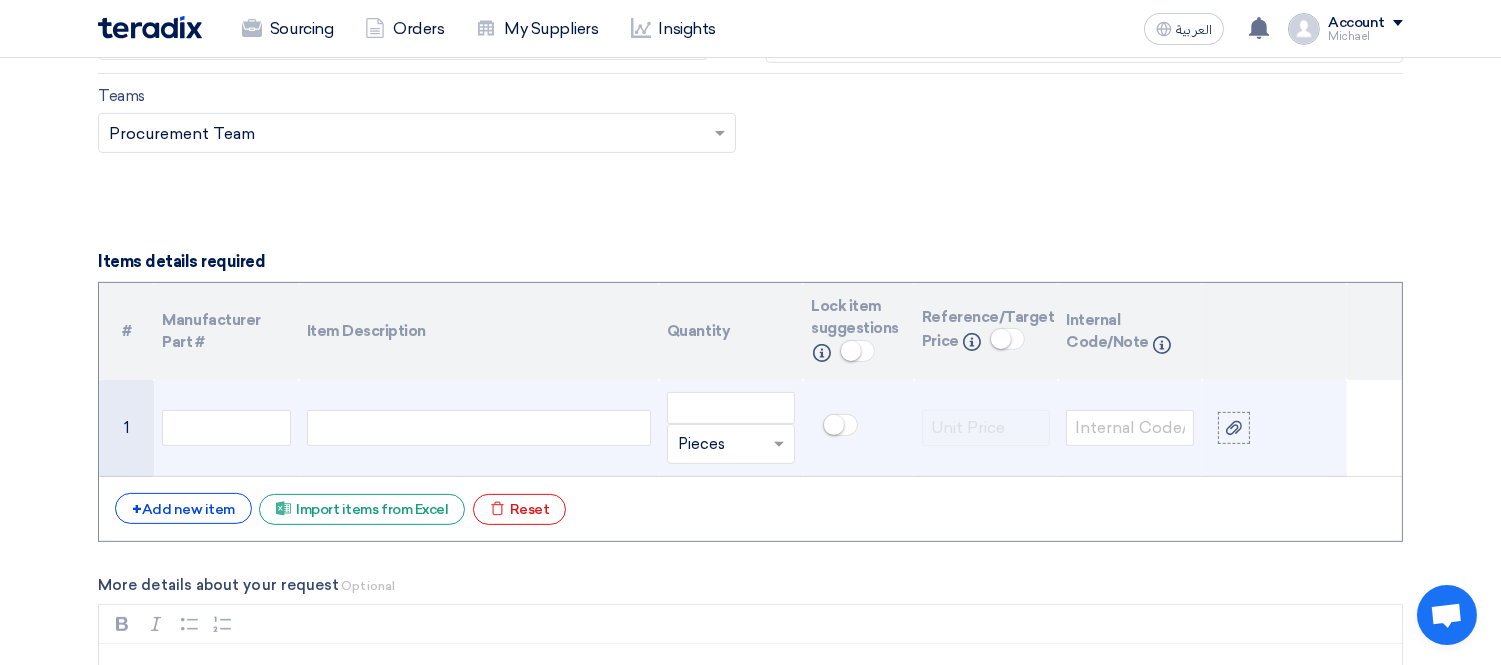 scroll, scrollTop: 1333, scrollLeft: 0, axis: vertical 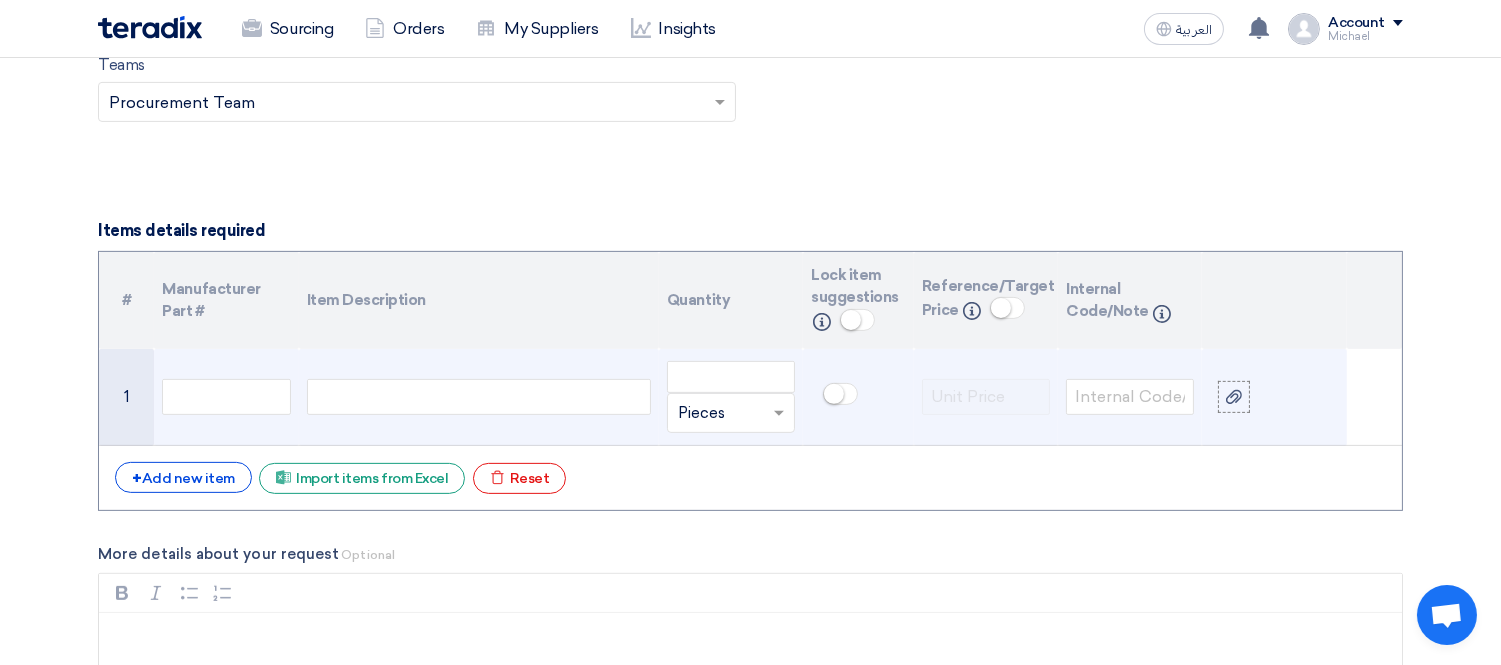 click 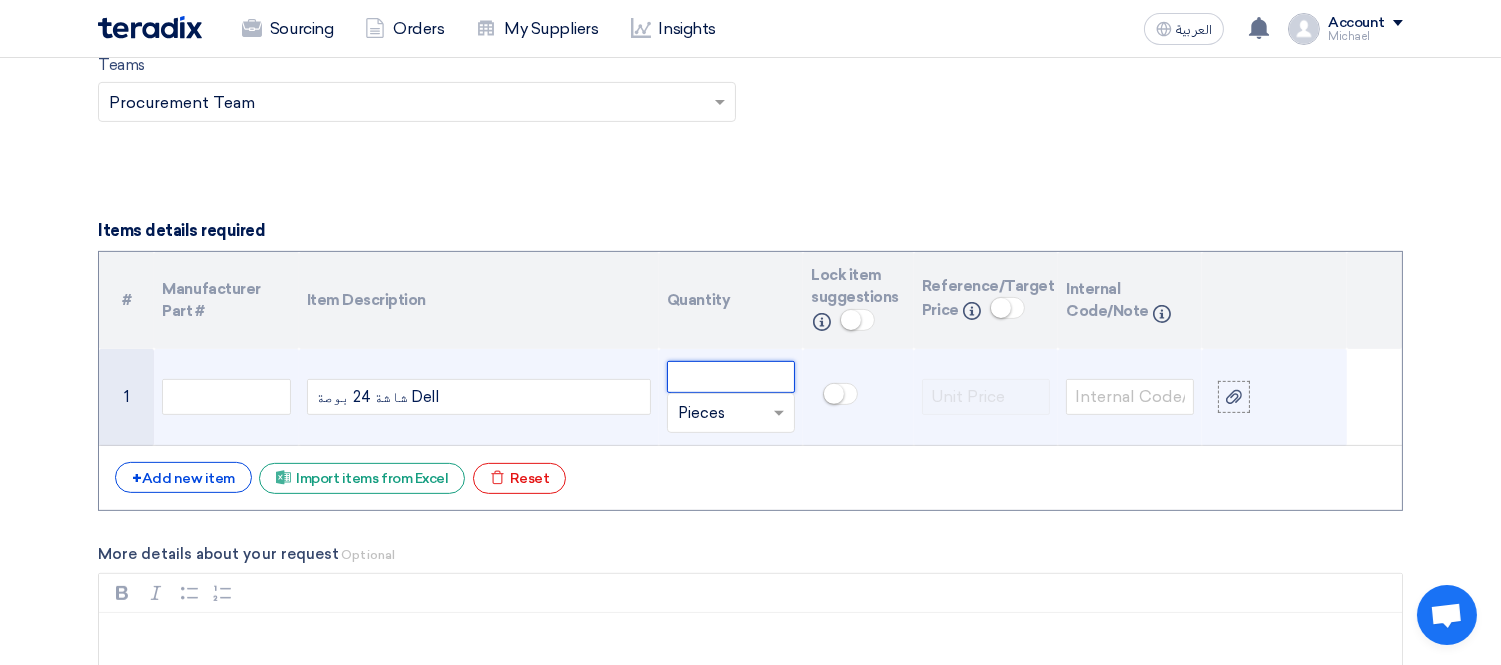 click 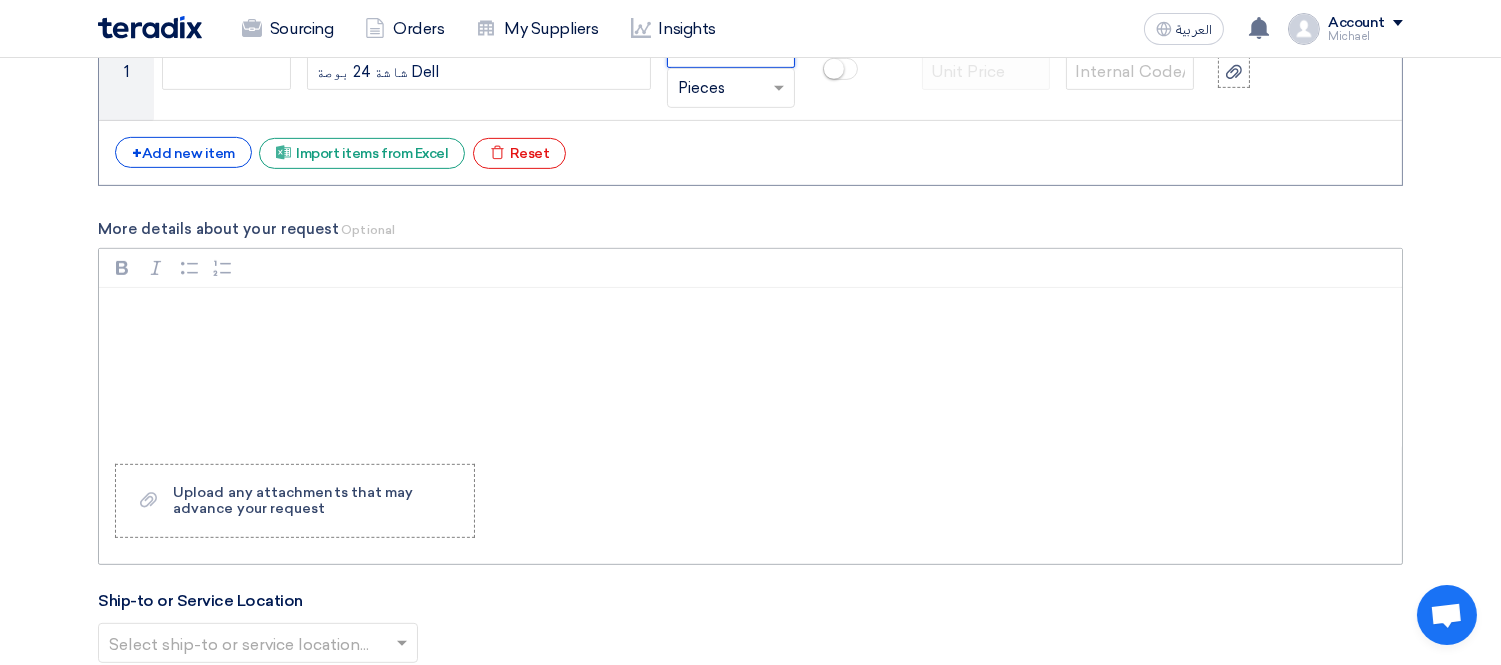 scroll, scrollTop: 1666, scrollLeft: 0, axis: vertical 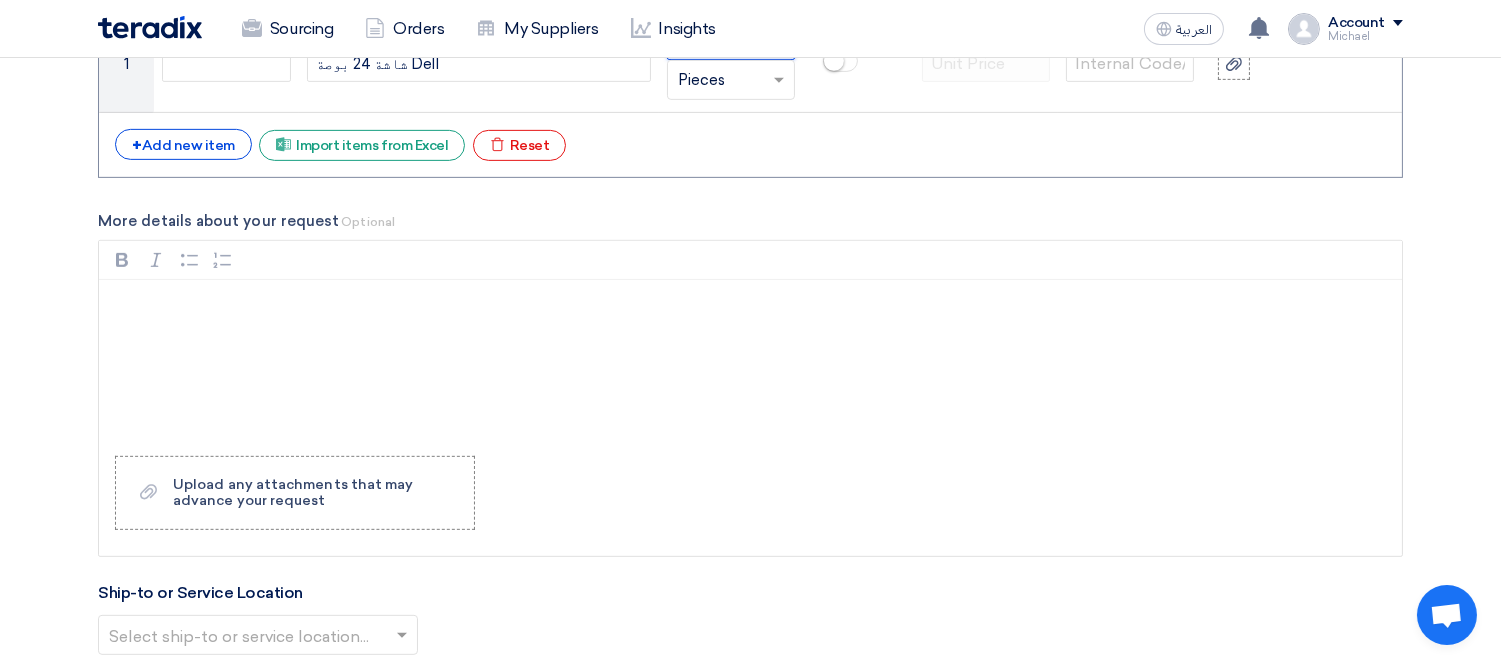 type on "1" 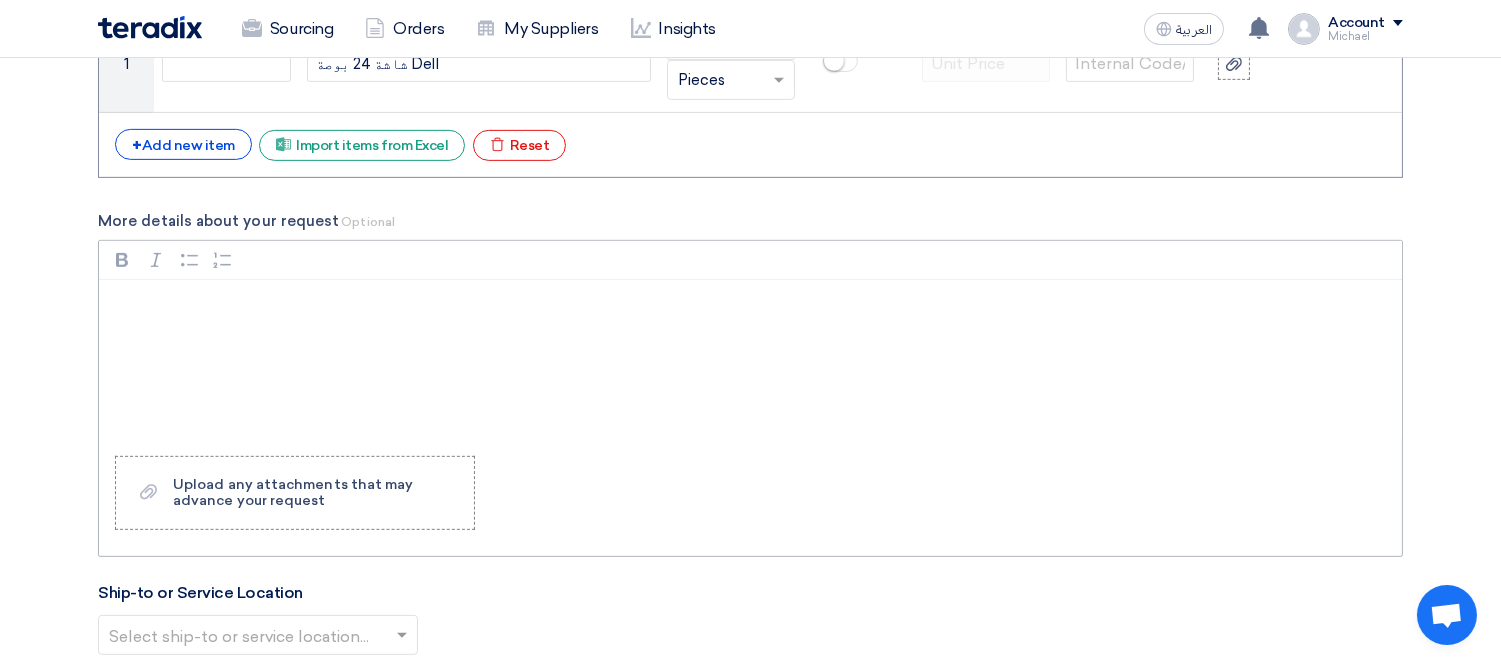 click at bounding box center (750, 360) 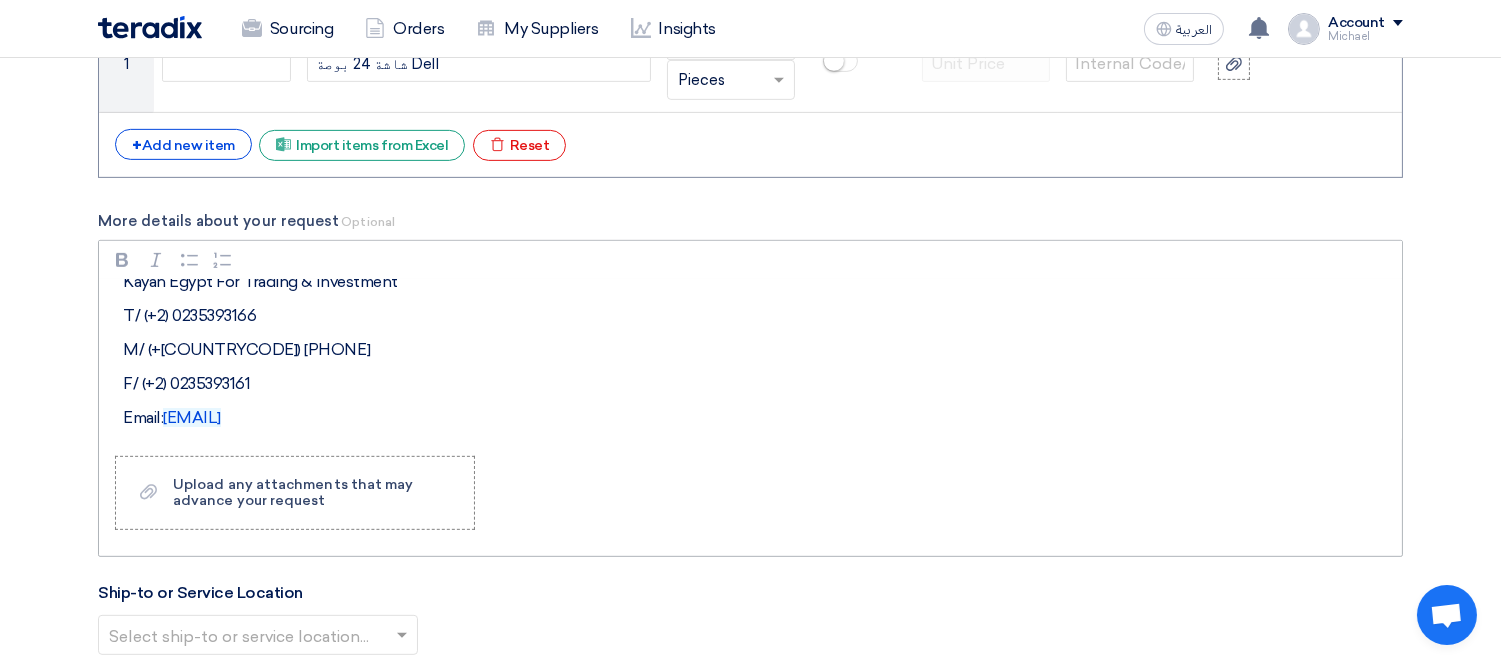 scroll, scrollTop: 164, scrollLeft: 0, axis: vertical 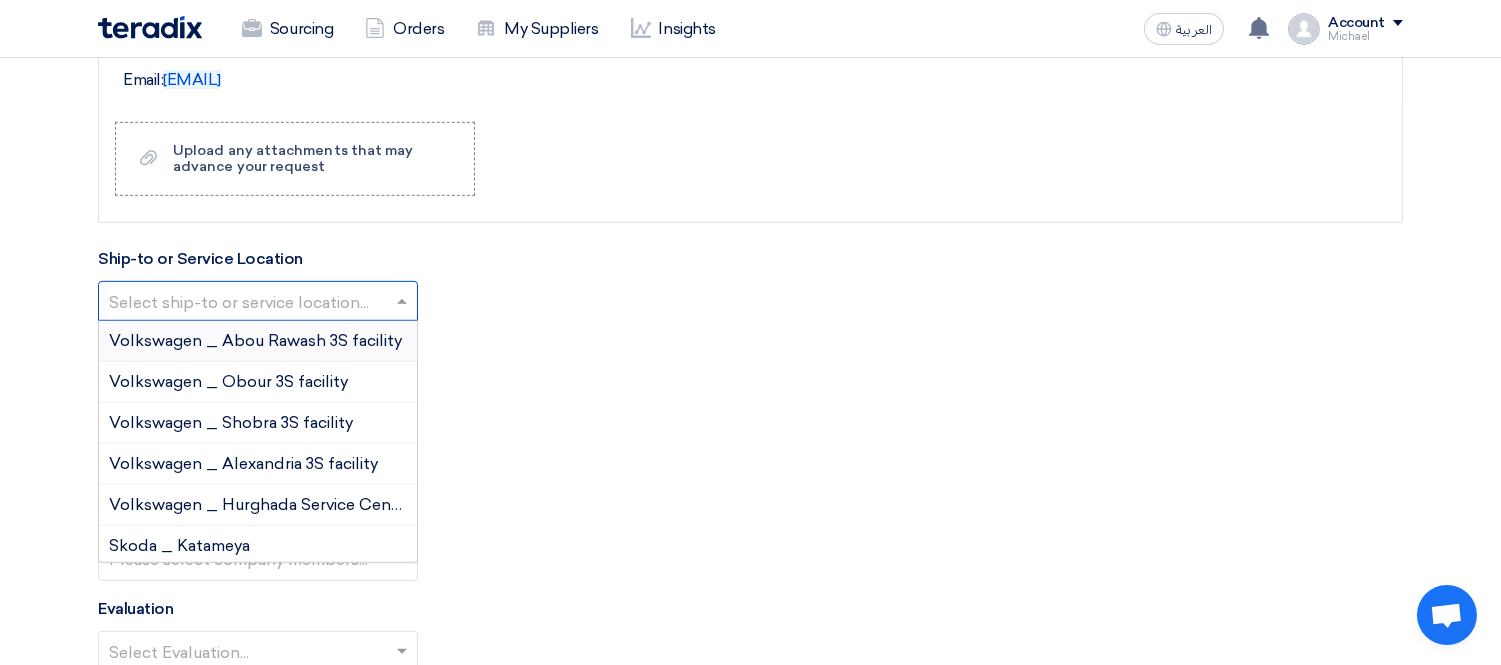 click 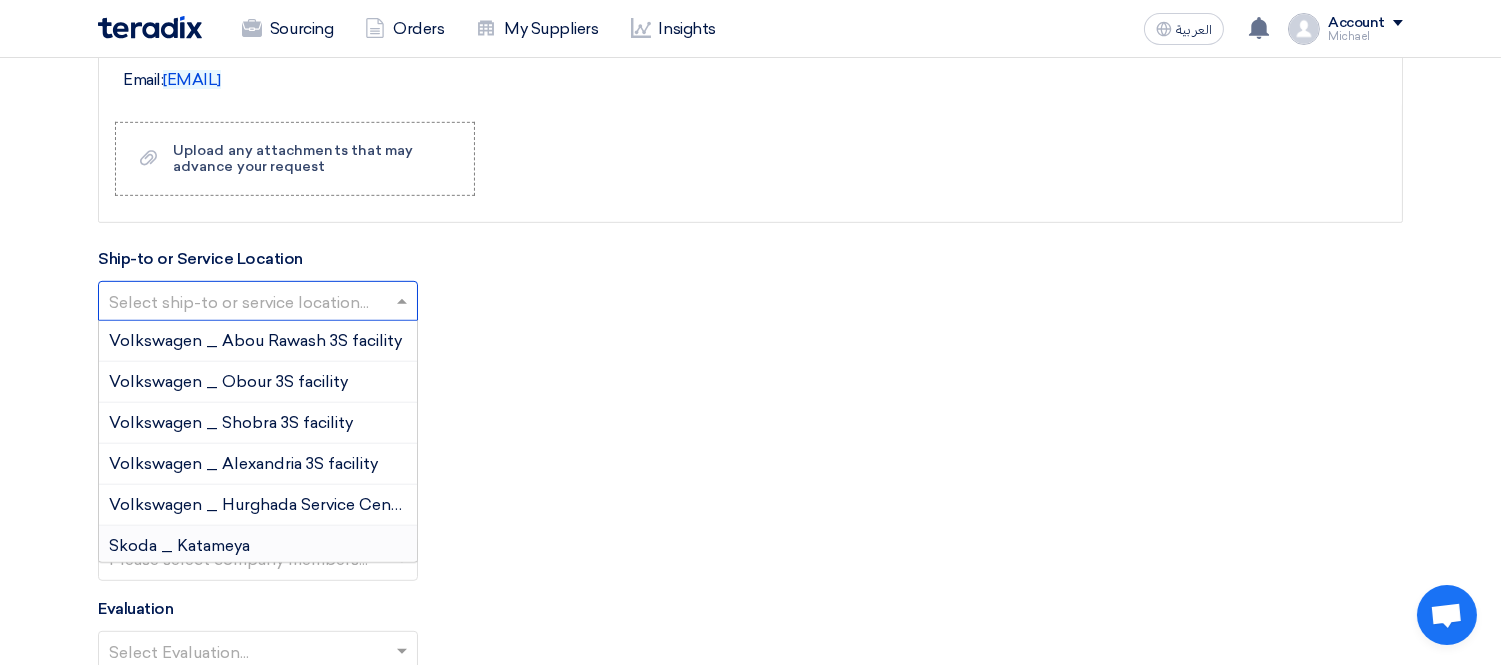 scroll, scrollTop: 111, scrollLeft: 0, axis: vertical 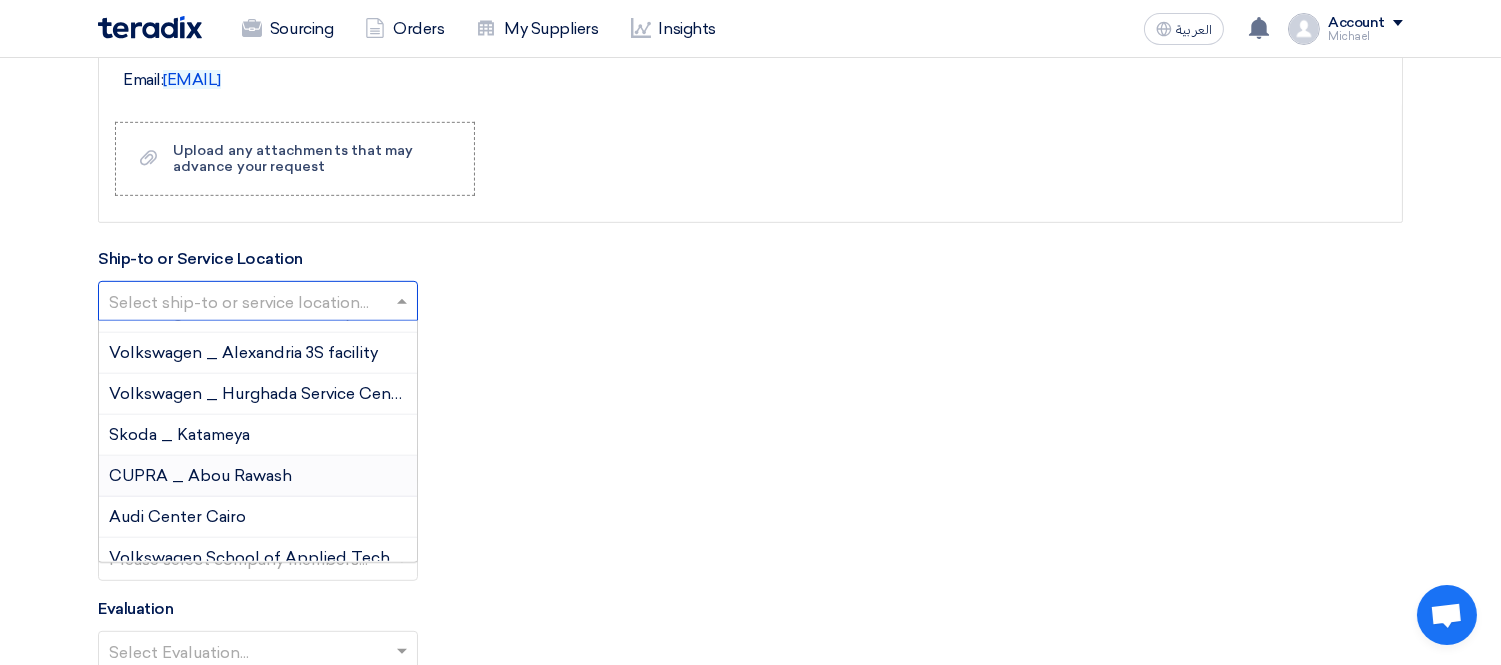 click on "CUPRA _ Abou Rawash" at bounding box center (200, 475) 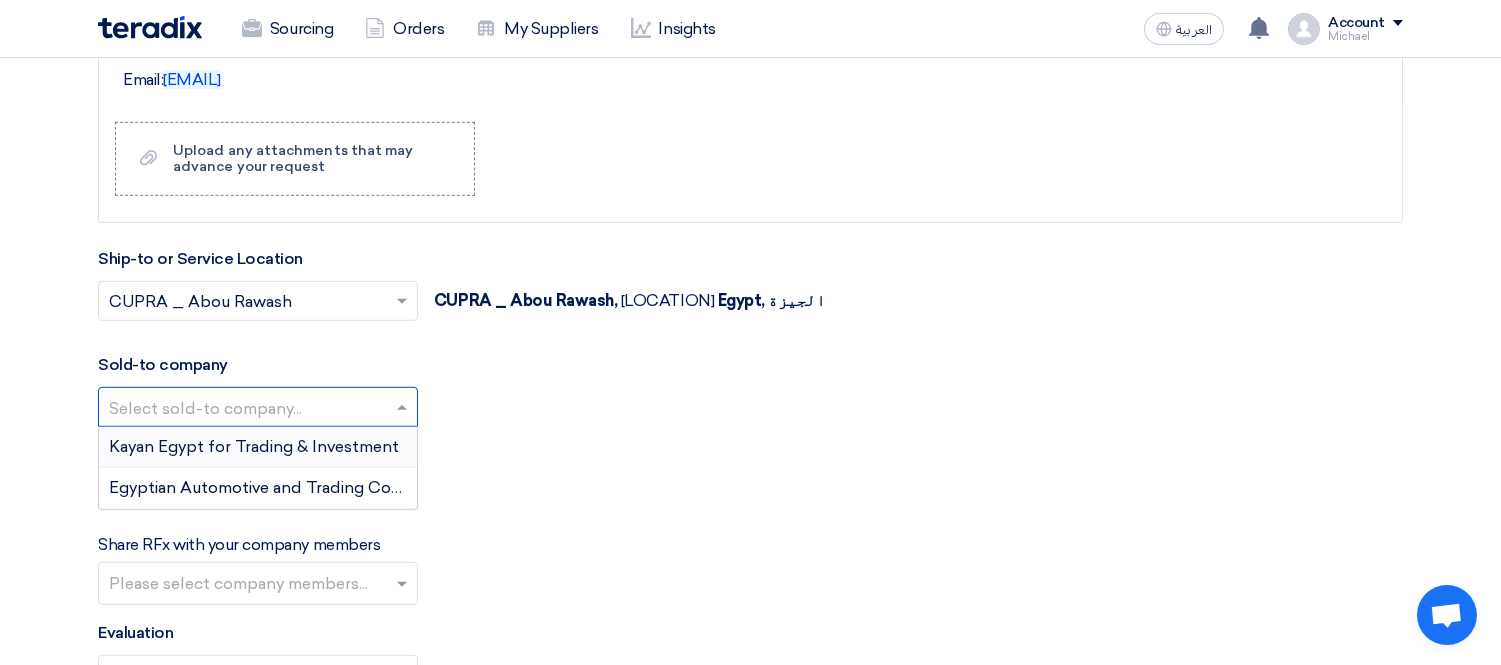 click 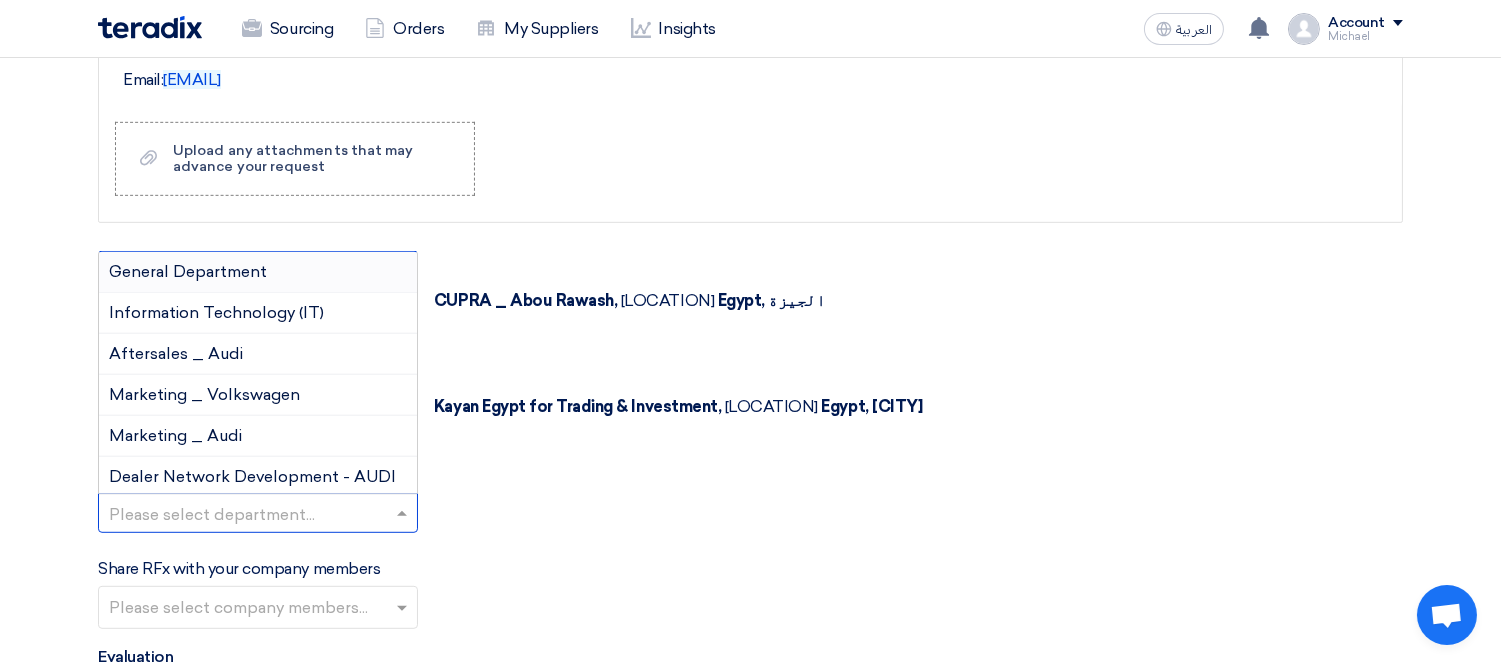 click 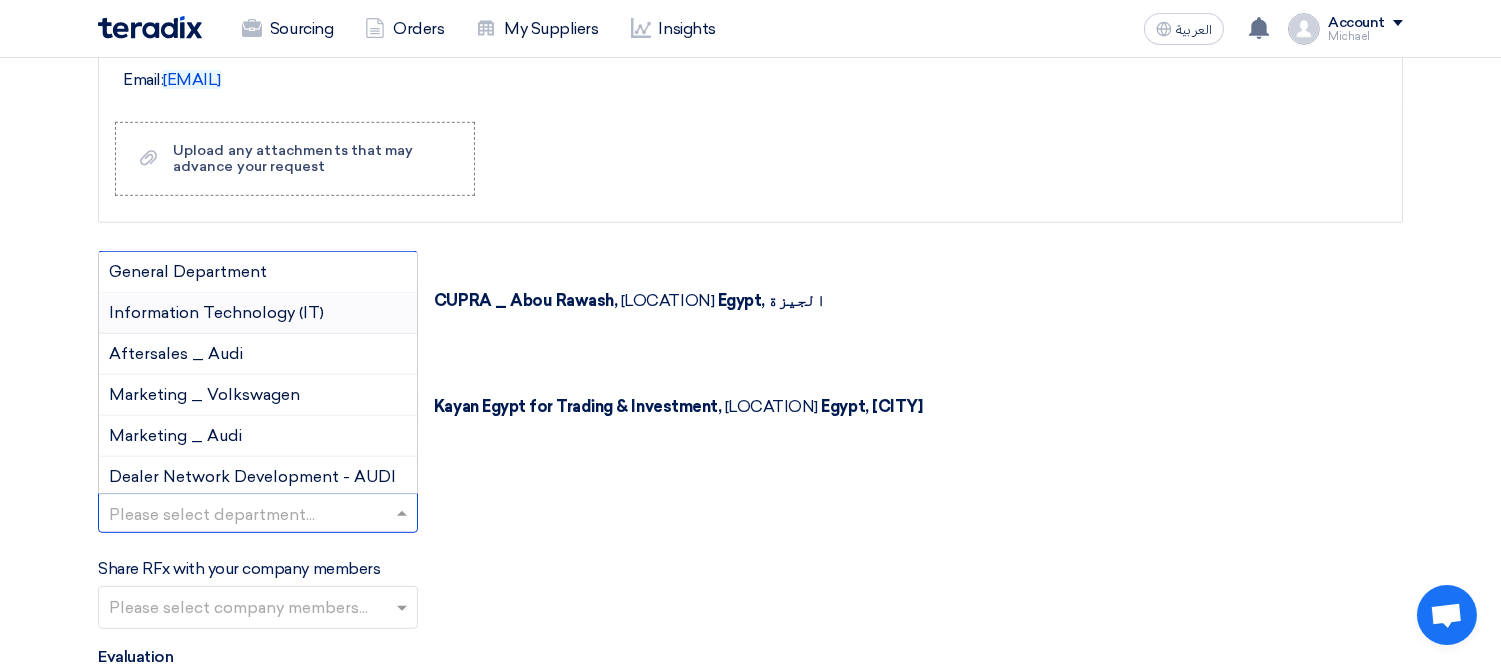 click on "Information Technology (IT)" at bounding box center [216, 312] 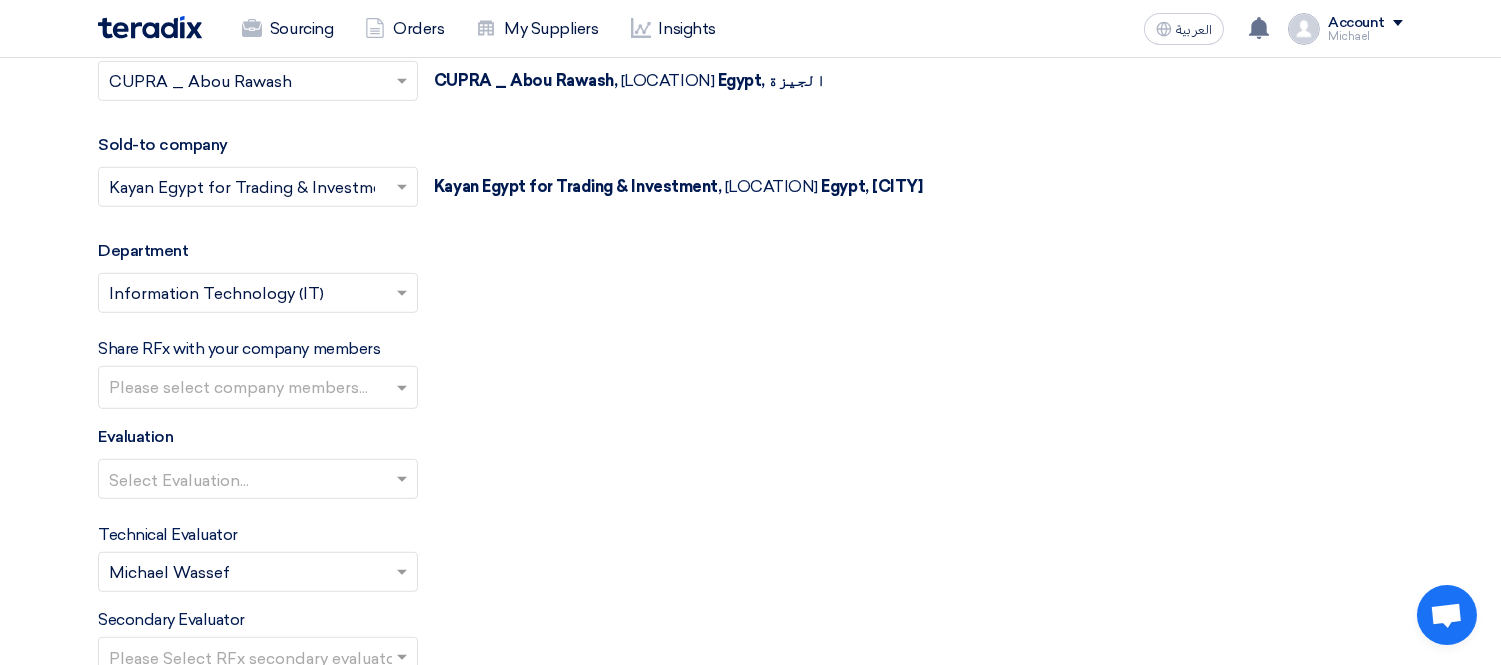 scroll, scrollTop: 2222, scrollLeft: 0, axis: vertical 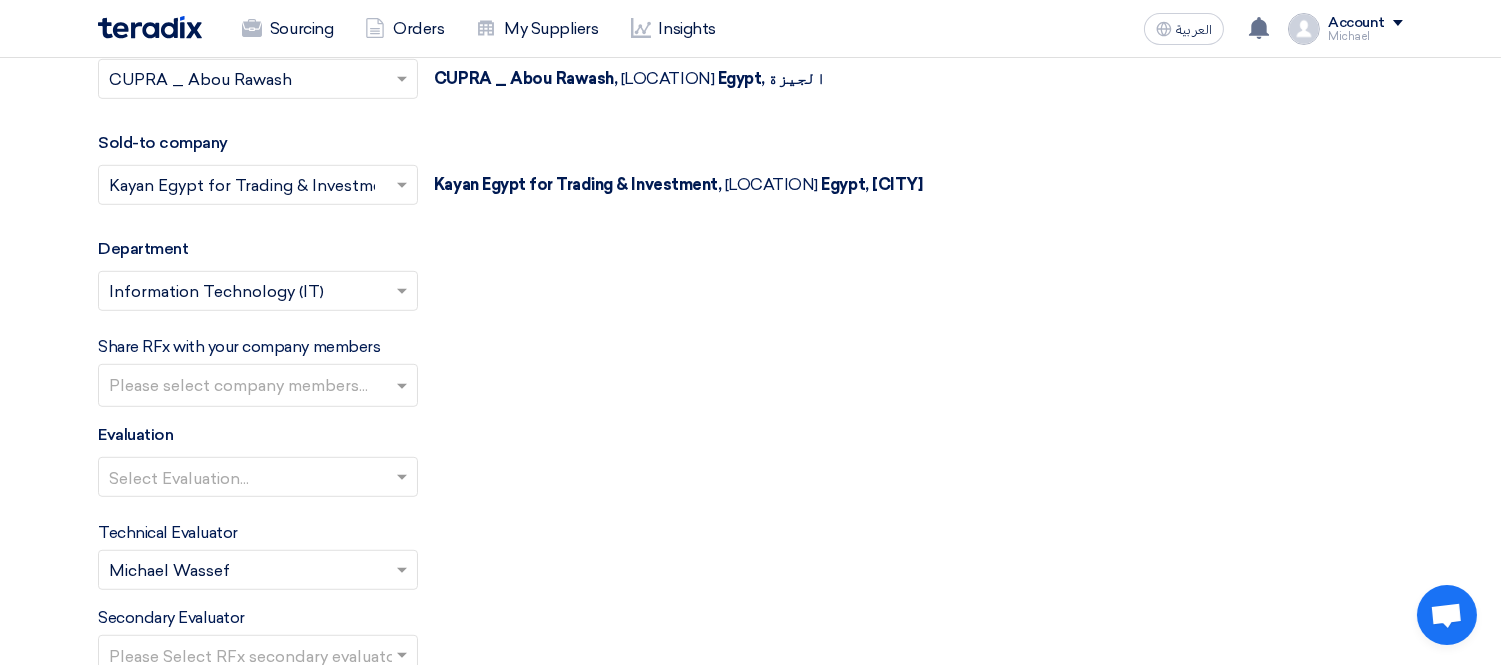 click at bounding box center [260, 387] 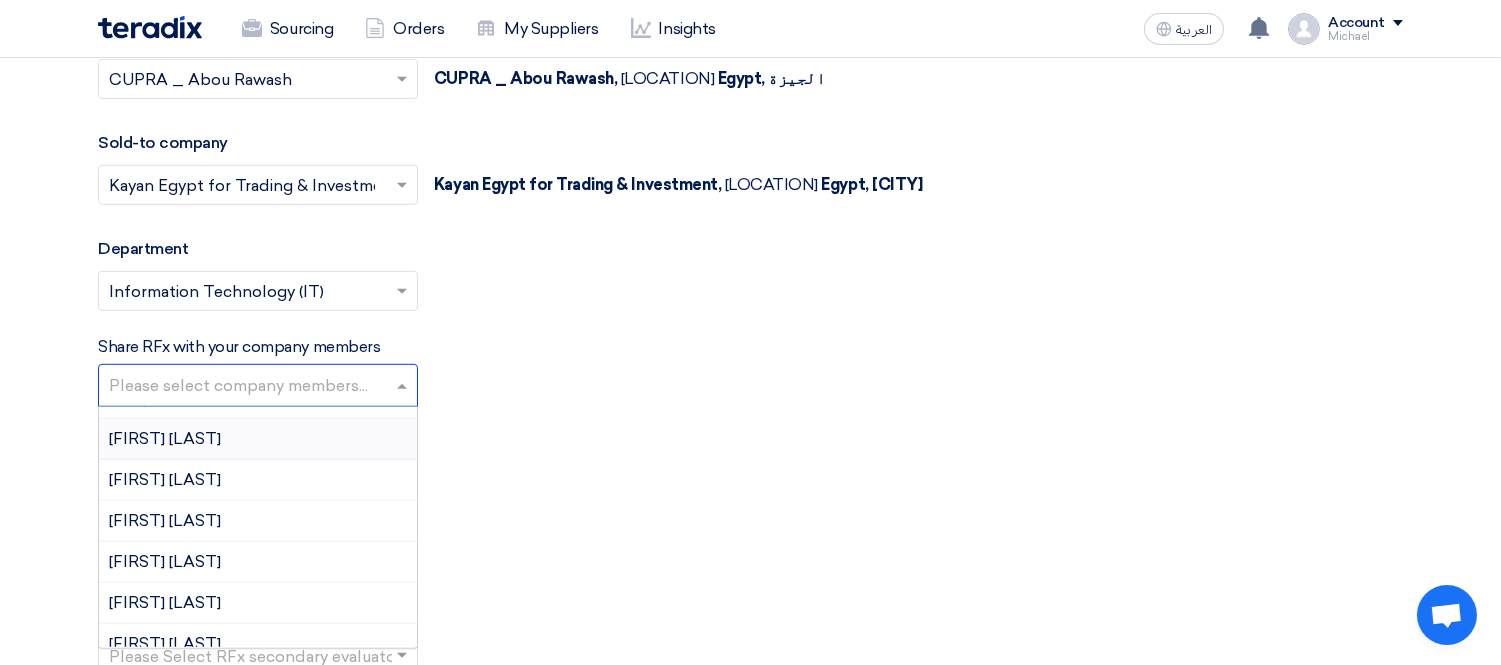 scroll, scrollTop: 222, scrollLeft: 0, axis: vertical 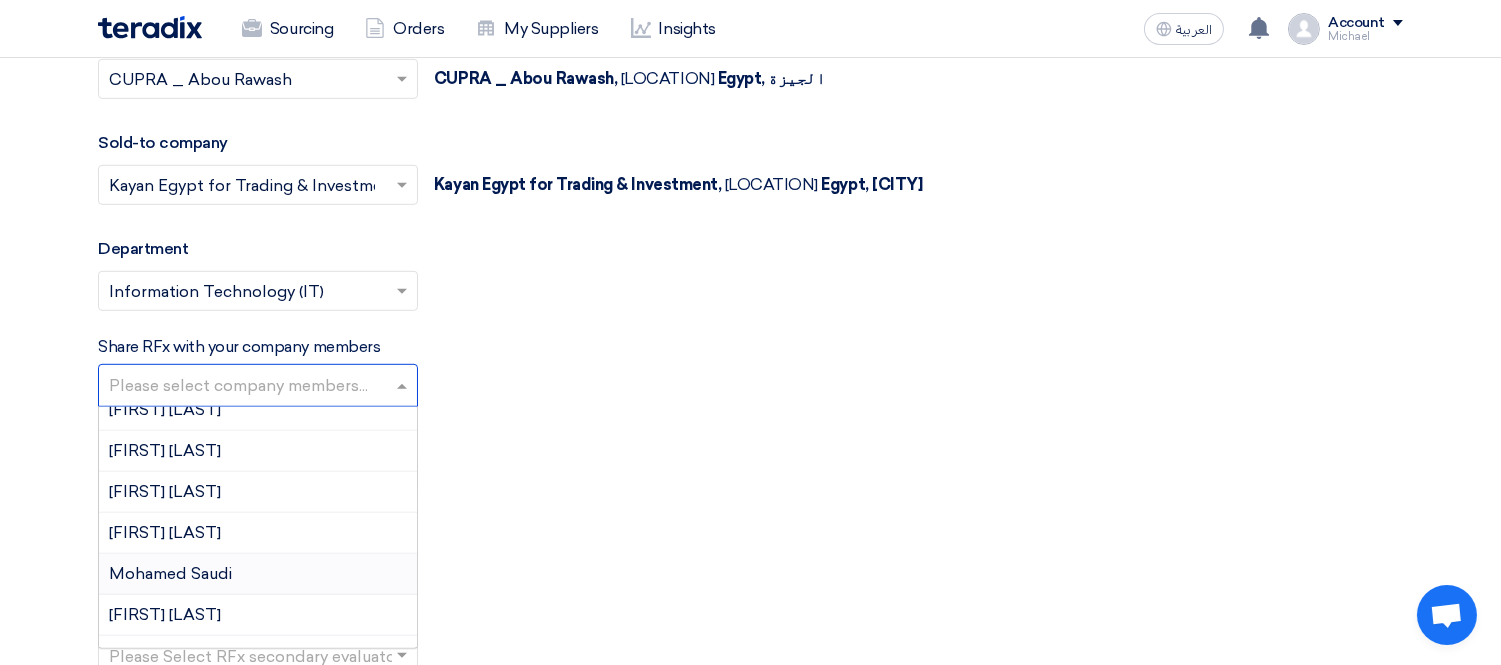 click on "Mohamed Saudi" at bounding box center (170, 573) 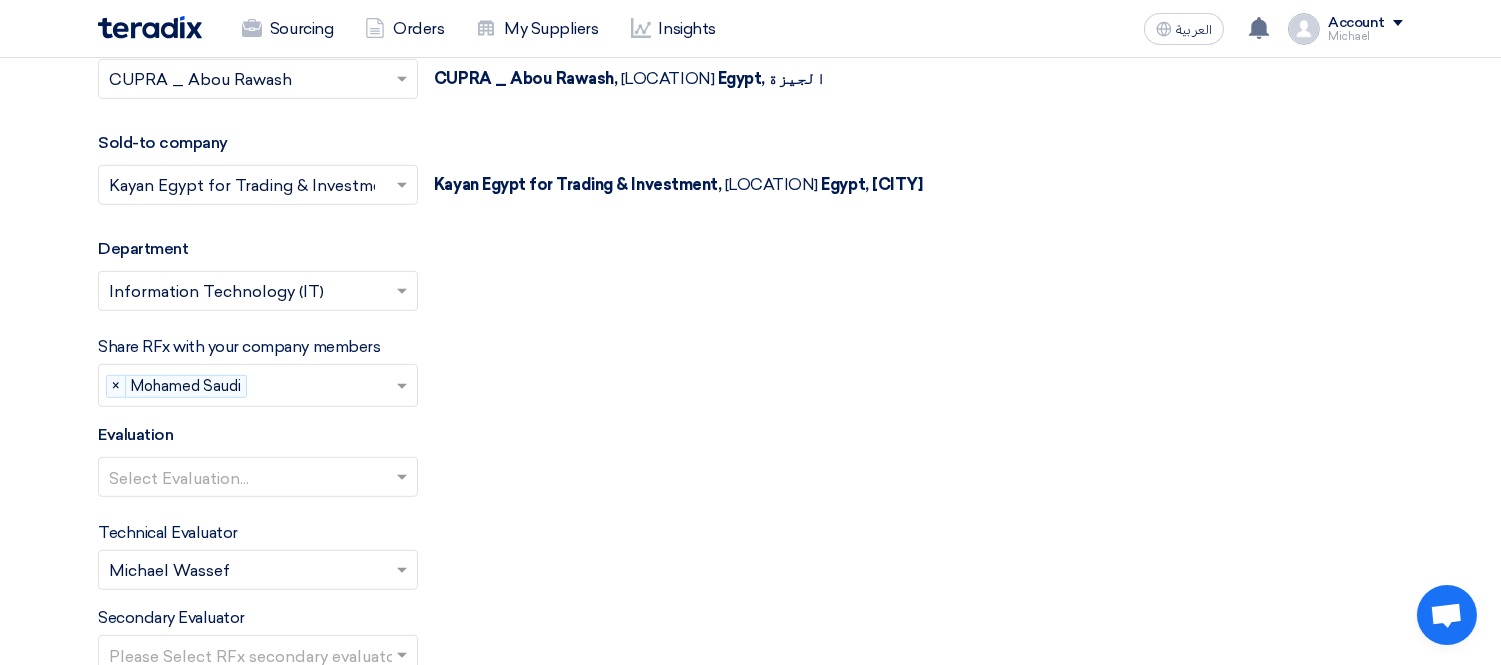 click 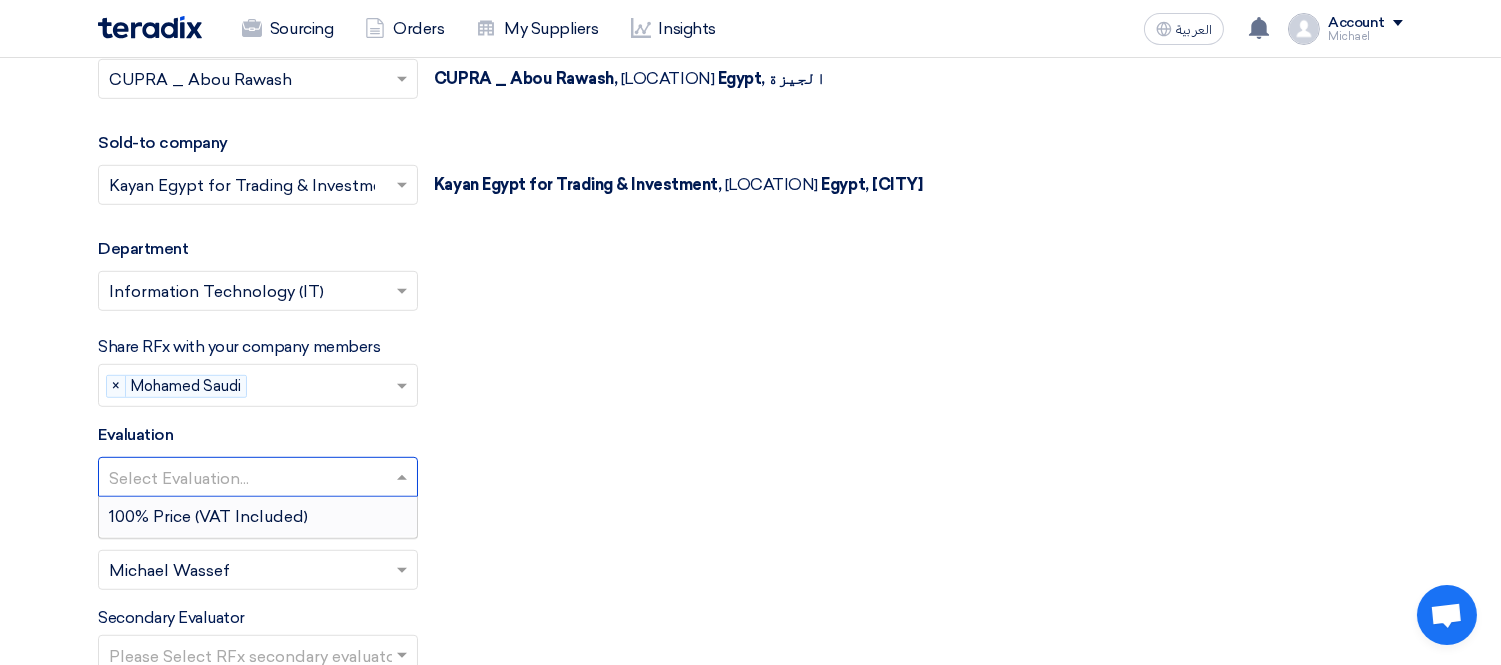 click on "100% Price (VAT Included)" at bounding box center (208, 516) 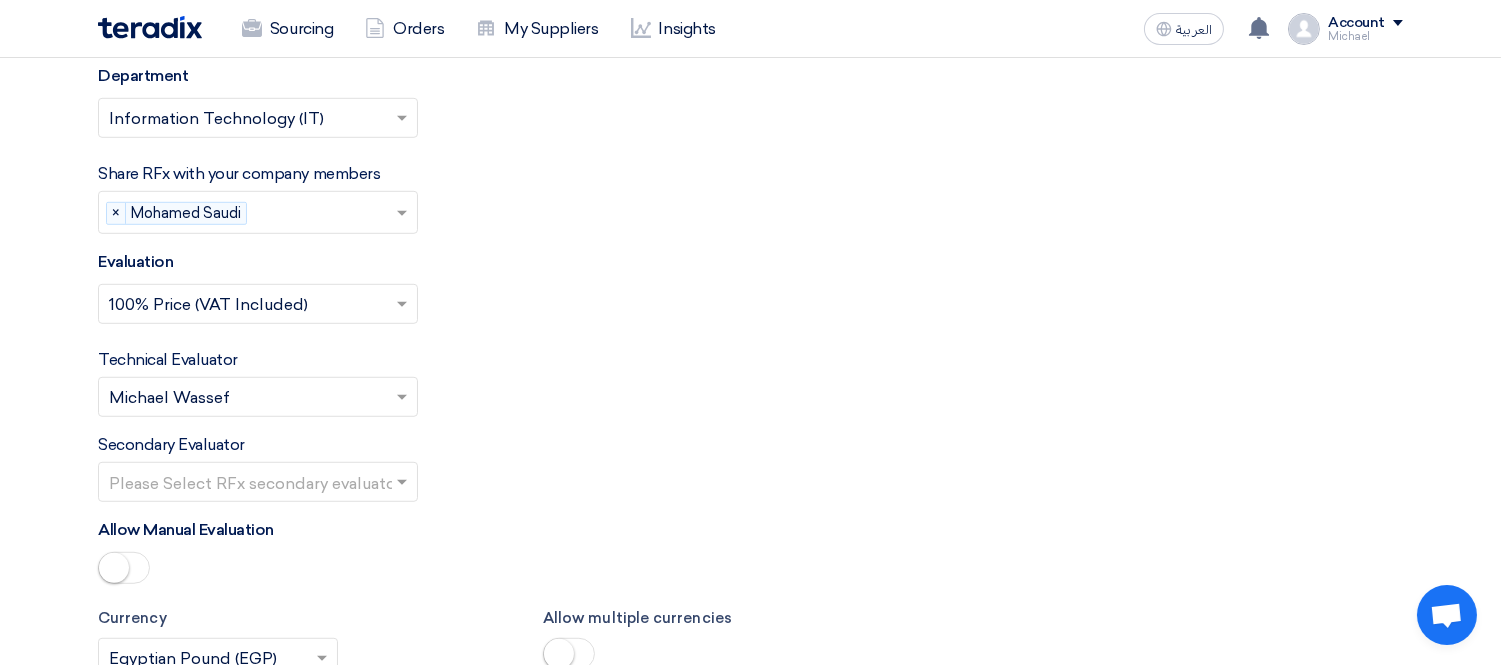 scroll, scrollTop: 2444, scrollLeft: 0, axis: vertical 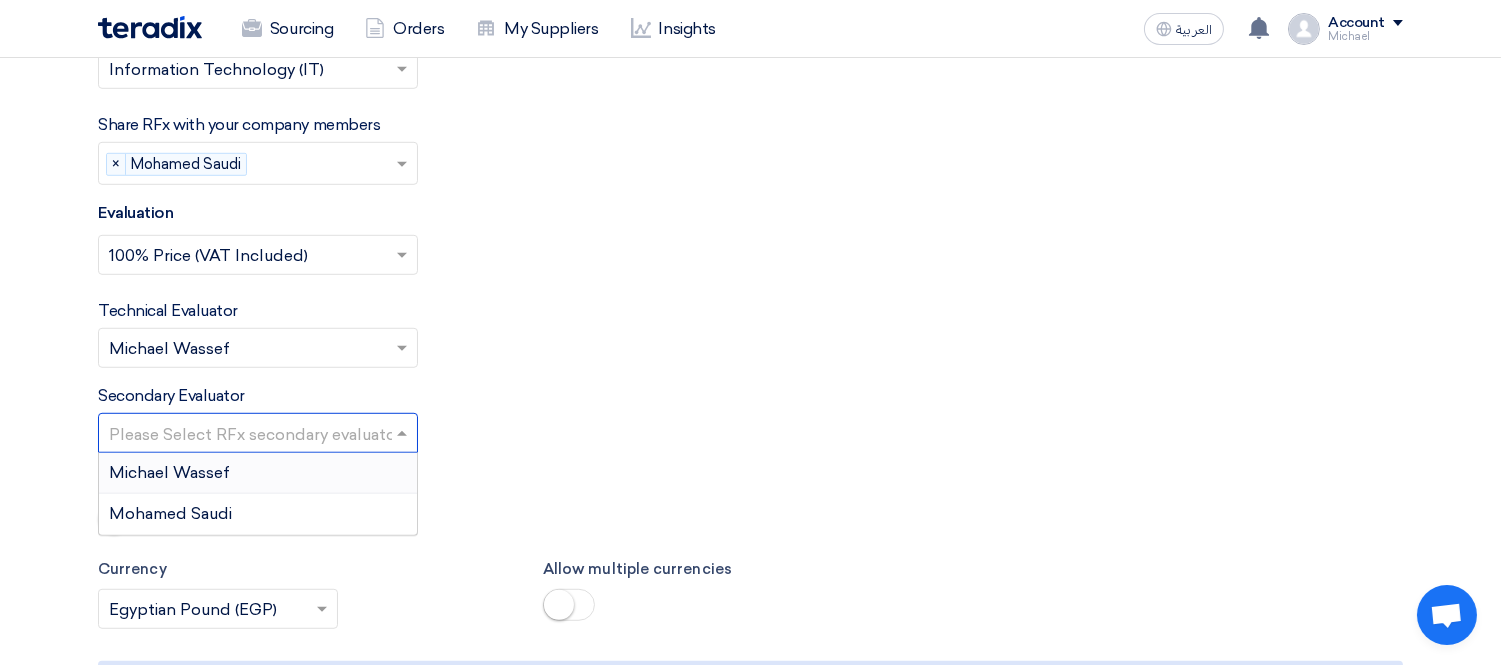 click at bounding box center (248, 435) 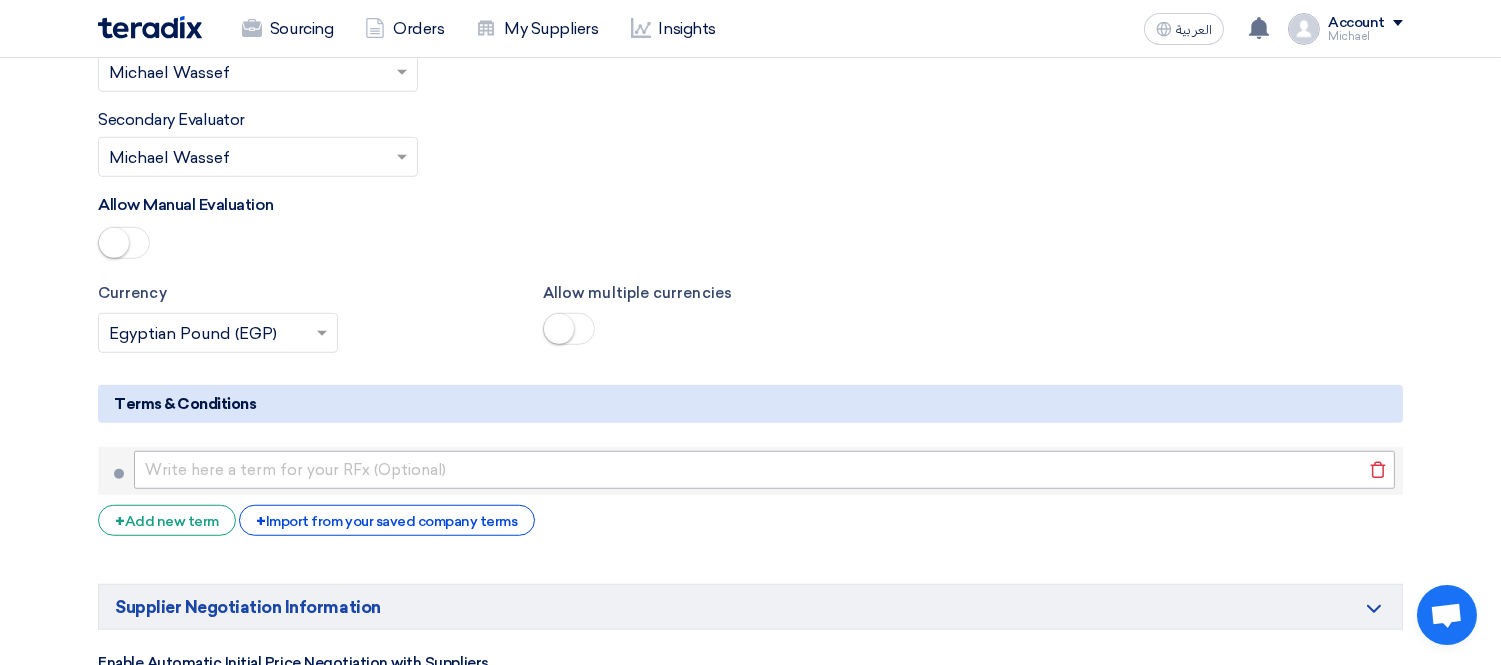 scroll, scrollTop: 2777, scrollLeft: 0, axis: vertical 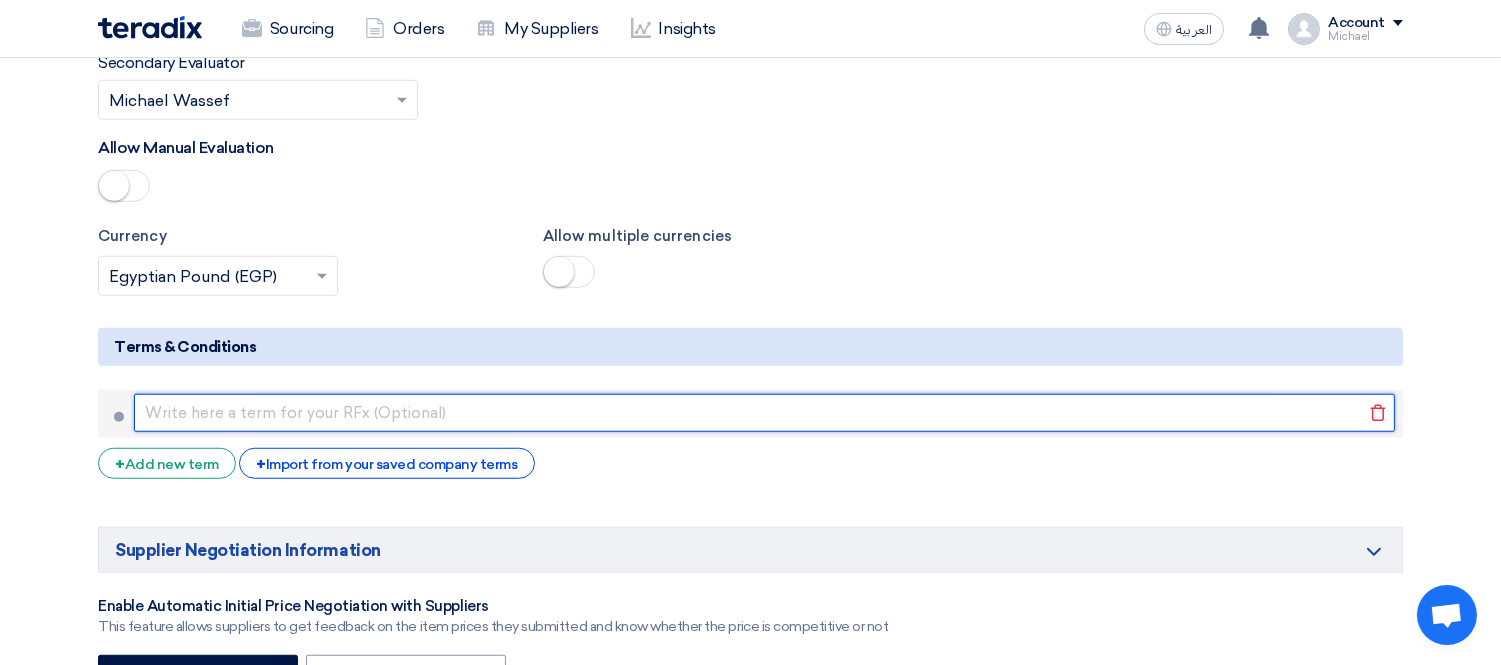 click 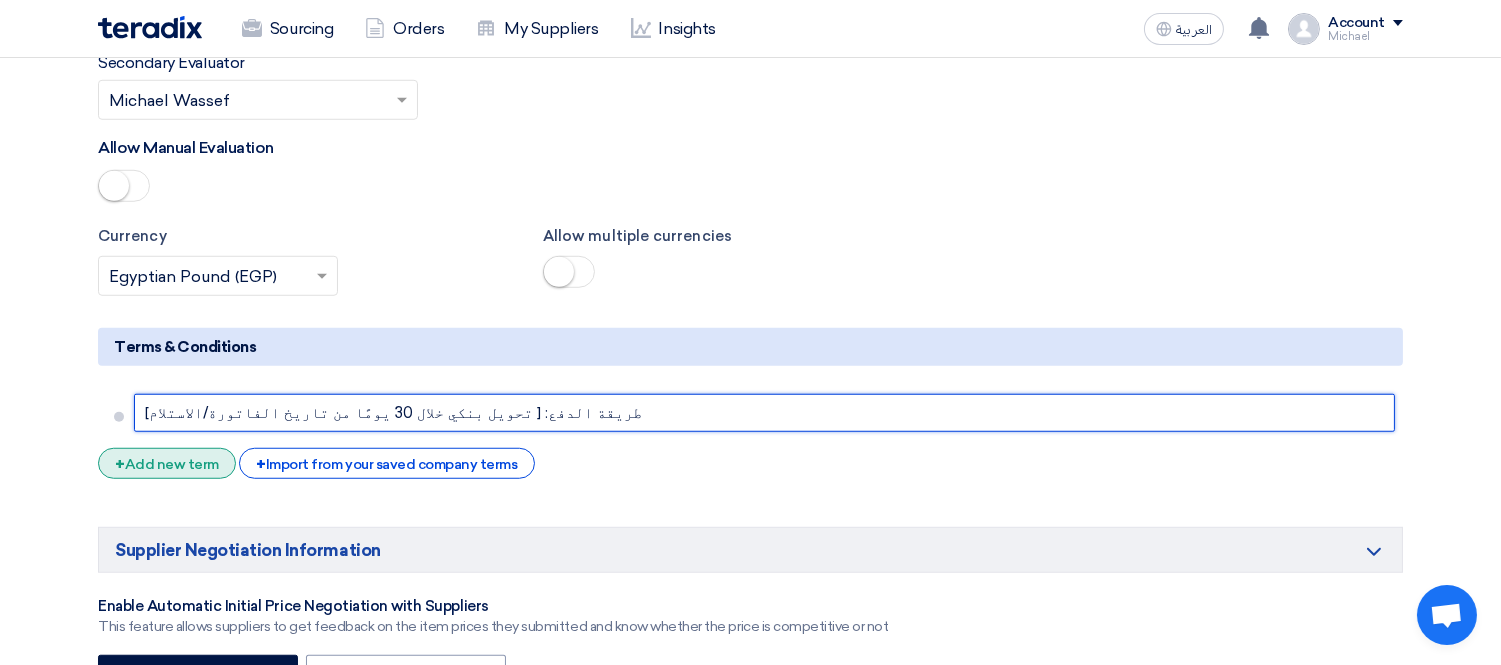 type on "طريقة الدفع: [ تحويل بنكي خلال 30 يومًا من تاريخ الفاتورة/الاستلام]" 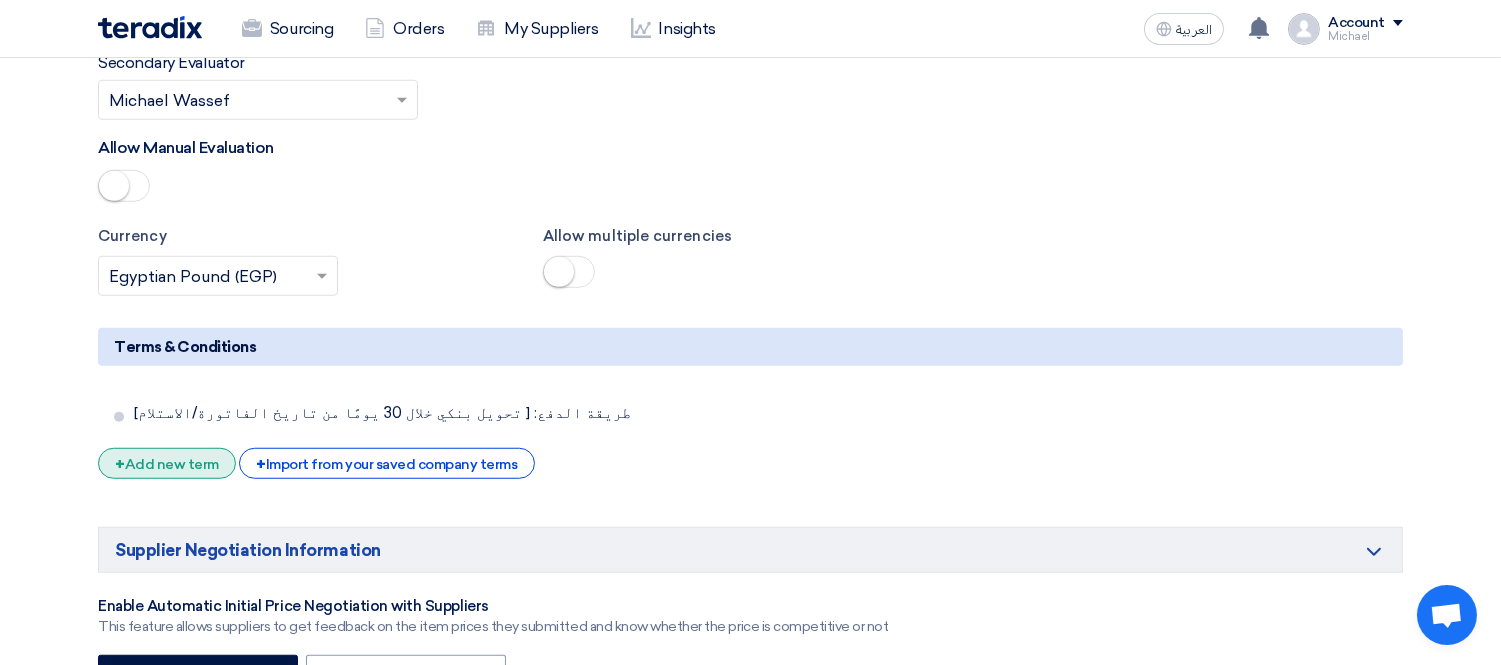 click on "+
Add new term" 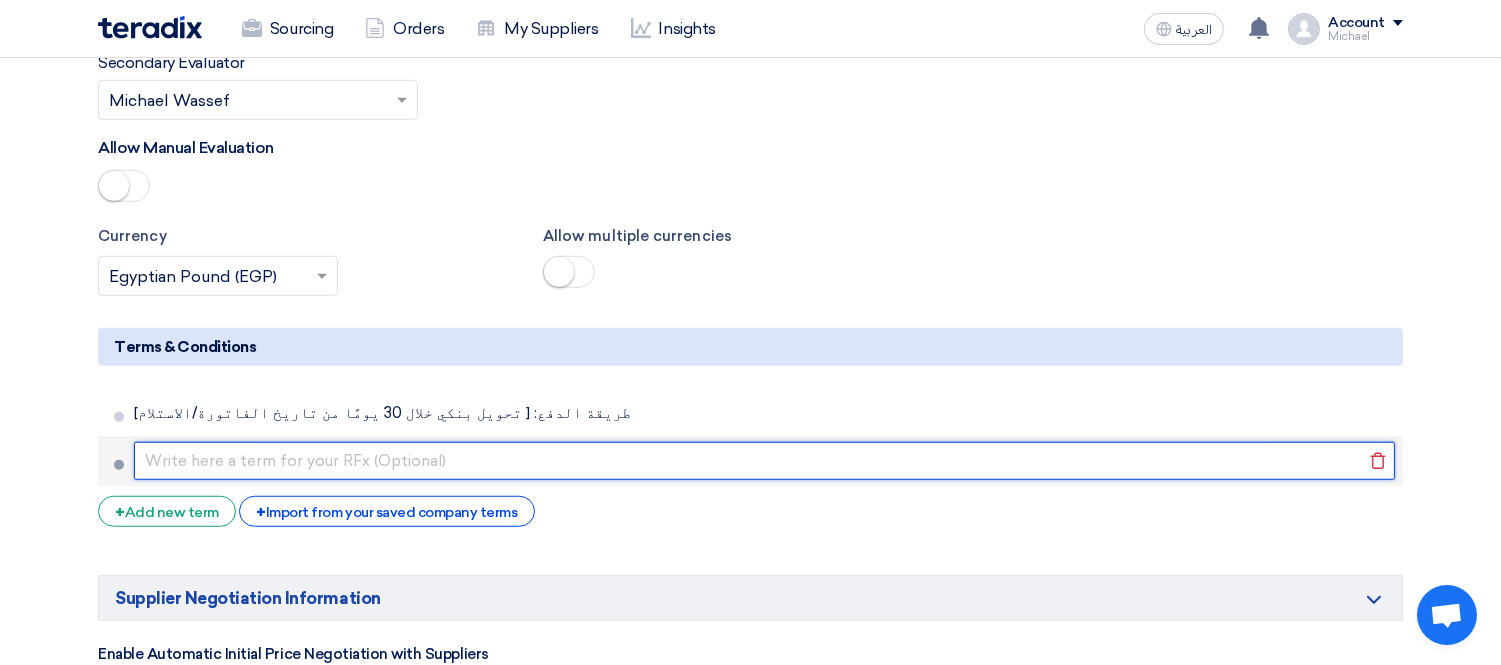 click 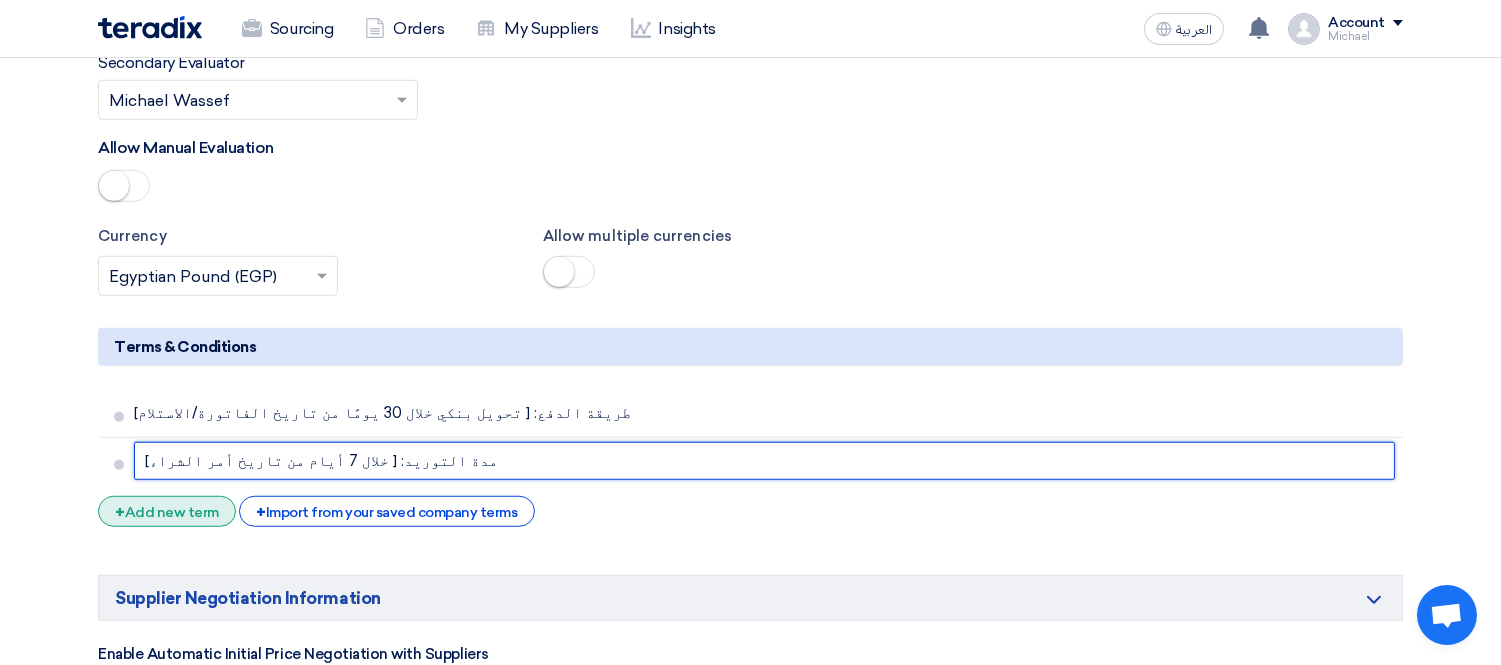 type on "مدة التوريد: [ خلال 7 أيام من تاريخ أمر الشراء]" 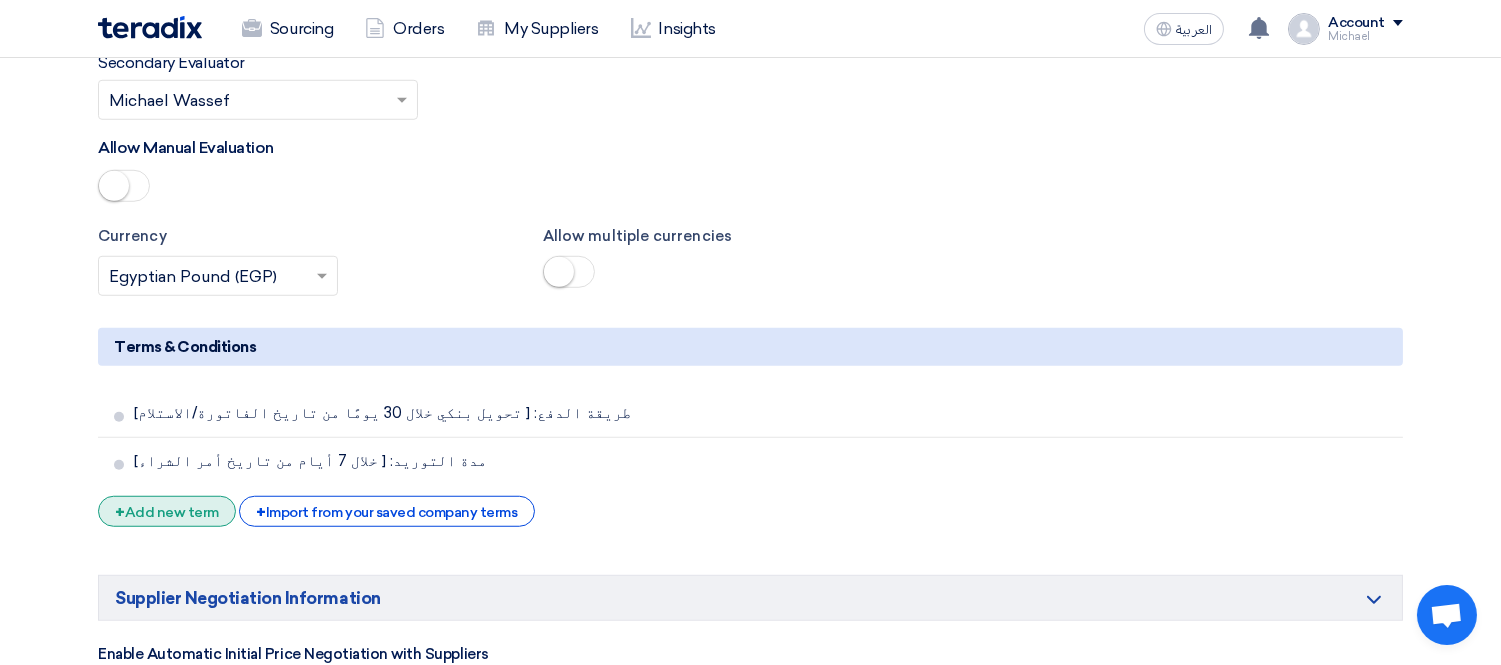 click on "+
Add new term" 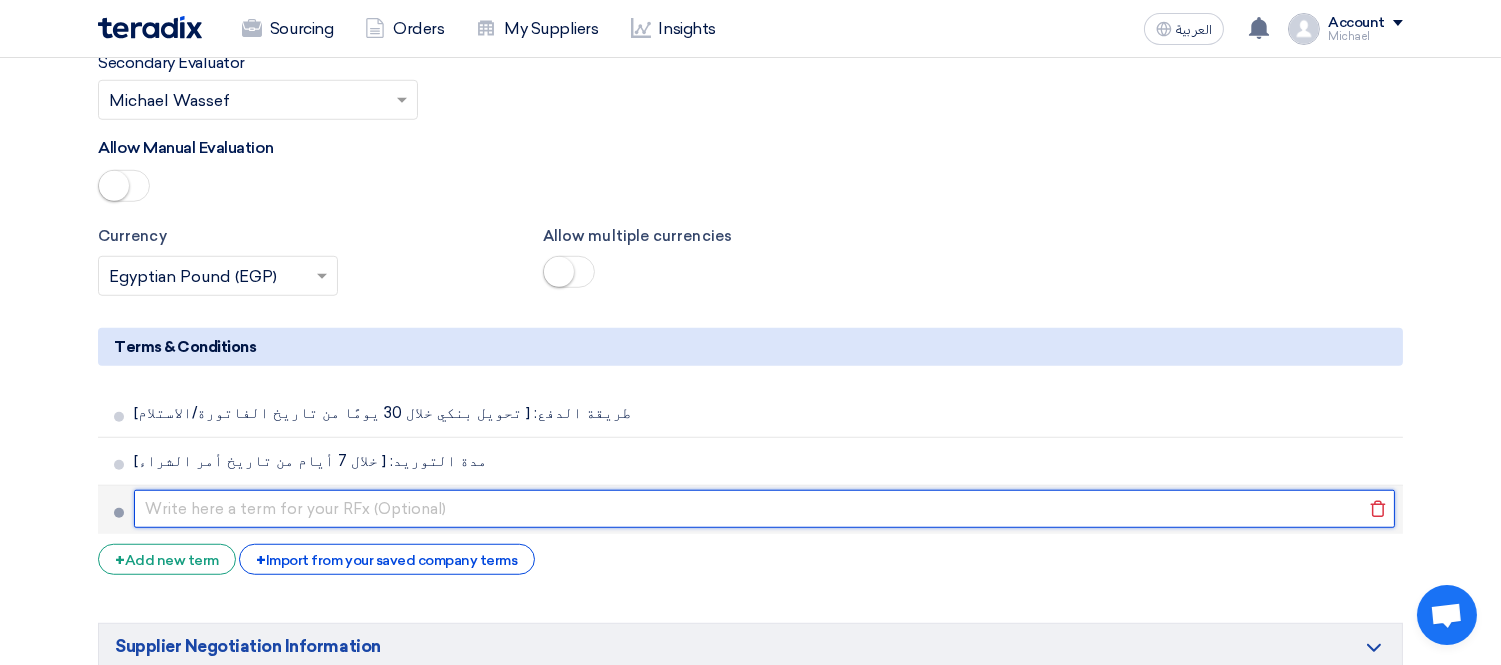 click 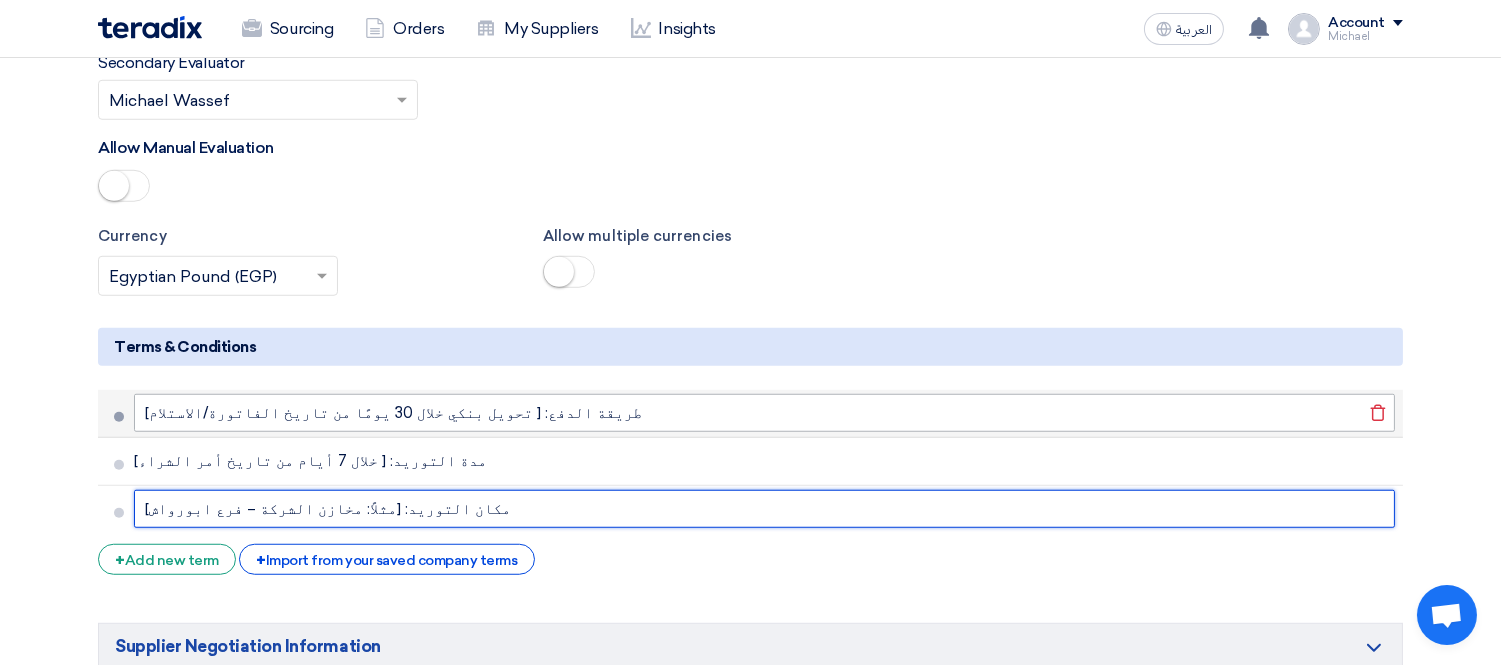 type on "مكان التوريد: [مثلاً: مخازن الشركة – فرع ابورواش]" 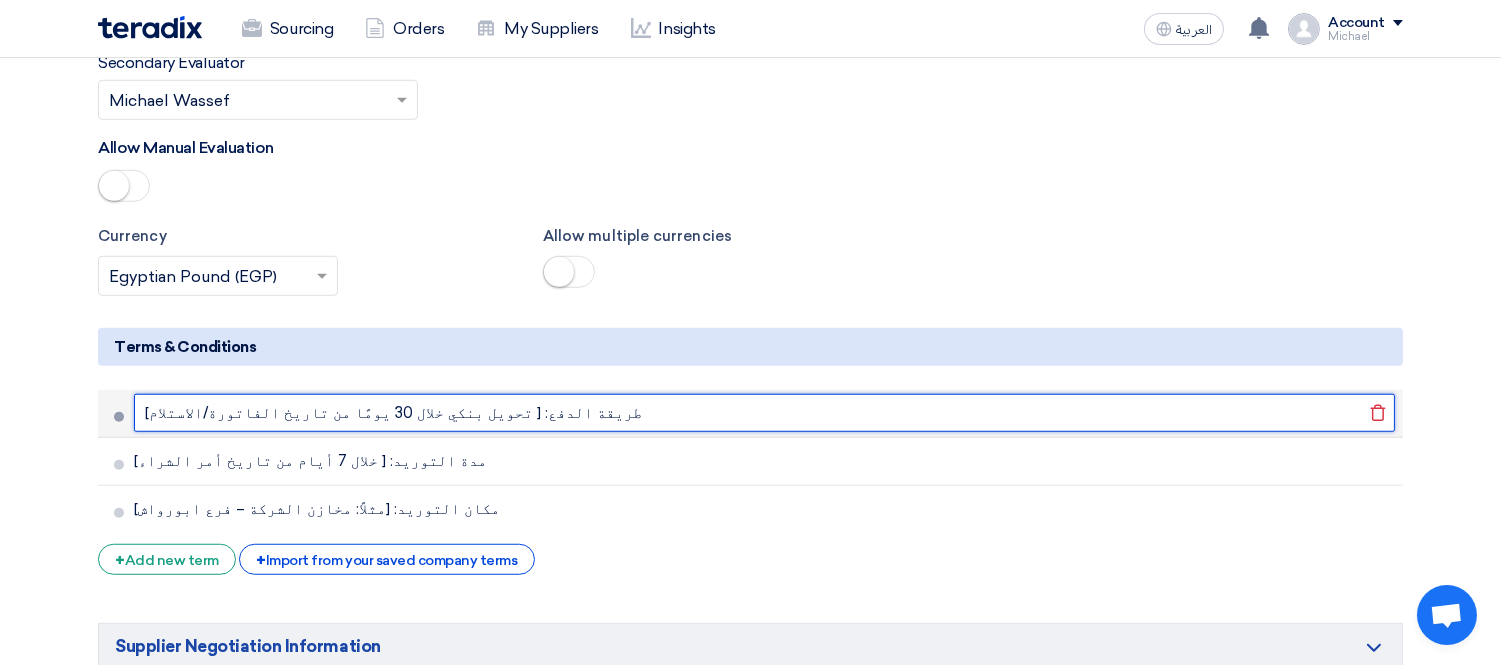 drag, startPoint x: 303, startPoint y: 417, endPoint x: 320, endPoint y: 418, distance: 17.029387 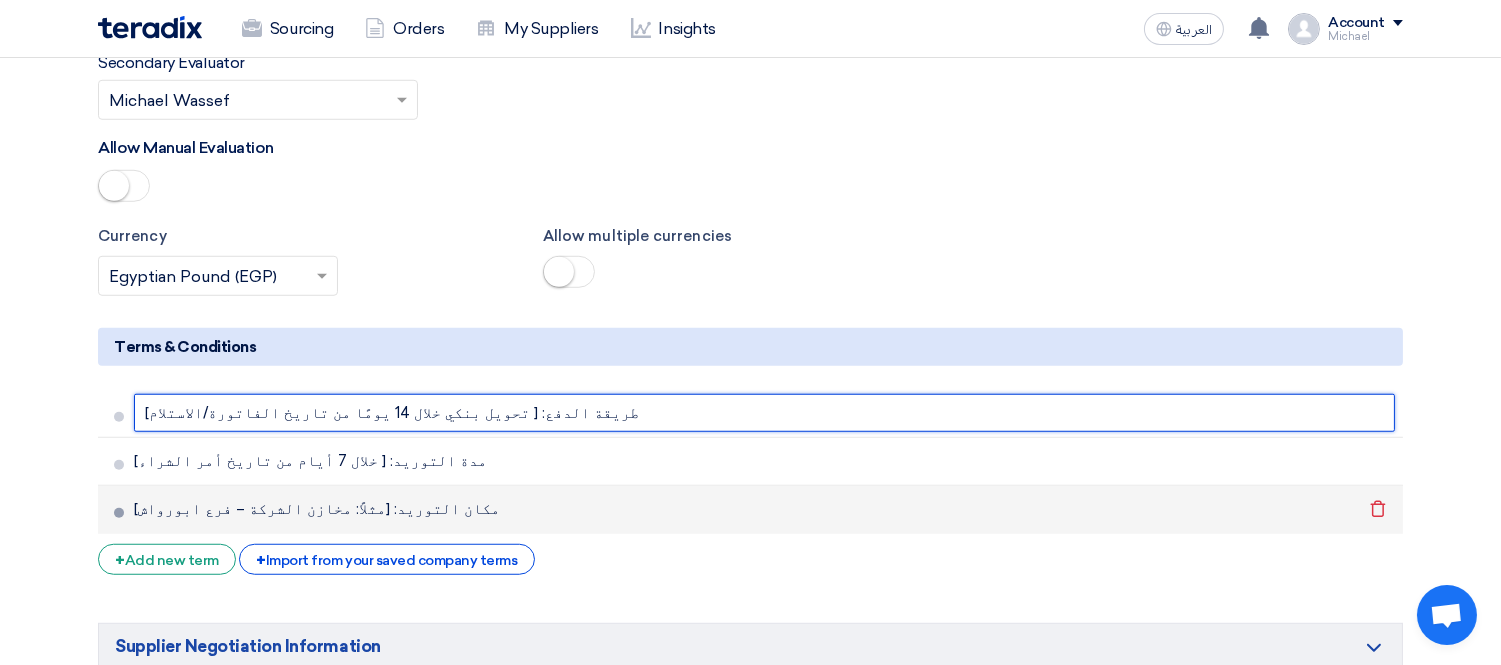 type on "طريقة الدفع: [ تحويل بنكي خلال 14 يومًا من تاريخ الفاتورة/الاستلام]" 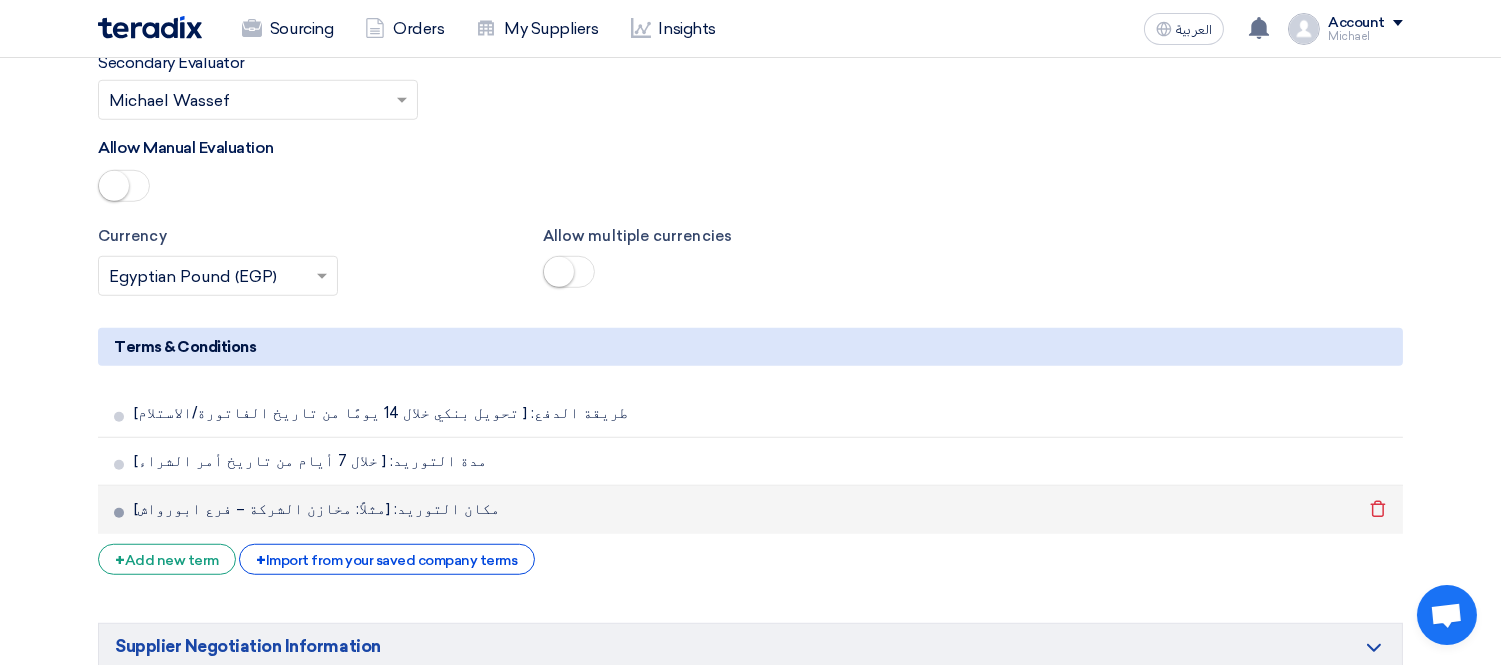click on "مكان التوريد: [مثلاً: مخازن الشركة – فرع ابورواش]
Delete" 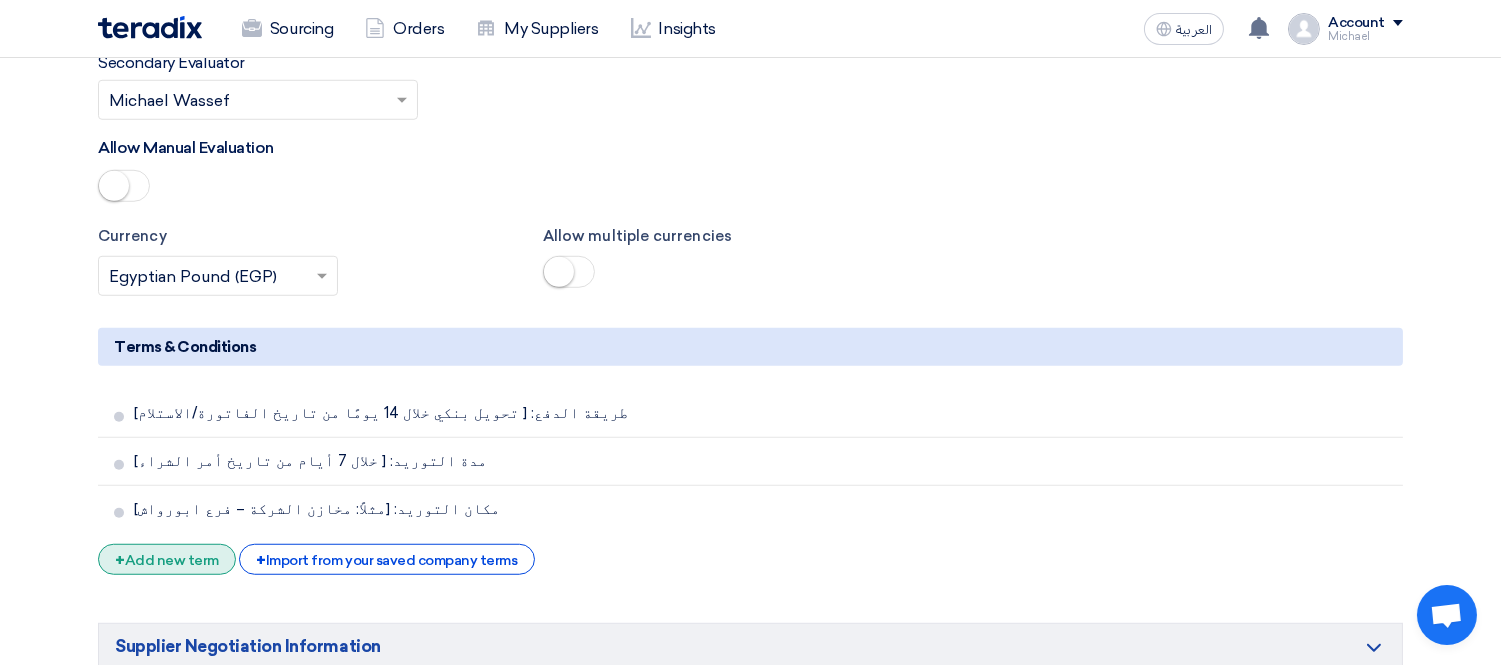 click on "+
Add new term" 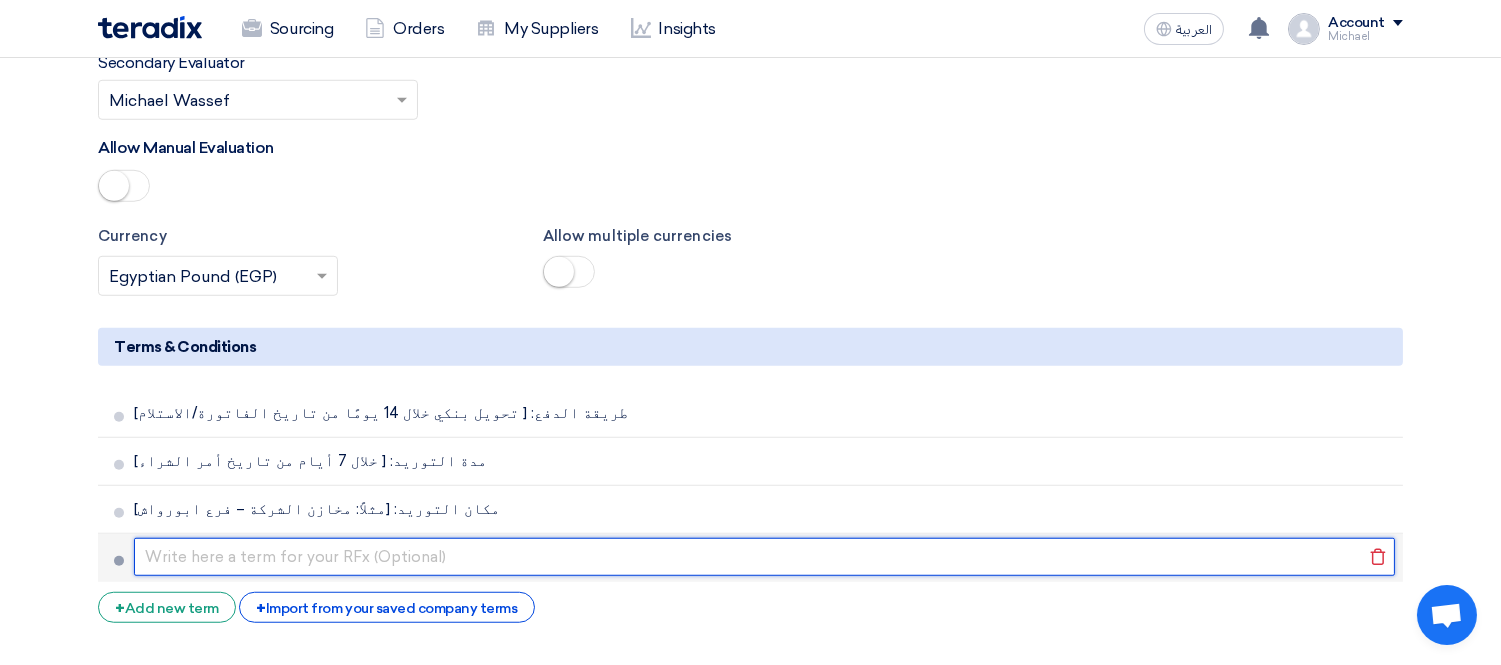 click 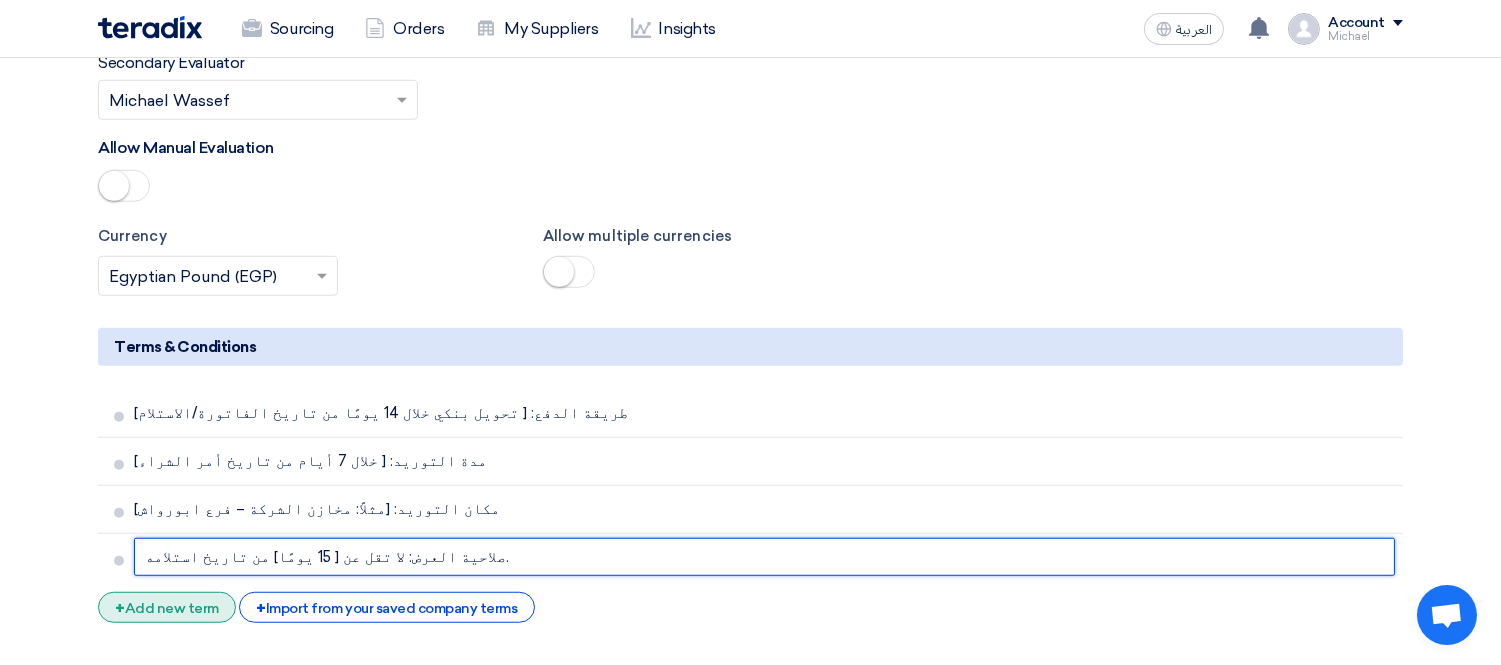 type on "صلاحية العرض: لا تقل عن [ 15 يومًا] من تاريخ استلامه." 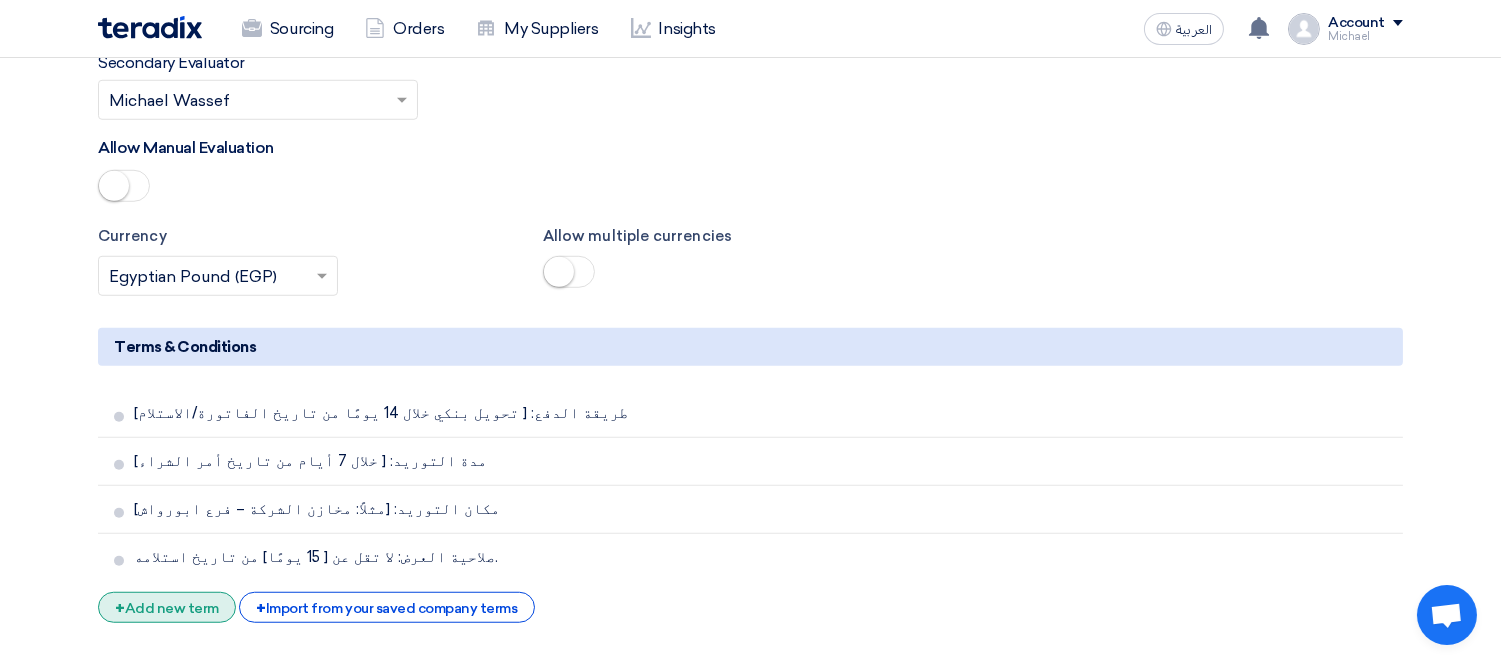 click on "+
Add new term" 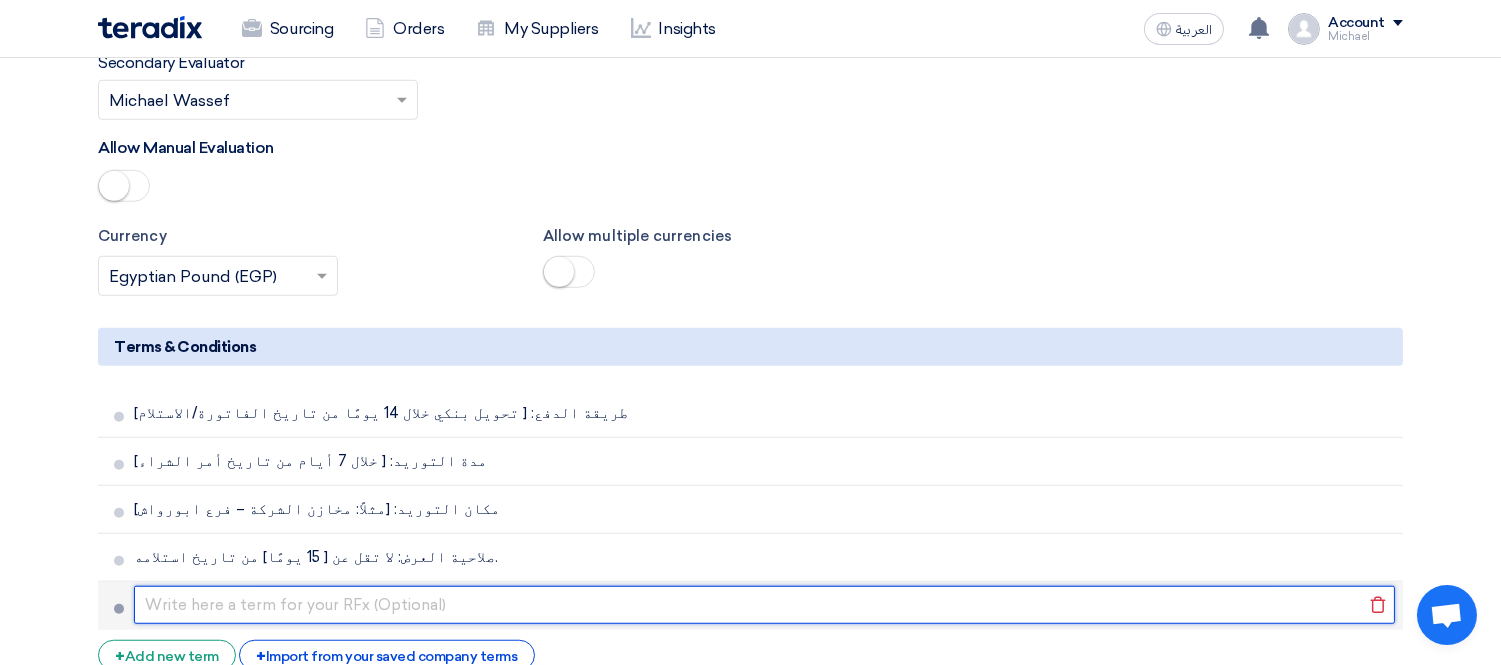 click 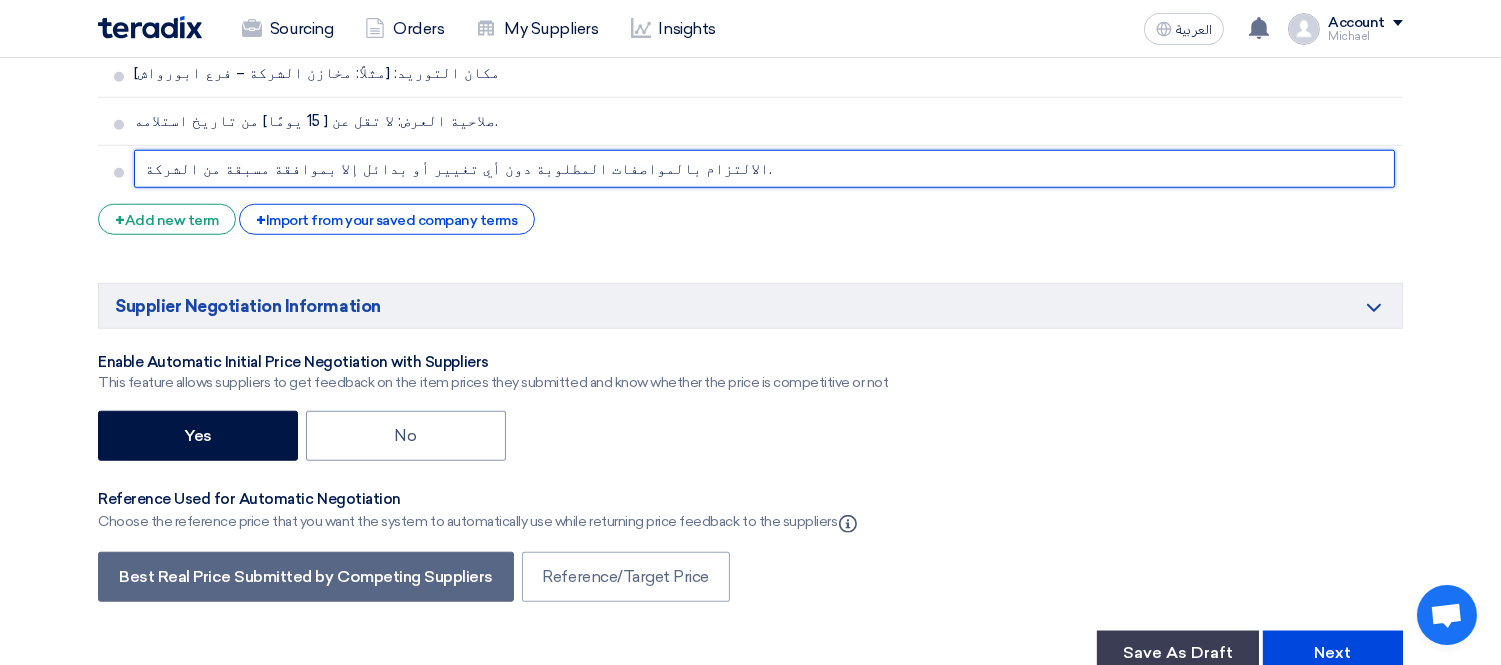 scroll, scrollTop: 3222, scrollLeft: 0, axis: vertical 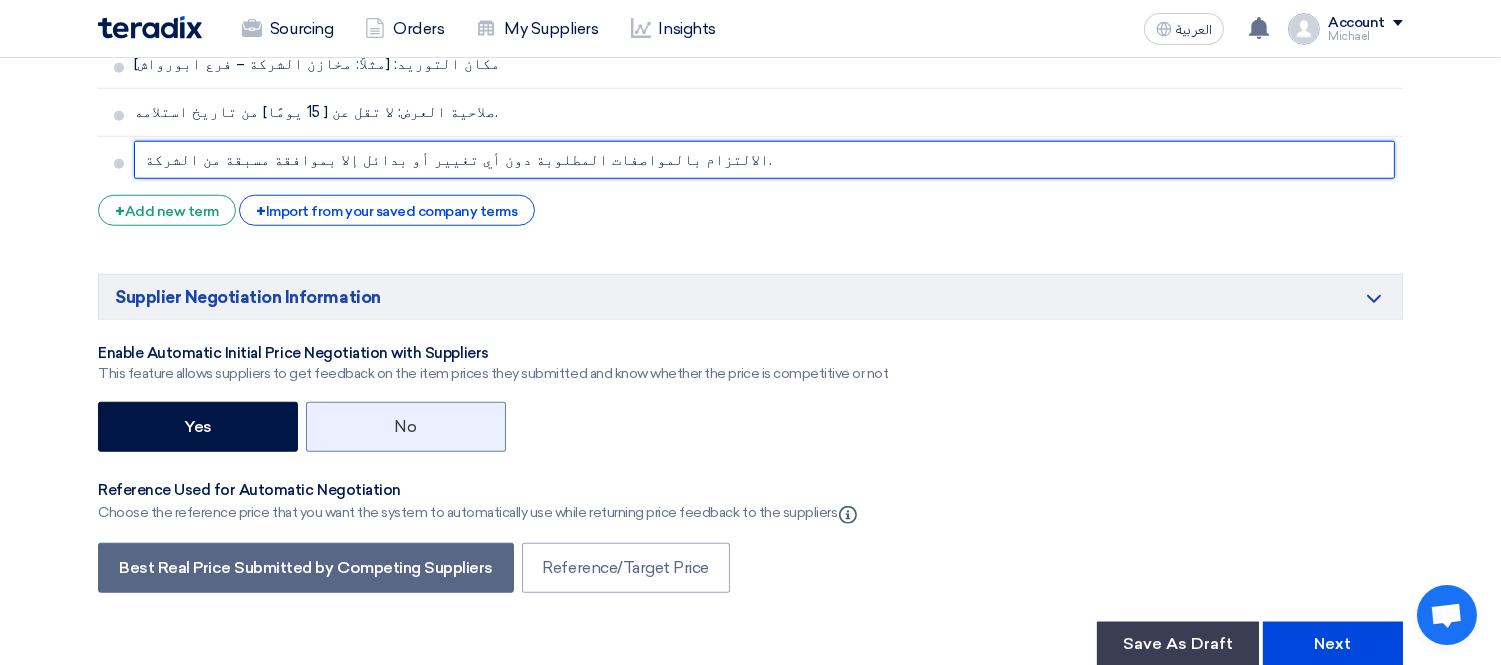 type on "الالتزام بالمواصفات المطلوبة دون أي تغيير أو بدائل إلا بموافقة مسبقة من الشركة." 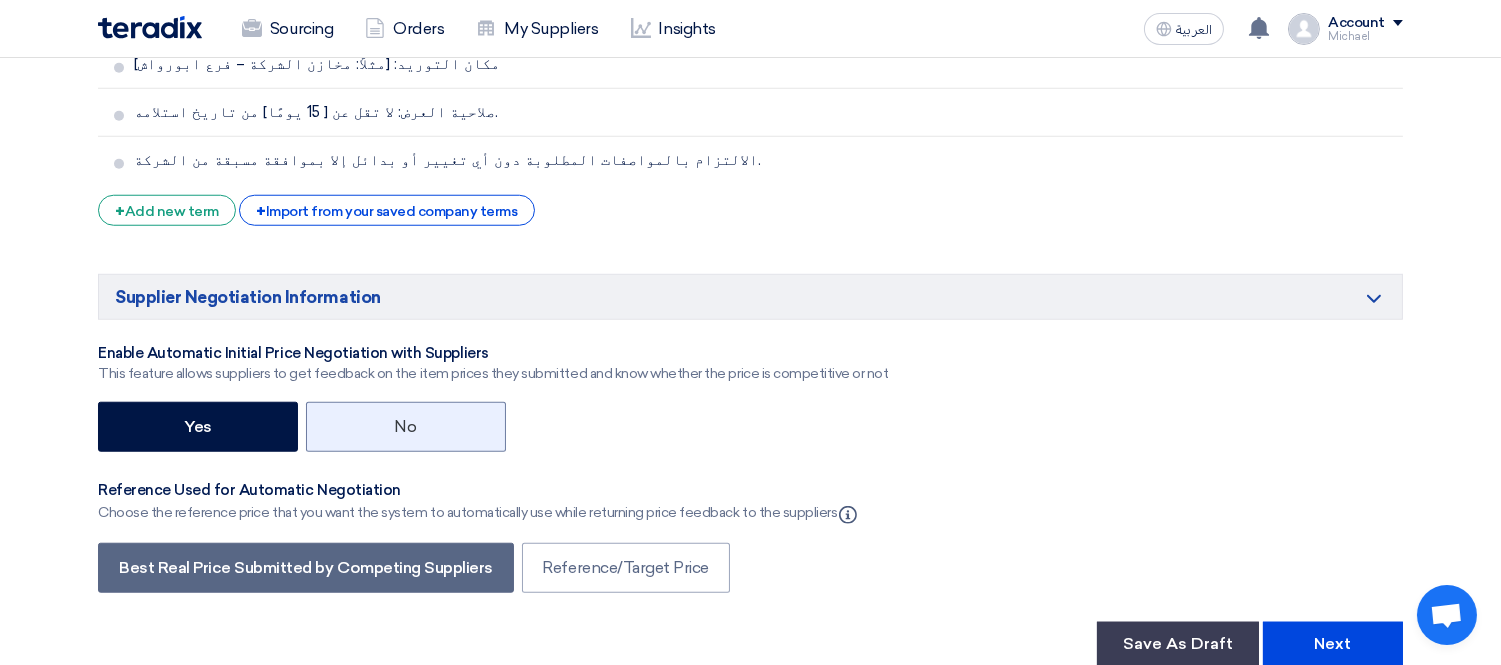 click on "No" 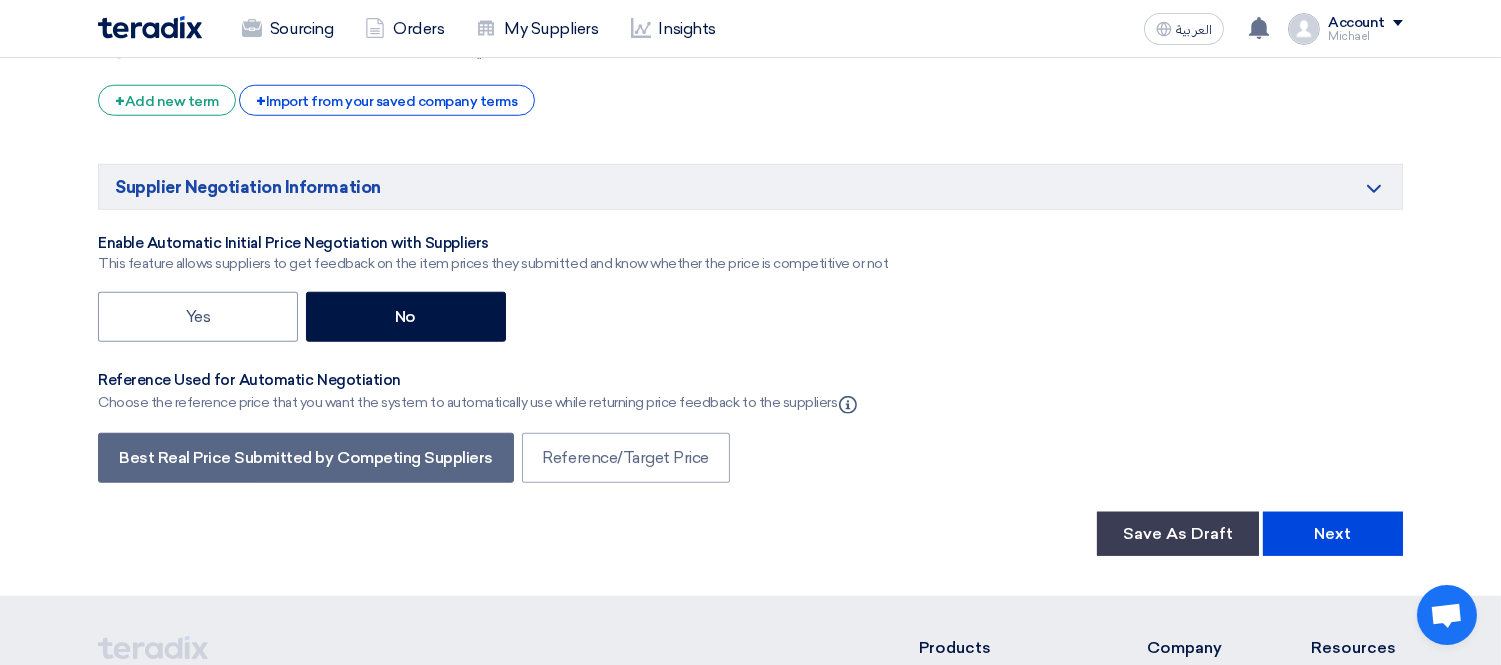 scroll, scrollTop: 3333, scrollLeft: 0, axis: vertical 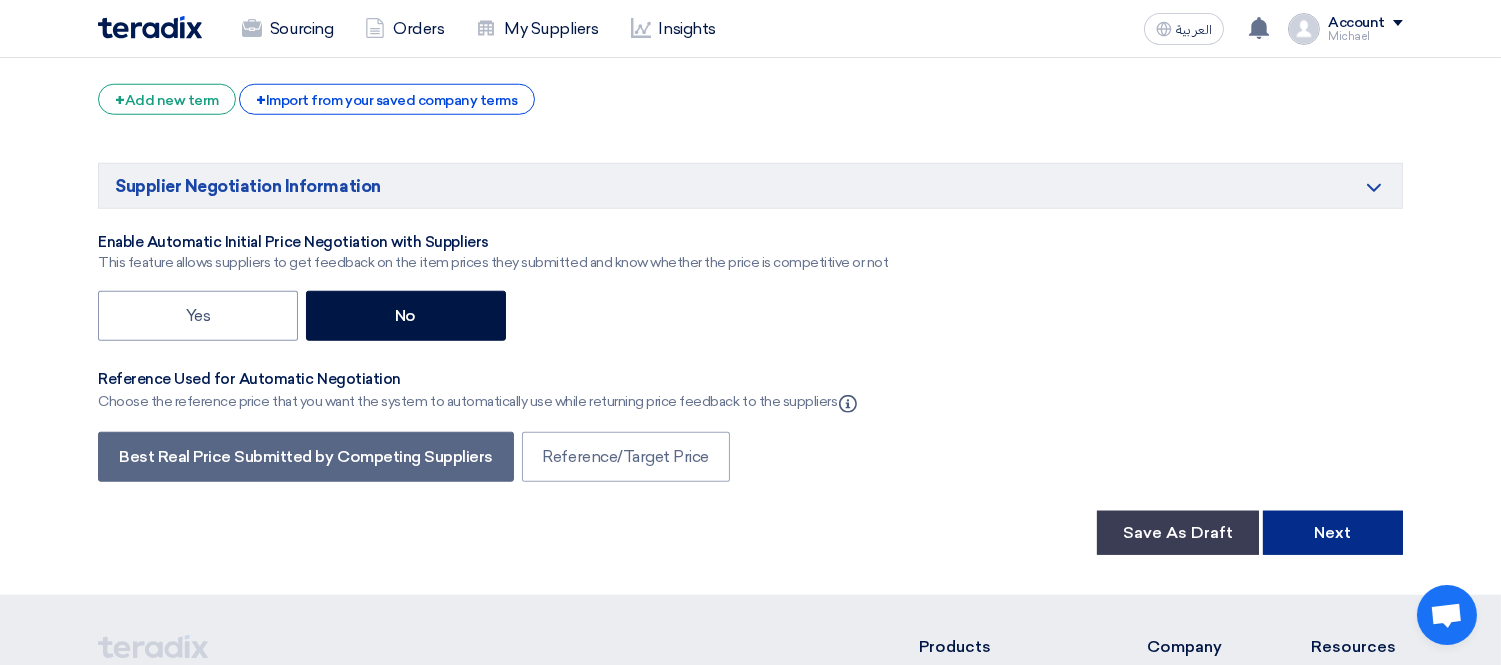 click on "Next" 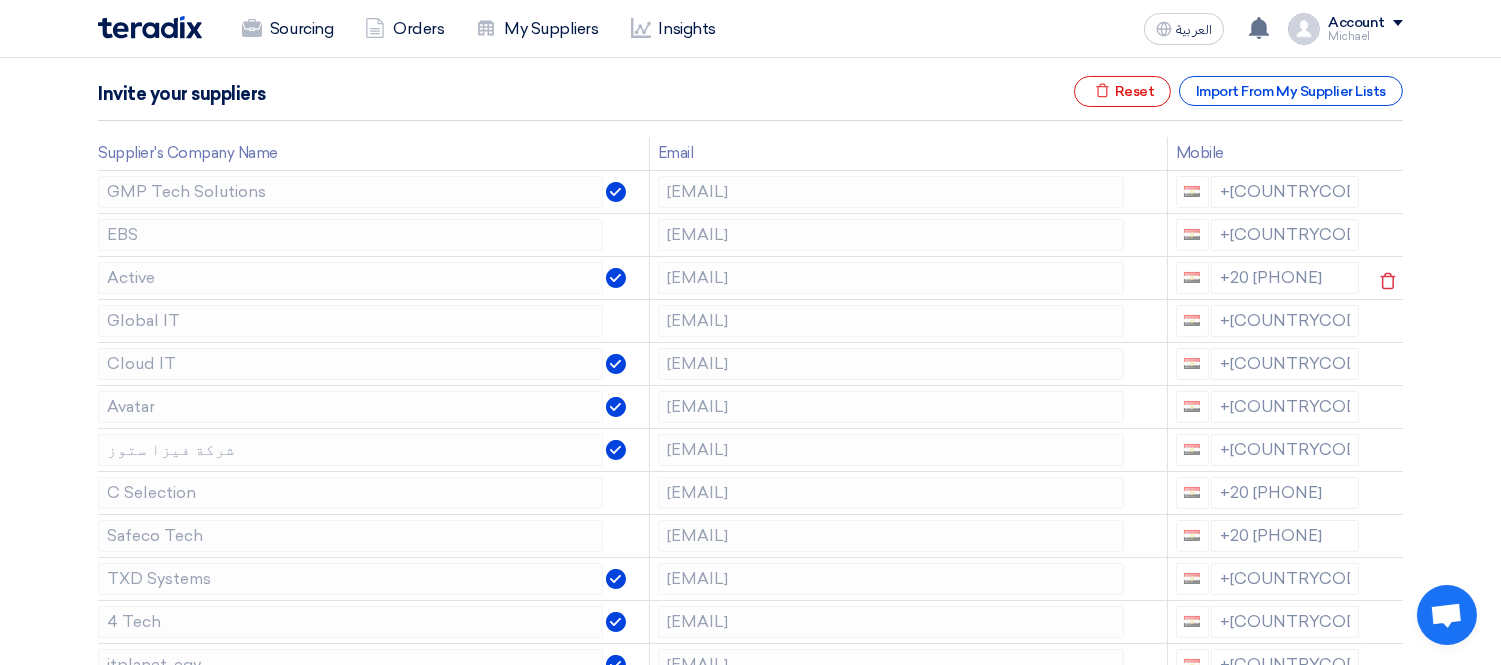 scroll, scrollTop: 333, scrollLeft: 0, axis: vertical 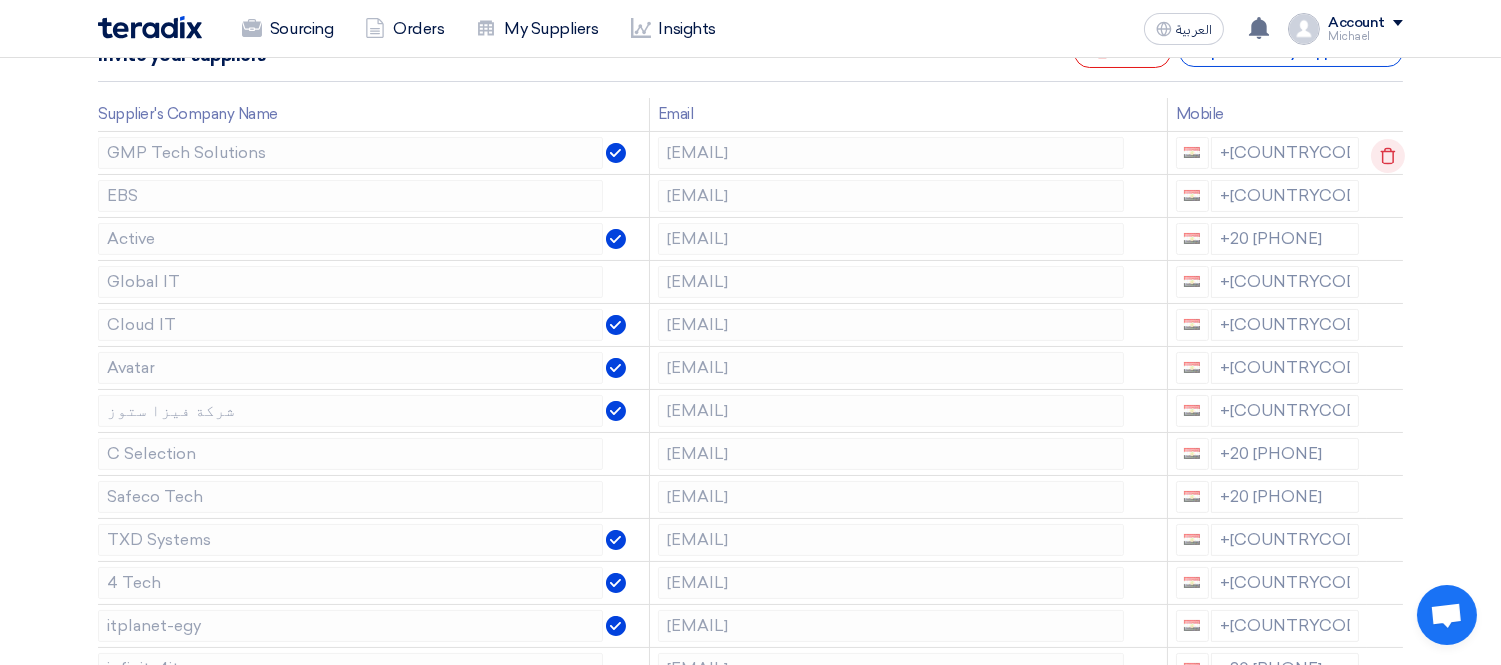 click 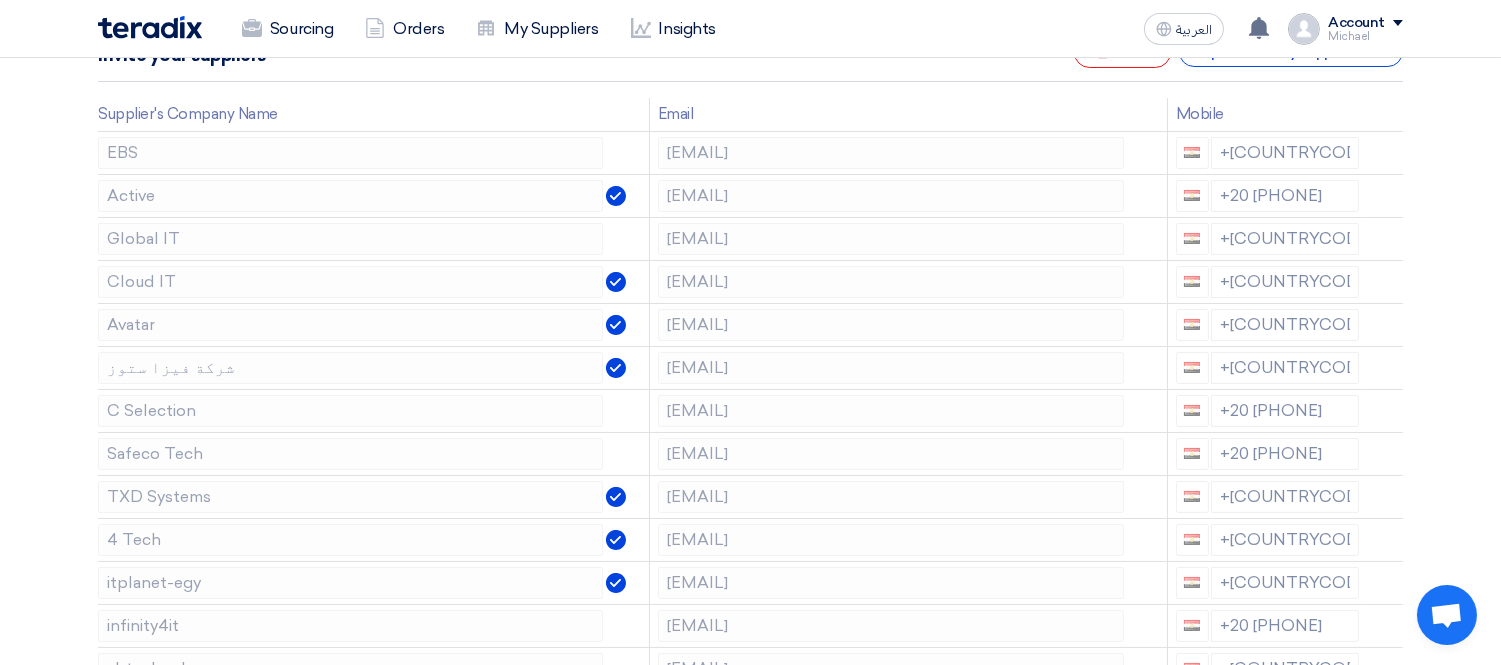 click 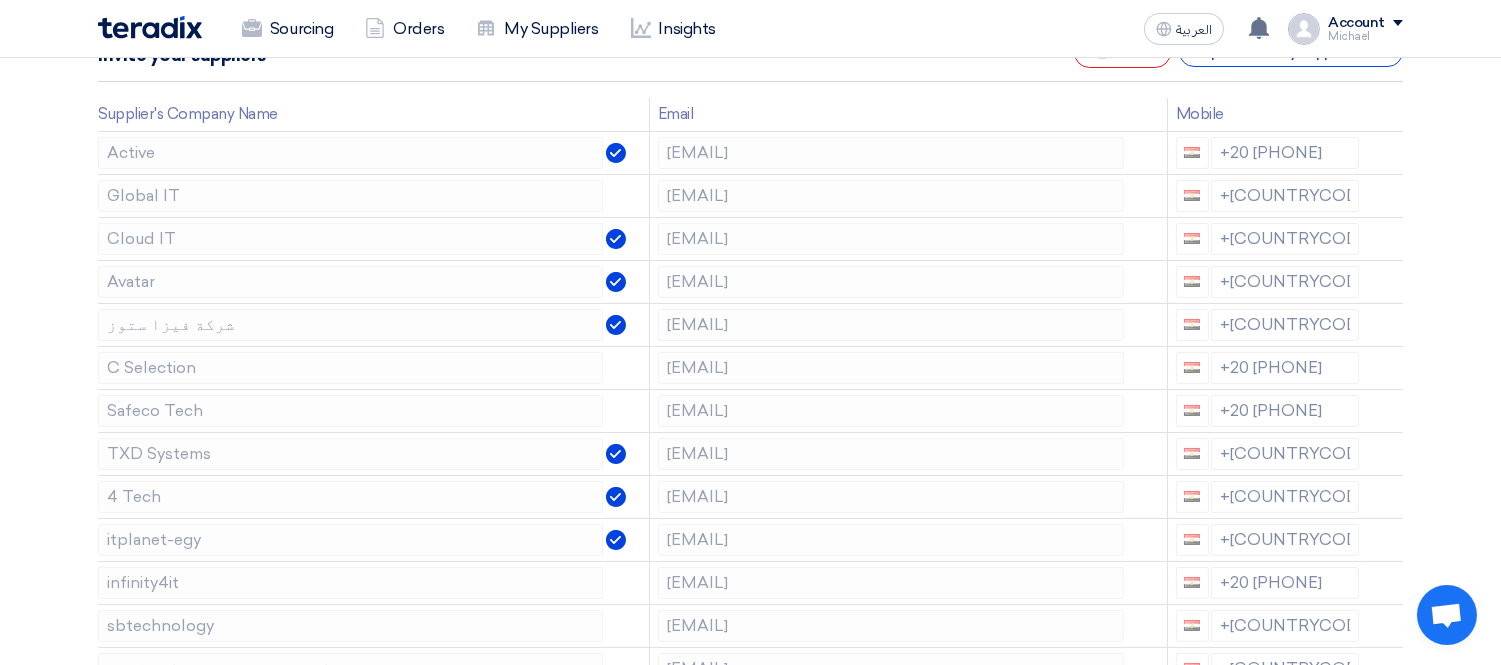 click 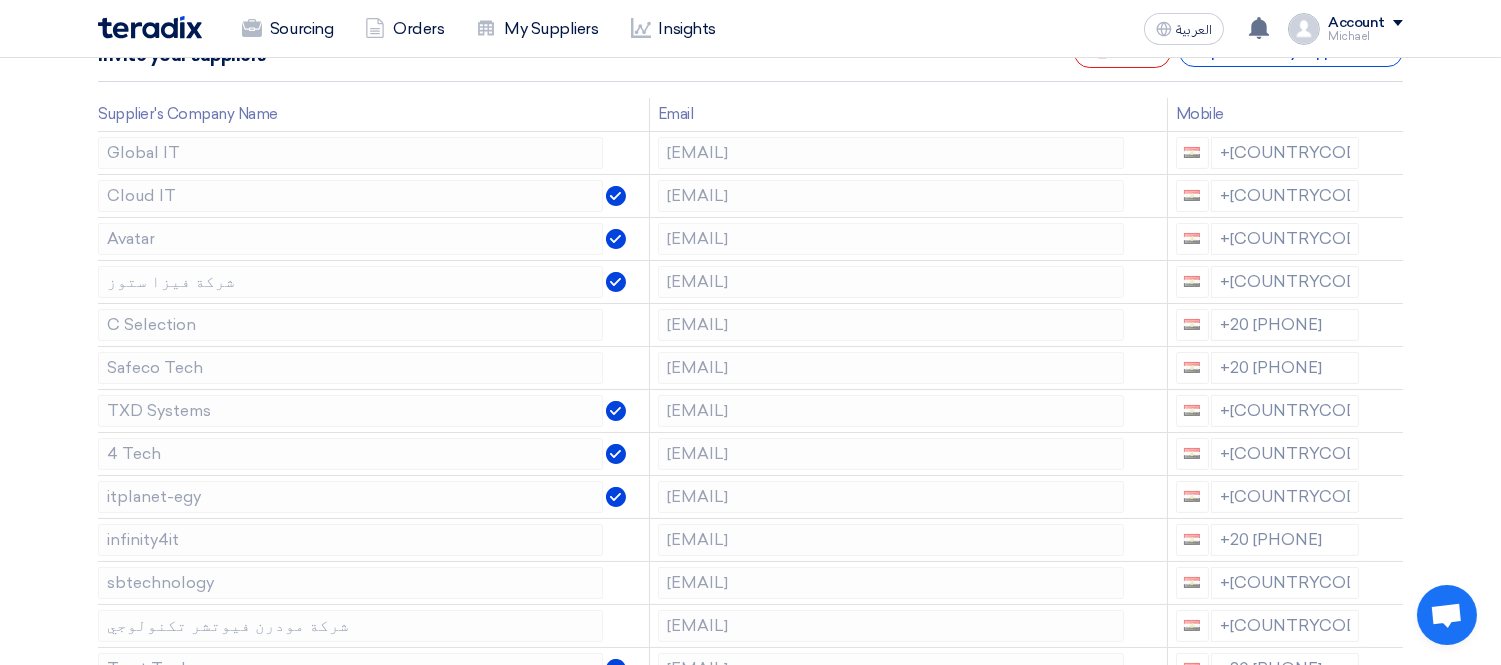 click 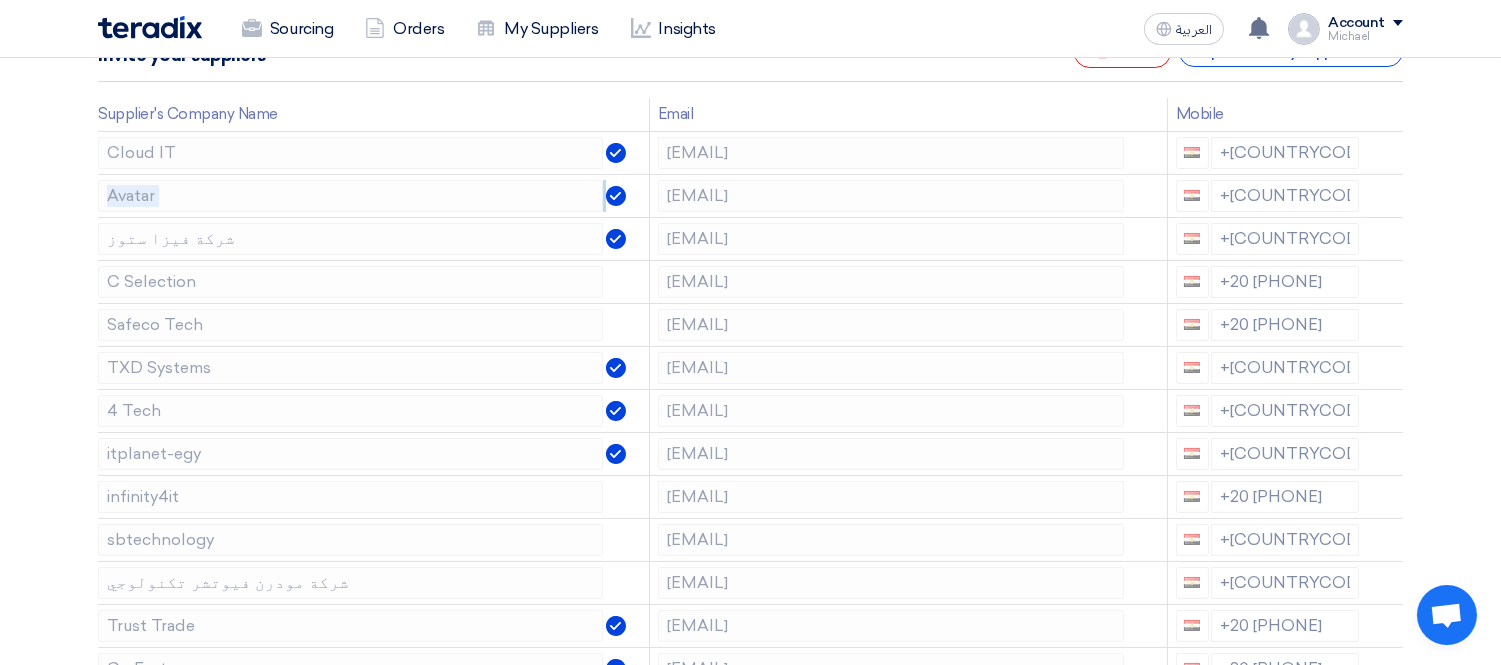 click 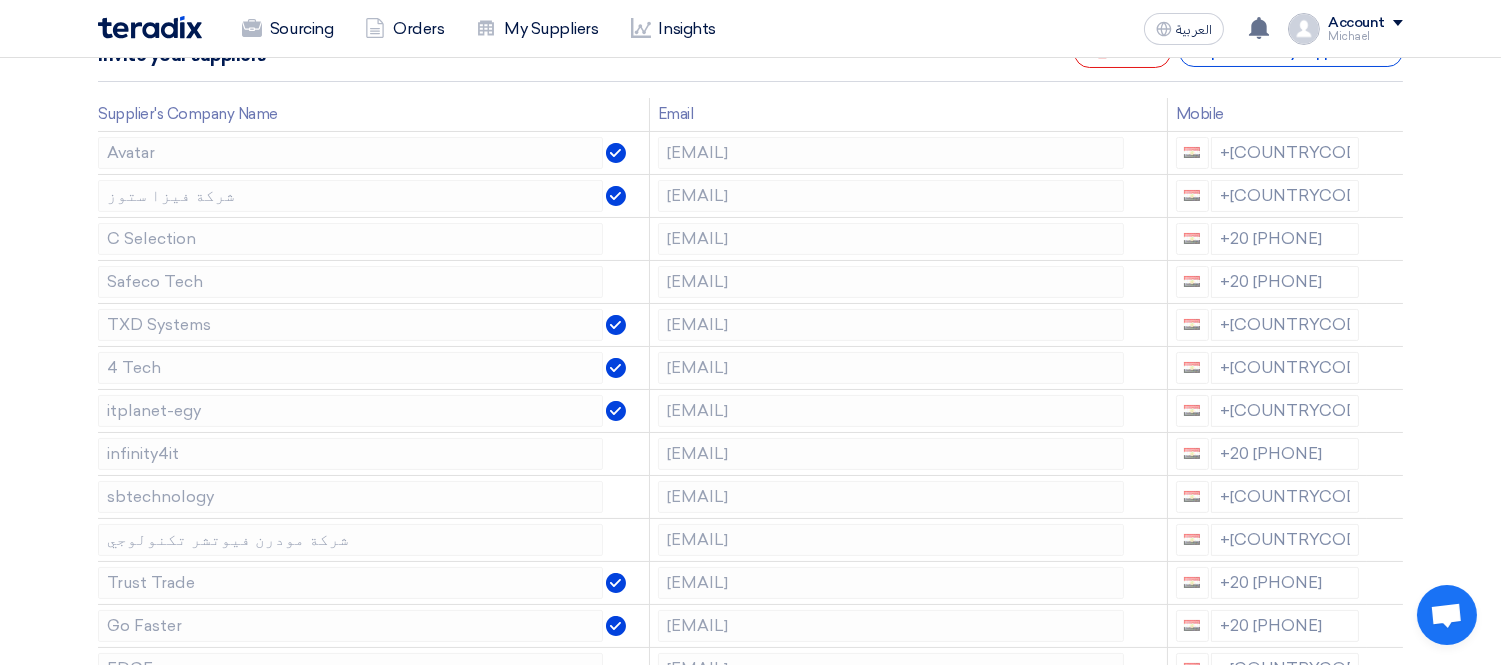 click 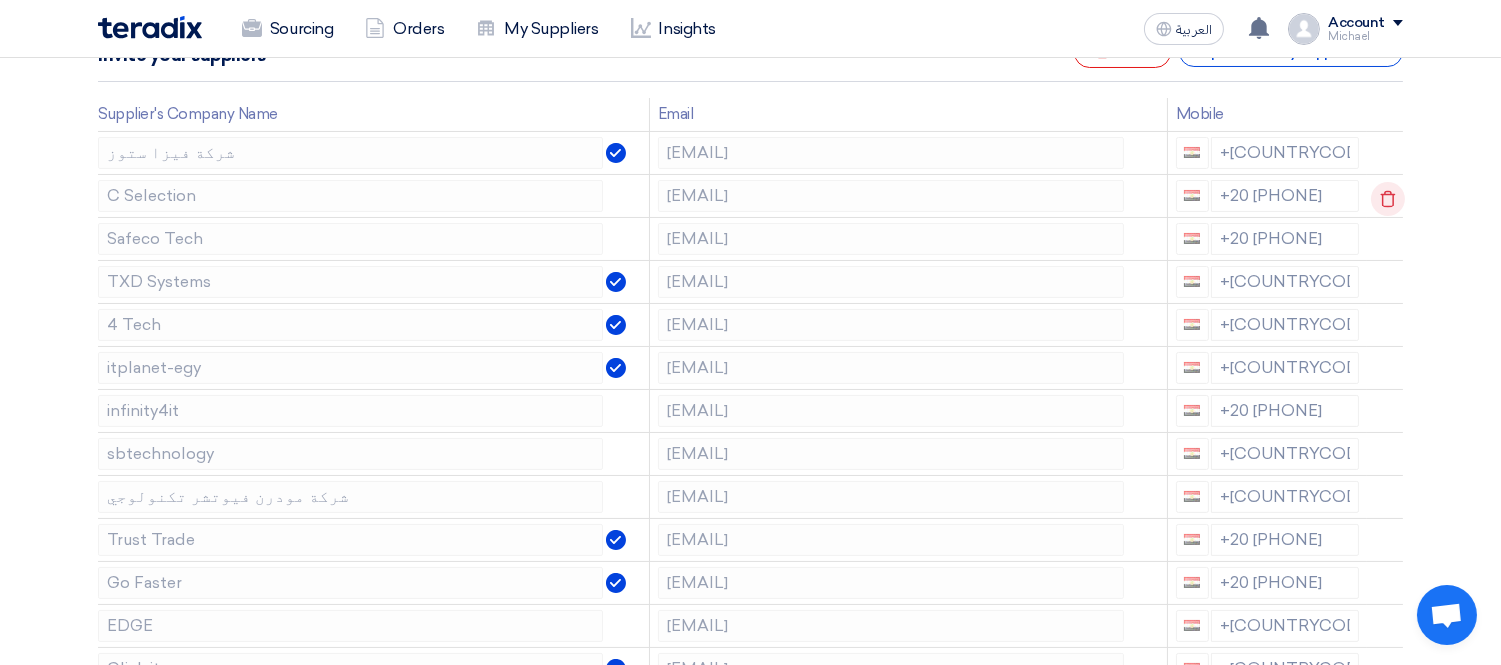 click 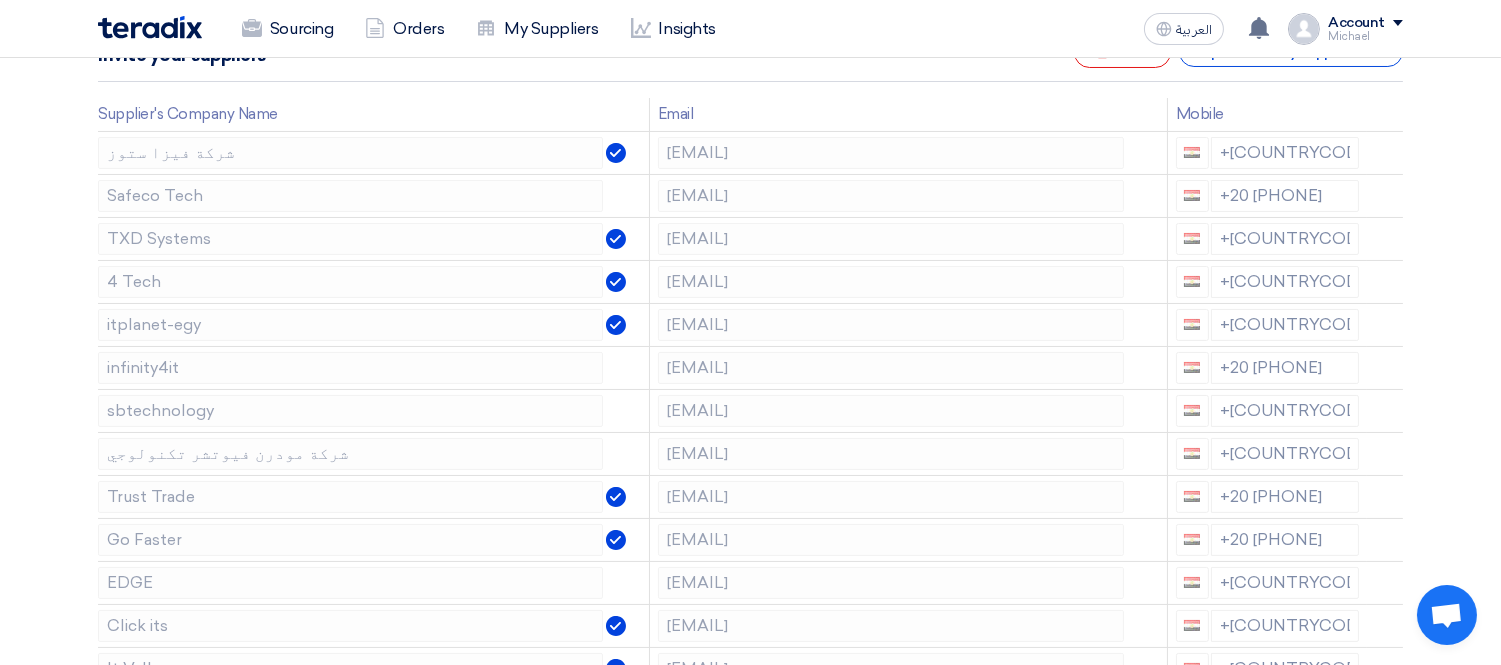 click 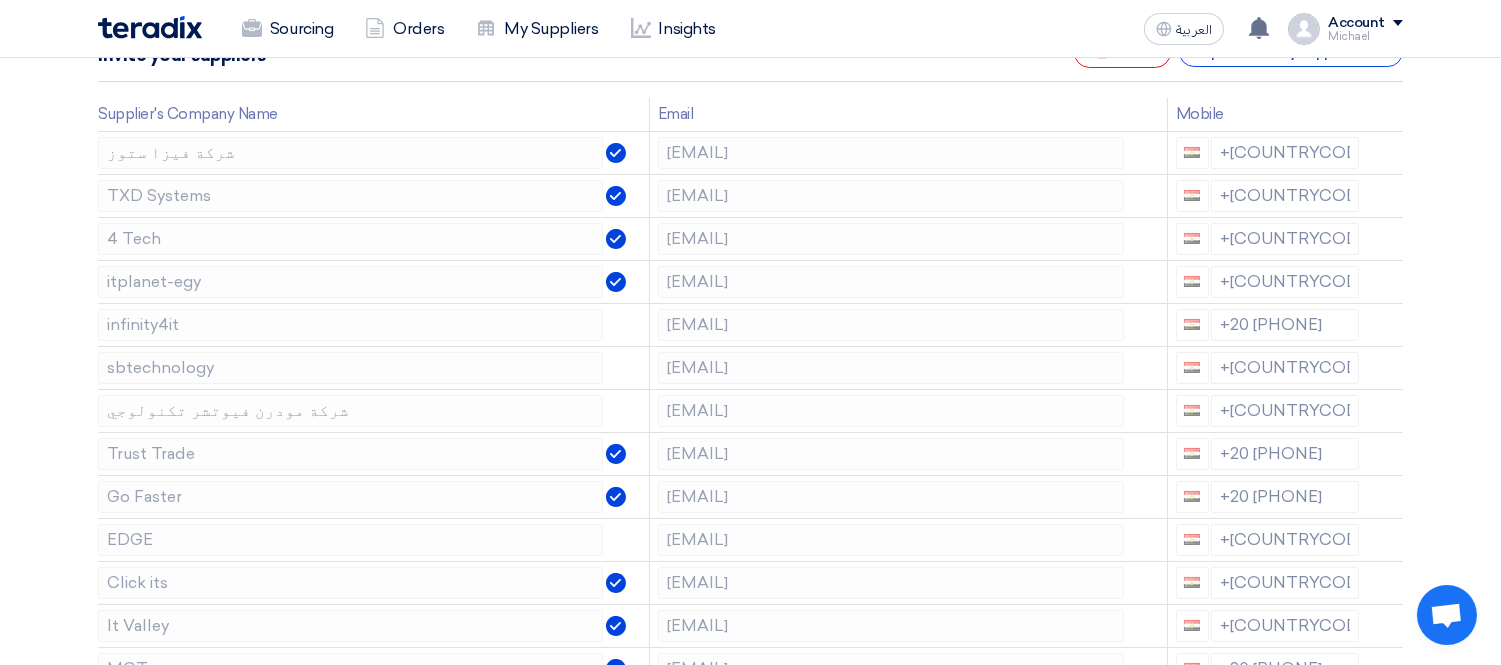 click 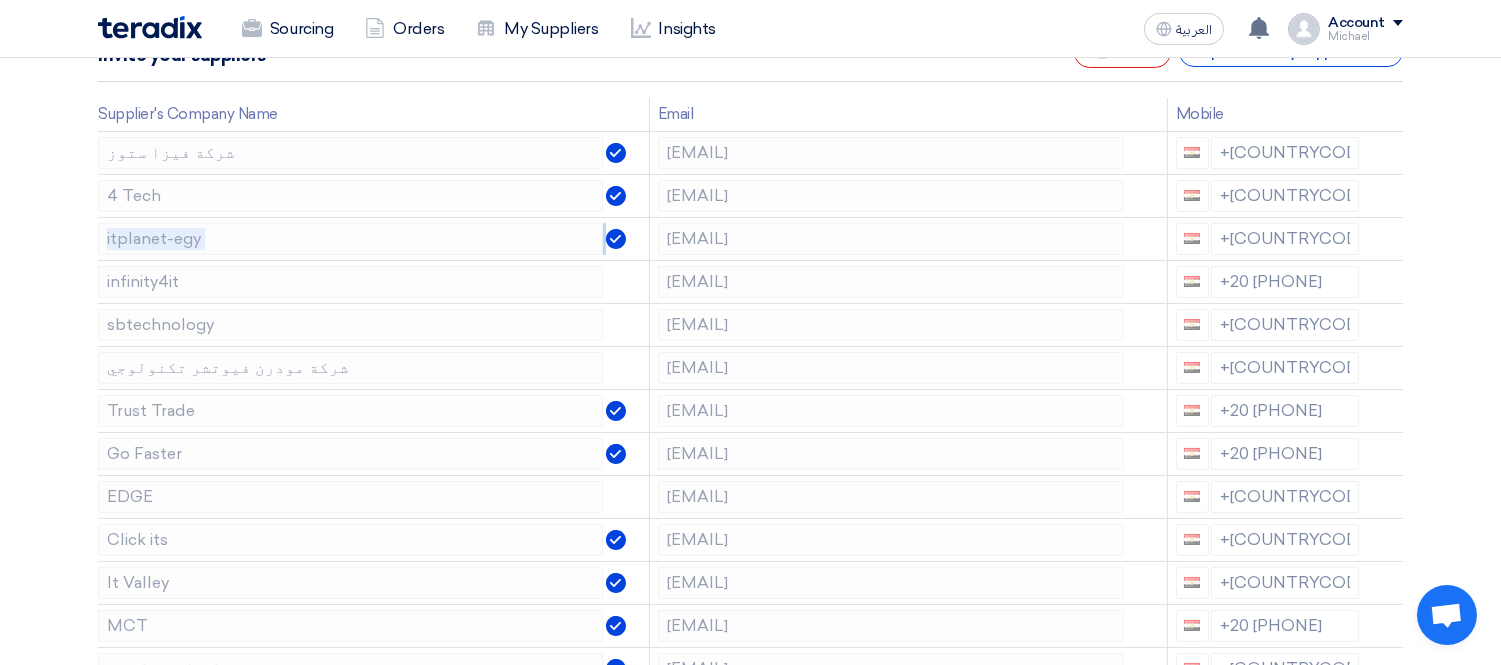 click 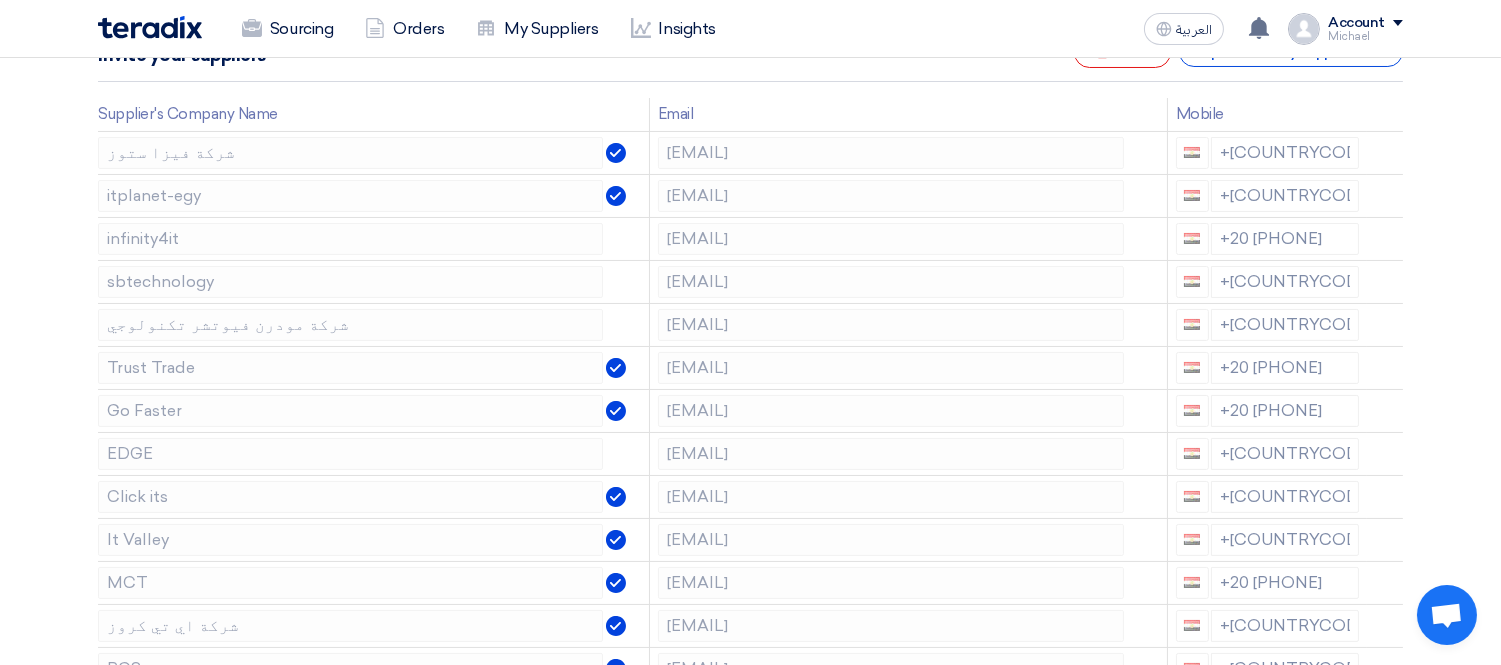 click 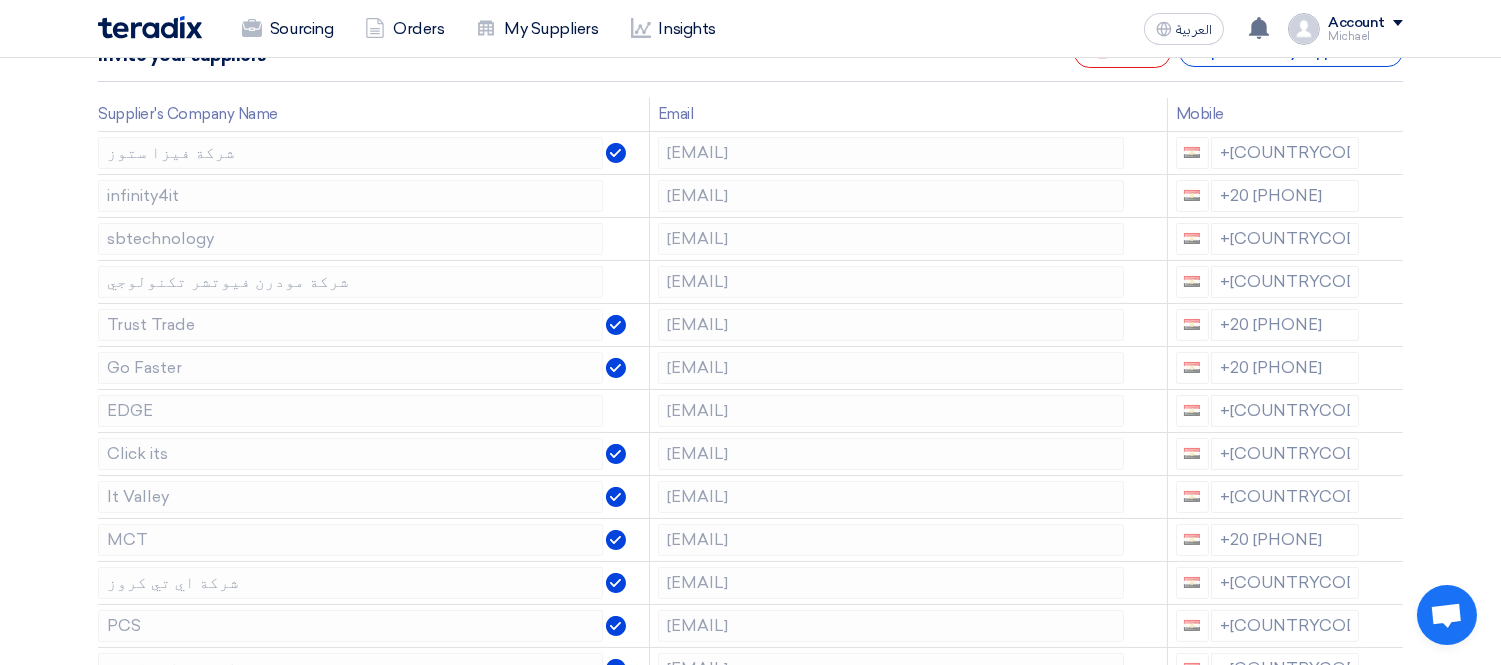 click 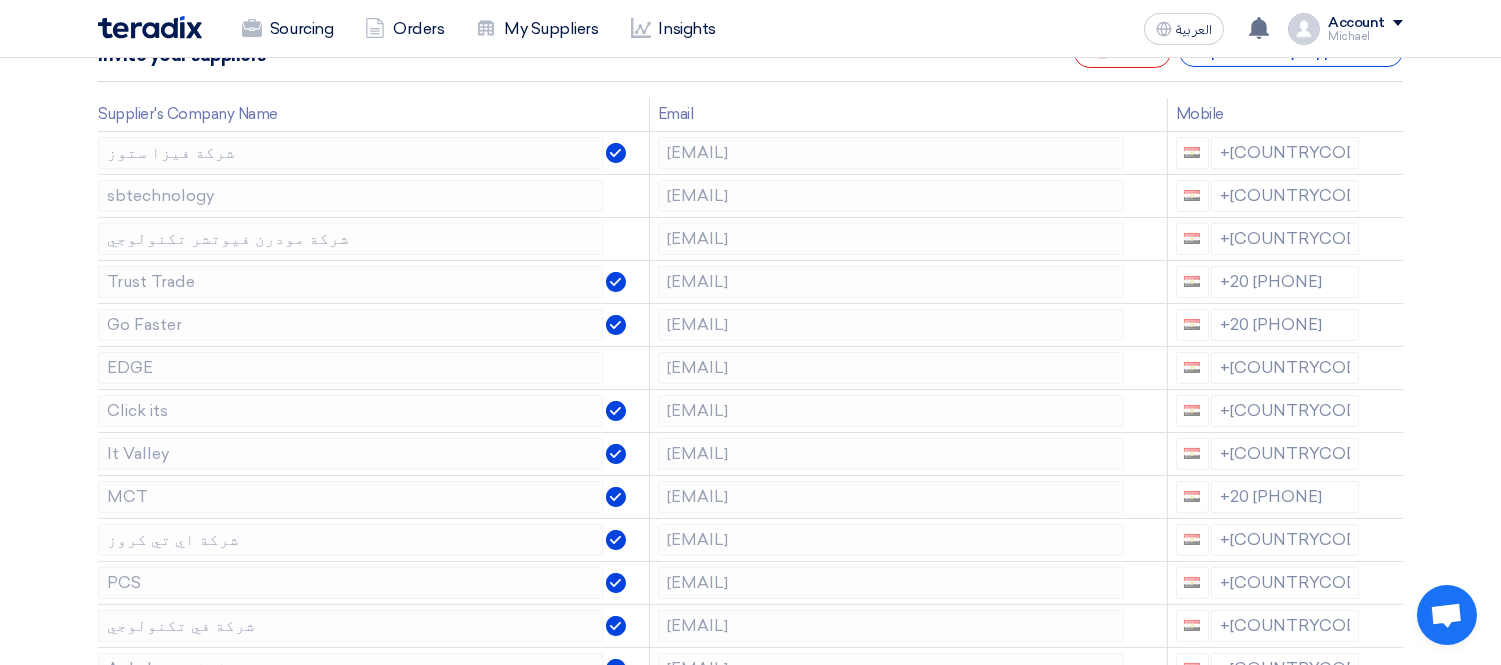 click 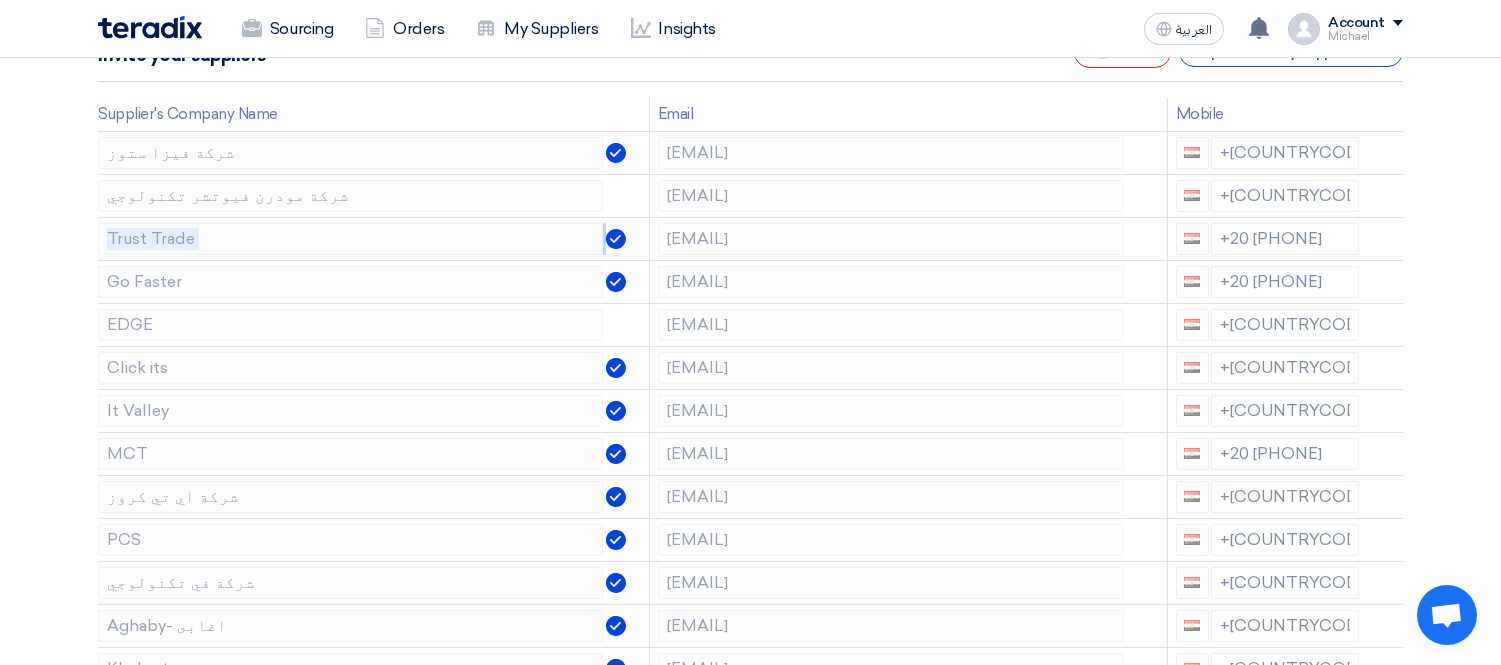 click 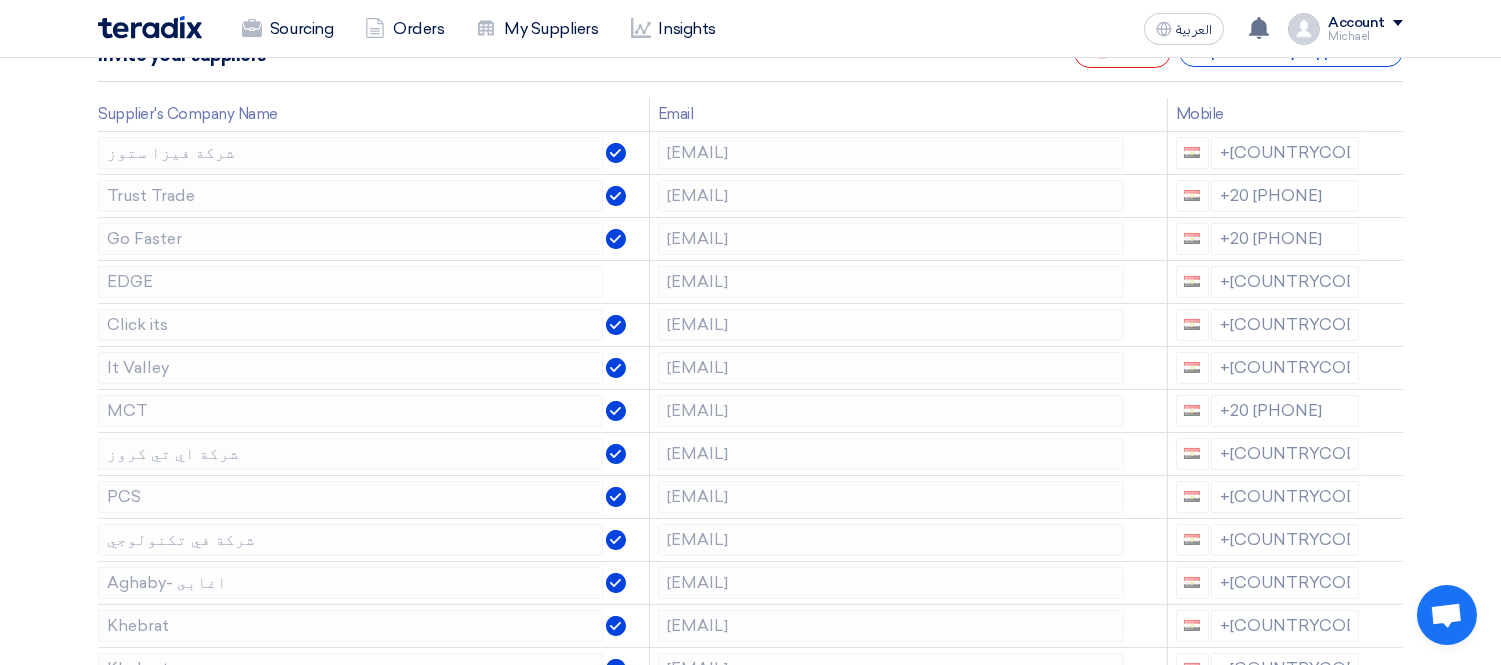 click 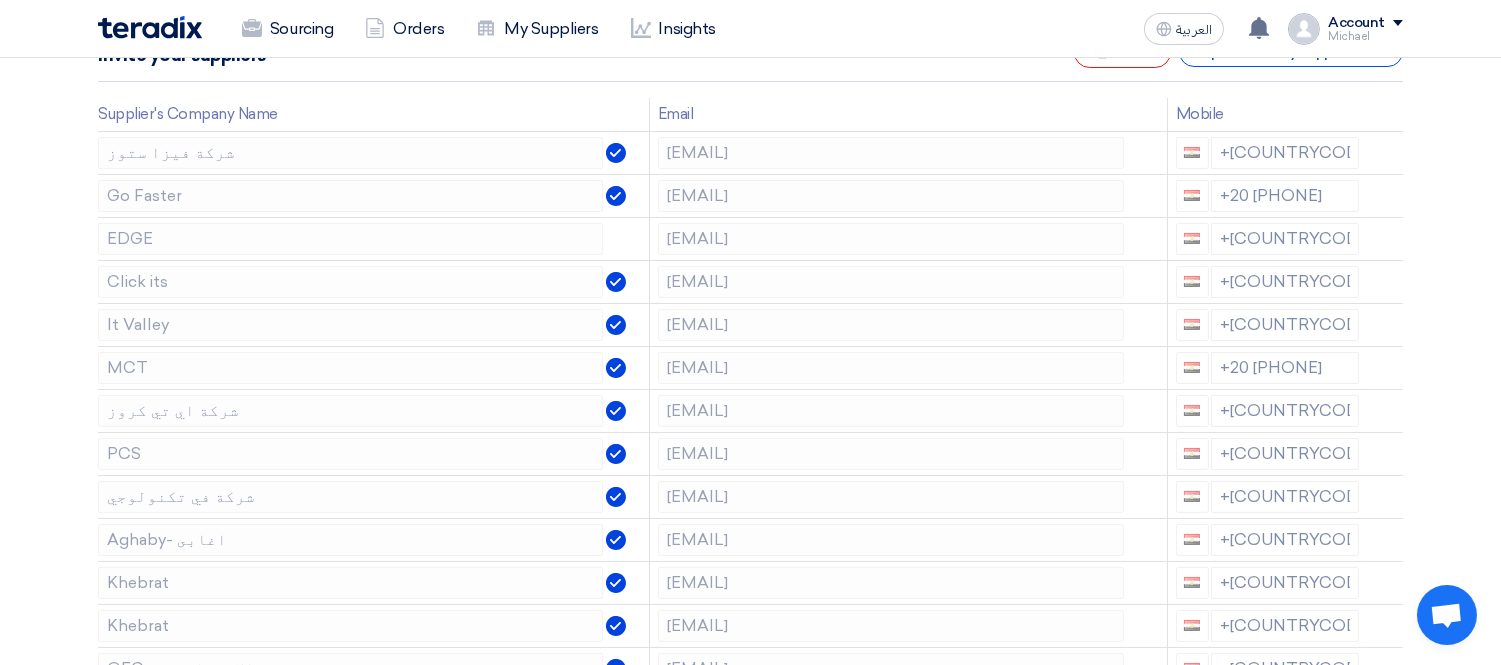 click 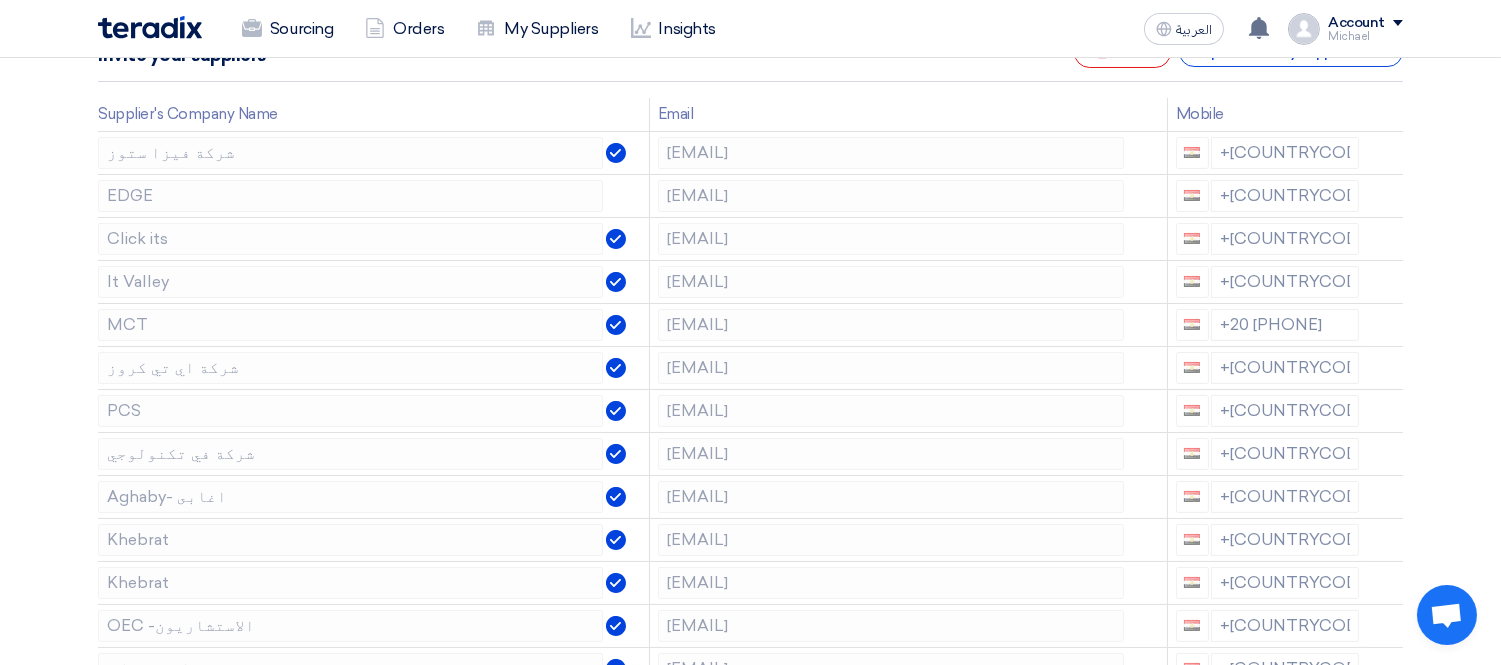 click 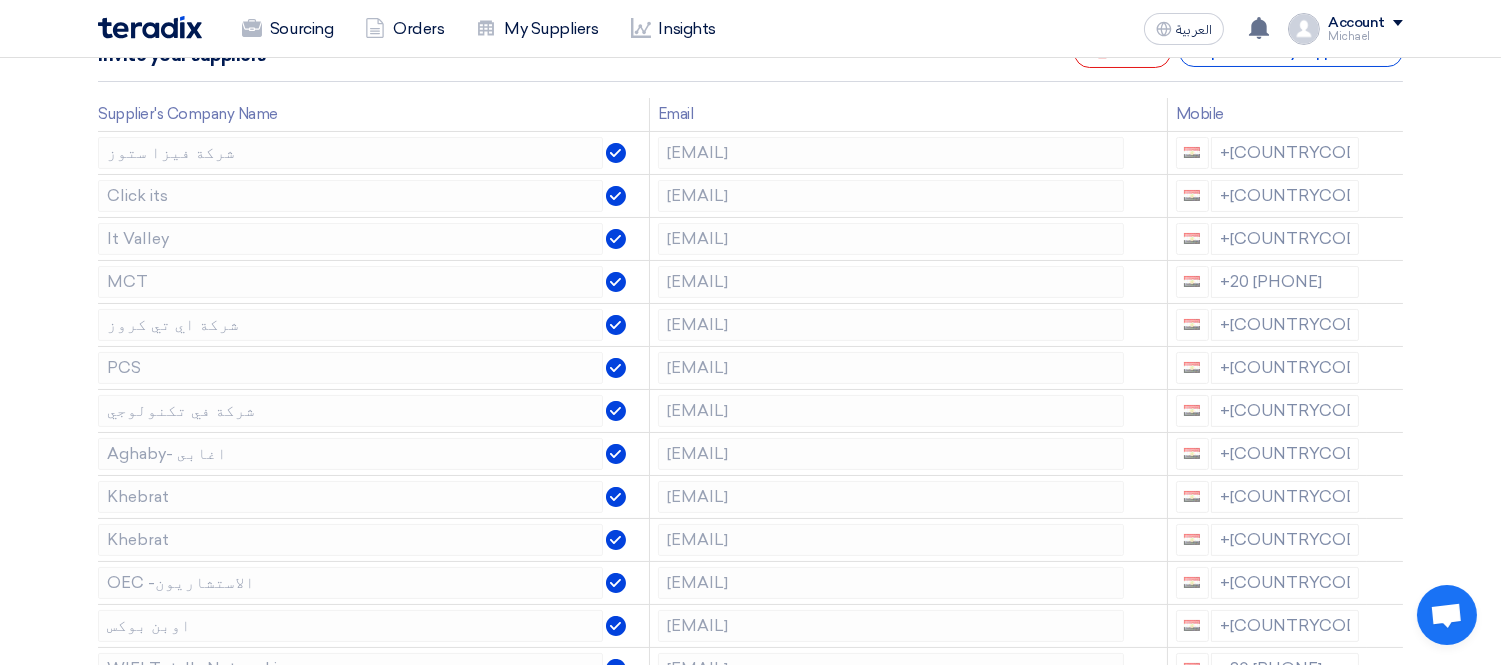 click 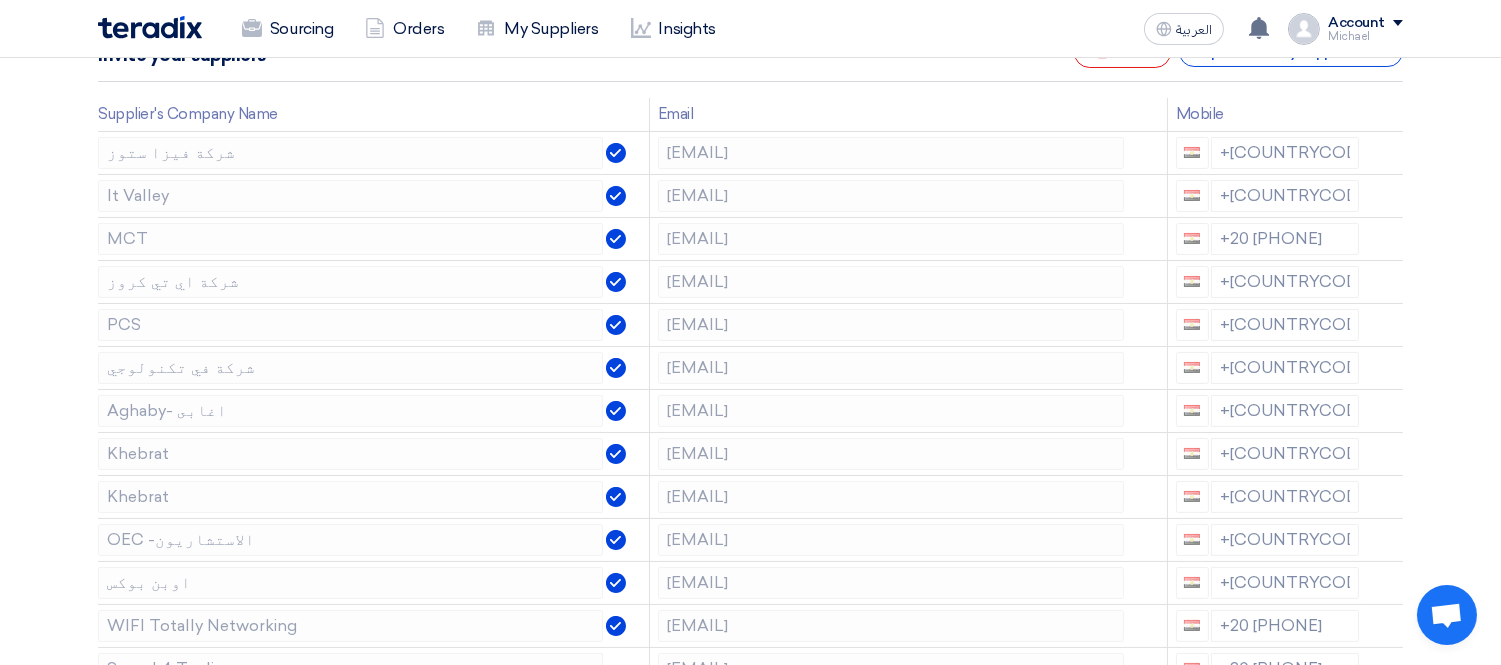 click 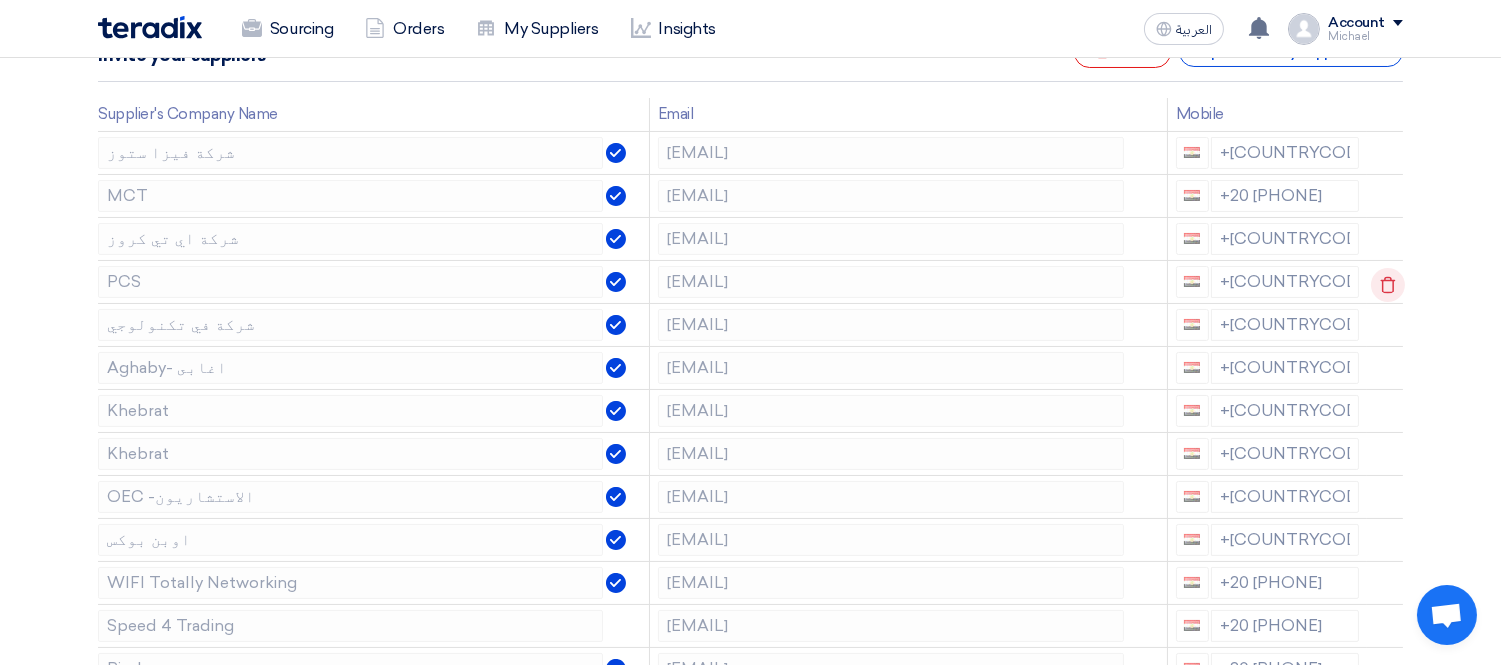 click 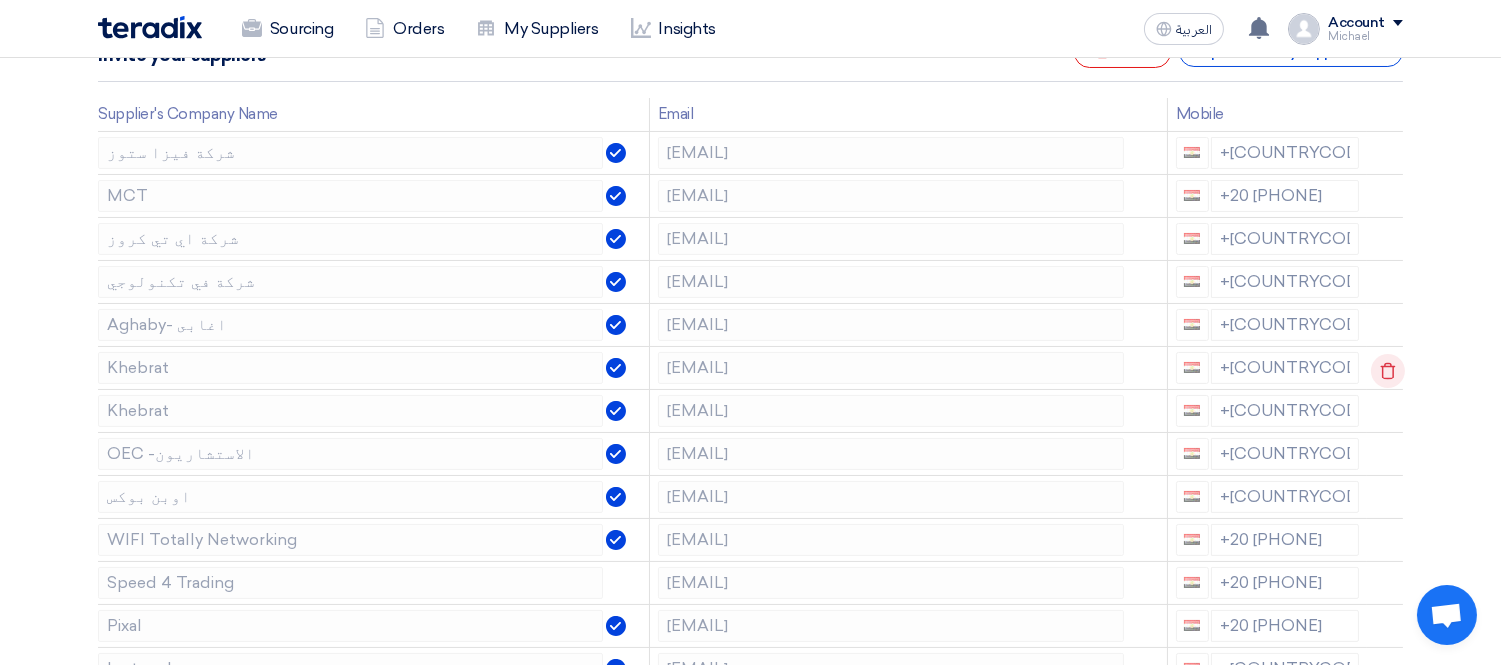 click 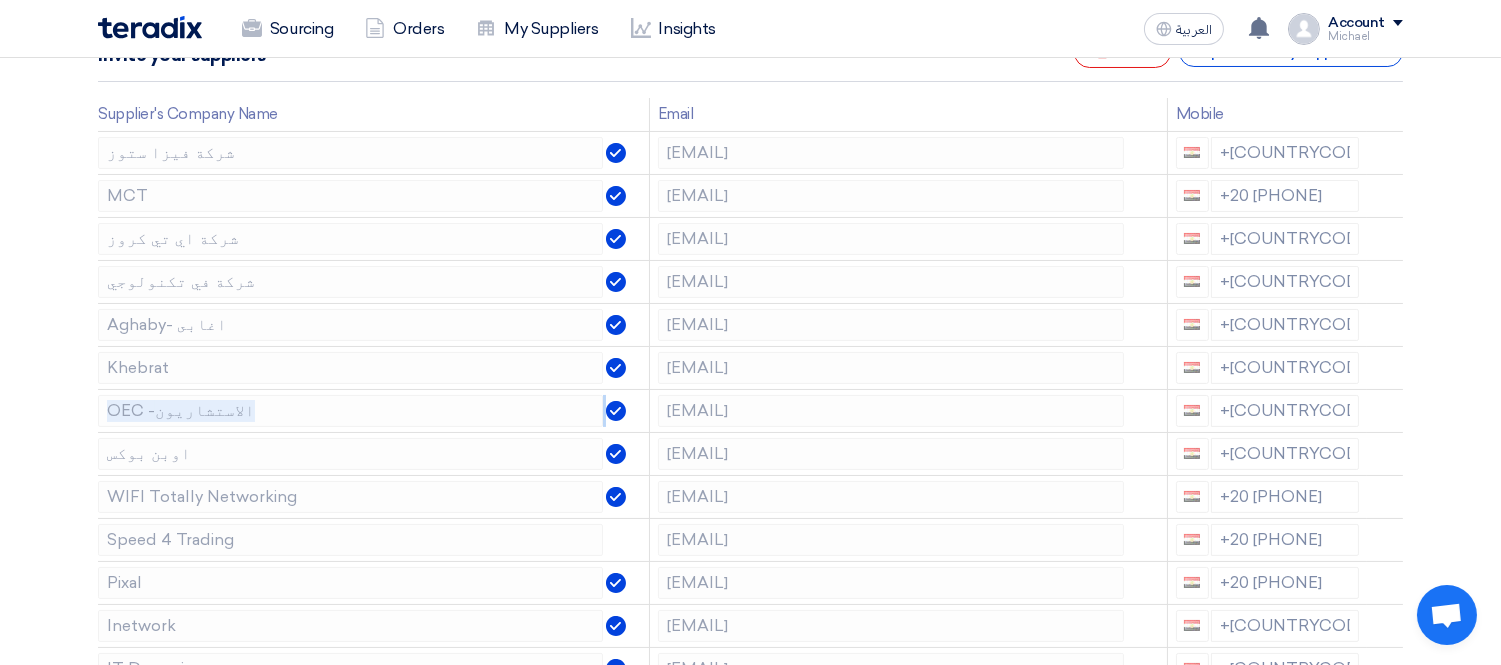 click 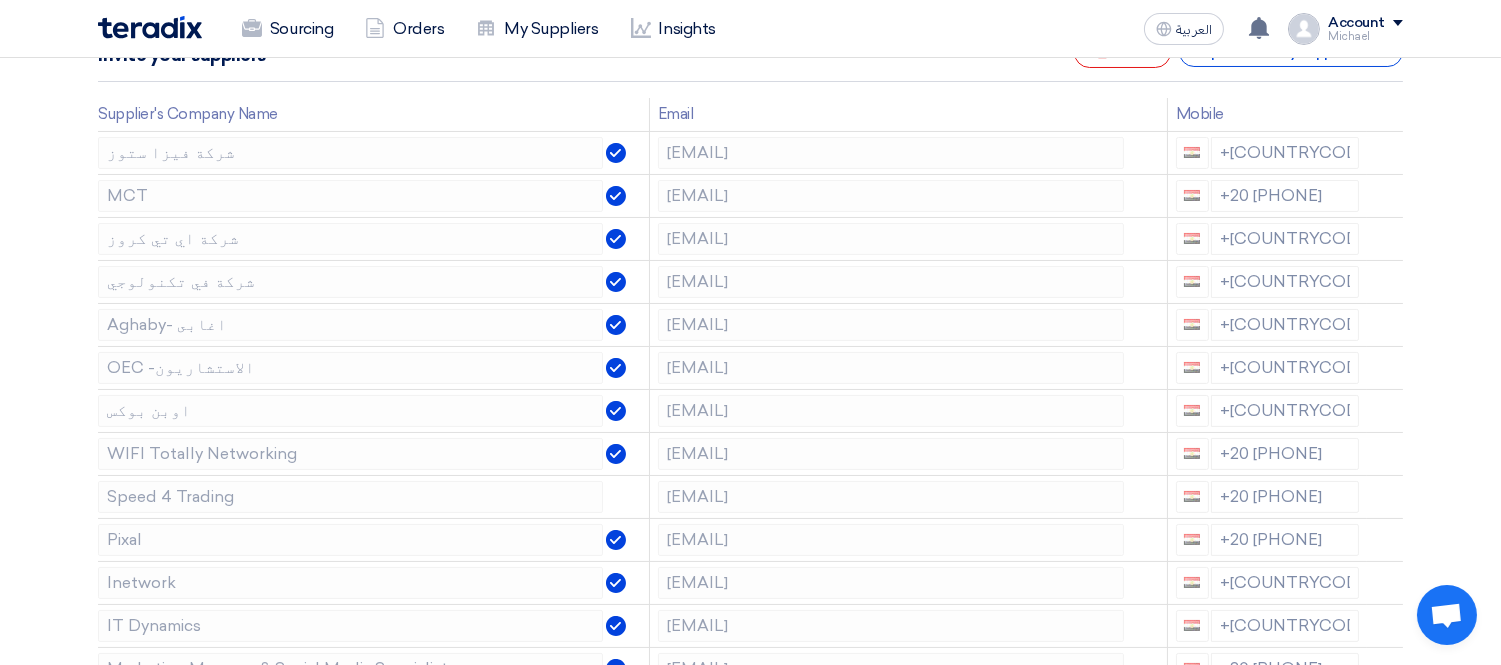 click 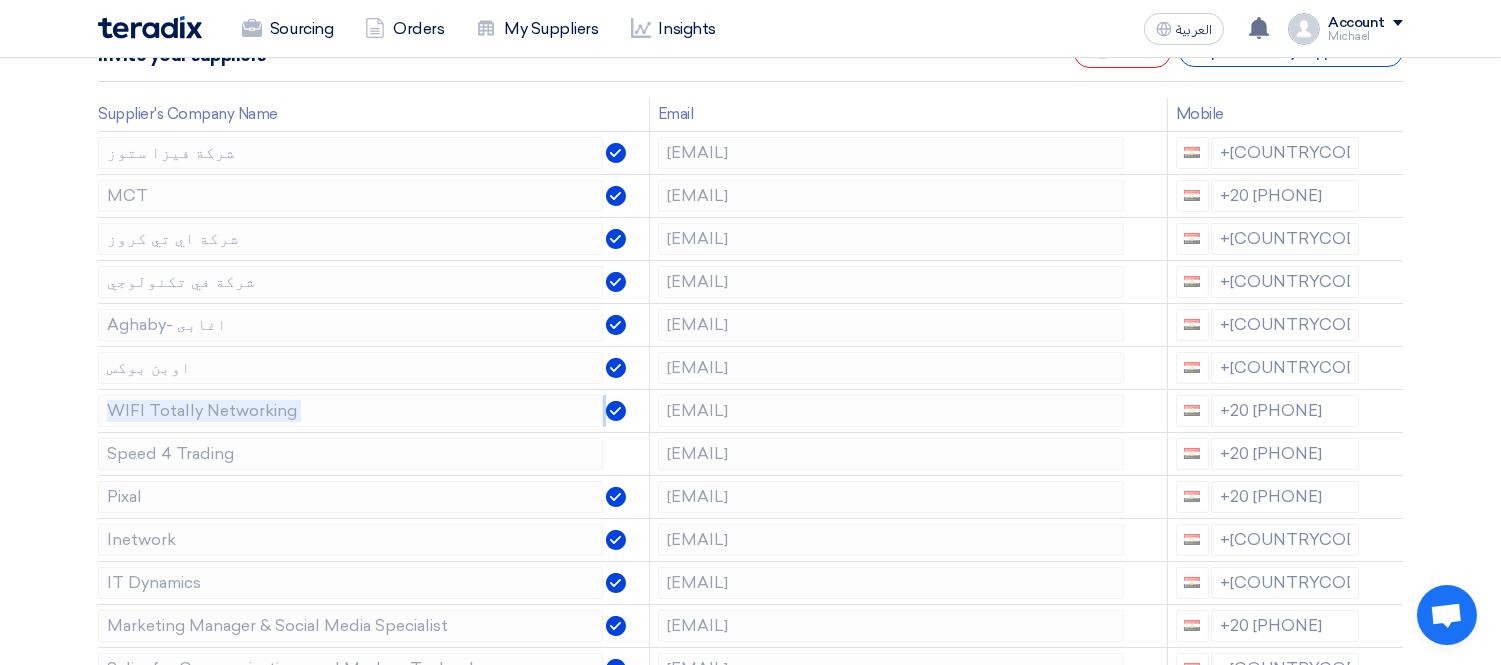 click 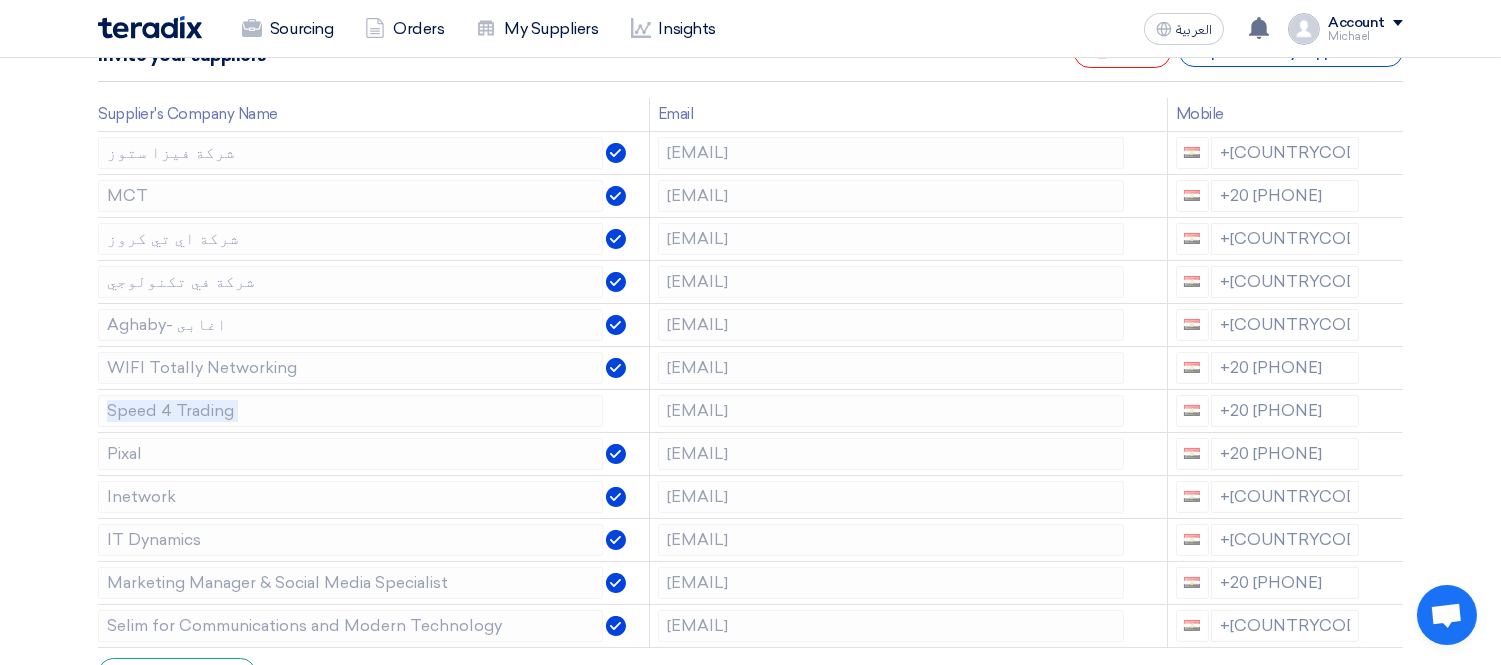 click 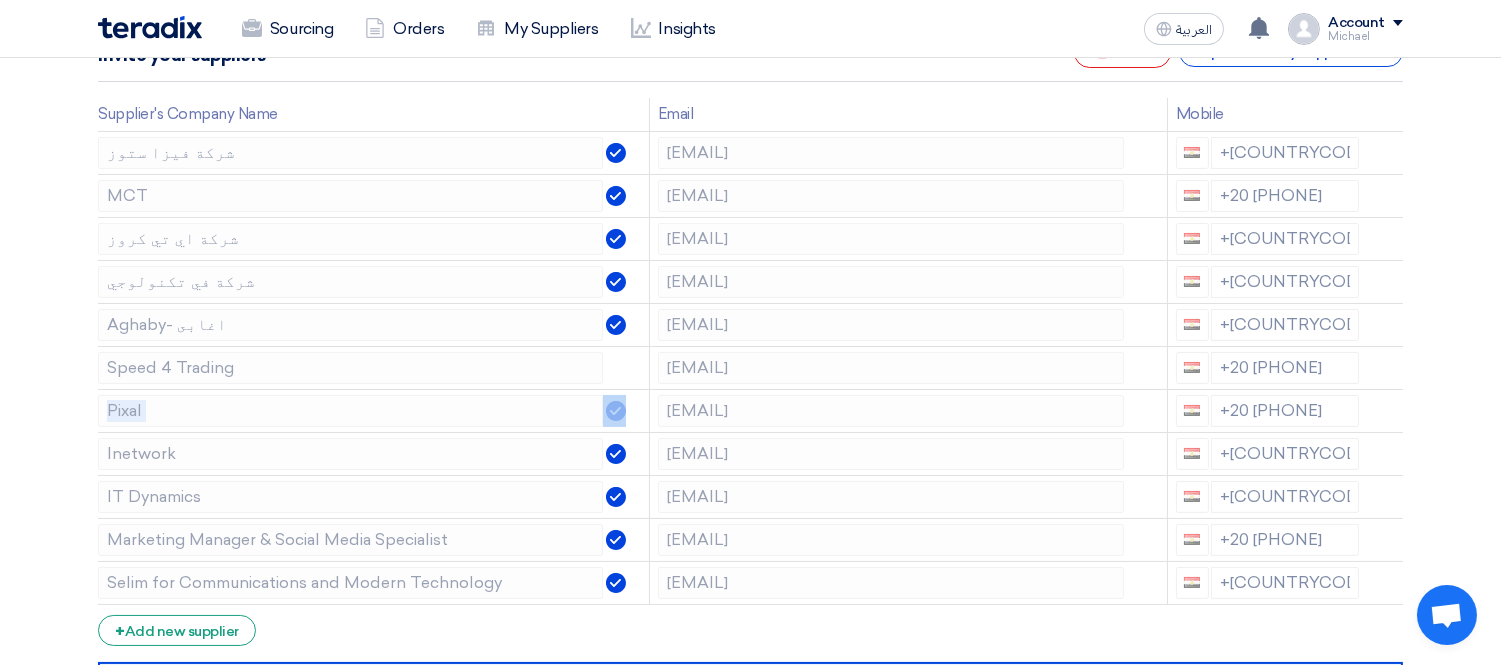click 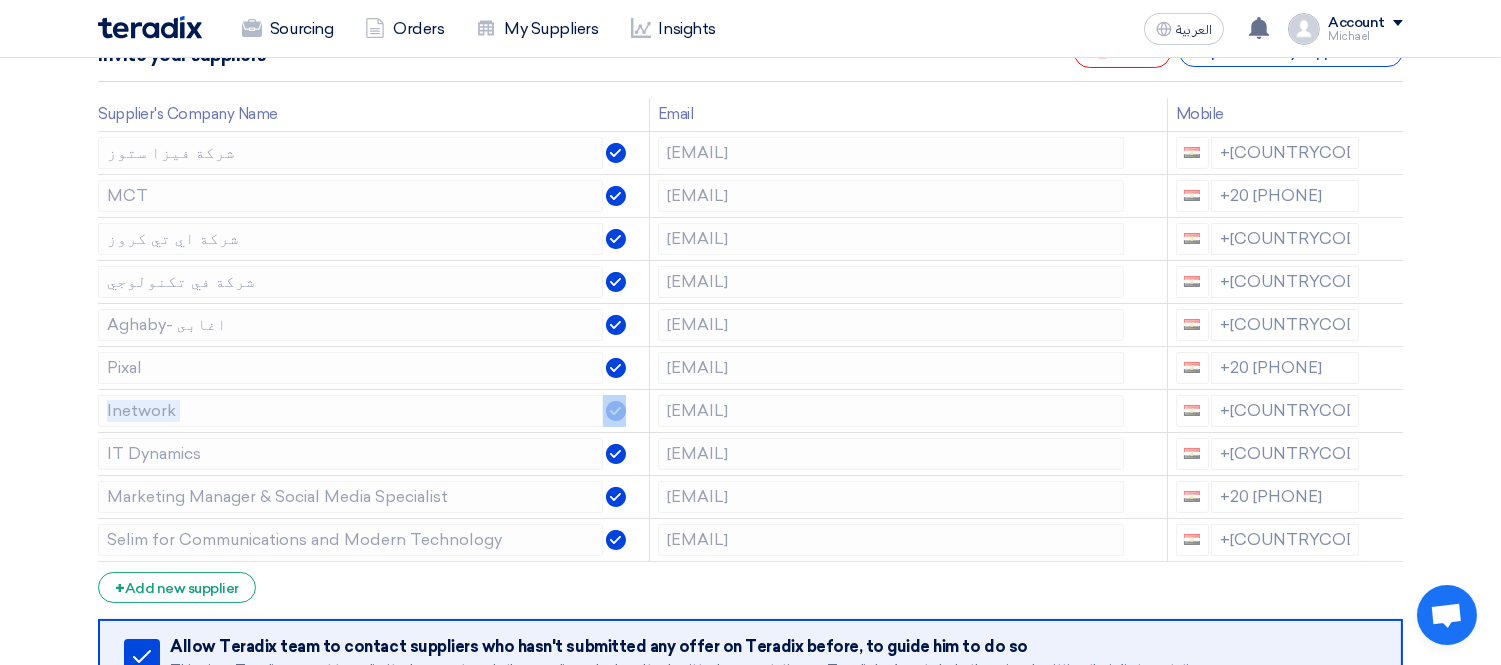 click 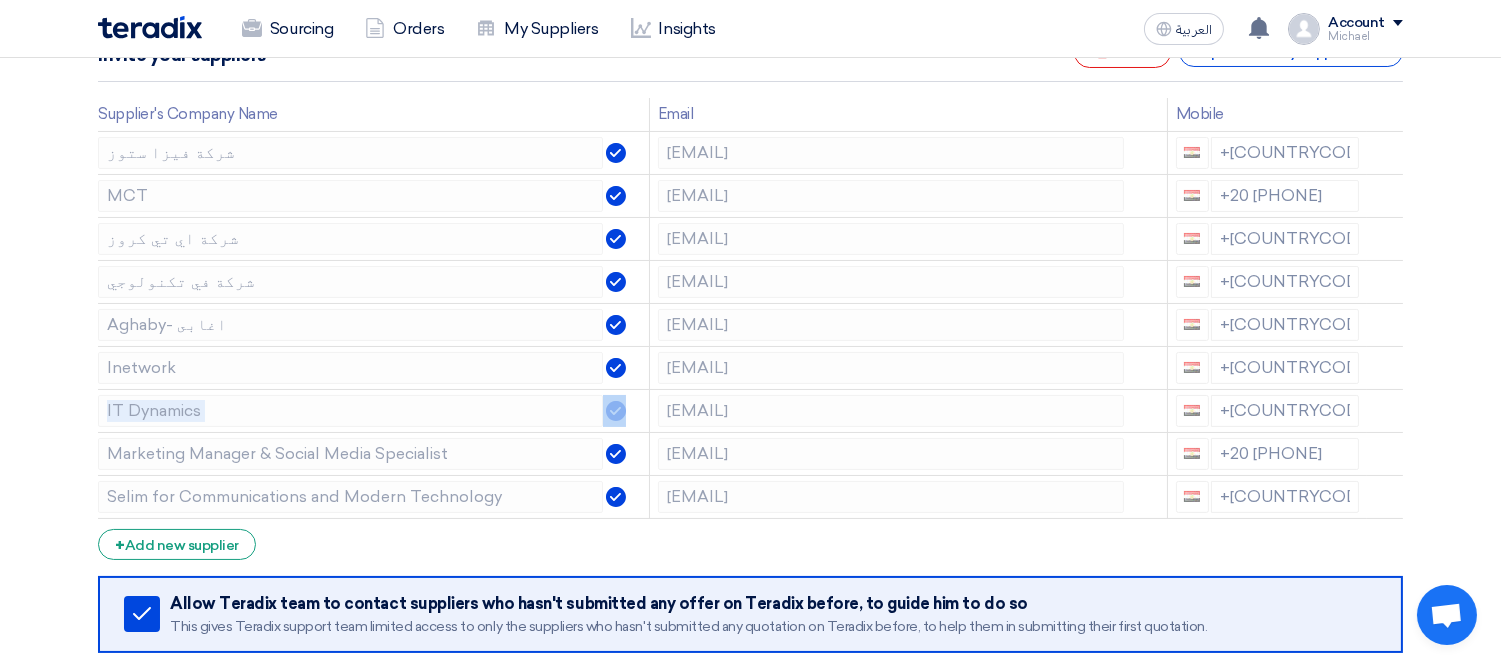 click 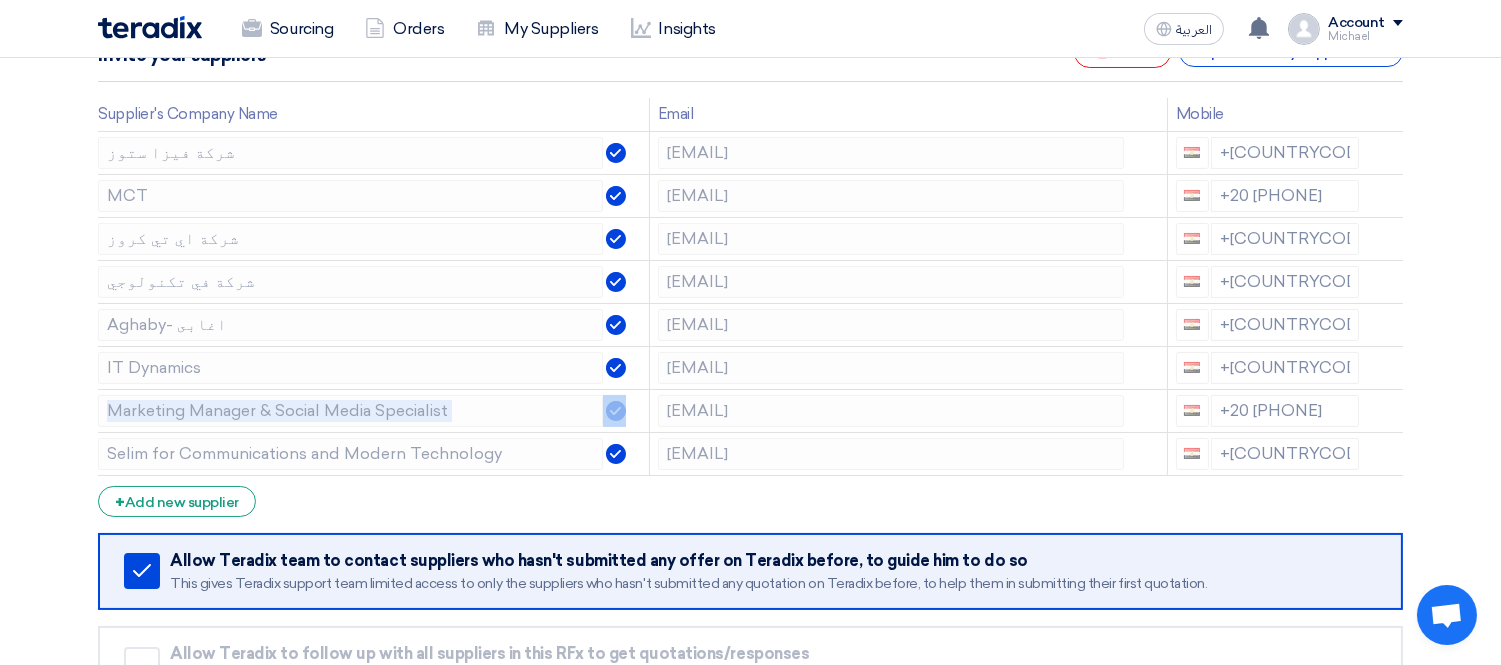 click 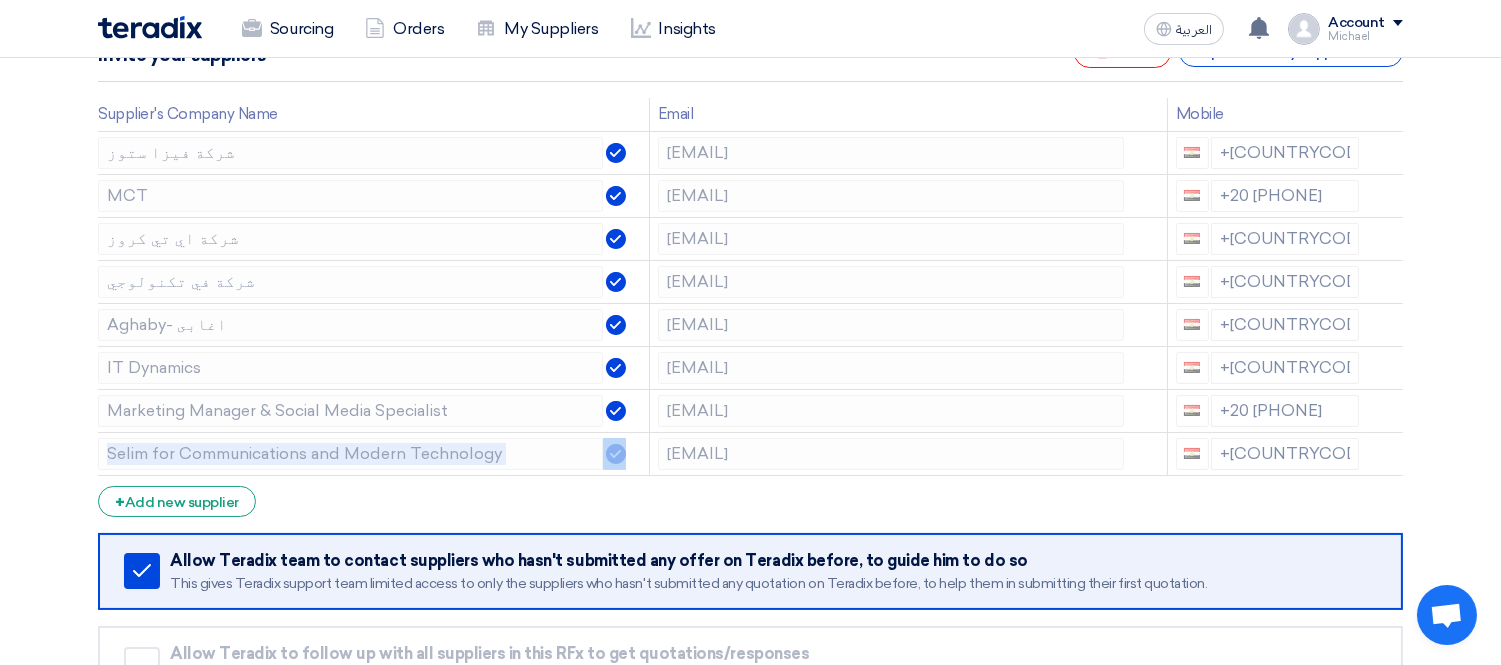 click 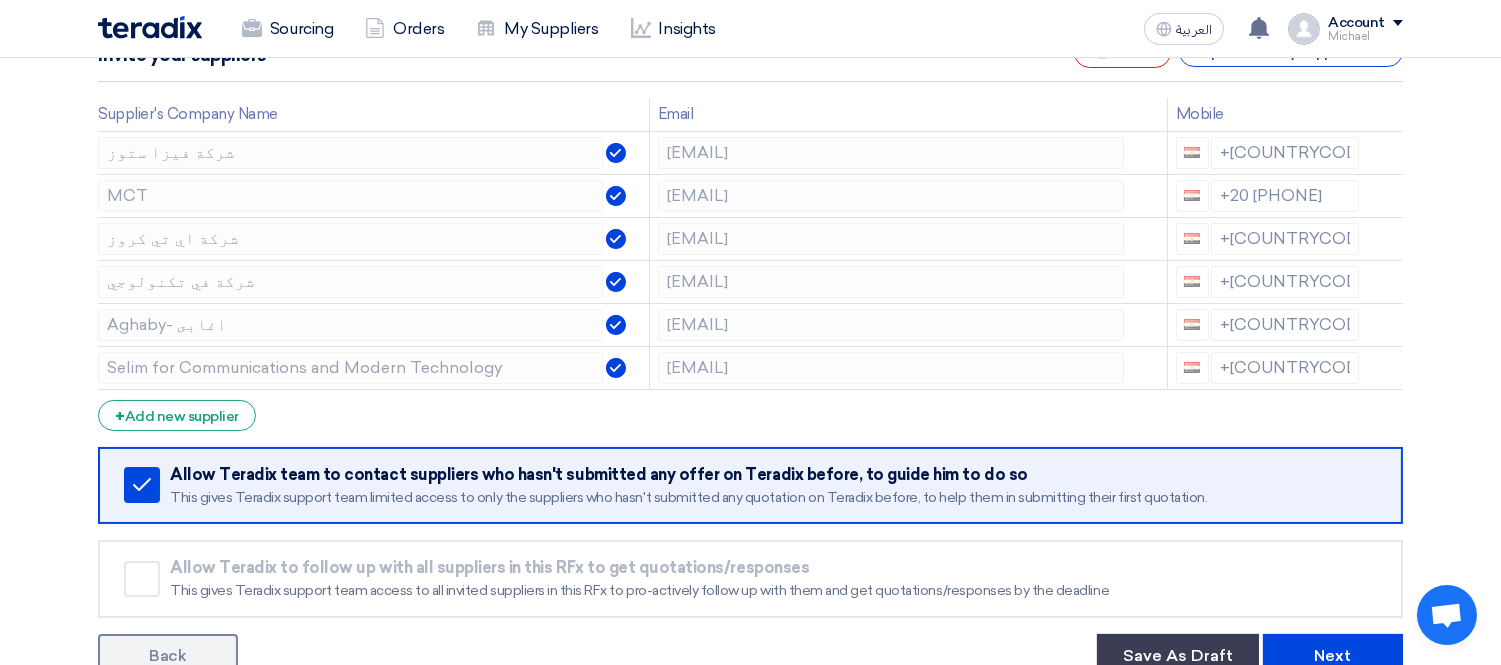 click 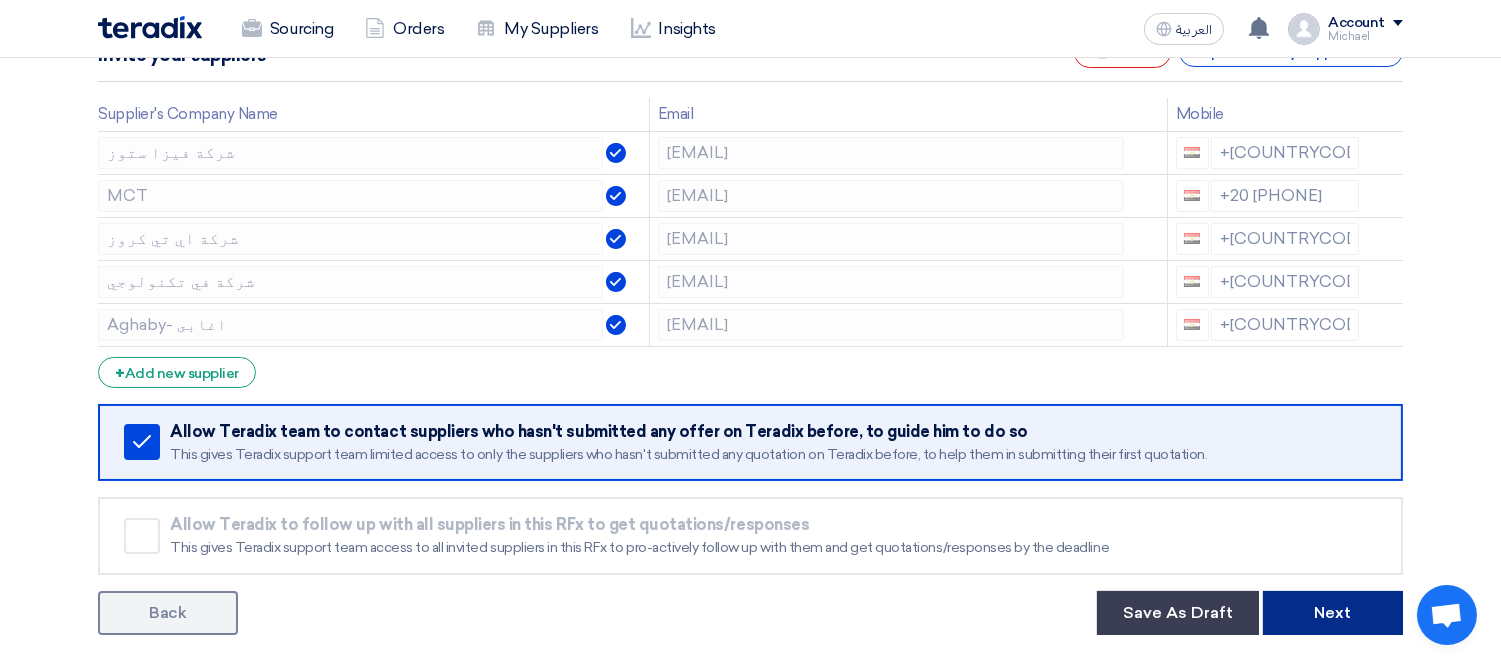 click on "Next" 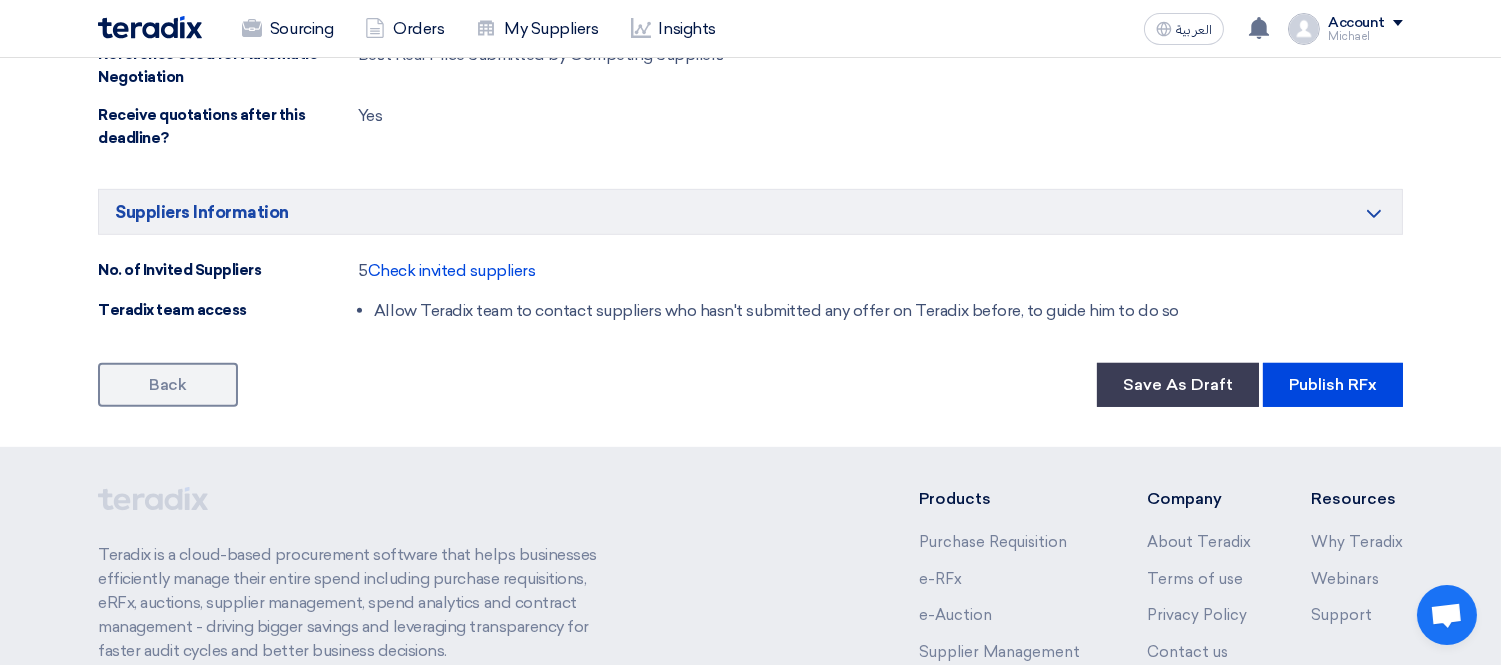 scroll, scrollTop: 1777, scrollLeft: 0, axis: vertical 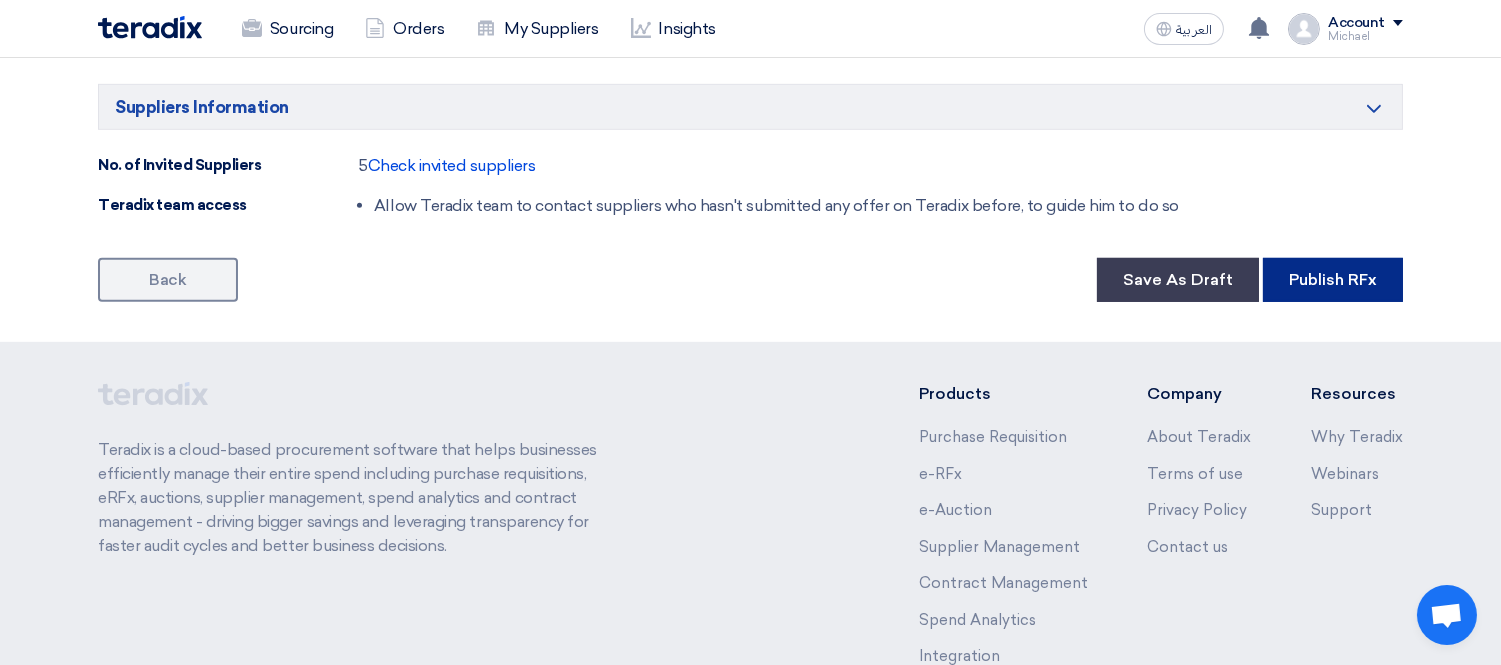 click on "Publish RFx" 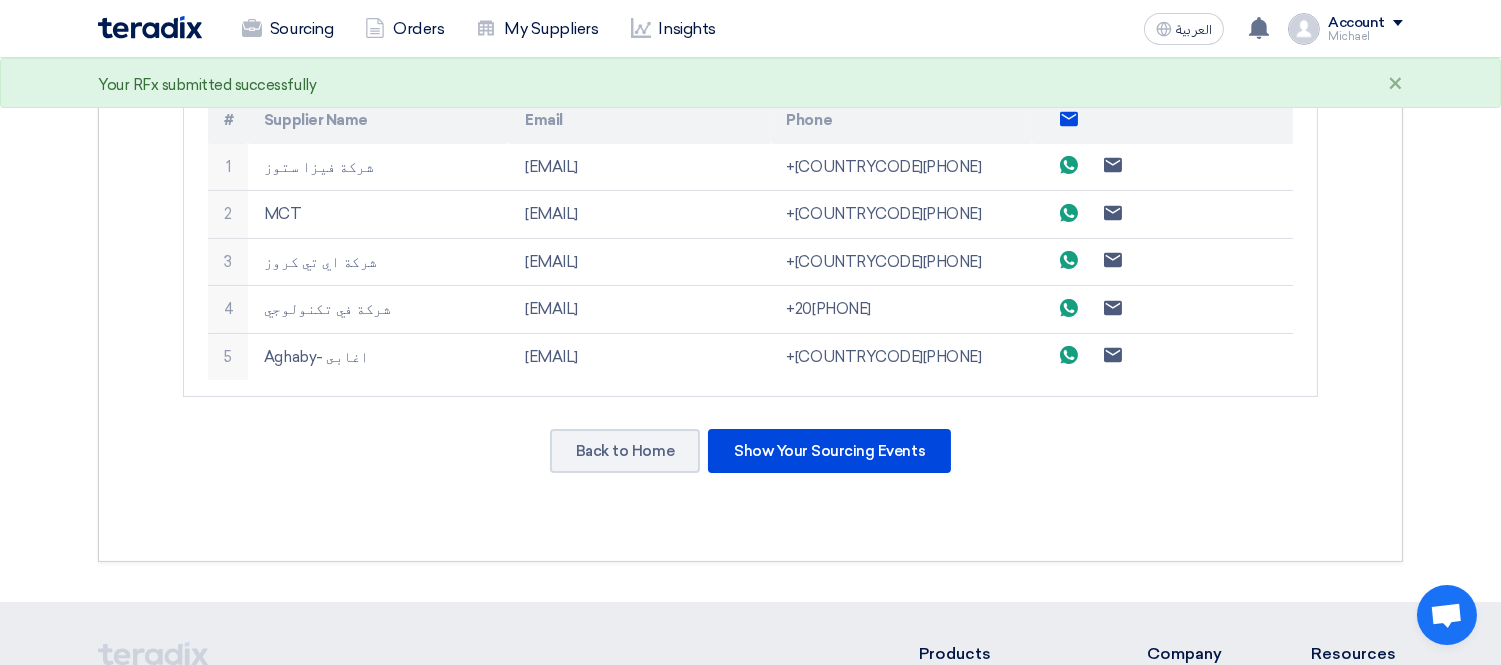 scroll, scrollTop: 862, scrollLeft: 0, axis: vertical 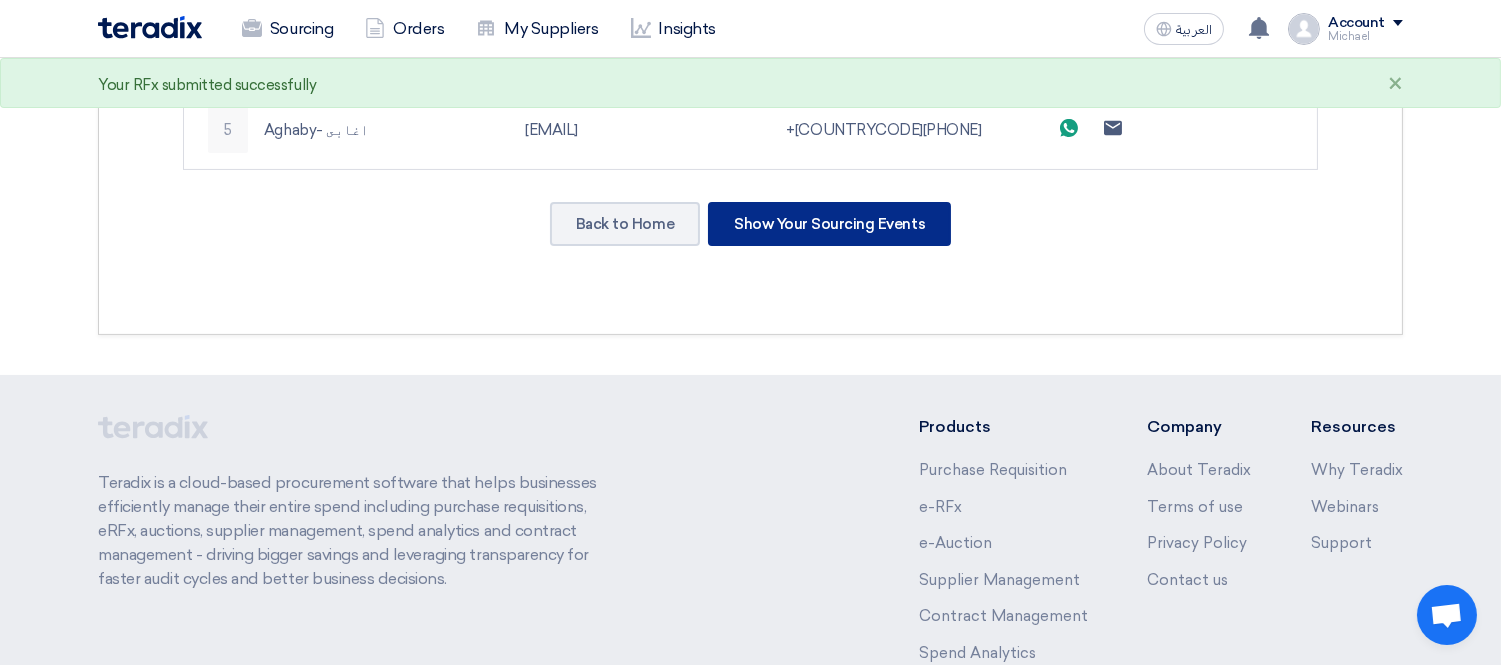 click on "Show Your Sourcing Events" 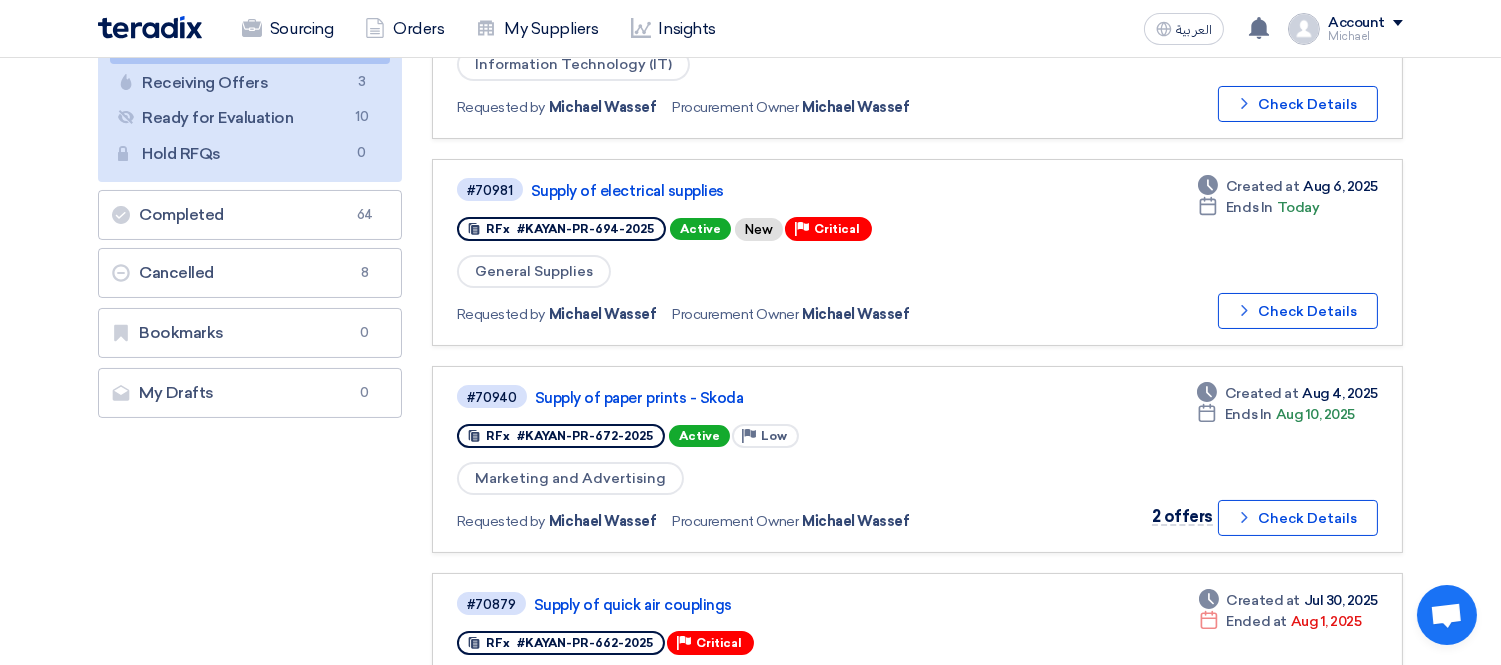 scroll, scrollTop: 444, scrollLeft: 0, axis: vertical 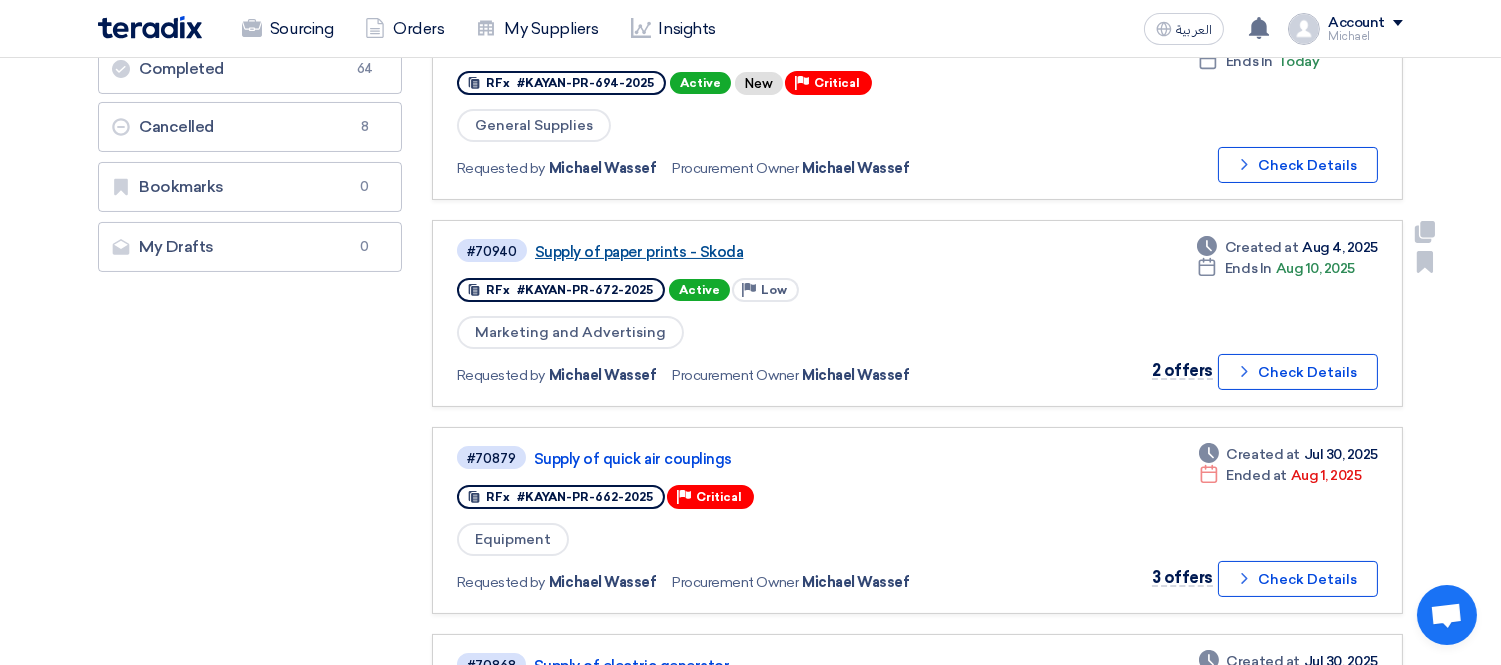 click on "Supply of paper prints - Skoda" 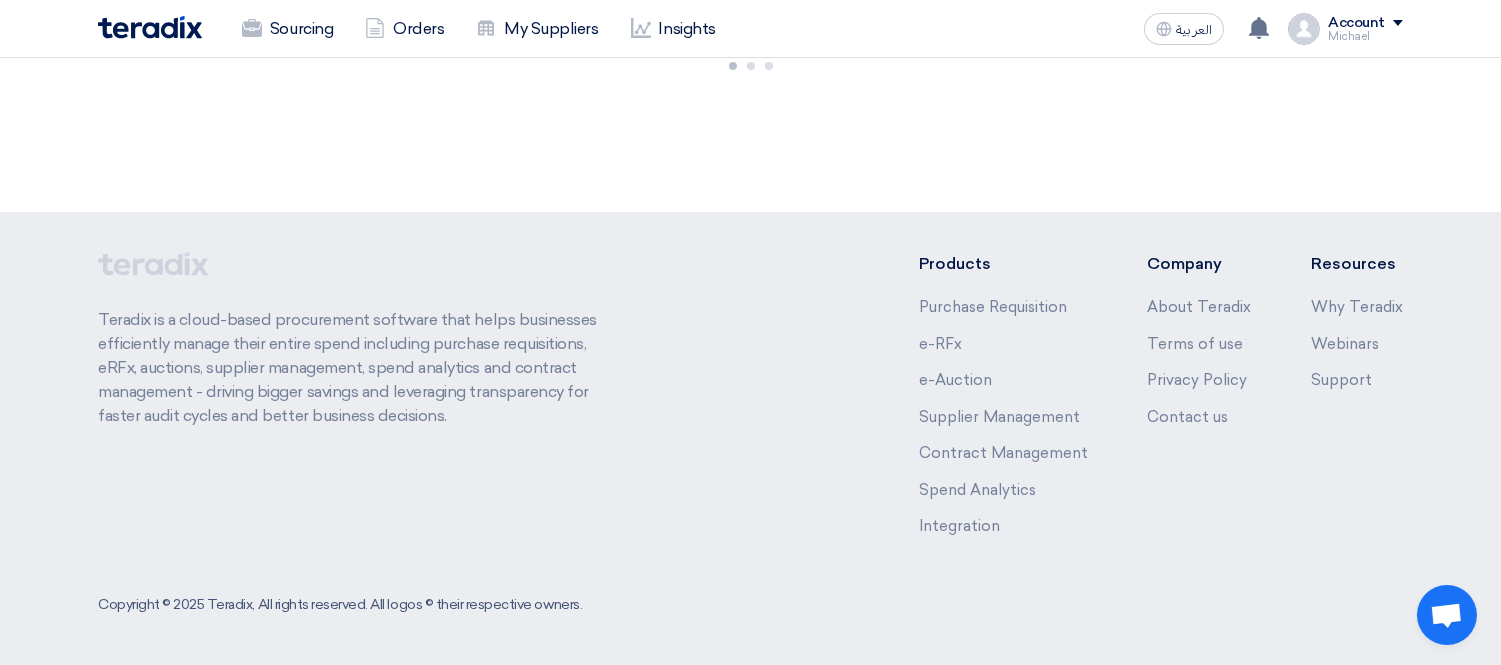 scroll, scrollTop: 0, scrollLeft: 0, axis: both 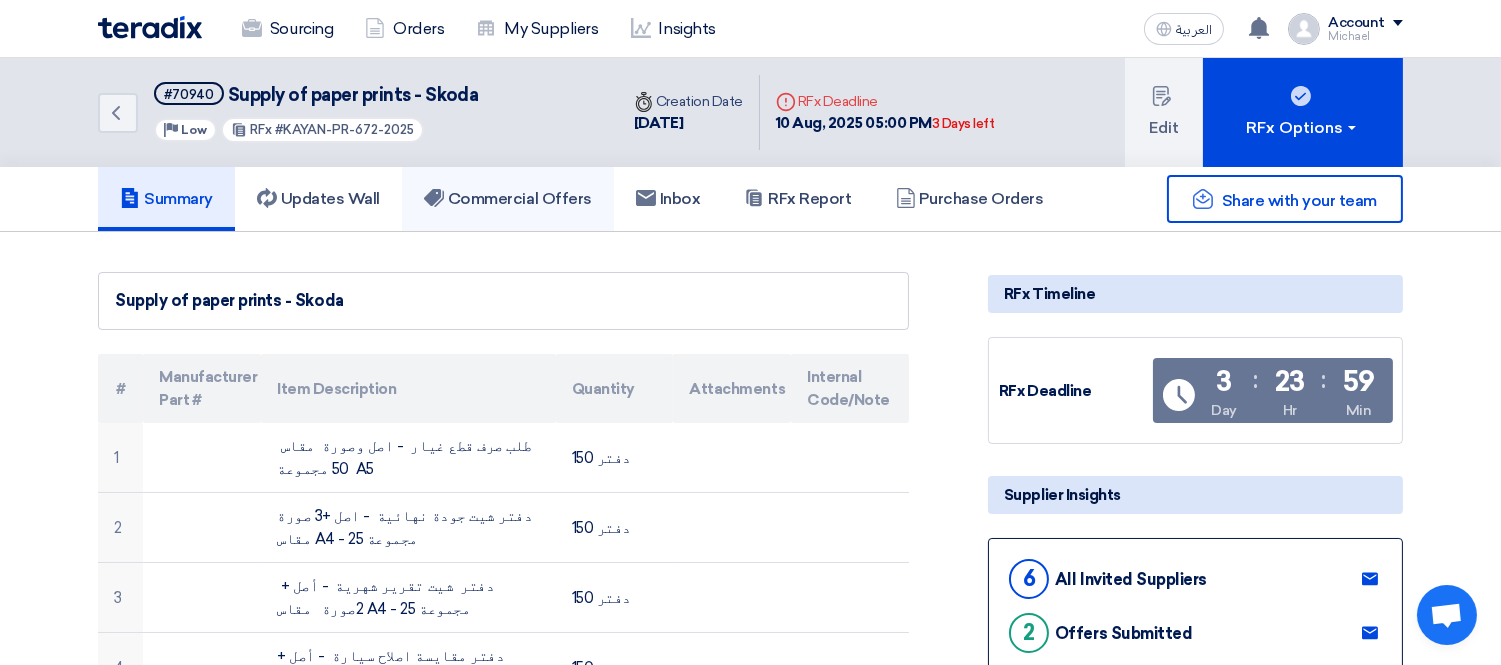 click on "Commercial Offers" 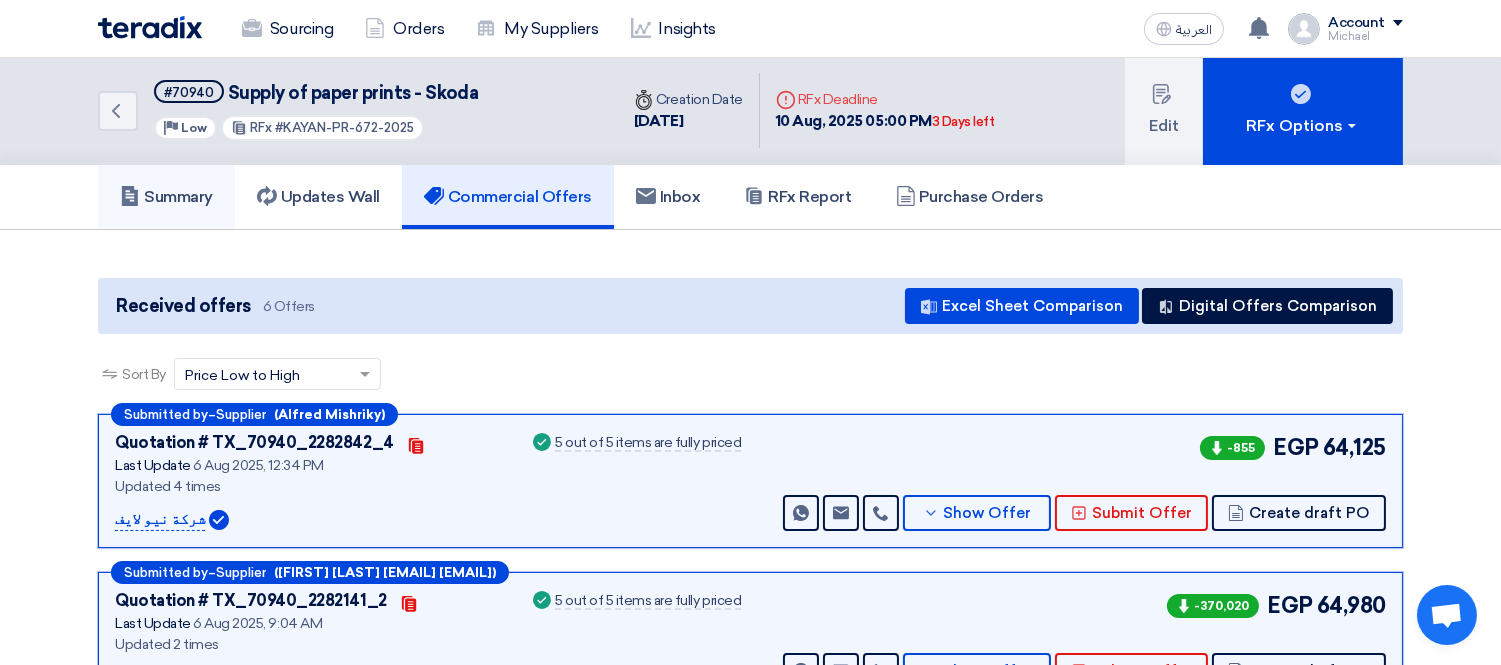 scroll, scrollTop: 0, scrollLeft: 0, axis: both 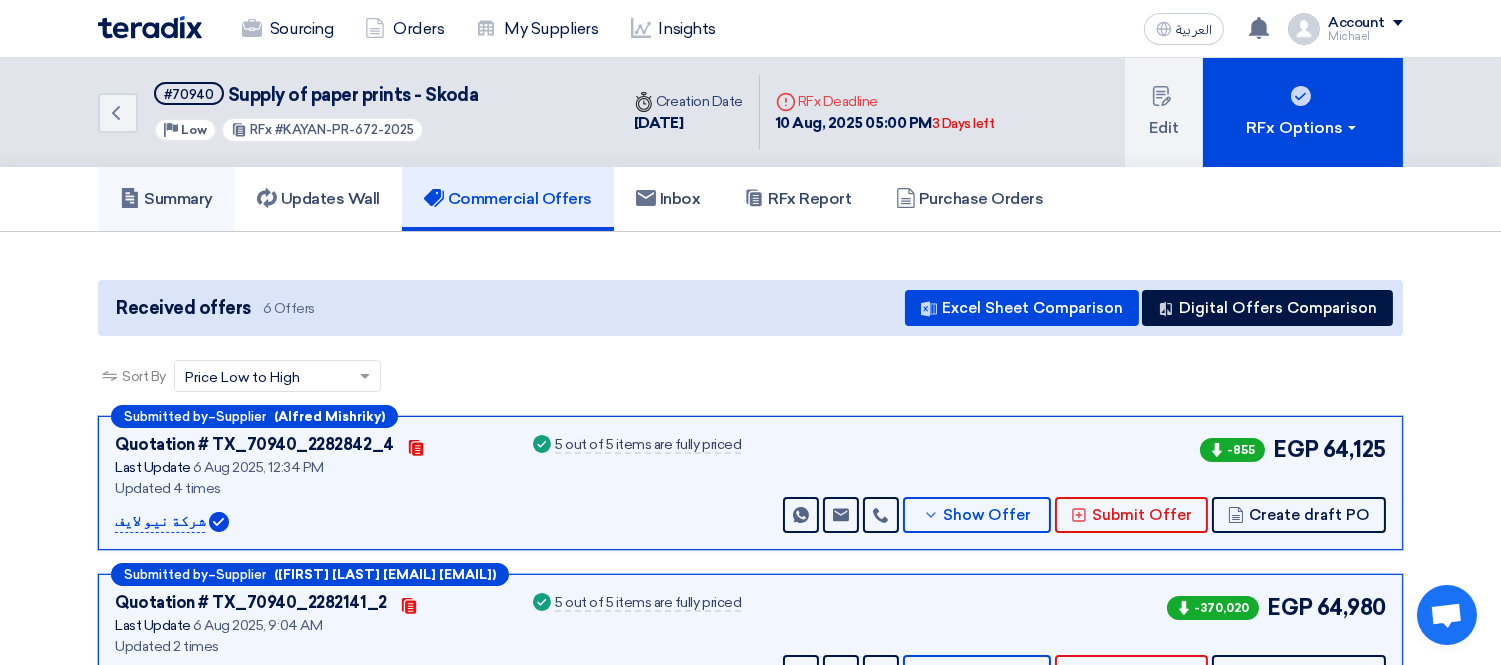 click on "Summary" 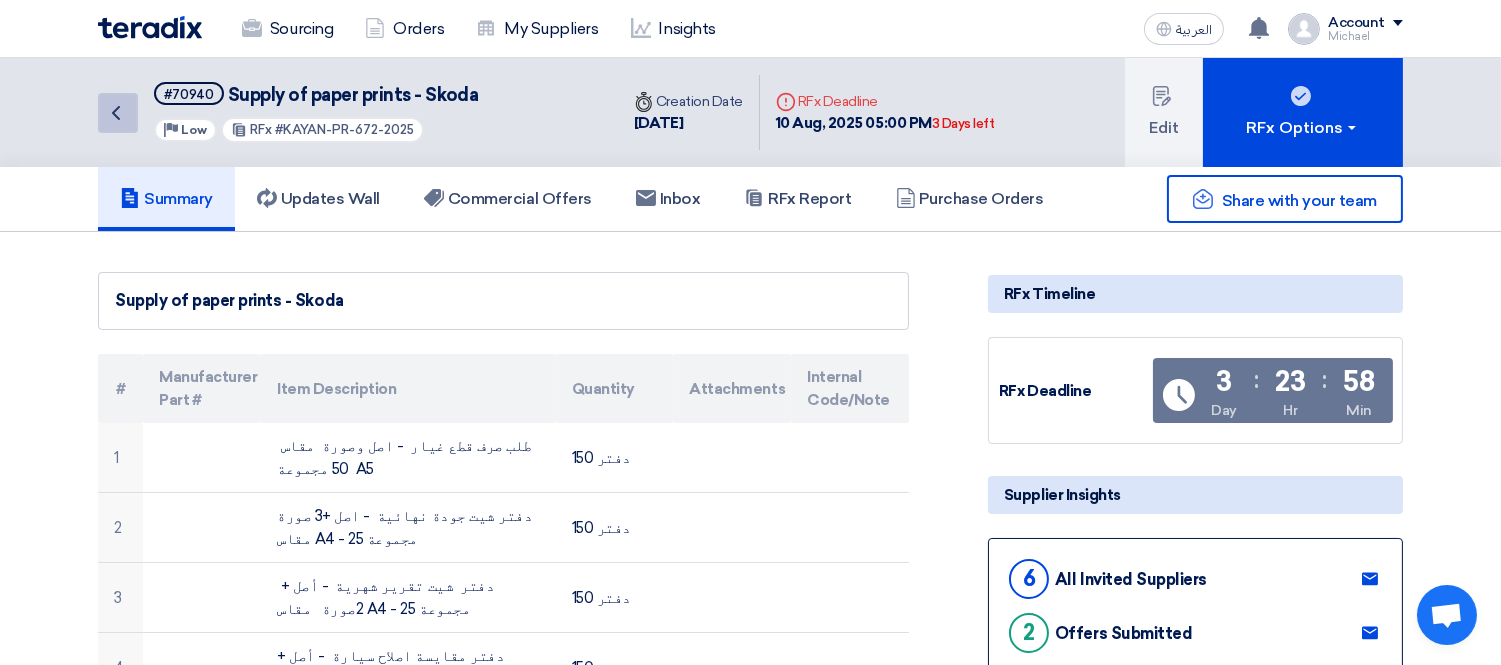 click on "Back" 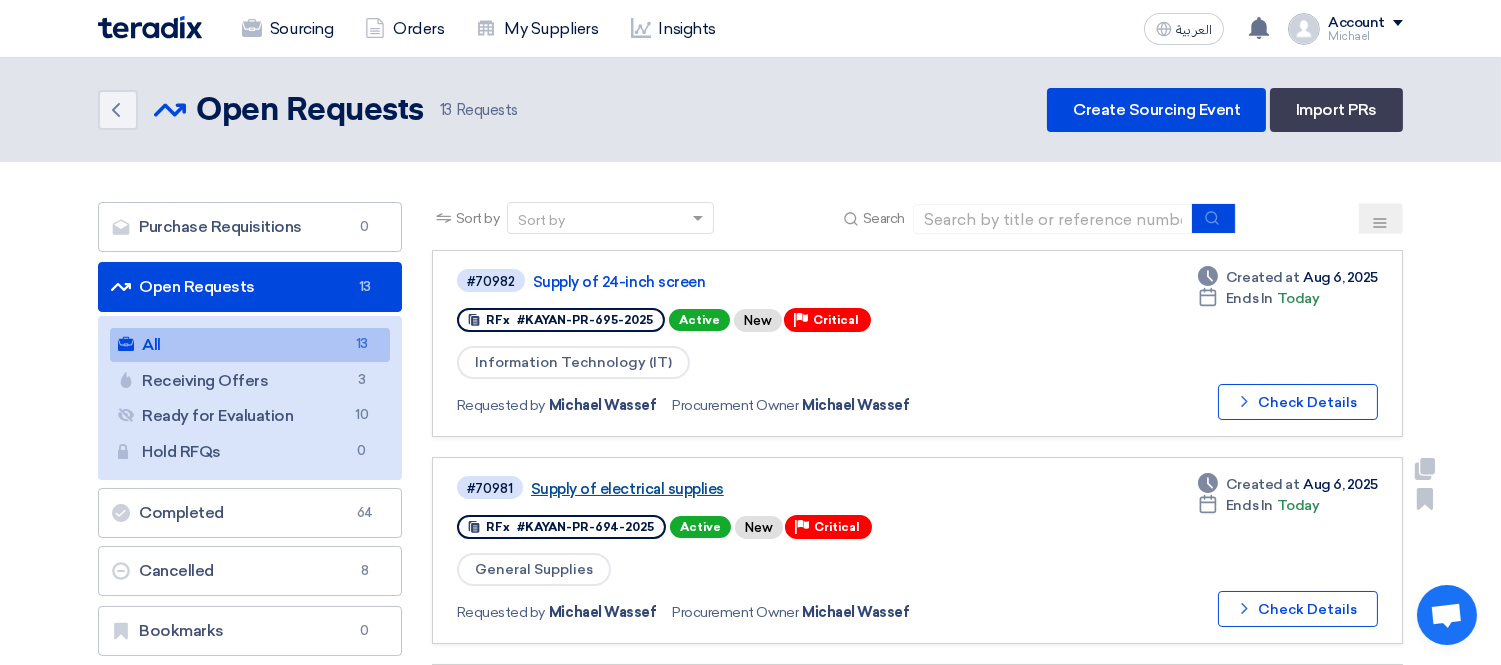 click on "Supply of electrical supplies" 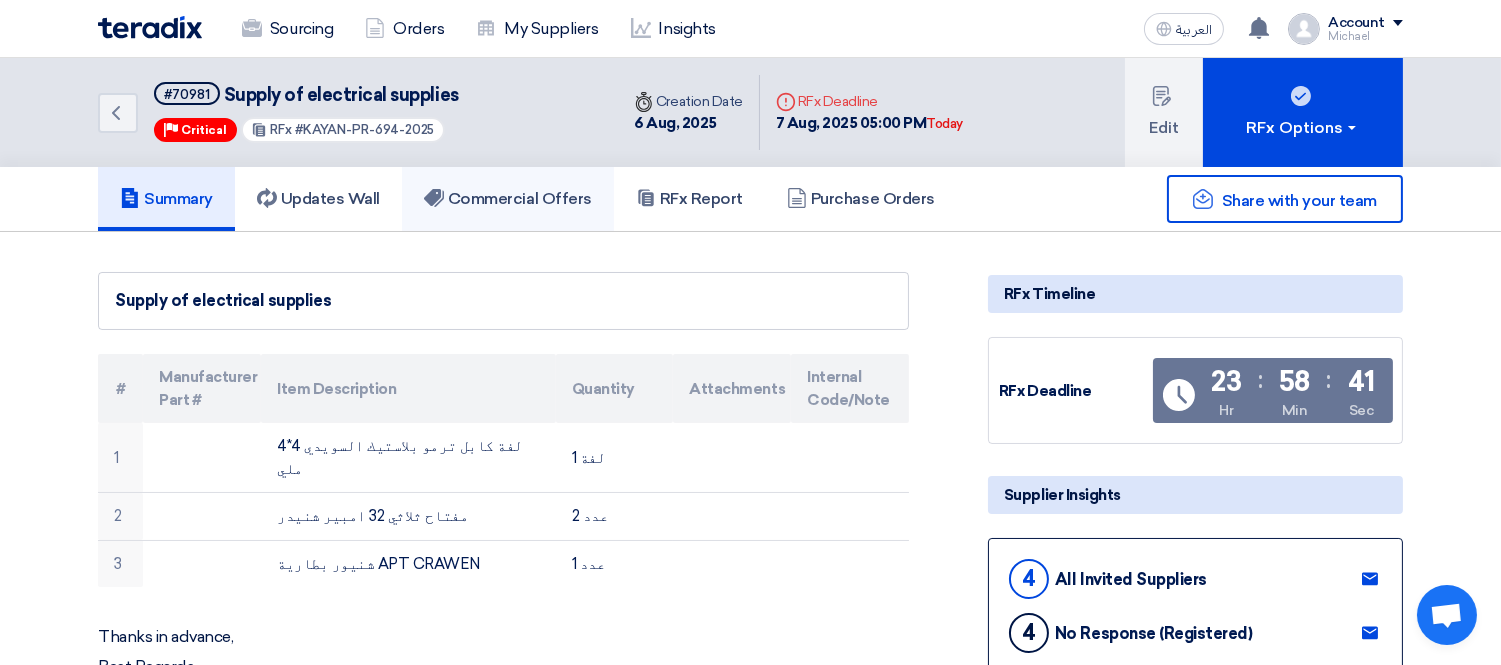 click on "Commercial Offers" 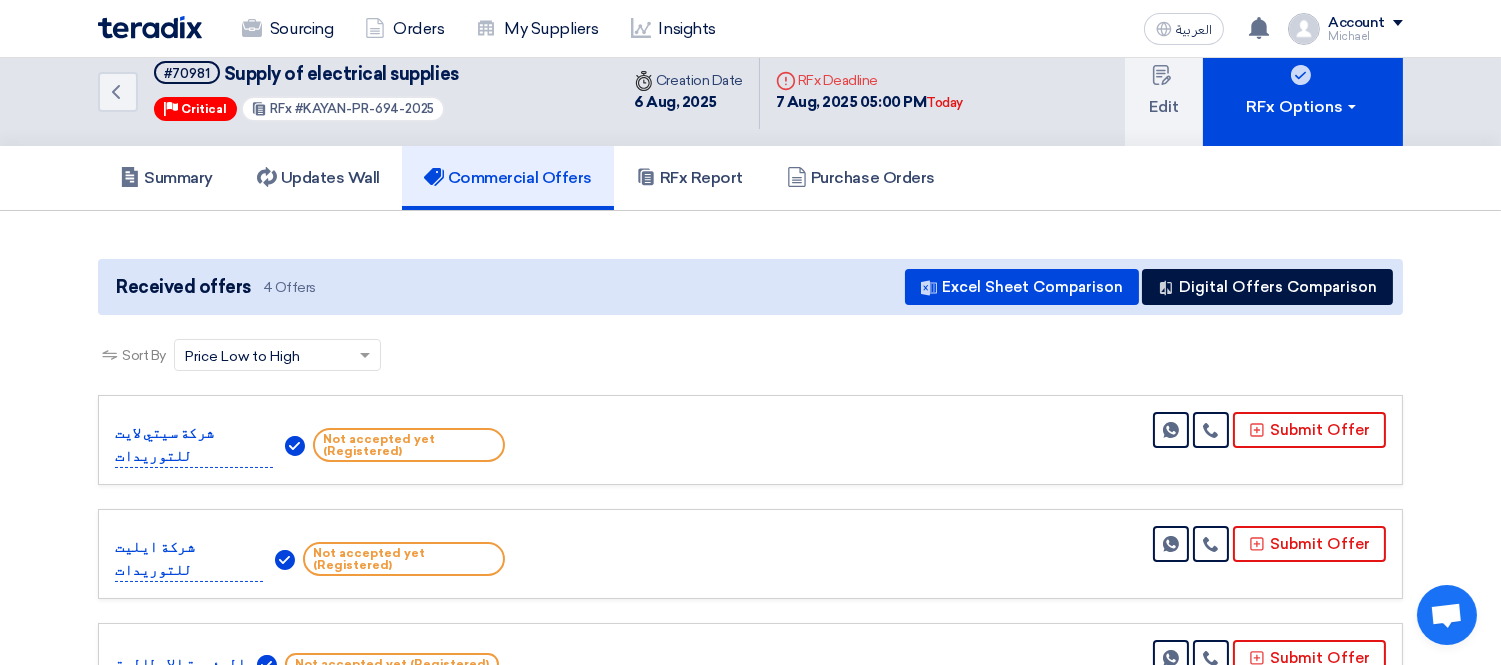 scroll, scrollTop: 0, scrollLeft: 0, axis: both 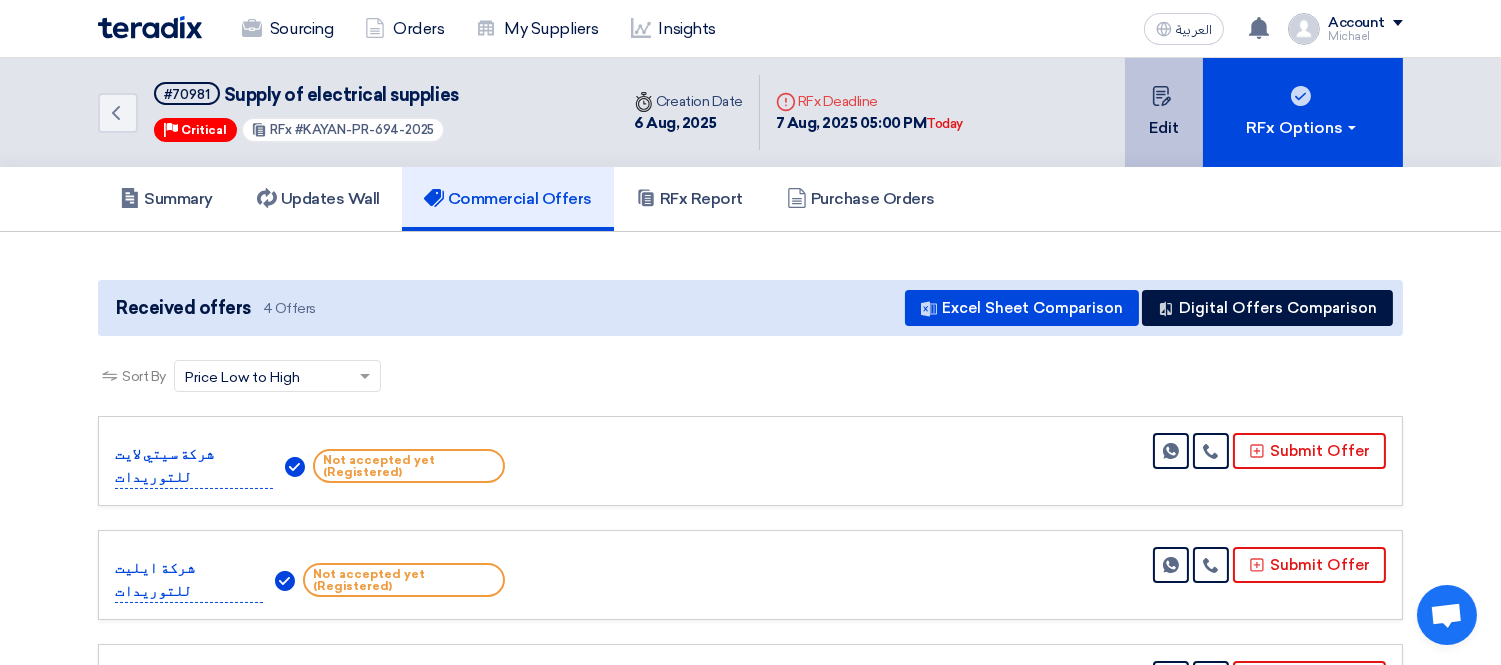 click on "Edit" 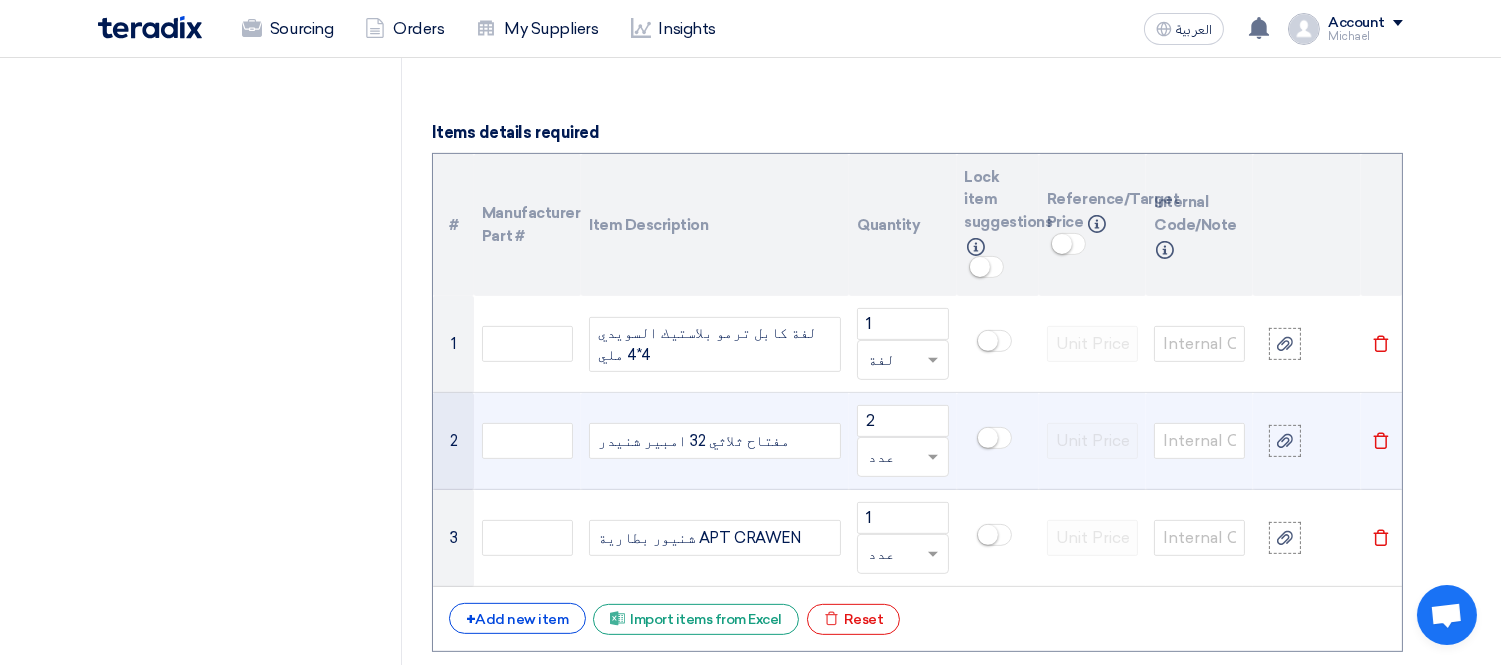 scroll, scrollTop: 1444, scrollLeft: 0, axis: vertical 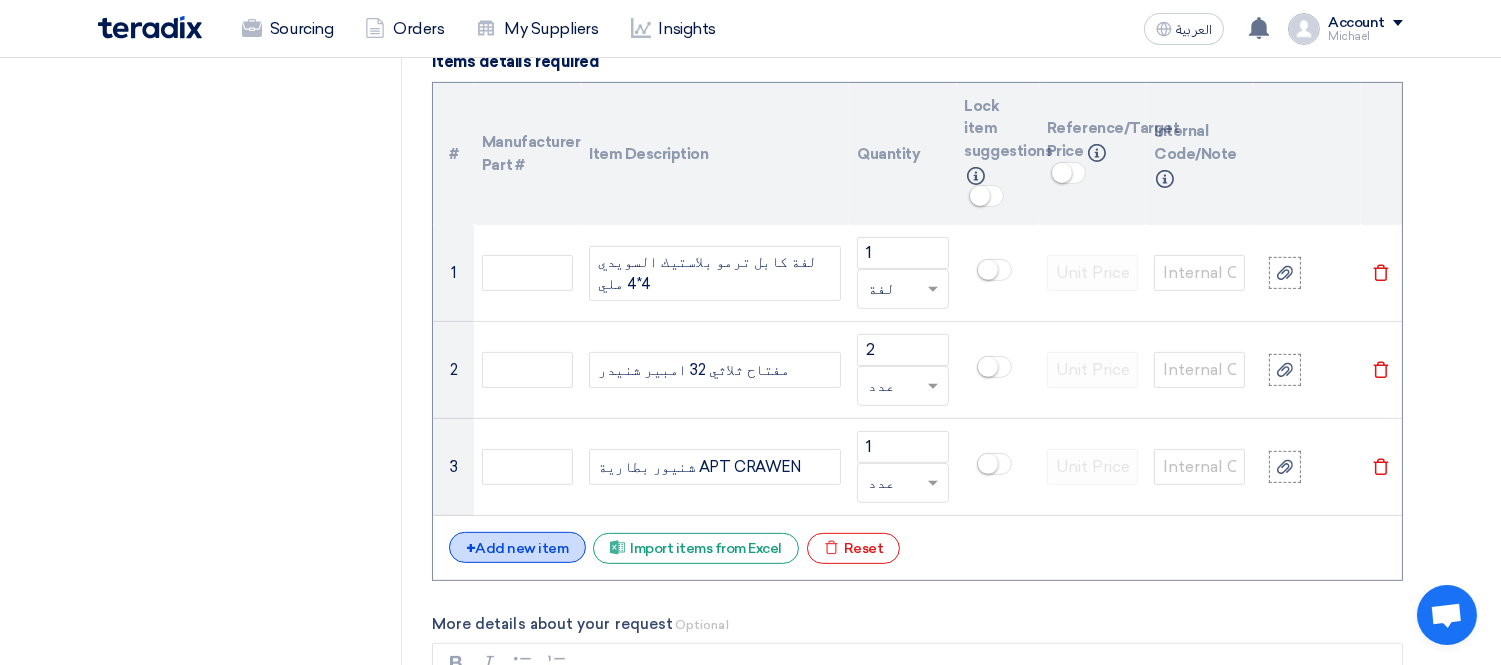 click on "+
Add new item" 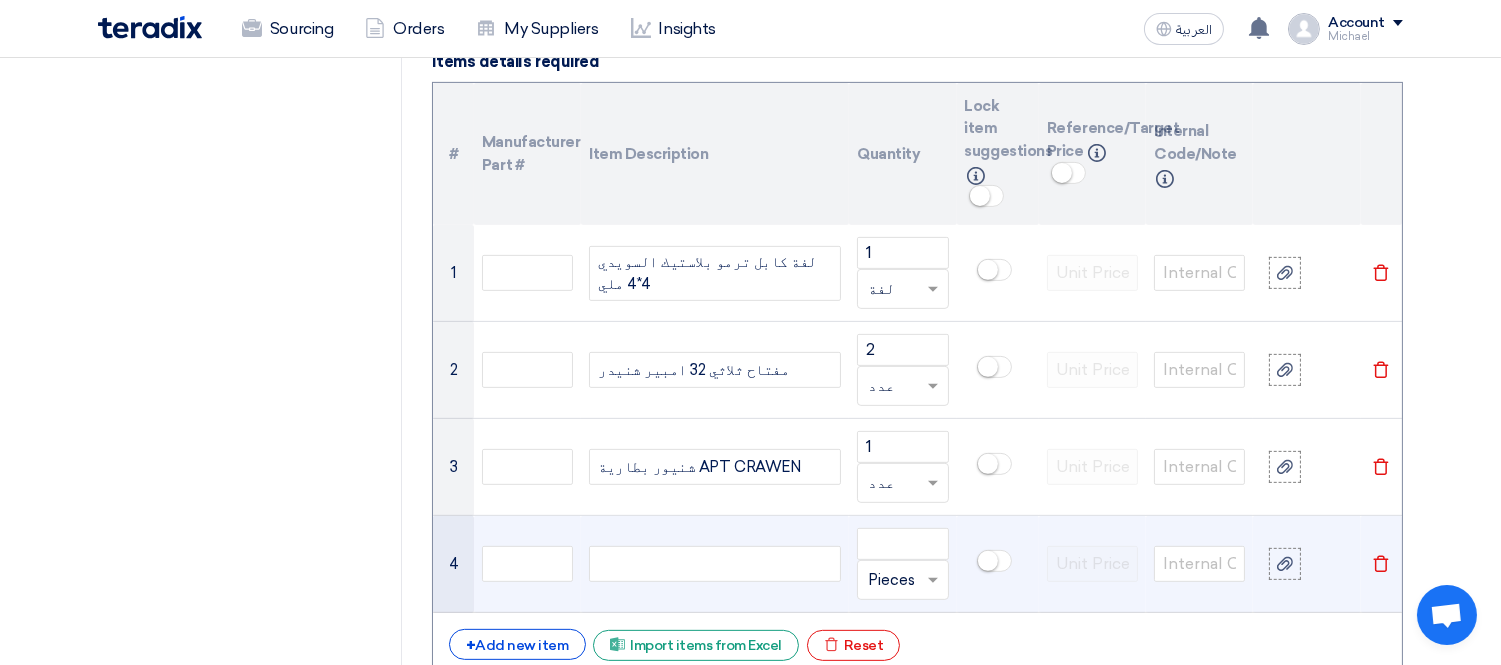 click 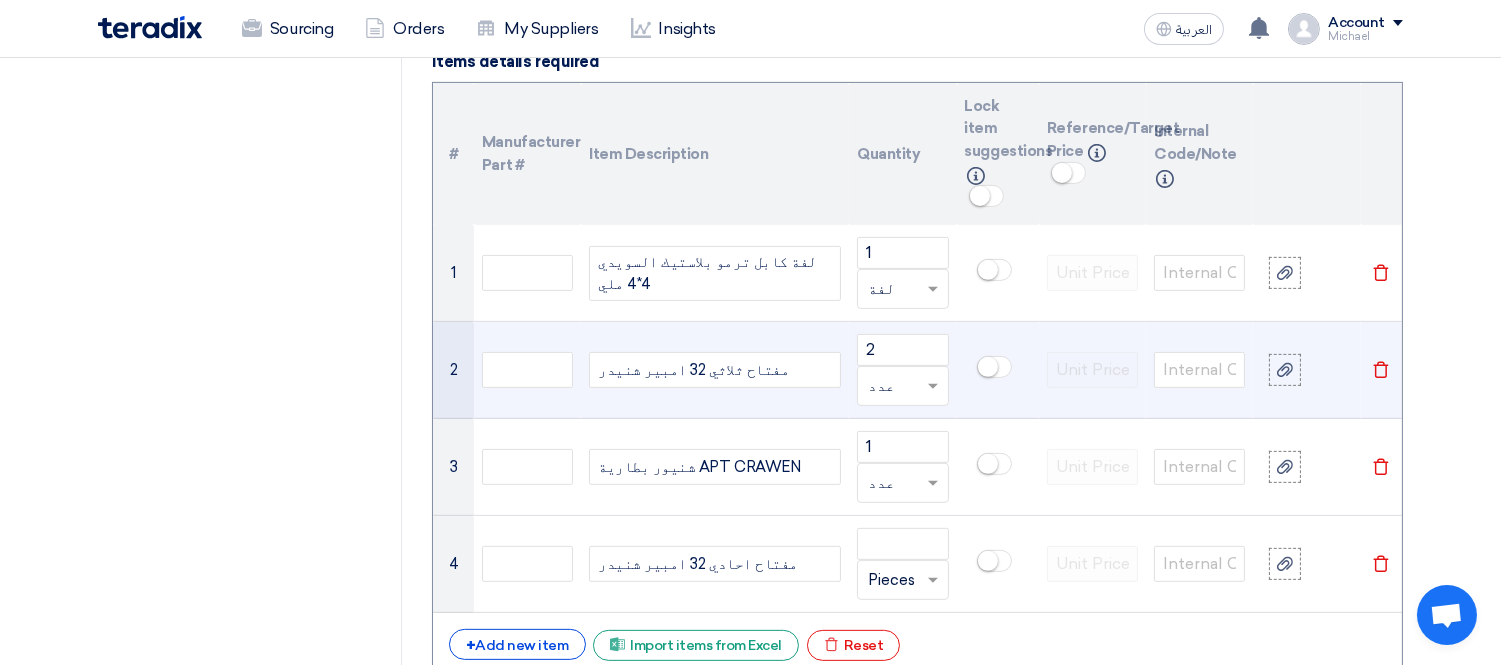 click on "مفتاح ثلاثي 32 امبير شنيدر" 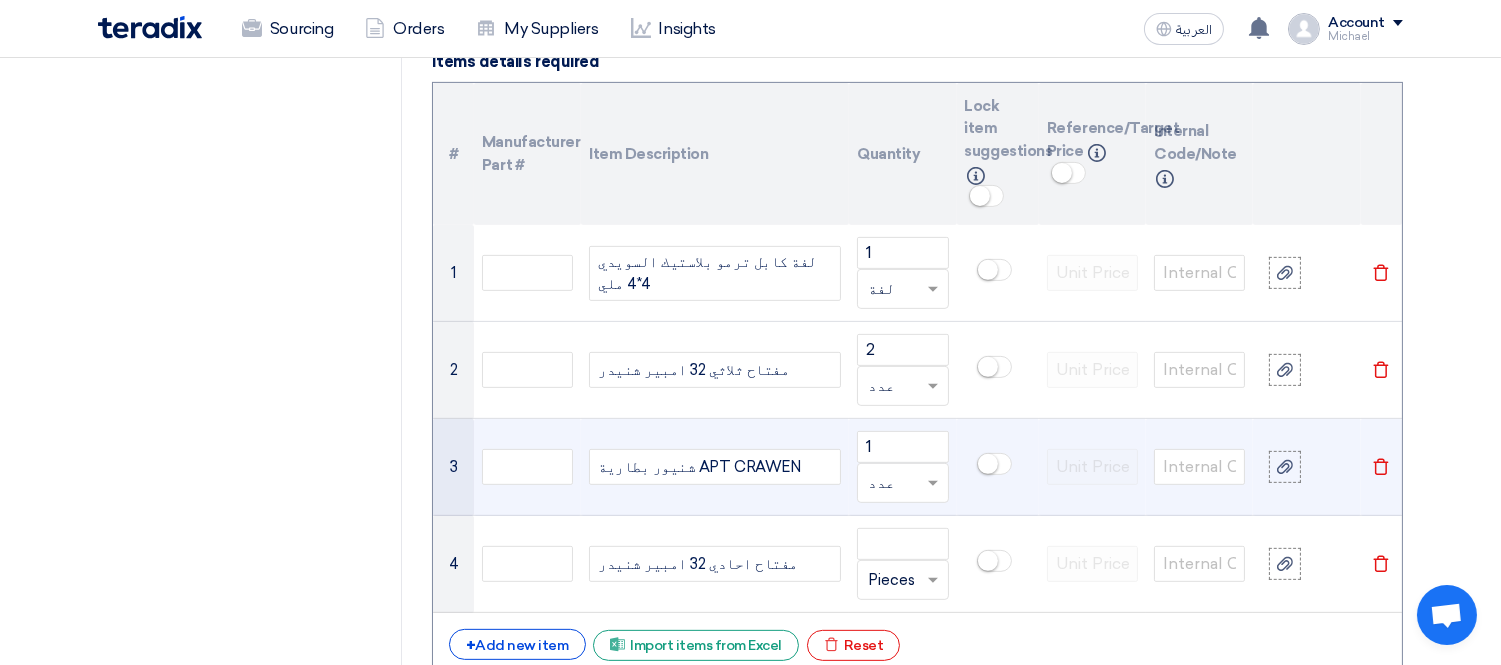 type 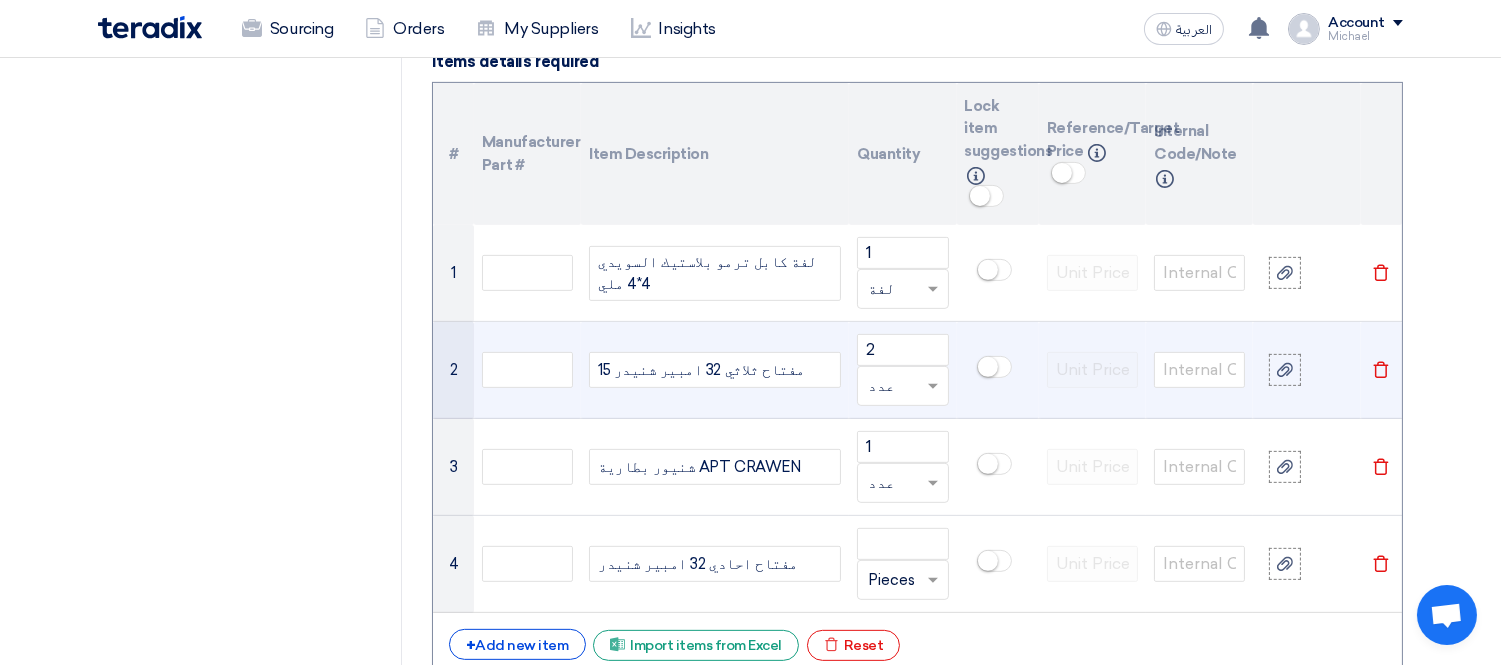 click on "15 مفتاح ثلاثي 32 امبير شنيدر" 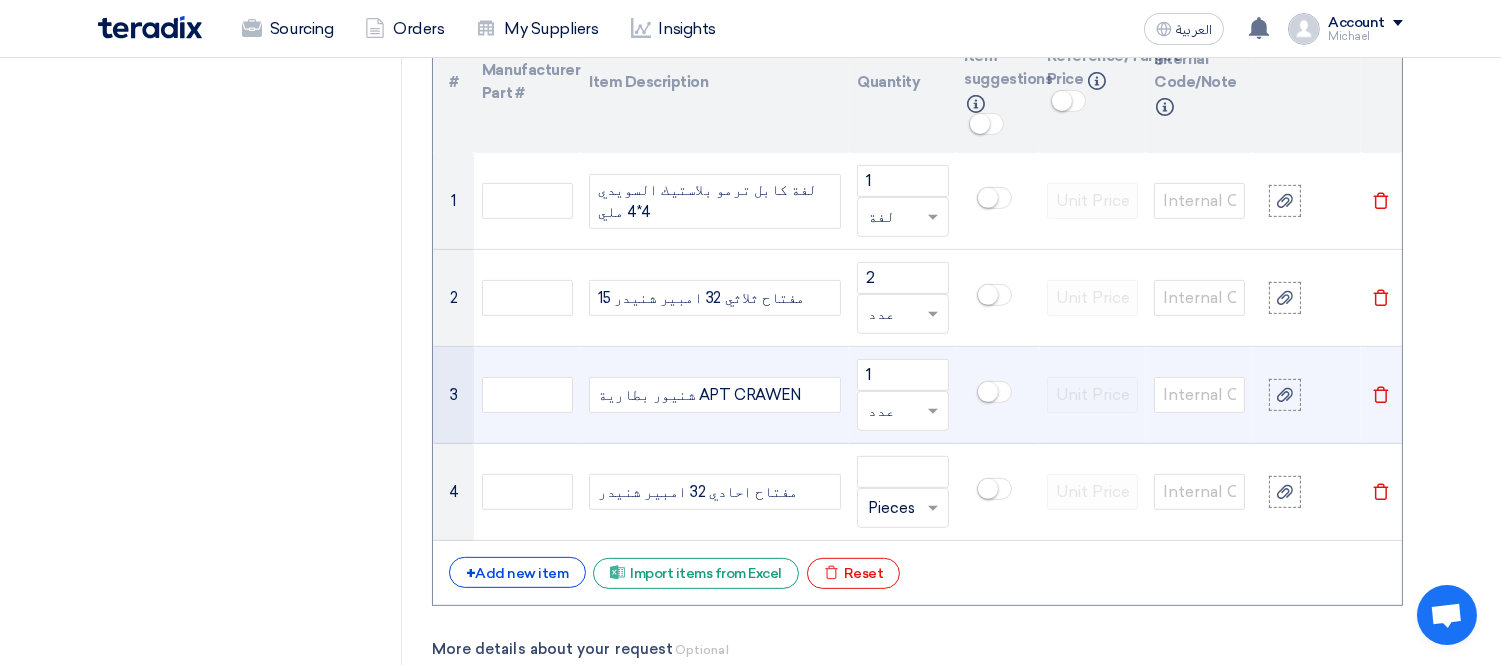scroll, scrollTop: 1555, scrollLeft: 0, axis: vertical 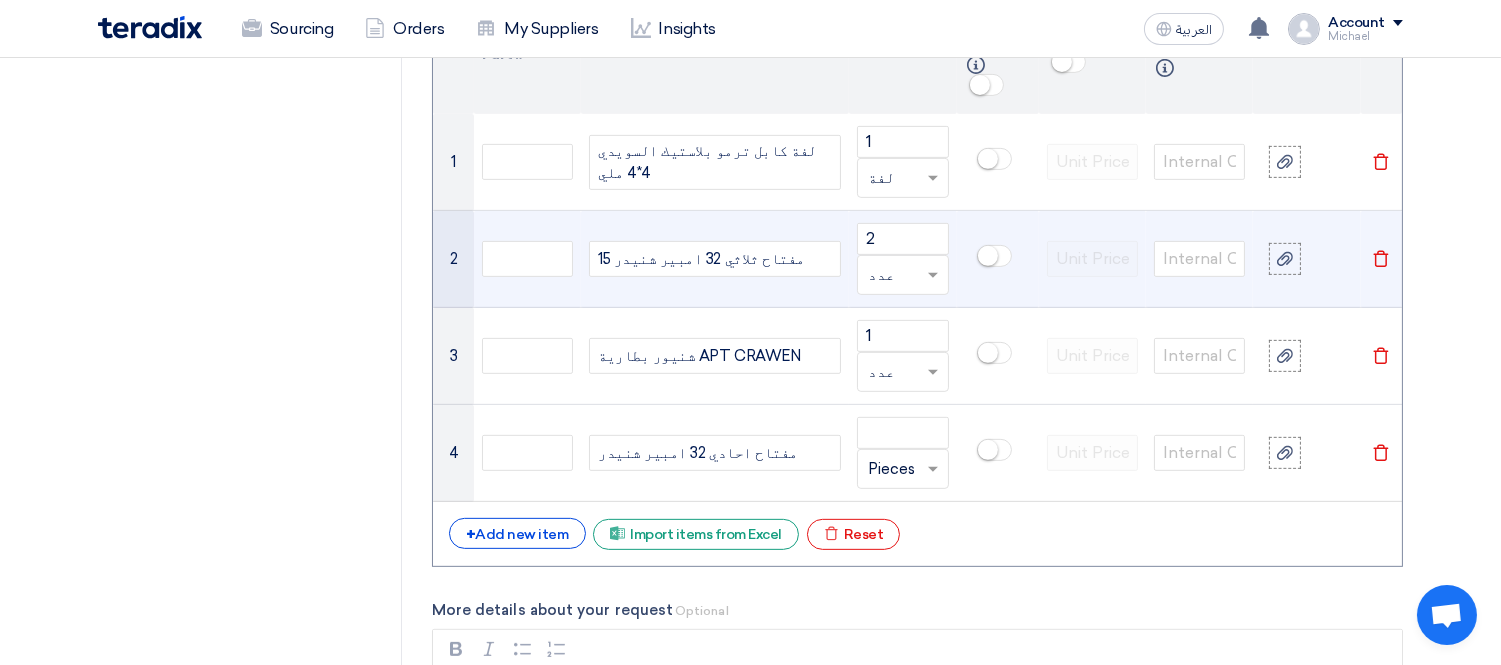 click on "15 مفتاح ثلاثي 32 امبير شنيدر" 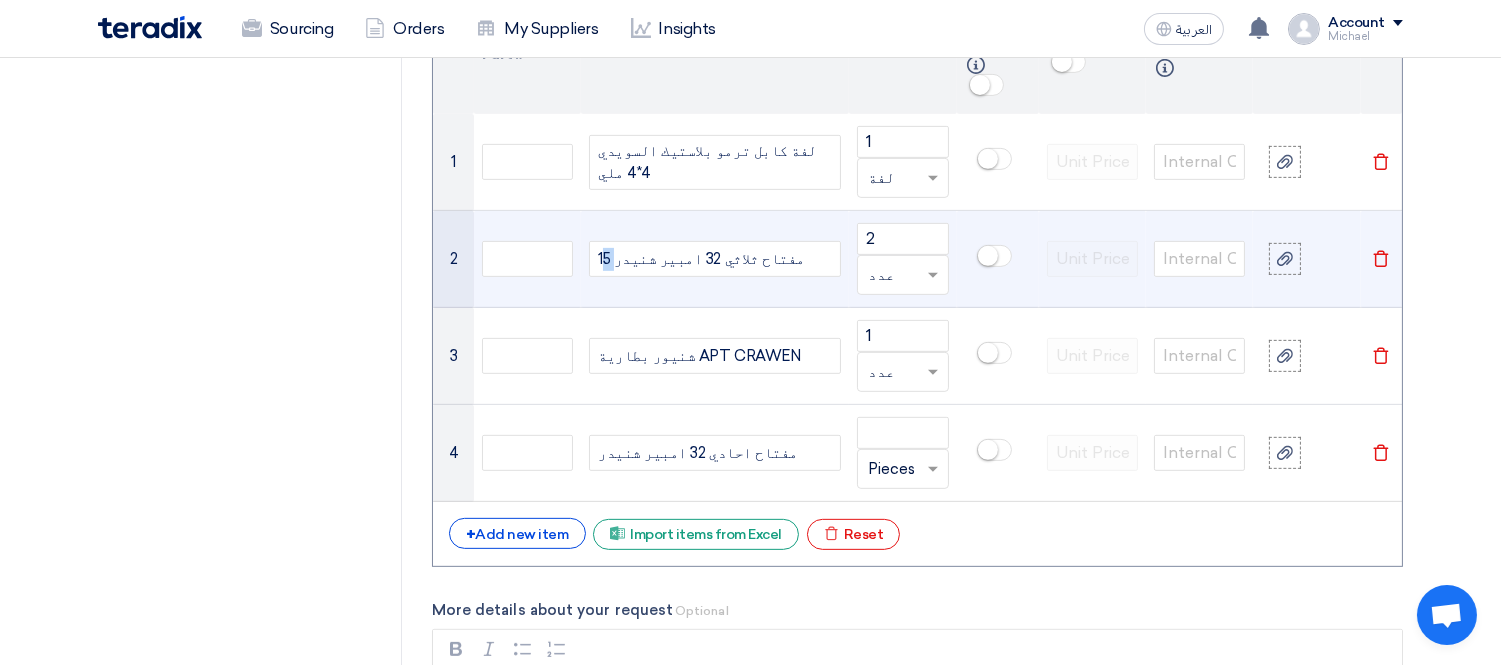 click on "15 مفتاح ثلاثي 32 امبير شنيدر" 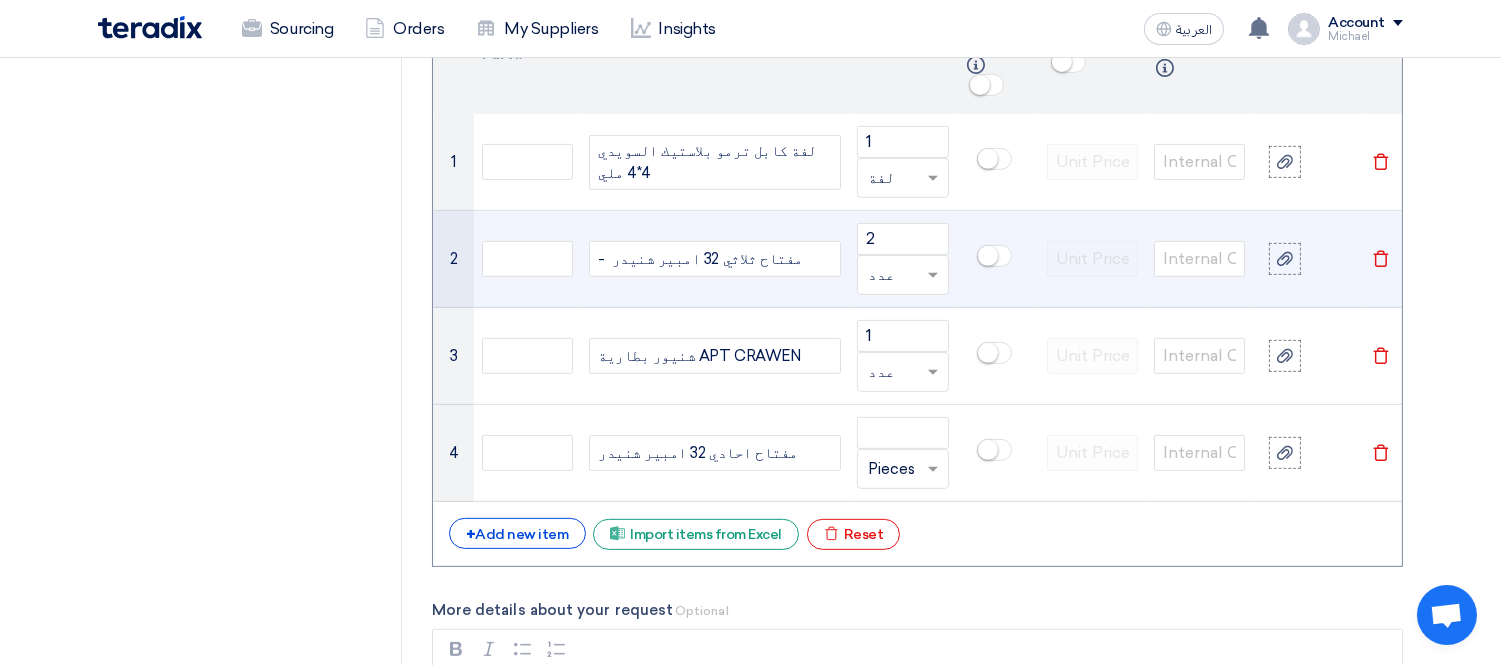 click on "-  مفتاح ثلاثي 32 امبير شنيدر" 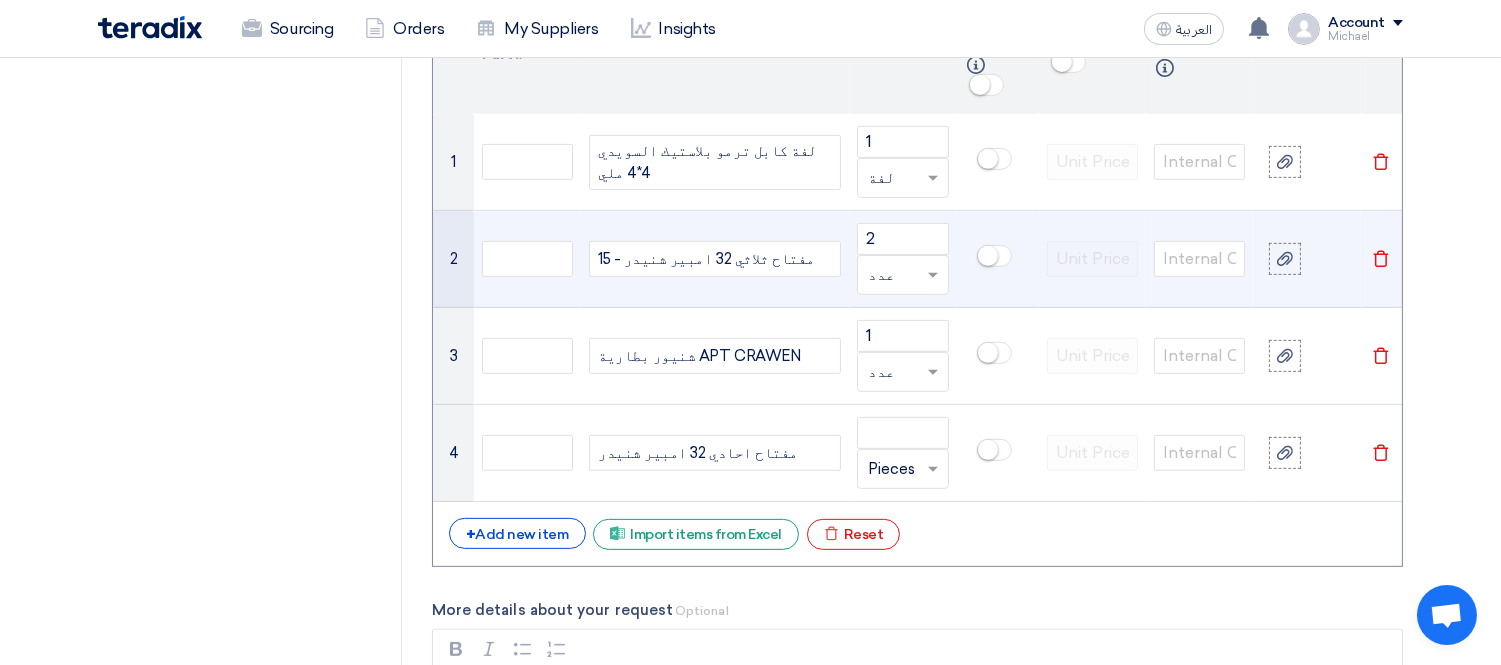 click on "15 - مفتاح ثلاثي 32 امبير شنيدر" 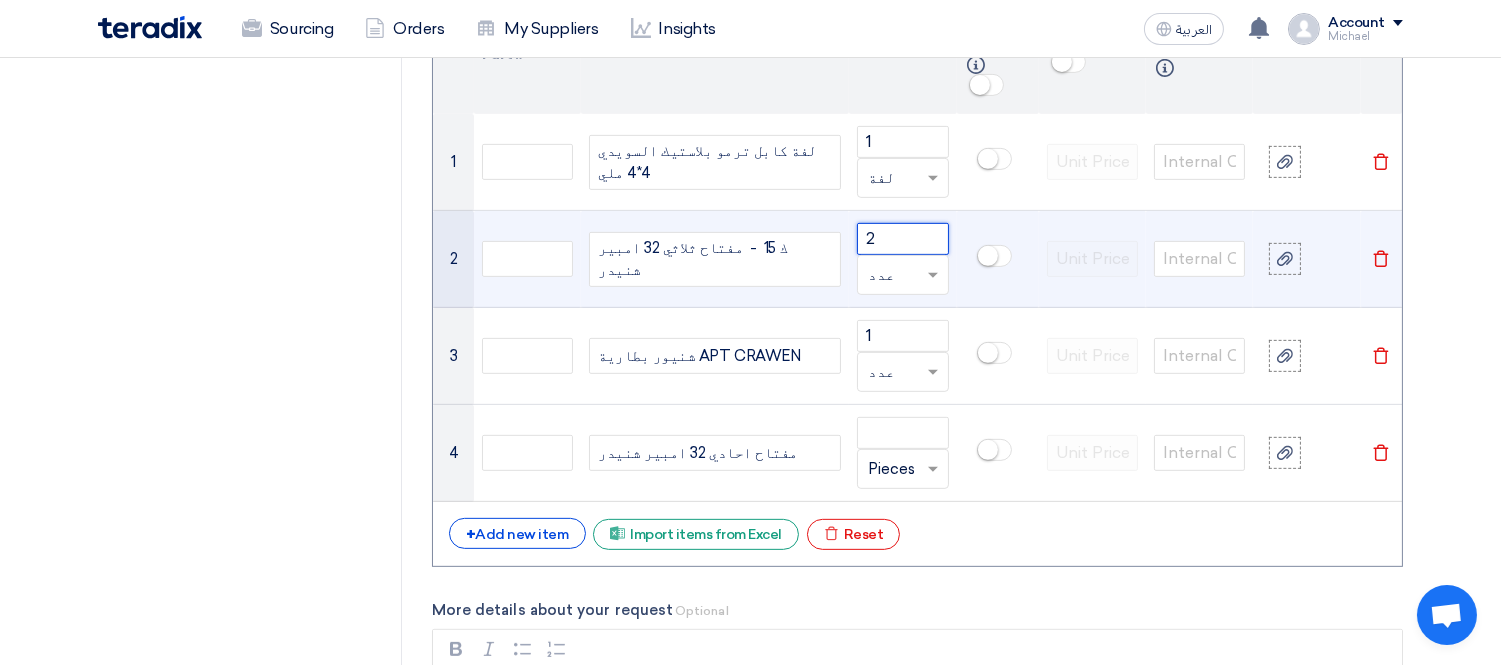 click on "2" 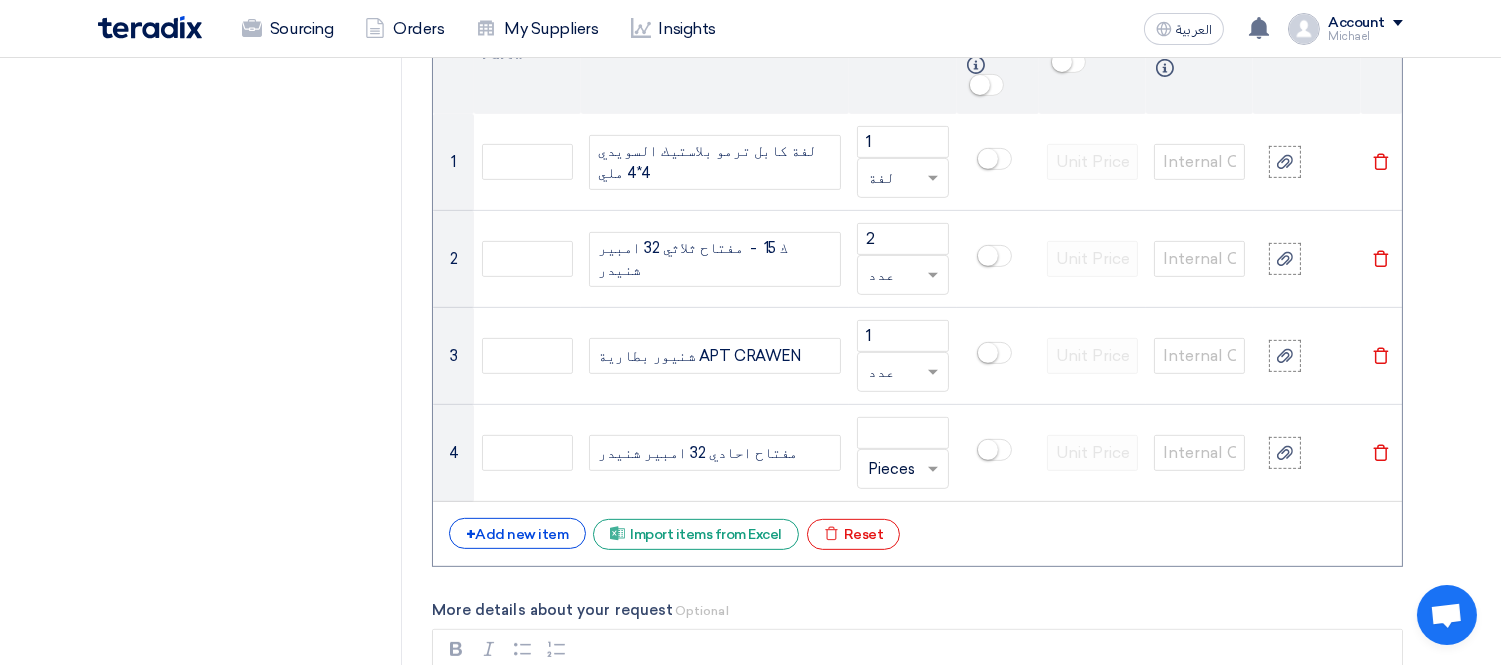 click on "RFQ Information
RFx Information
Invited Suppliers
Invited Supplier" 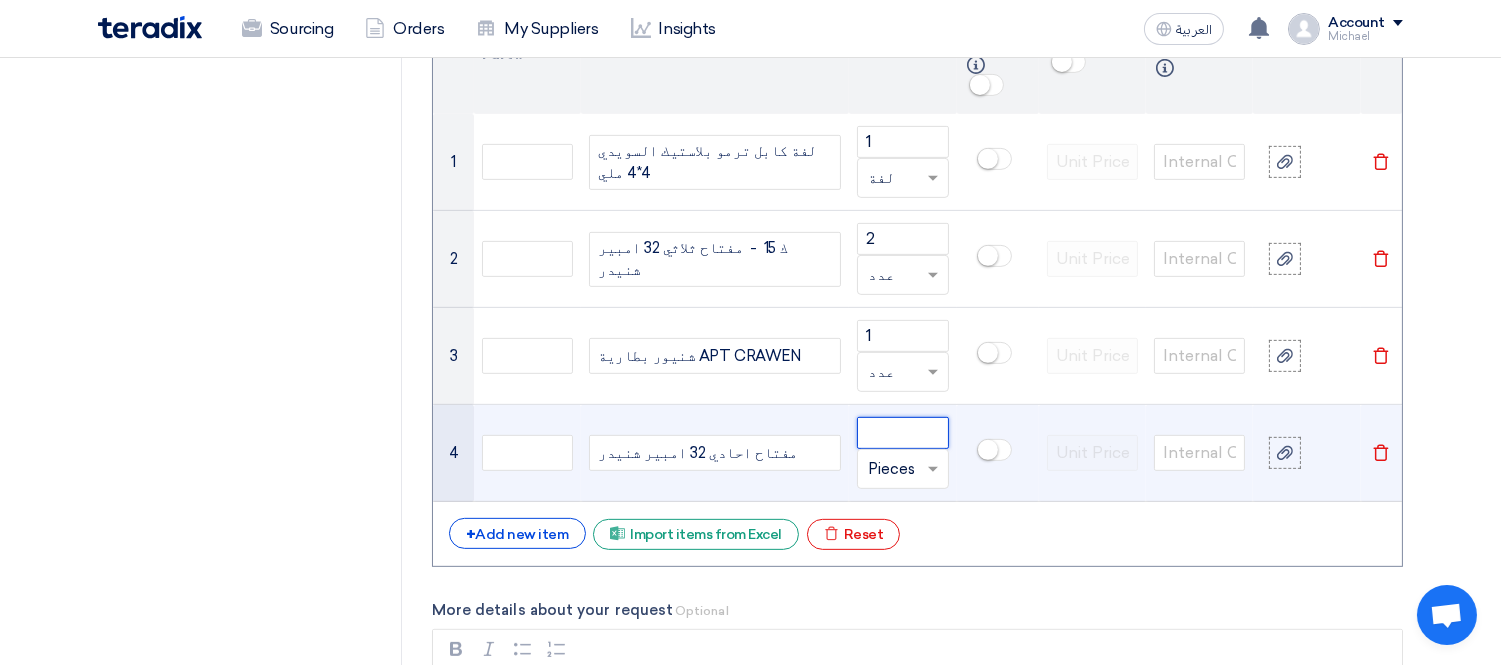 click 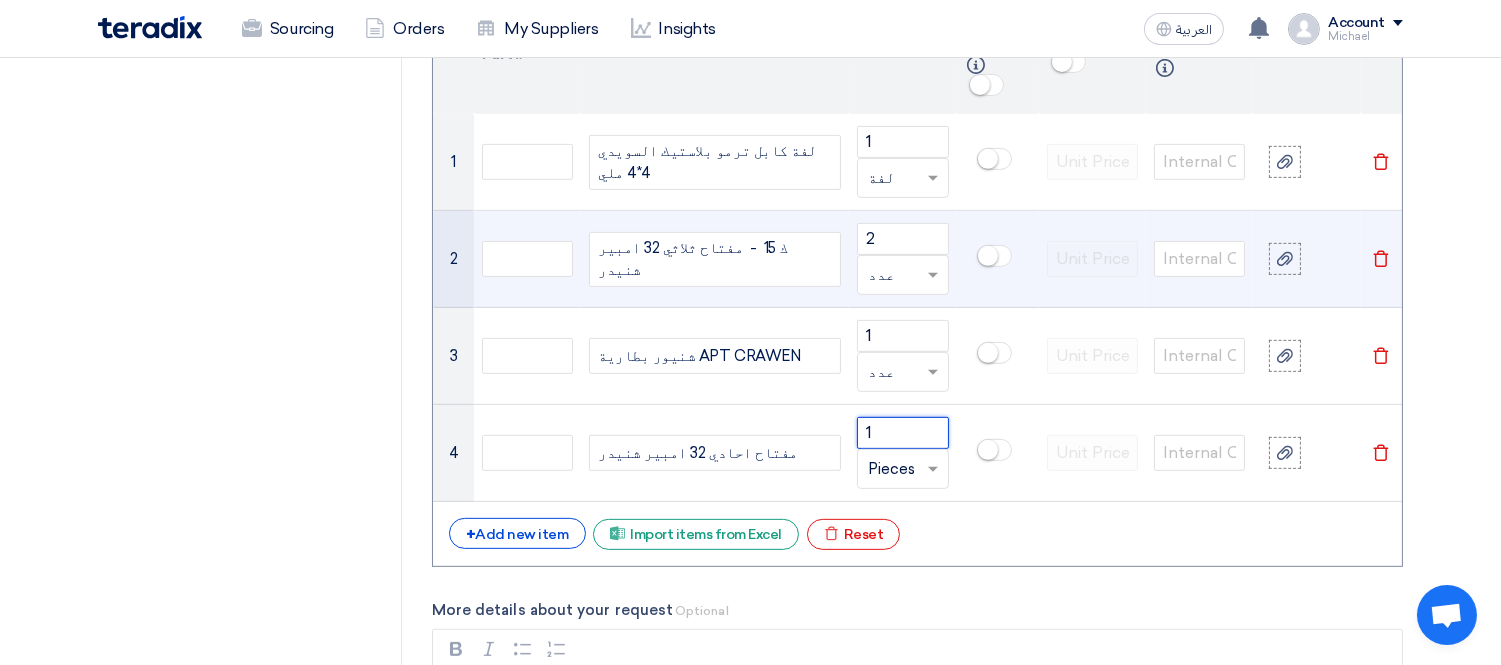 type on "1" 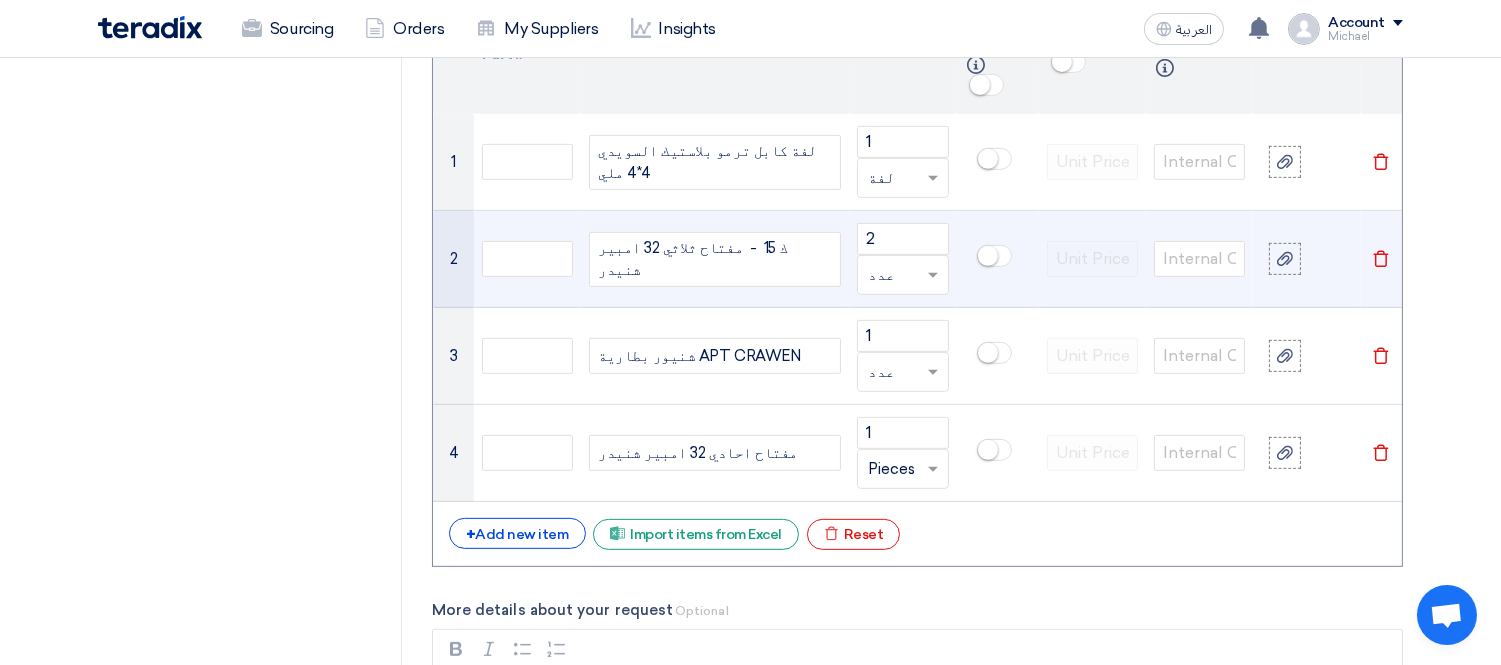 click on "ك 15  -  مفتاح ثلاثي 32 امبير شنيدر" 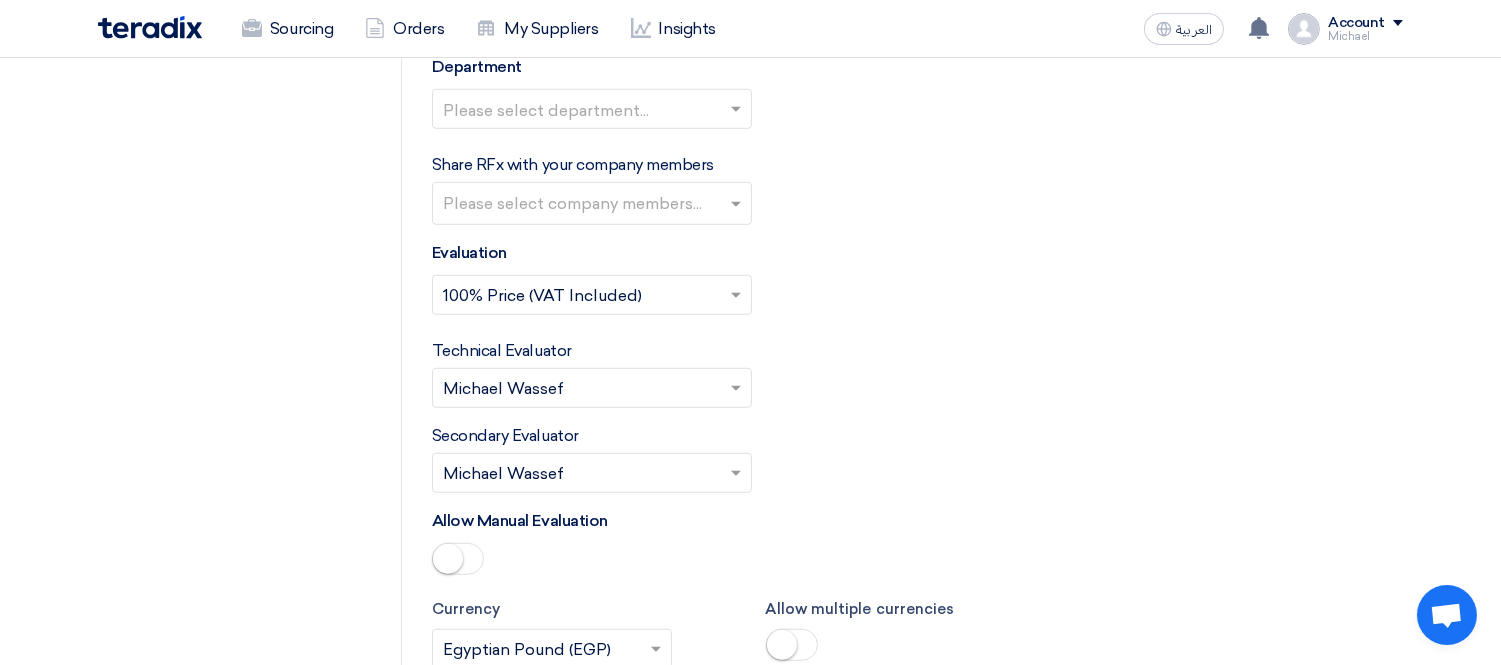 scroll, scrollTop: 2666, scrollLeft: 0, axis: vertical 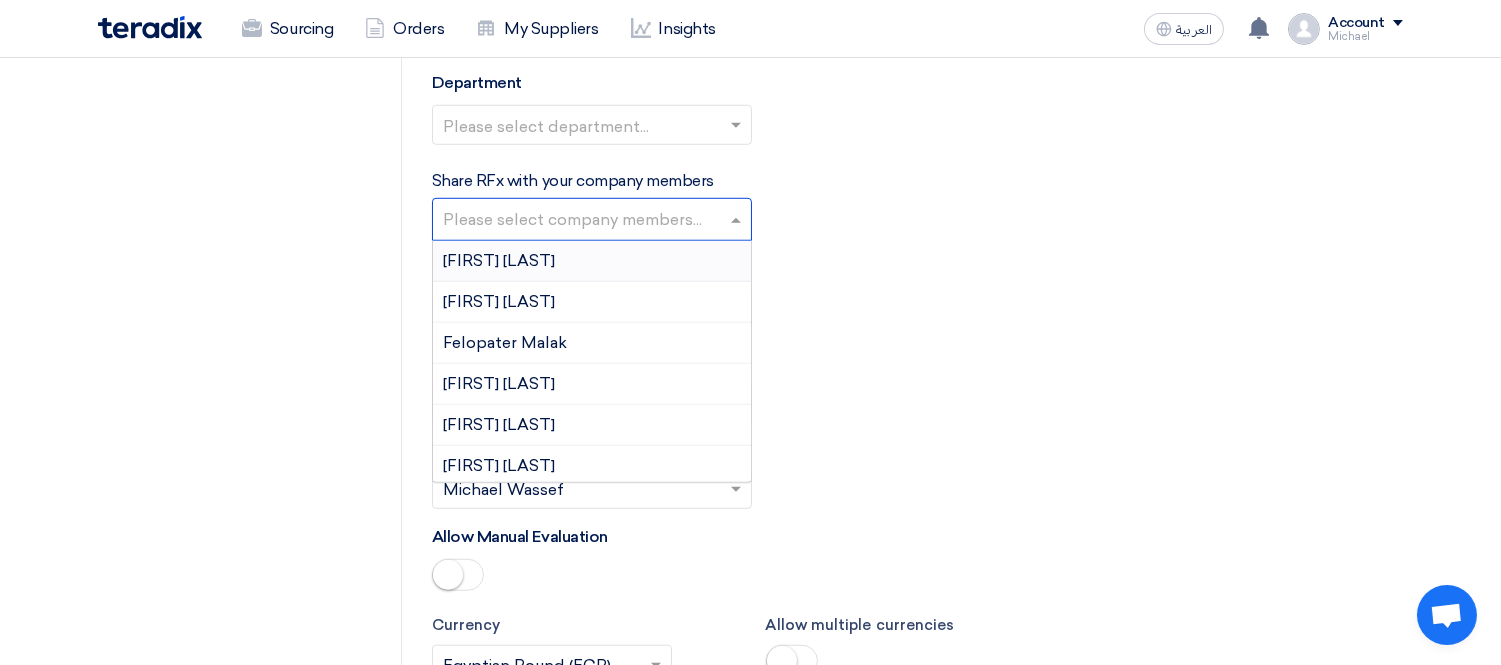 click at bounding box center (594, 221) 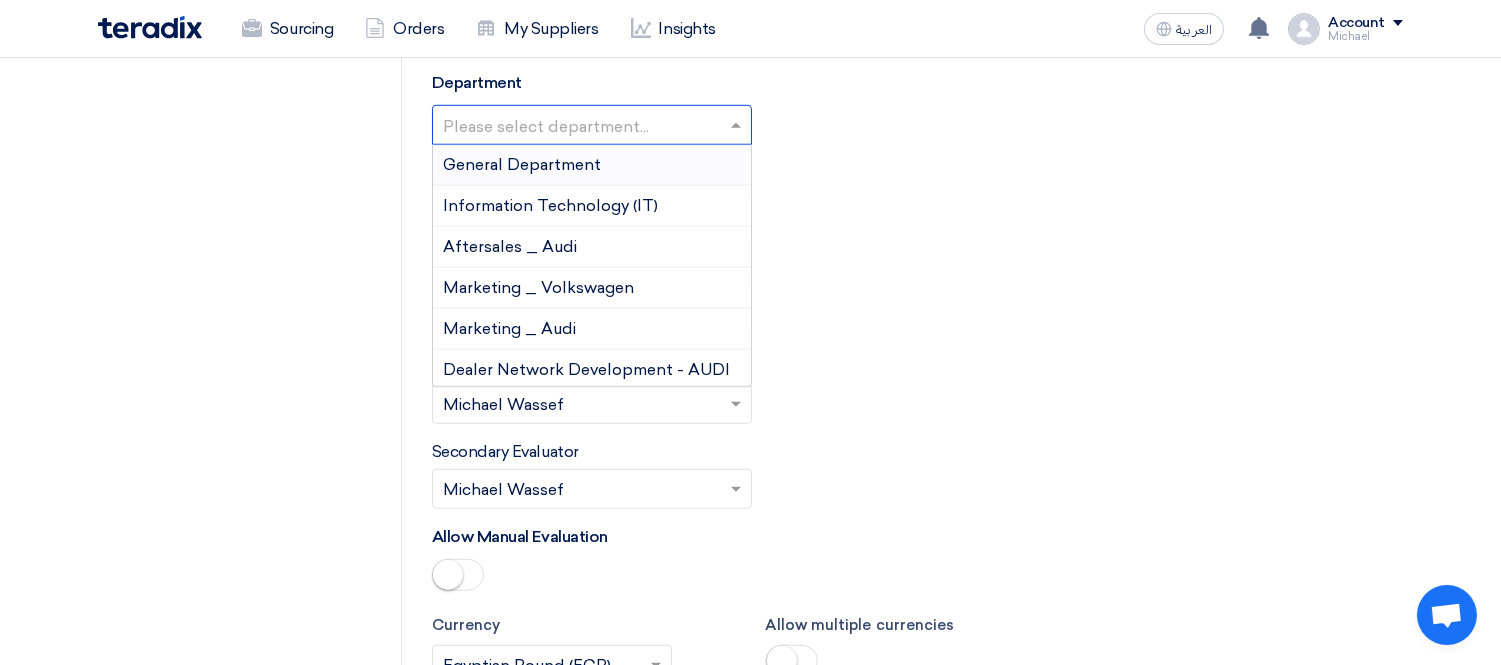 click 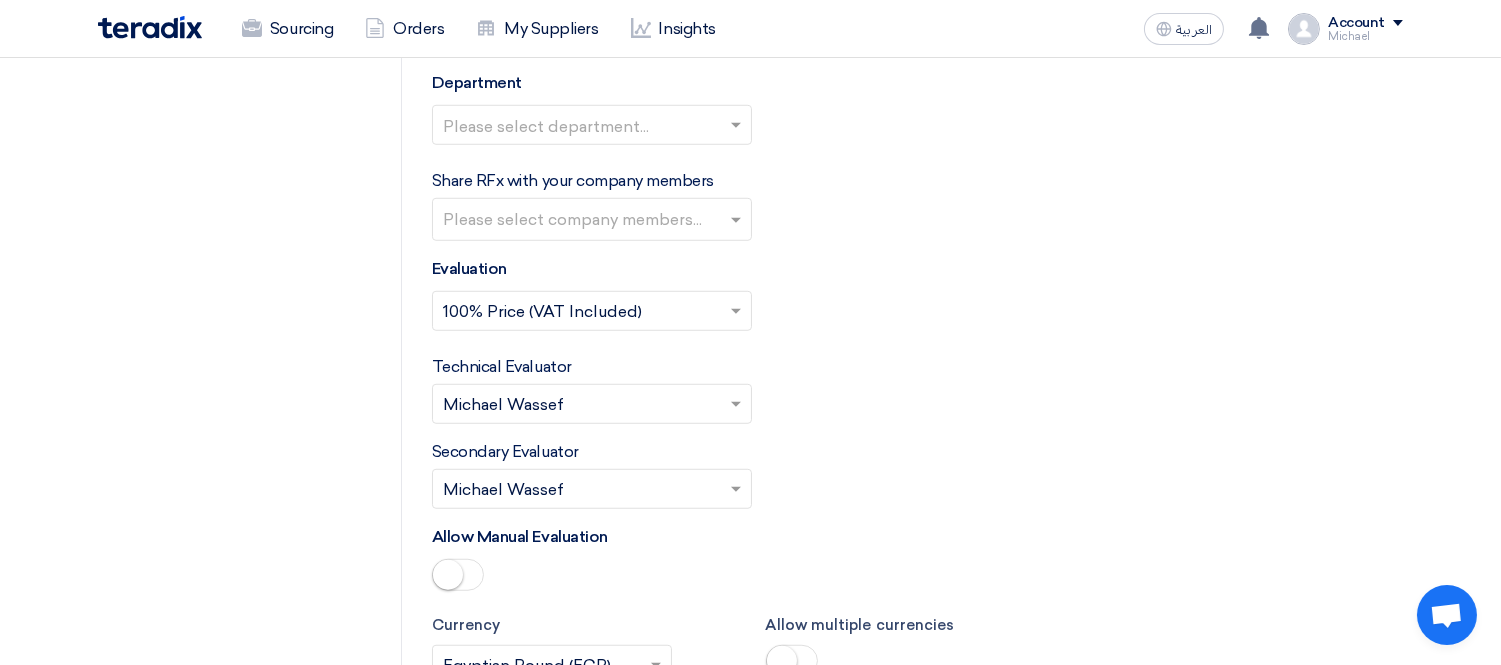 click on "Share RFx with your company members
Please select company members..." 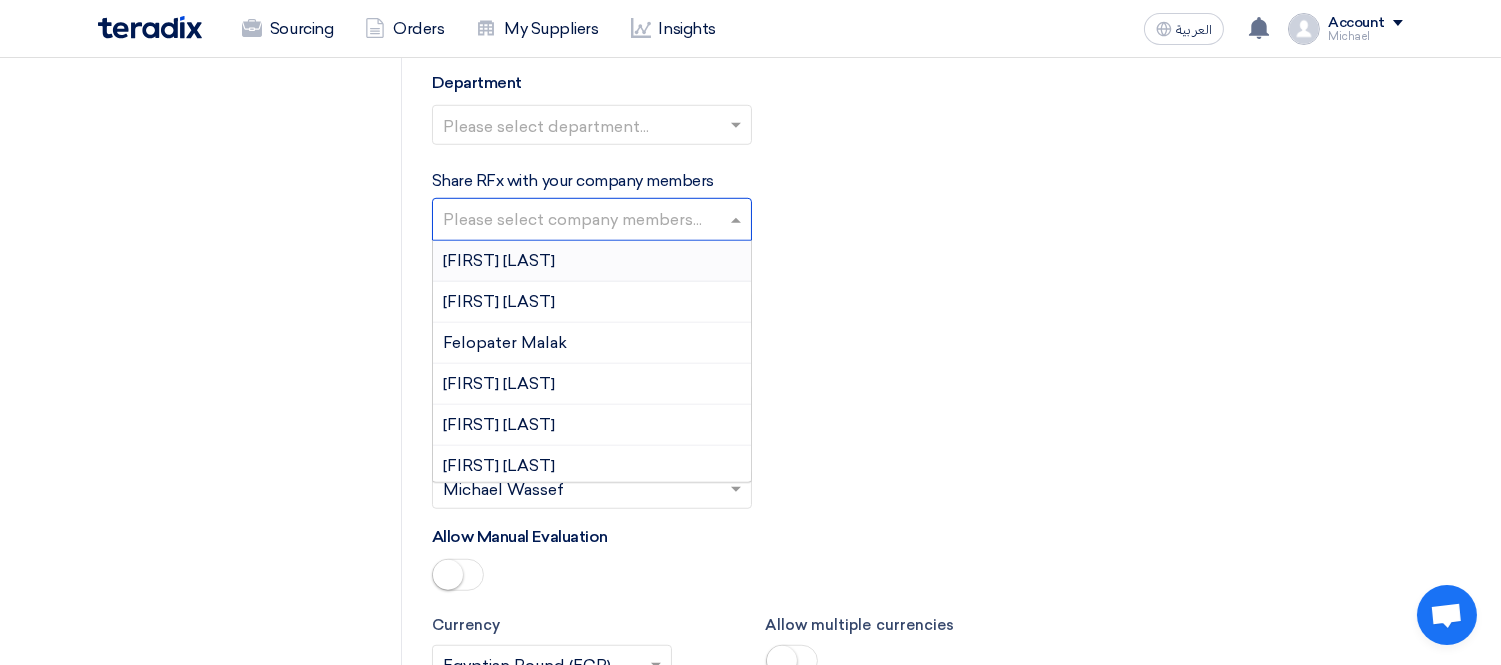 click at bounding box center (594, 221) 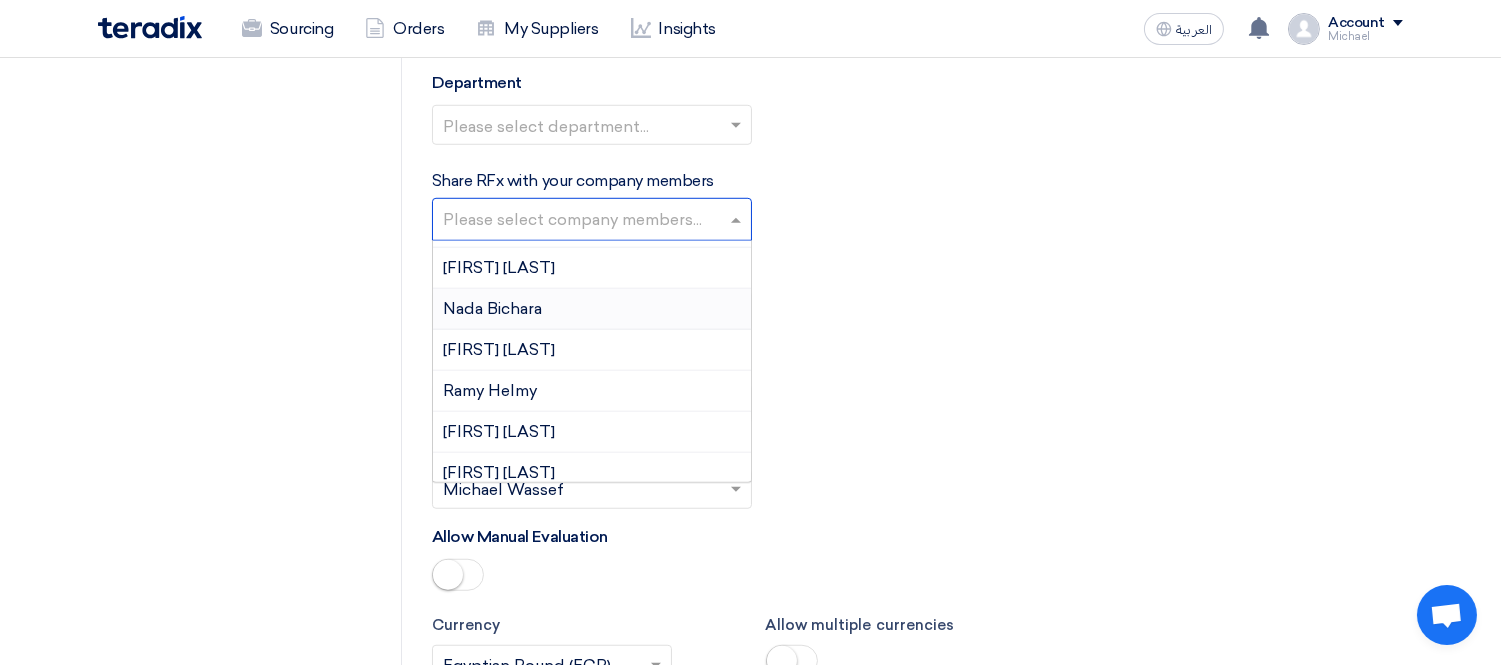 scroll, scrollTop: 333, scrollLeft: 0, axis: vertical 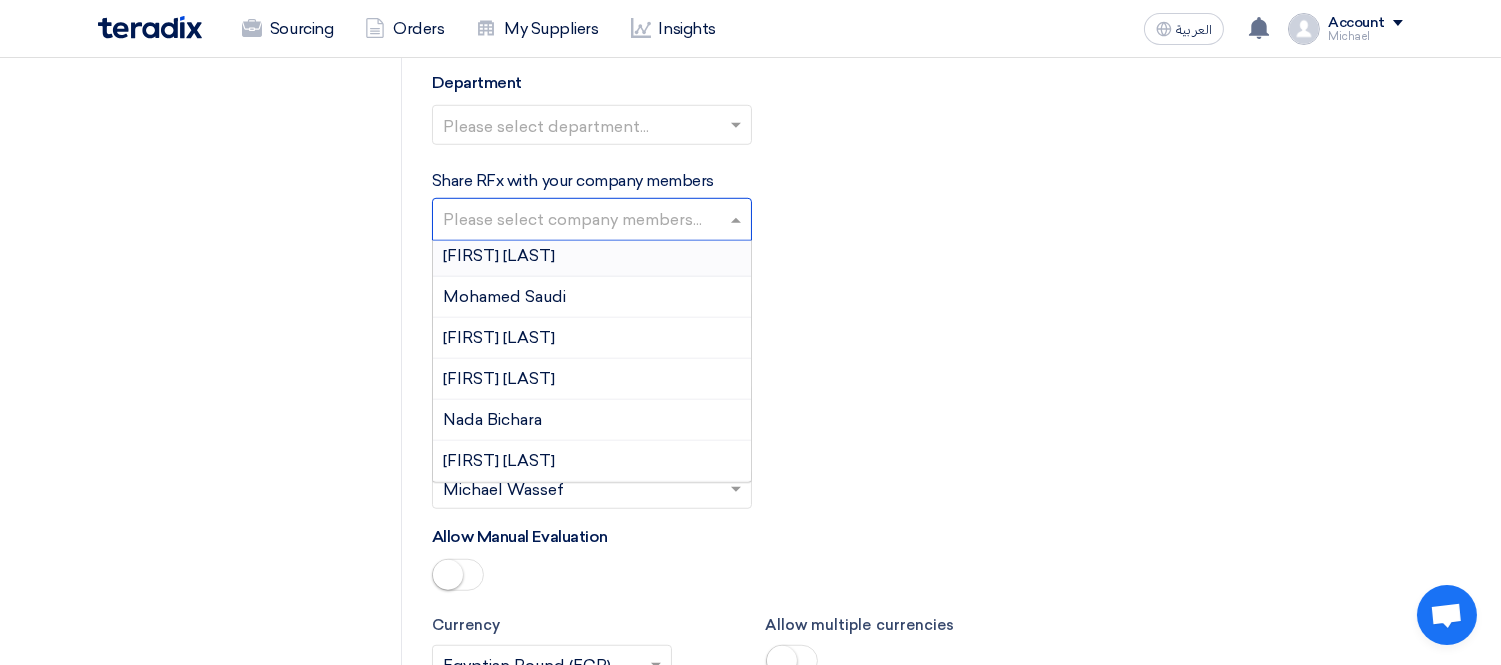 type on "ة" 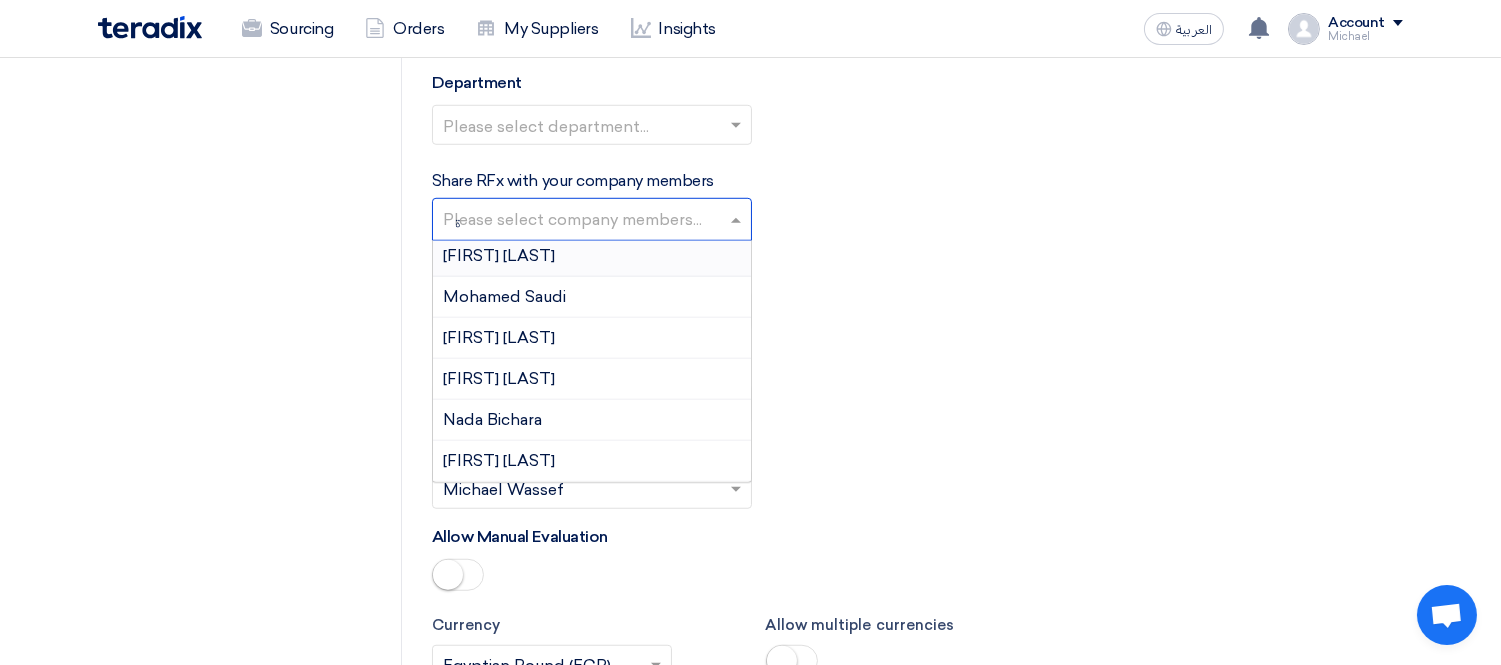 scroll, scrollTop: 0, scrollLeft: 0, axis: both 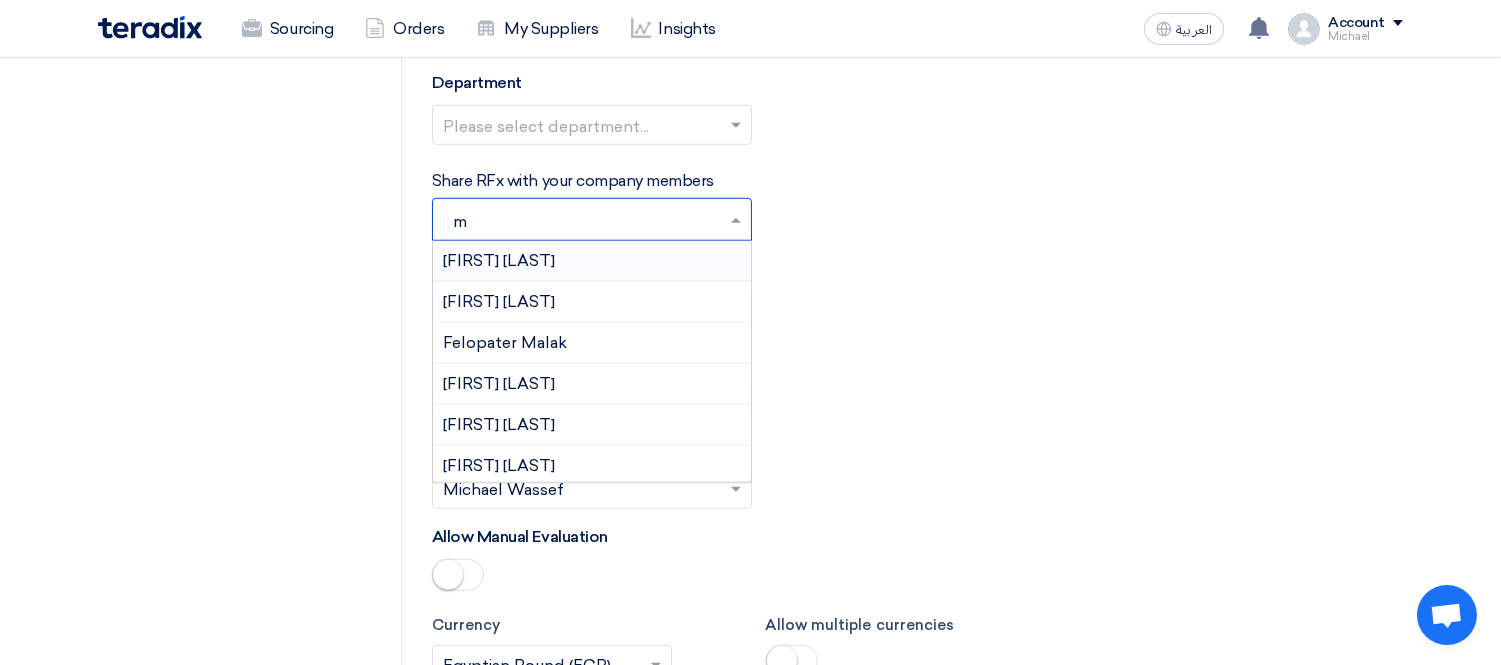 type on "mi" 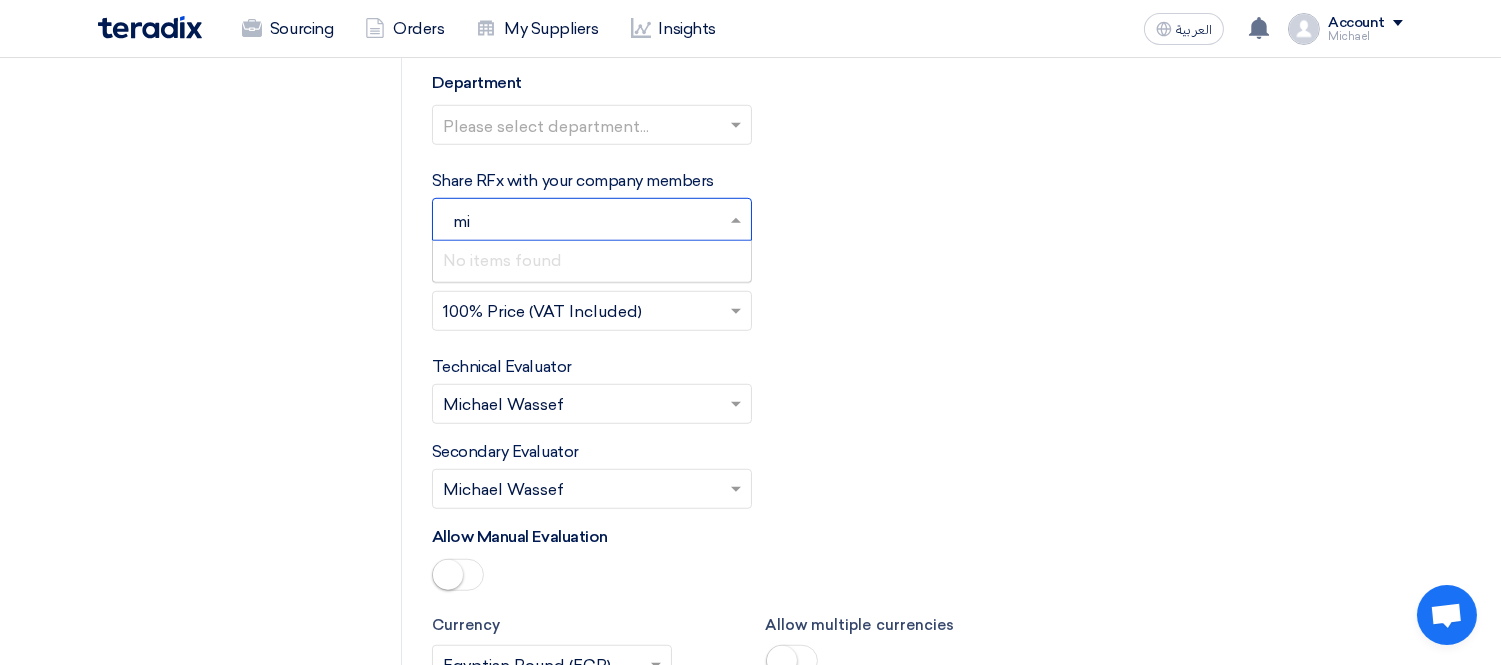 click on "No items found" at bounding box center [592, 261] 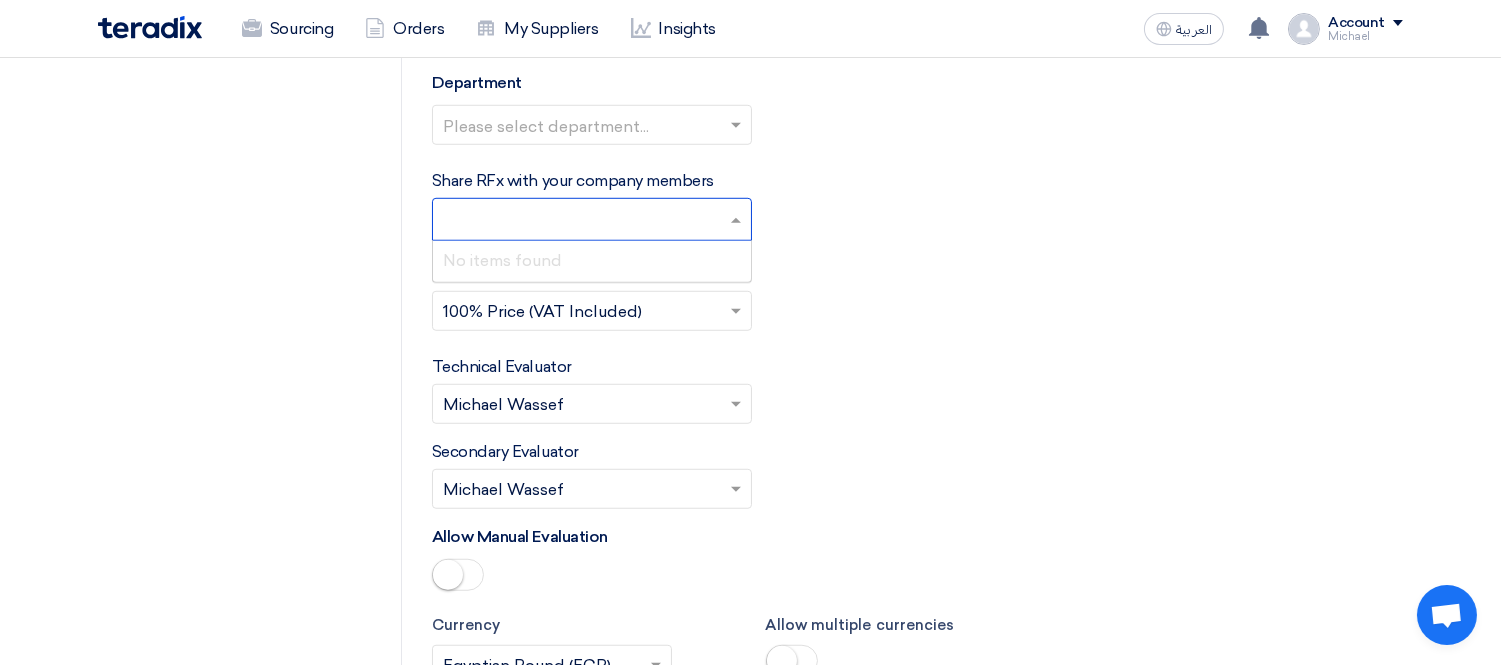 click on "Select Evaluation...
×
100% Price (VAT Included)
×" 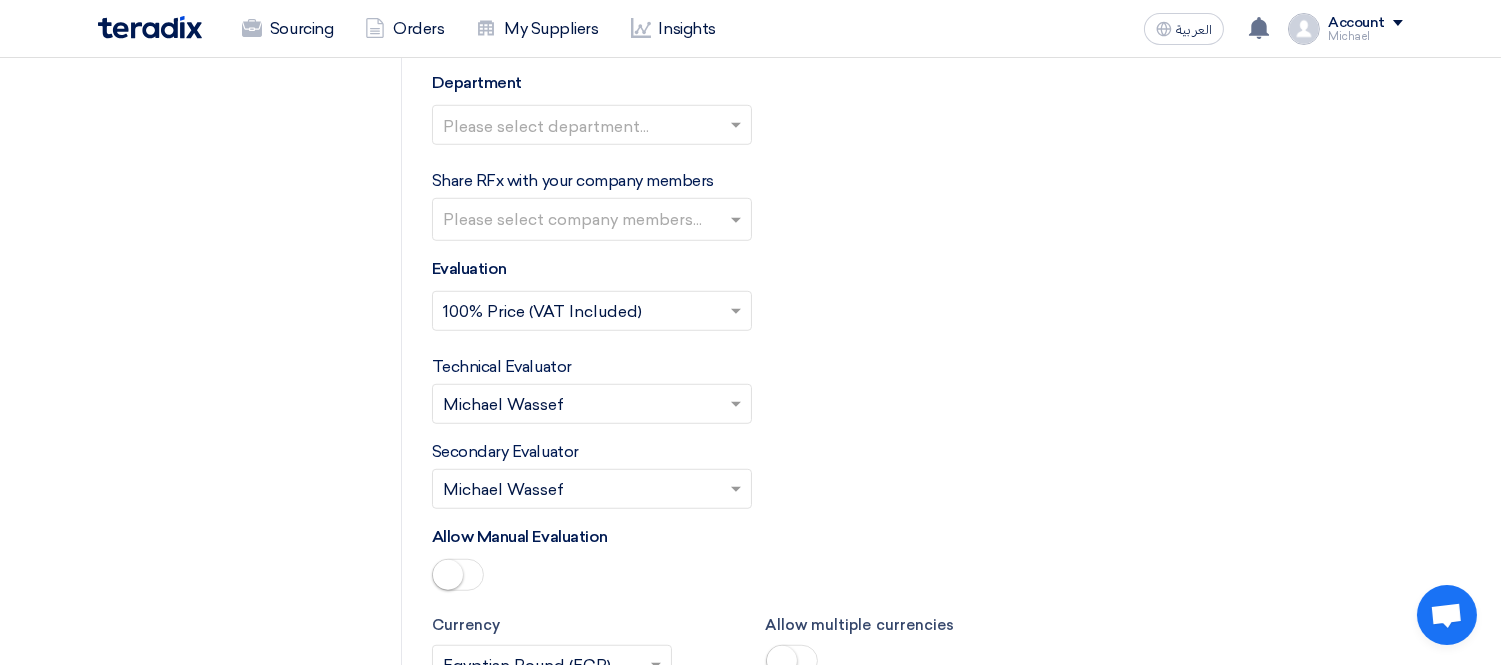 click at bounding box center (594, 221) 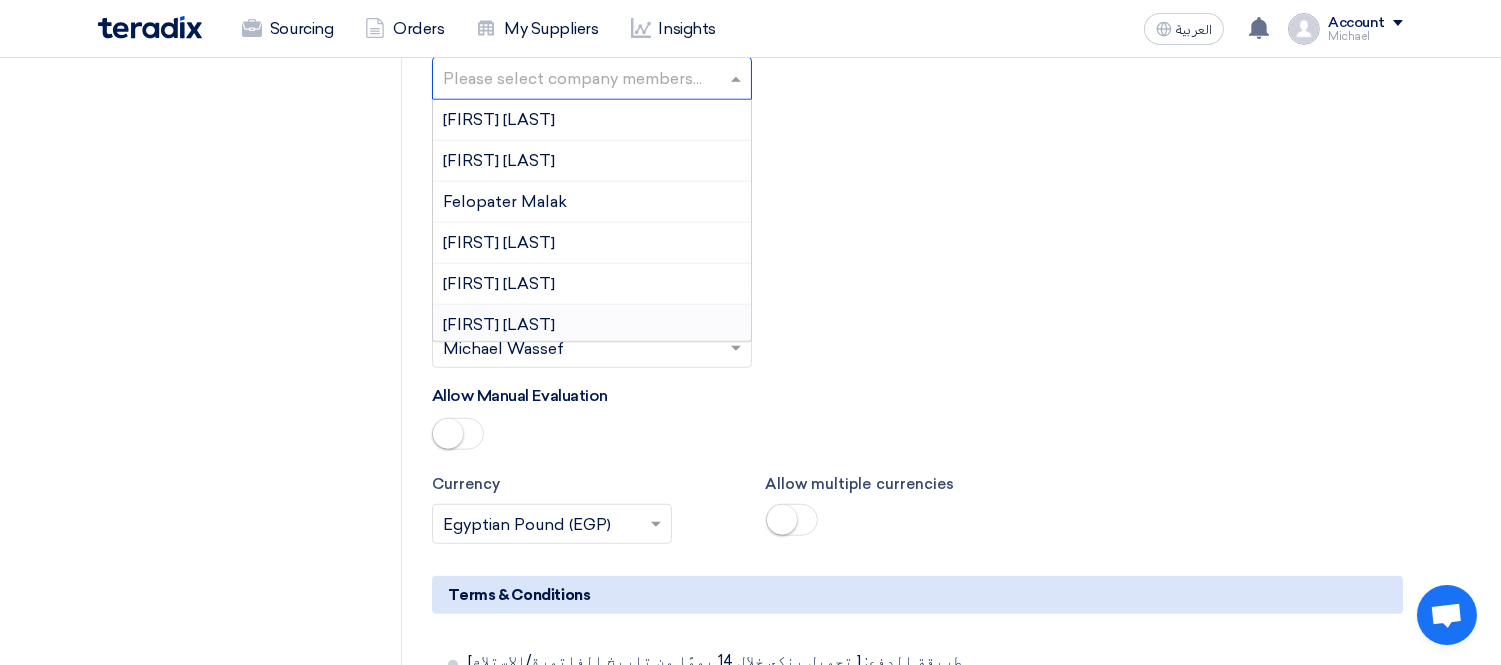 scroll, scrollTop: 2777, scrollLeft: 0, axis: vertical 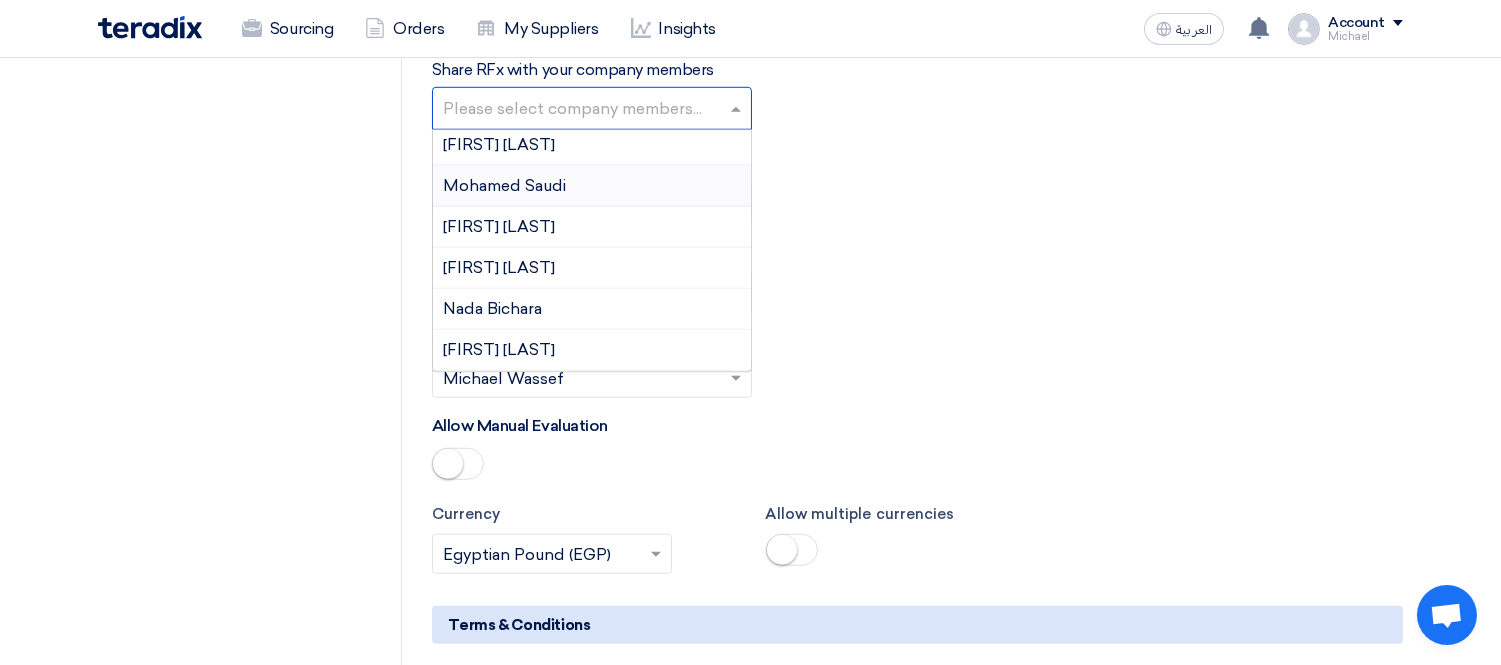 click on "Mohamed Saudi" at bounding box center (592, 186) 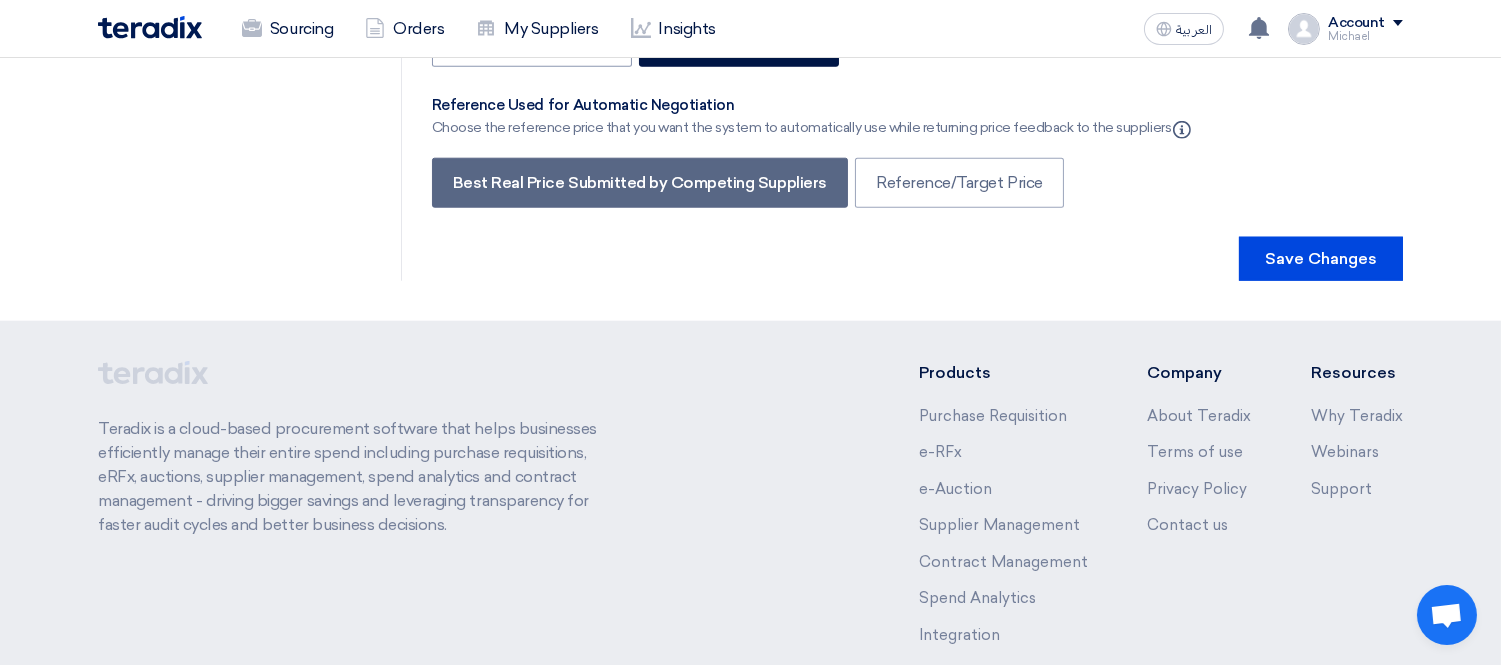 scroll, scrollTop: 3888, scrollLeft: 0, axis: vertical 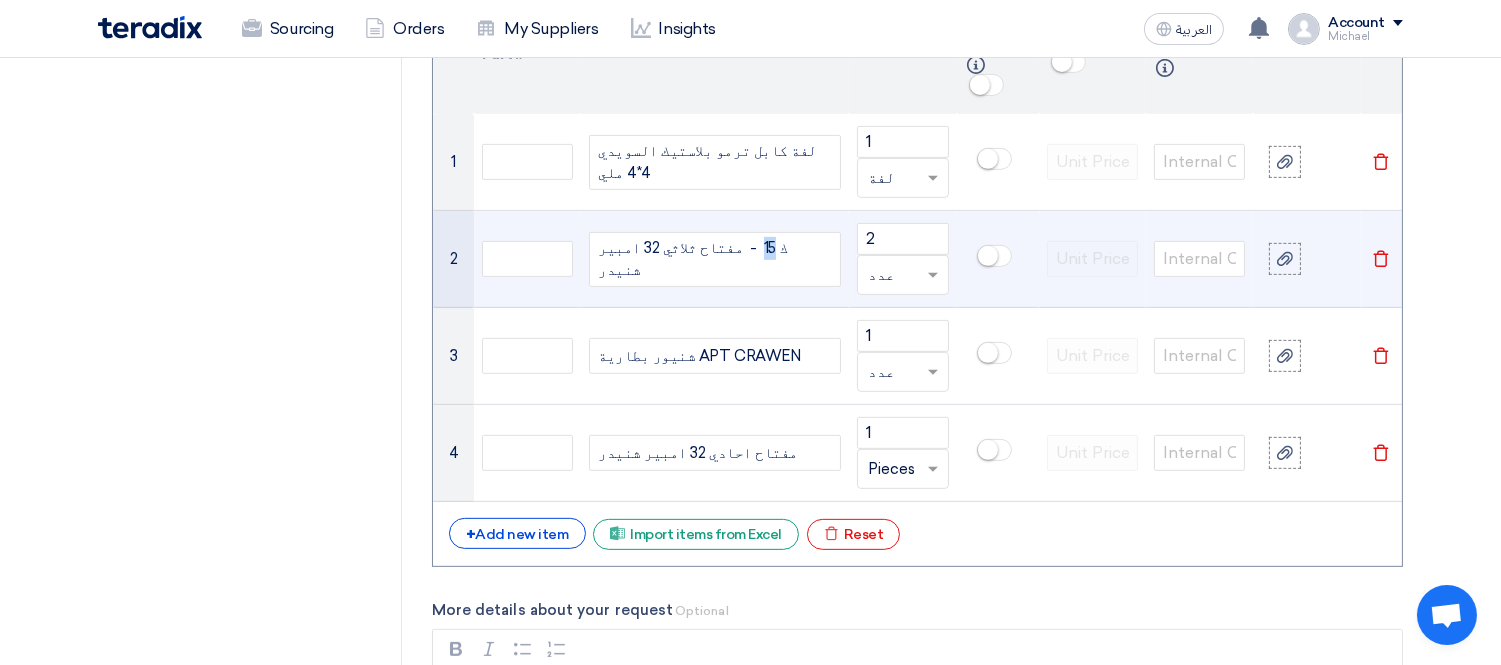 drag, startPoint x: 750, startPoint y: 256, endPoint x: 763, endPoint y: 264, distance: 15.264338 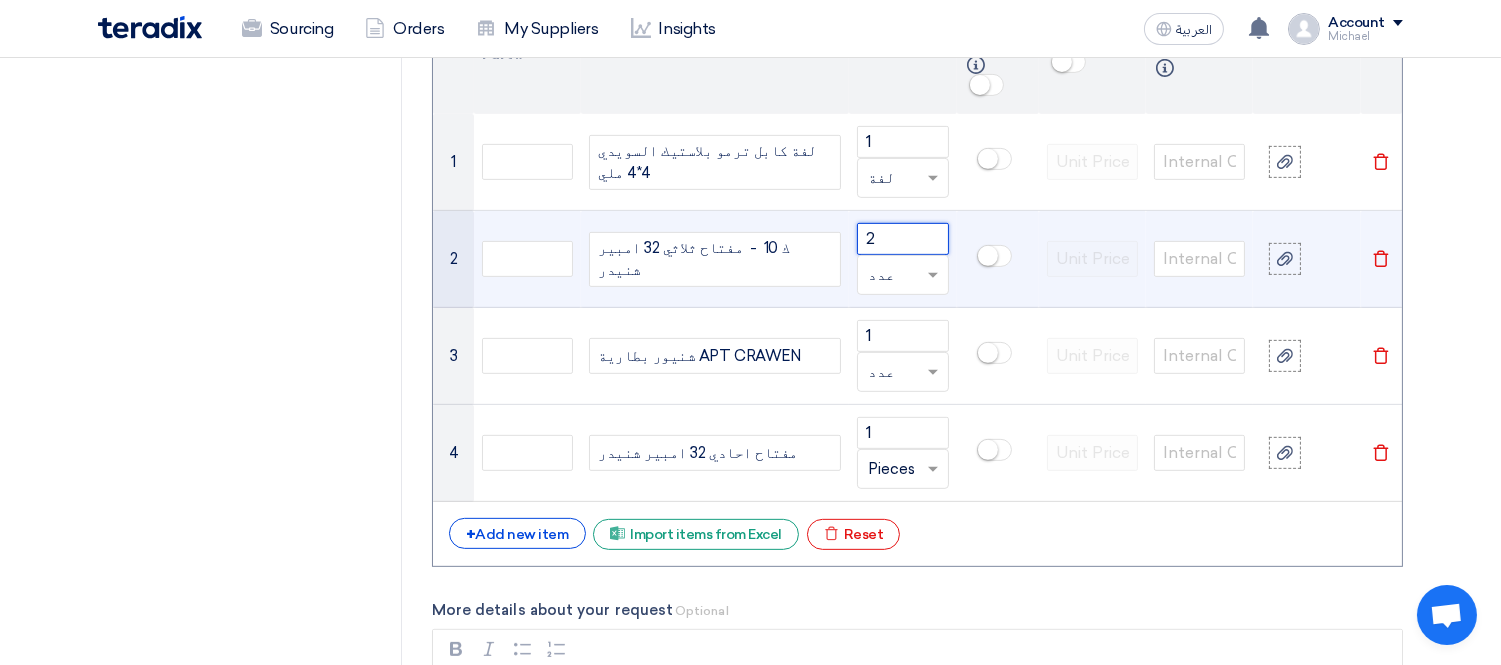 drag, startPoint x: 891, startPoint y: 243, endPoint x: 864, endPoint y: 235, distance: 28.160255 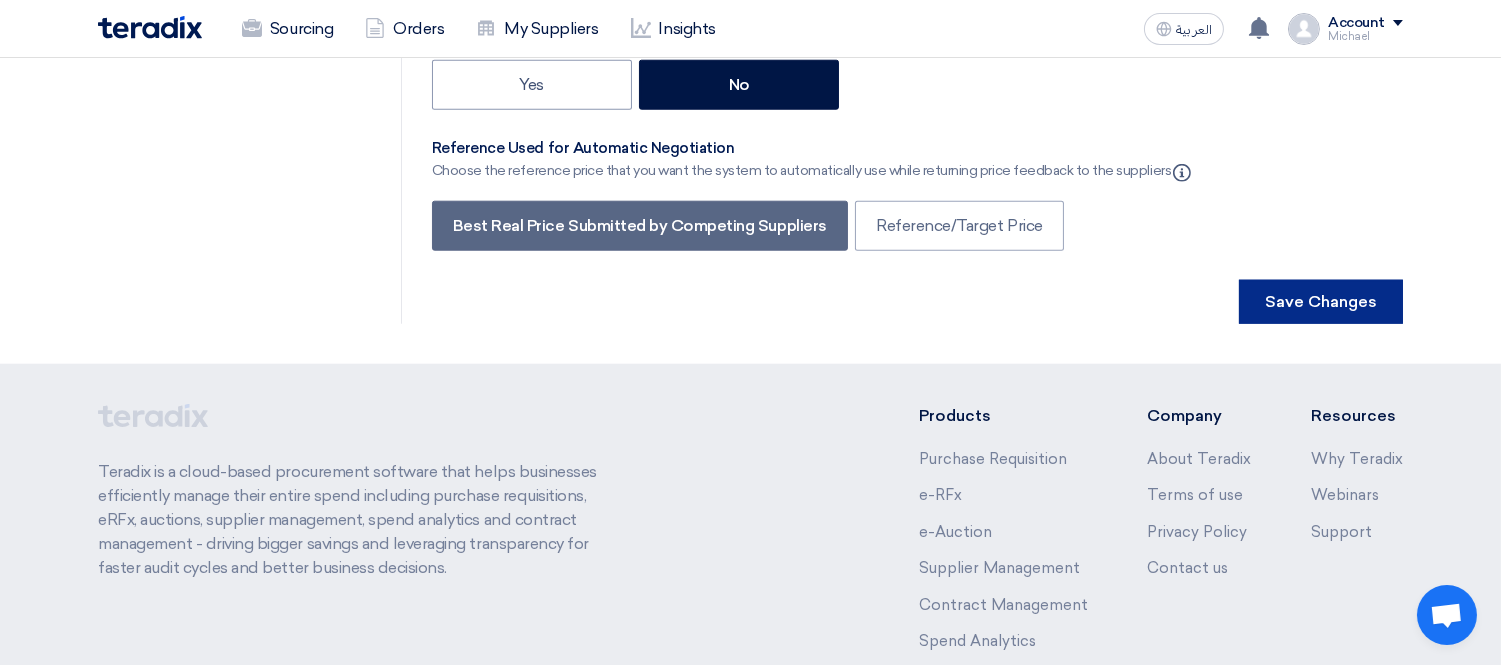 scroll, scrollTop: 3888, scrollLeft: 0, axis: vertical 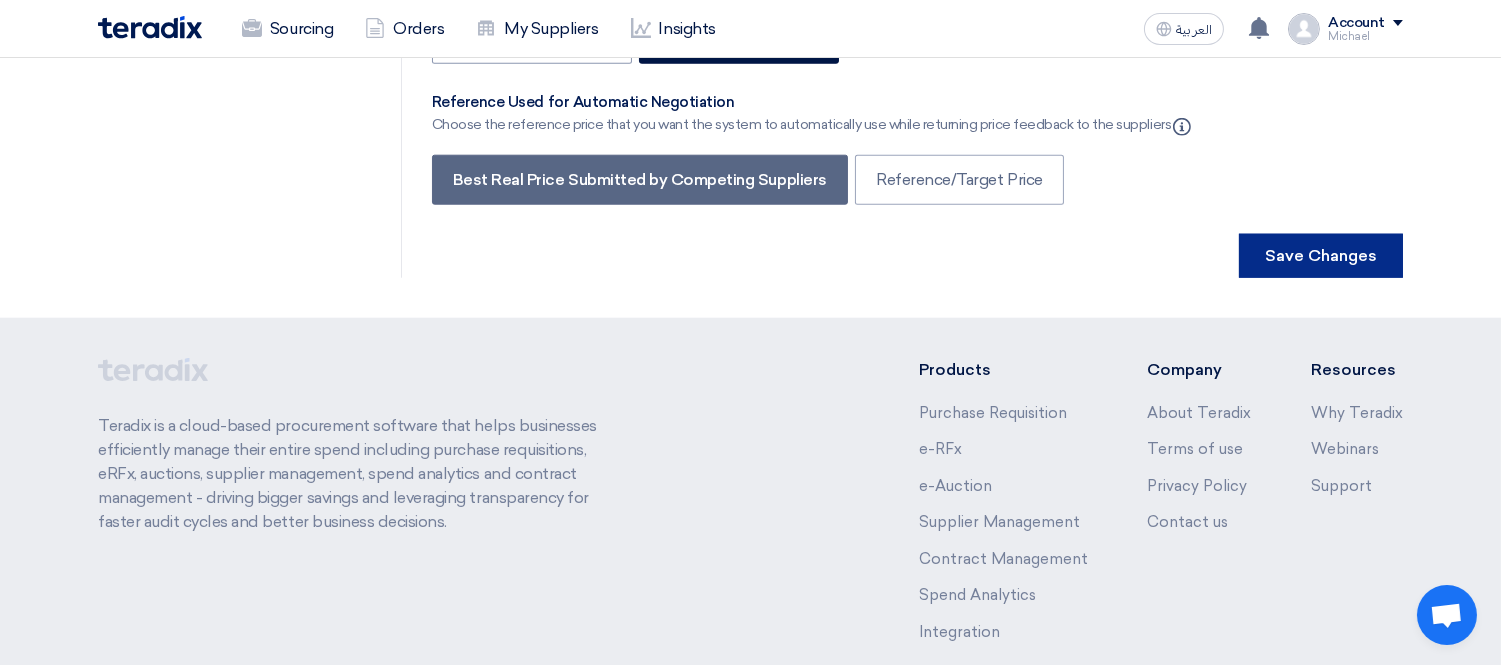 type on "1" 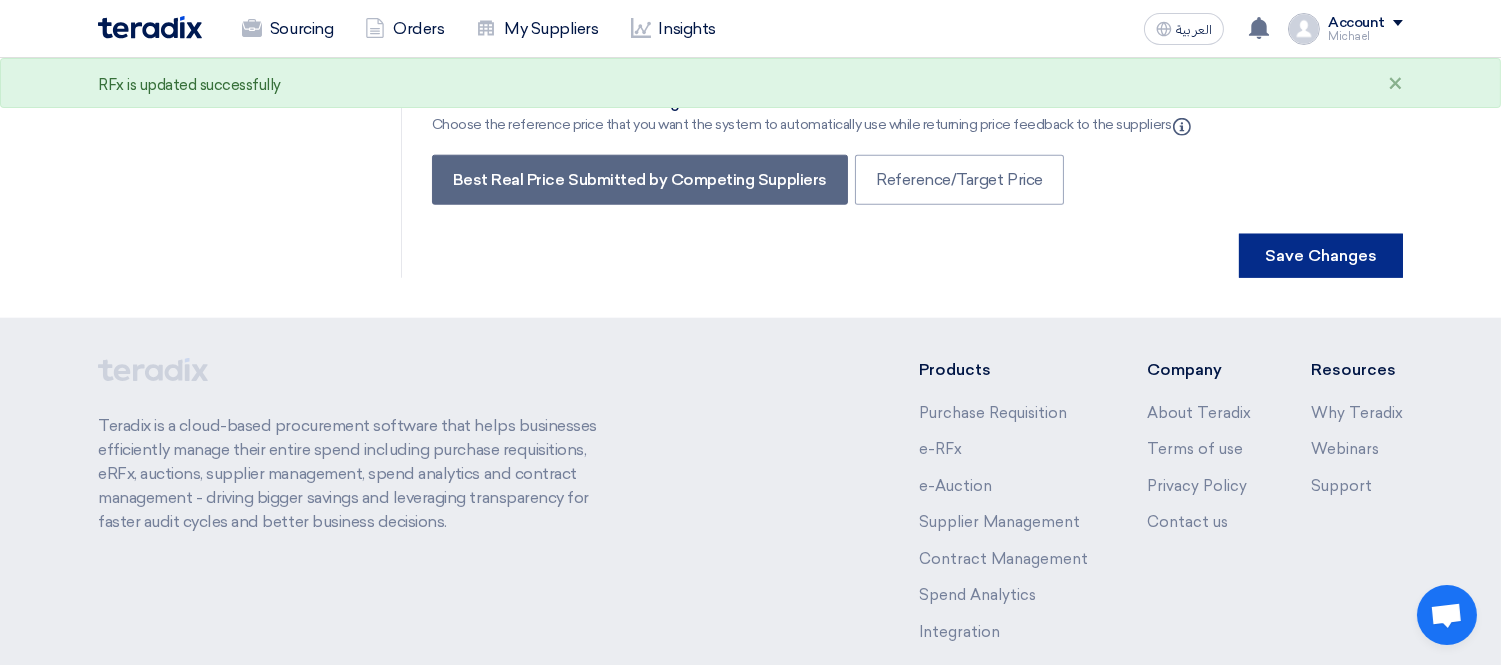 scroll, scrollTop: 0, scrollLeft: 0, axis: both 